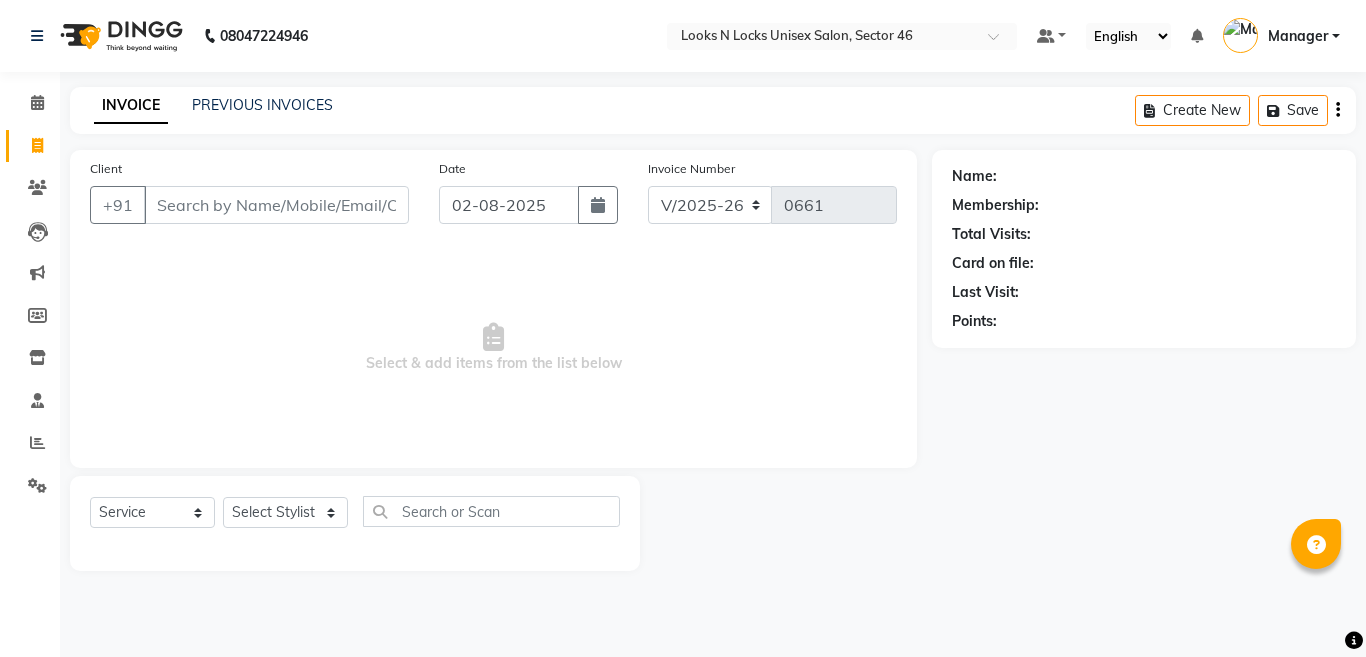select on "3904" 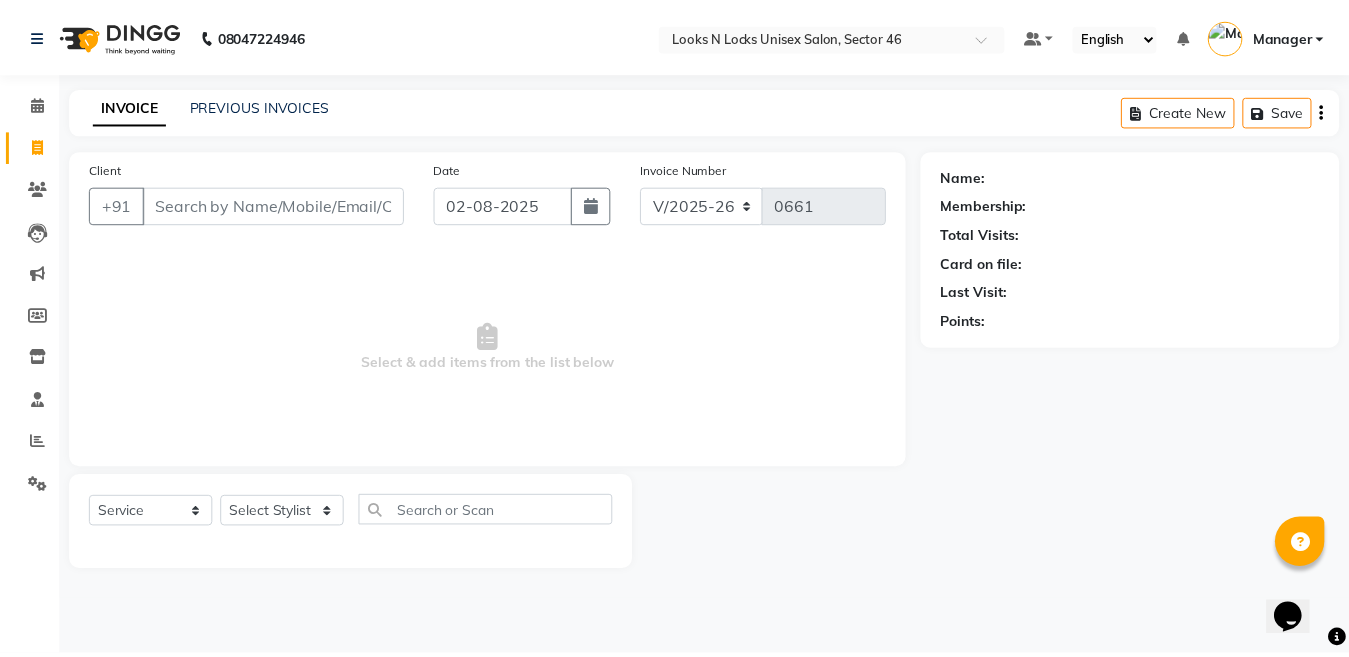 scroll, scrollTop: 0, scrollLeft: 0, axis: both 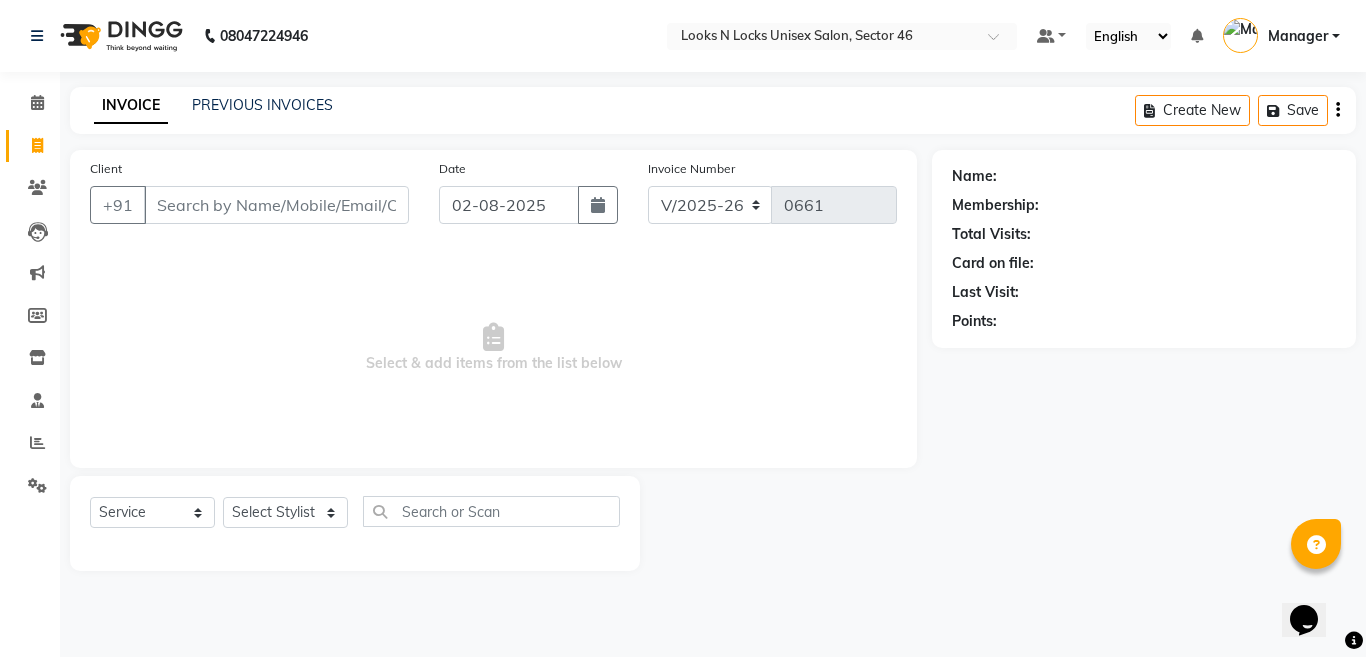 click on "Client" at bounding box center [276, 205] 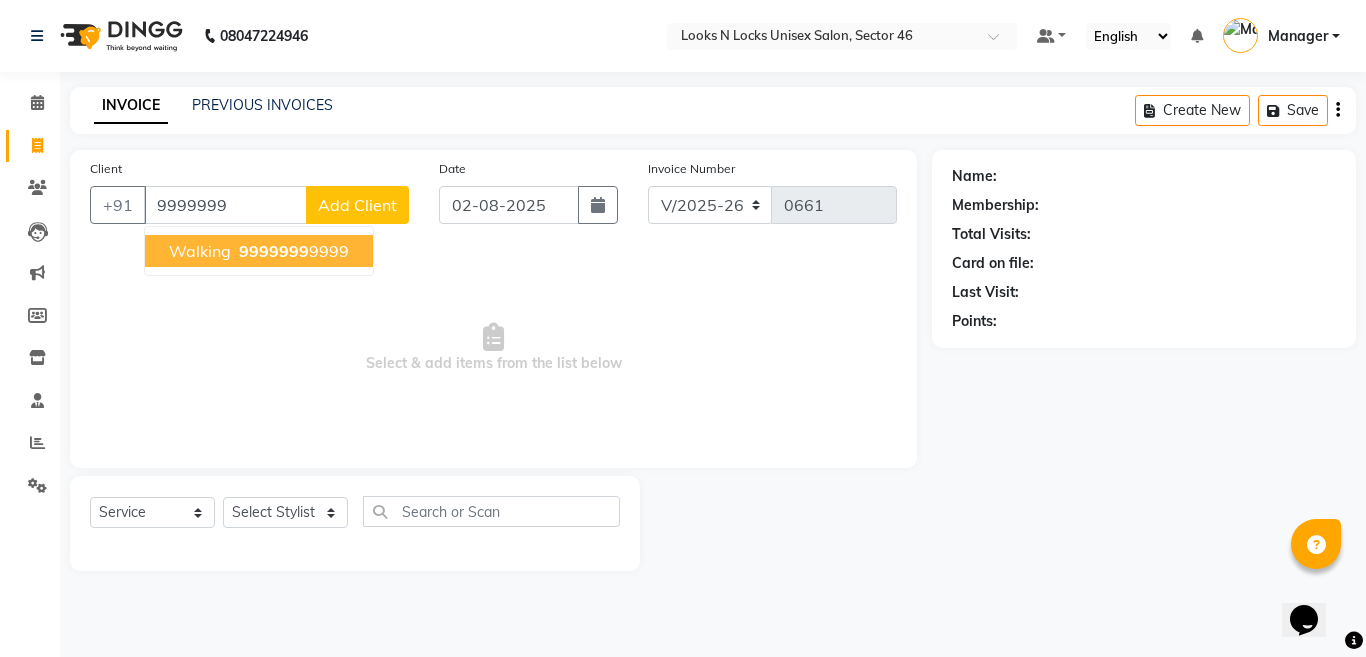 click on "9999999" at bounding box center (274, 251) 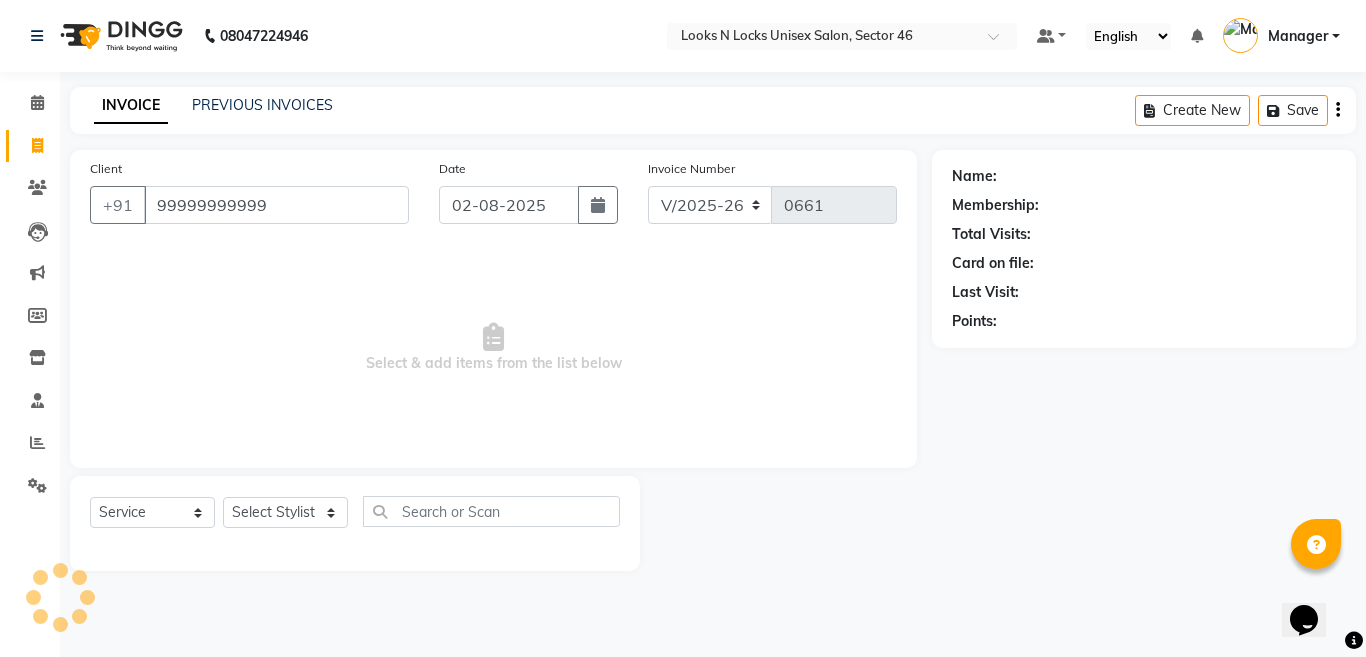 type on "99999999999" 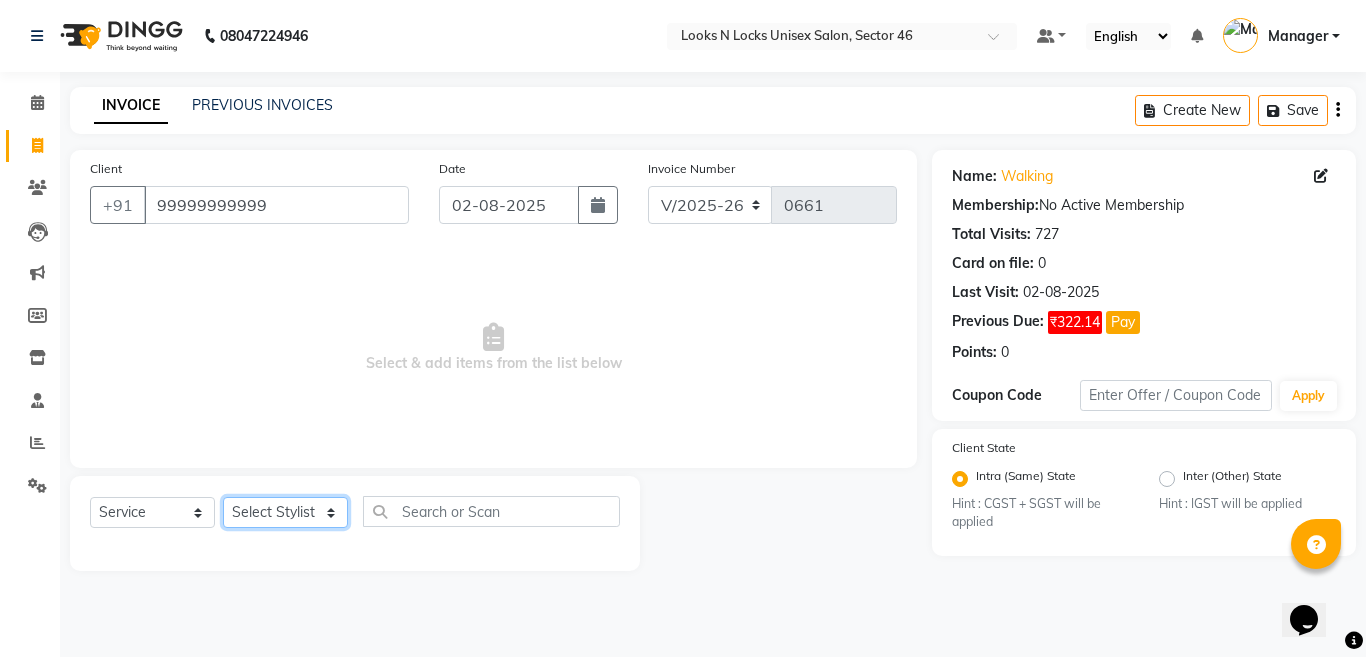 click on "Select Stylist Aakib Ansari Aalam Sheikh Ajay sain Anil  Sahu Gaurav Gulzar  Anshari Ibrahim Kamala Khushboo kusum maam Lucky Manager Marry Lepcha Nazim Priya Rao Ram Saurabha Seema Shilpa ( sunita) Sonia Sunita Chauhan Vanshika Varun Zafar" 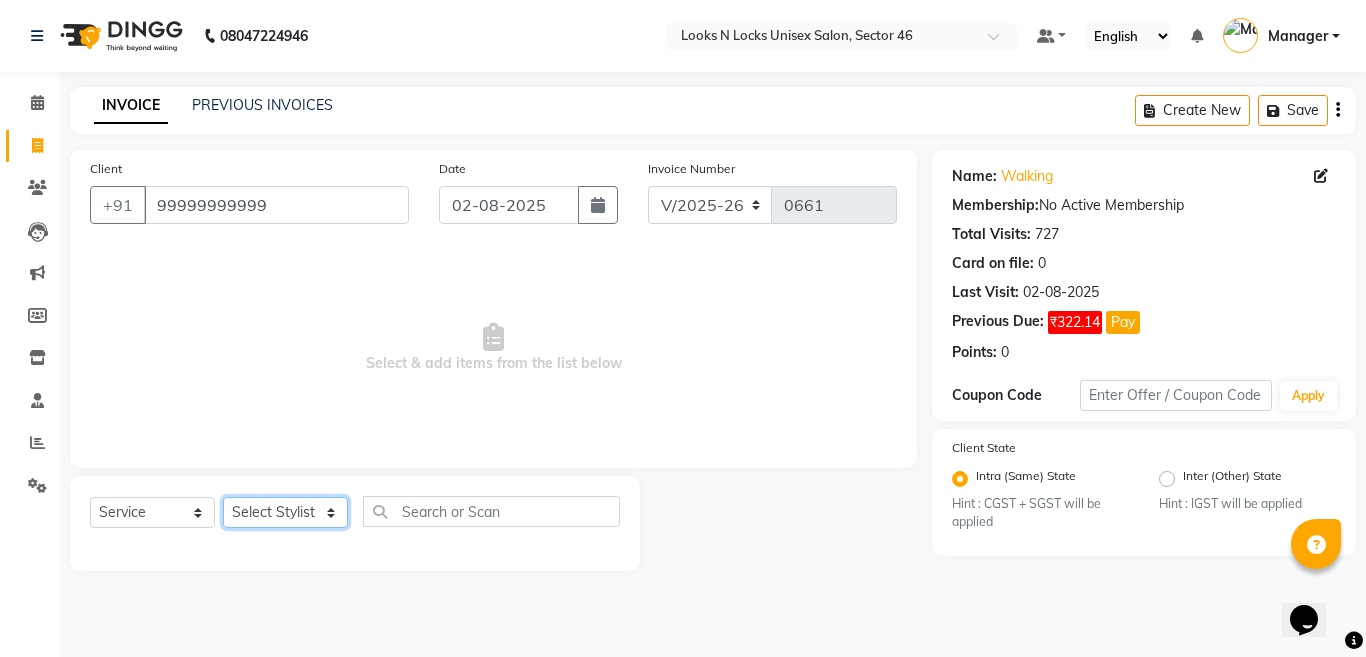 select on "59684" 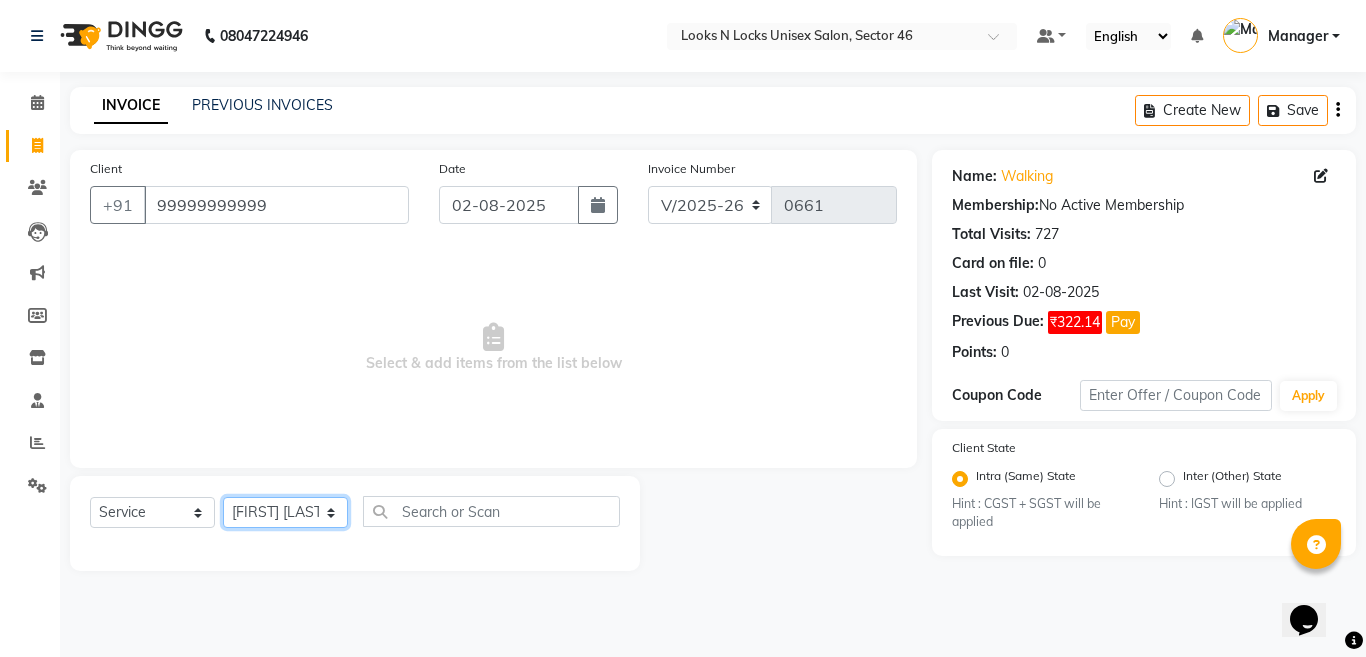 click on "Select Stylist Aakib Ansari Aalam Sheikh Ajay sain Anil  Sahu Gaurav Gulzar  Anshari Ibrahim Kamala Khushboo kusum maam Lucky Manager Marry Lepcha Nazim Priya Rao Ram Saurabha Seema Shilpa ( sunita) Sonia Sunita Chauhan Vanshika Varun Zafar" 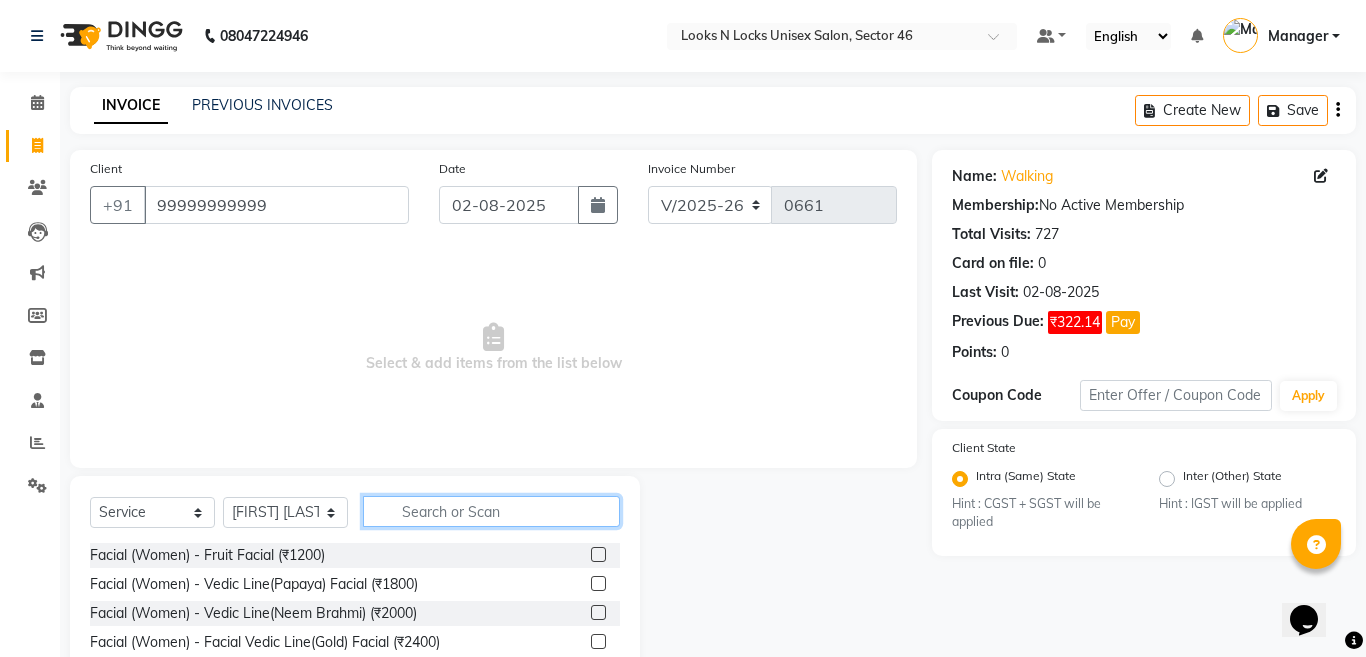 click 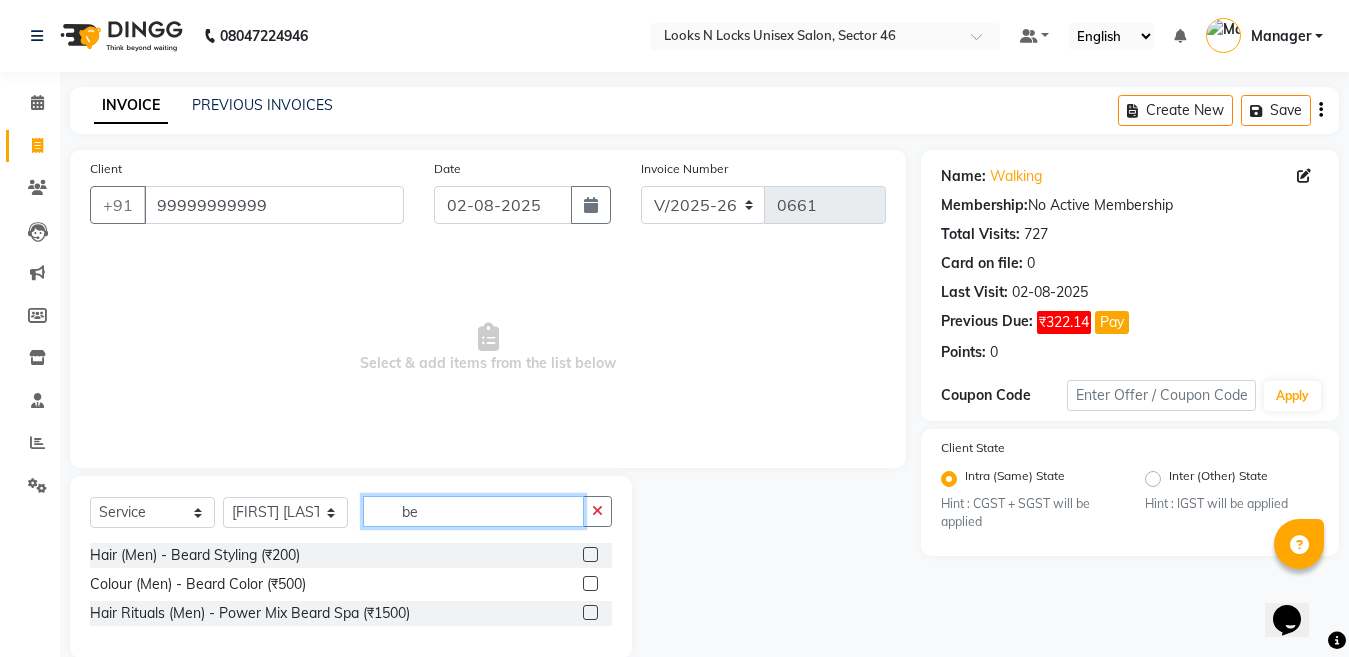 type on "be" 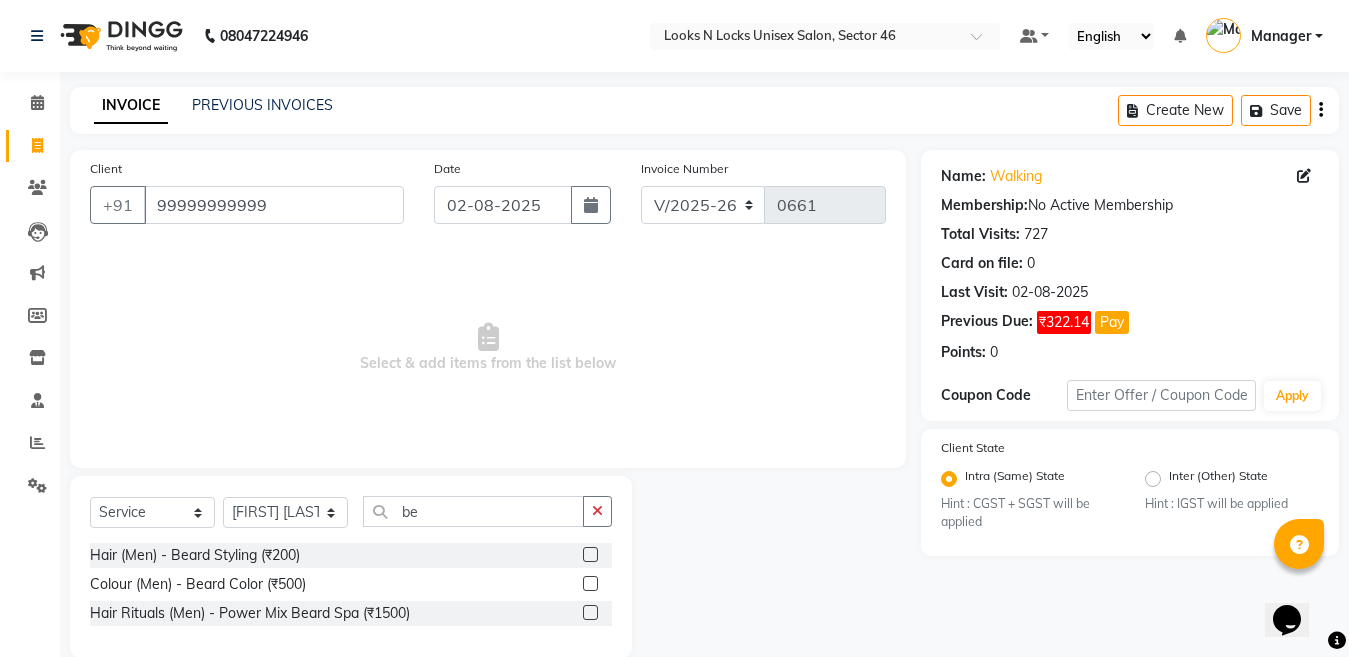 click 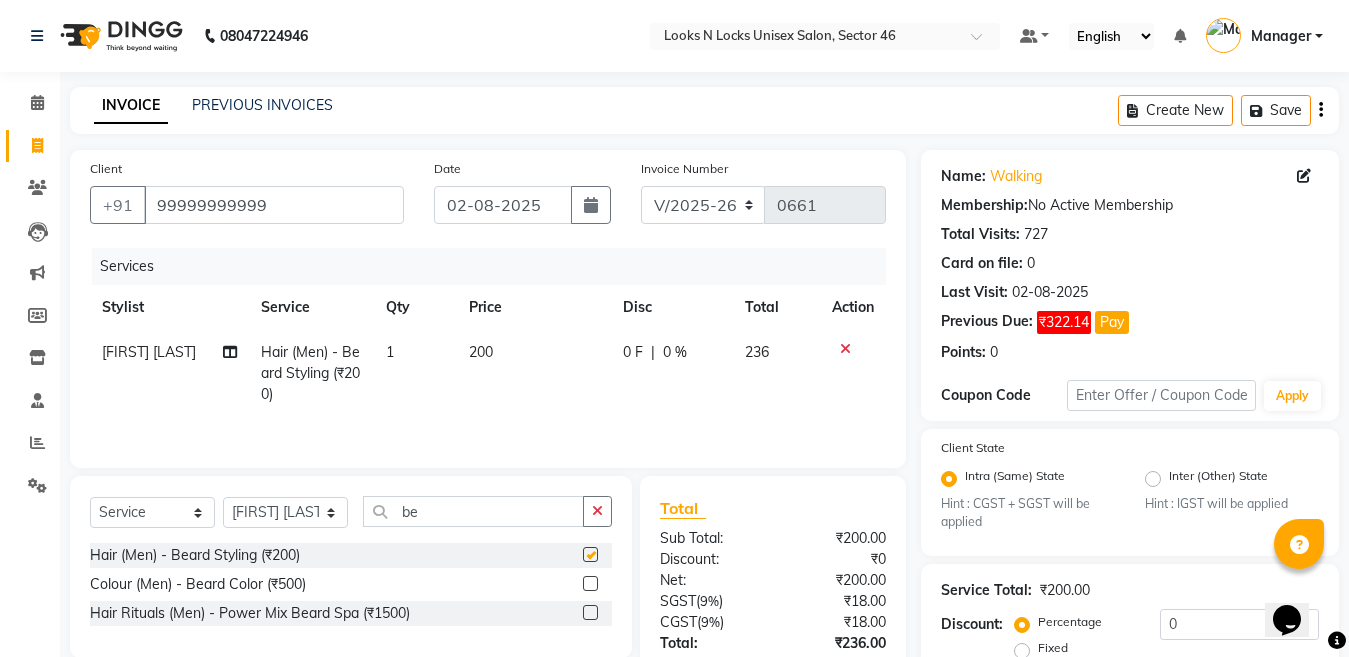 checkbox on "false" 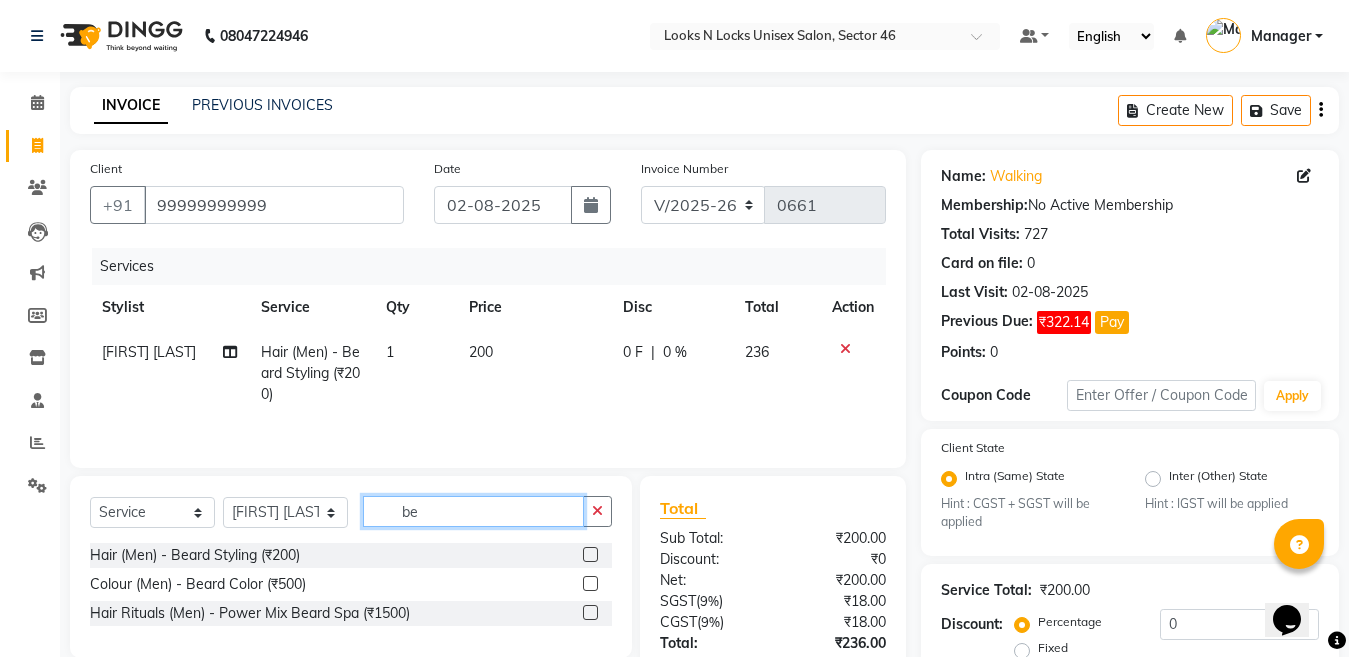 click on "be" 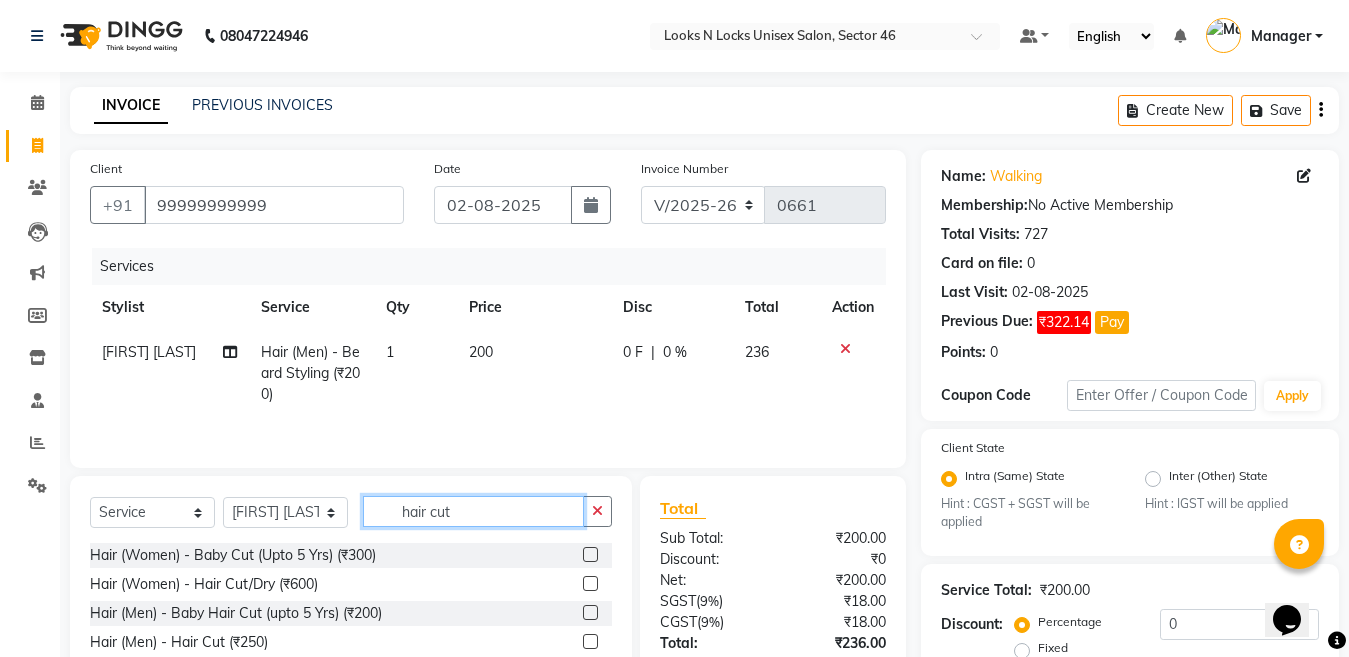 type on "hair cut" 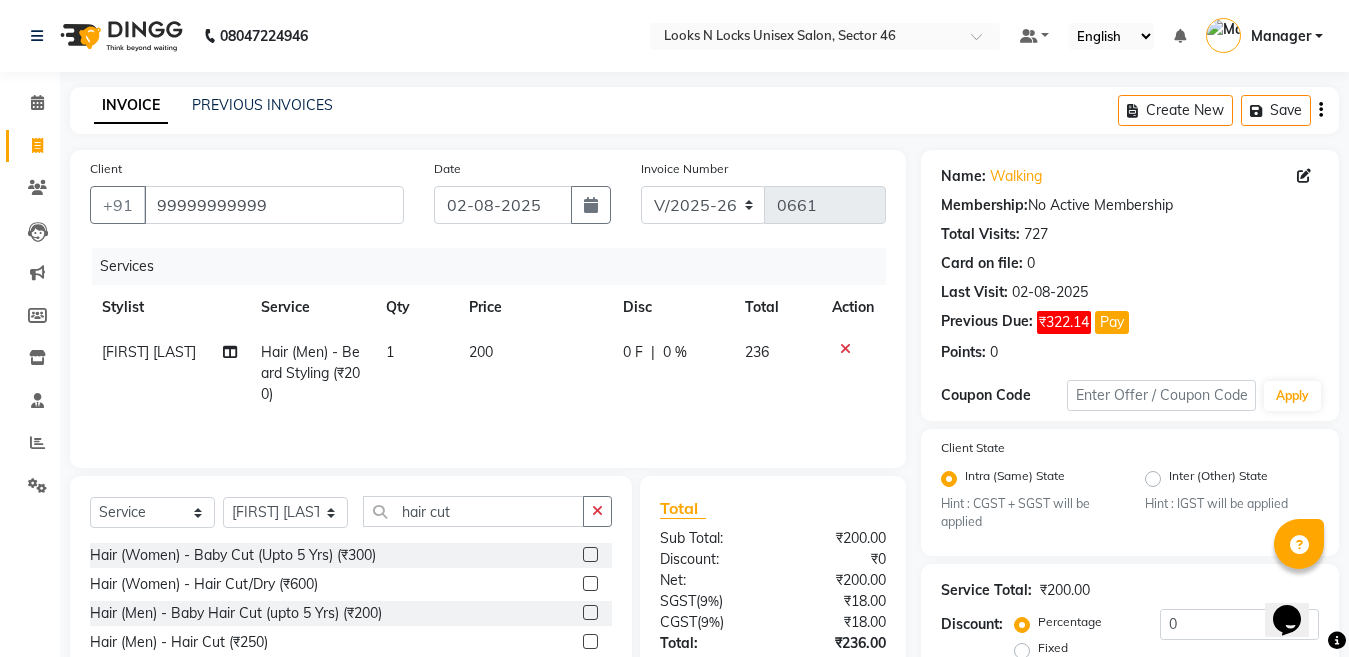 click 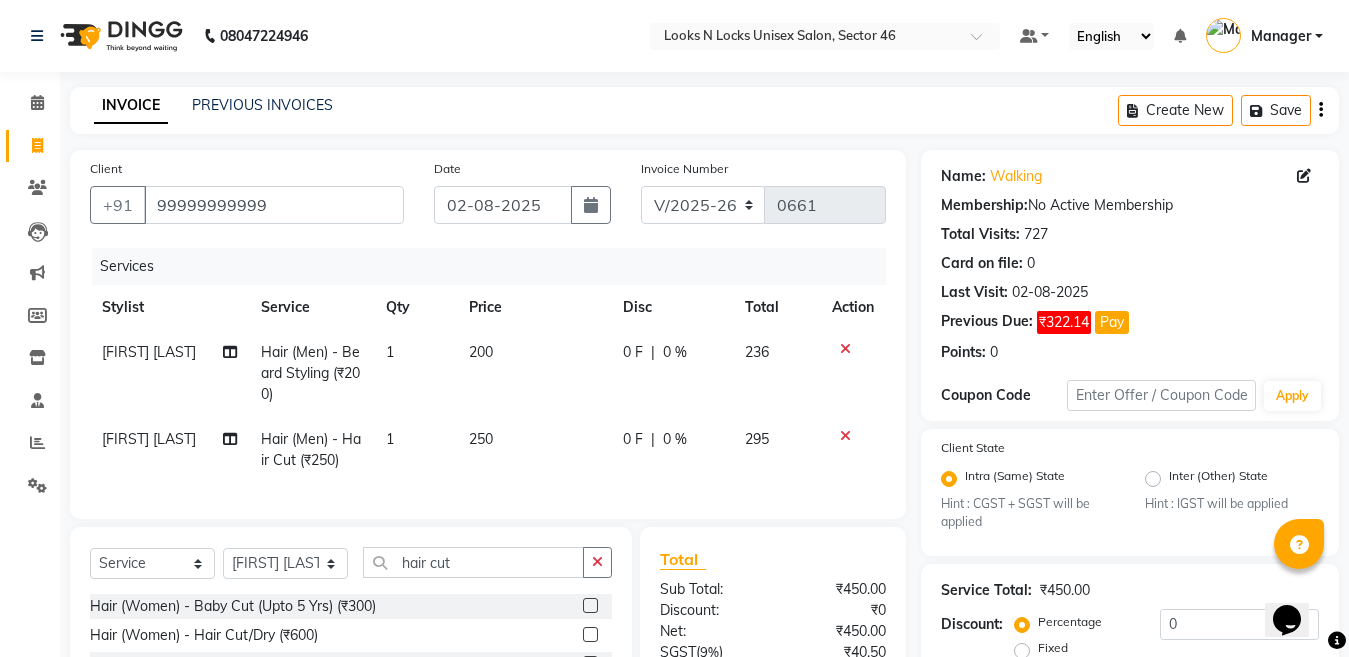 checkbox on "false" 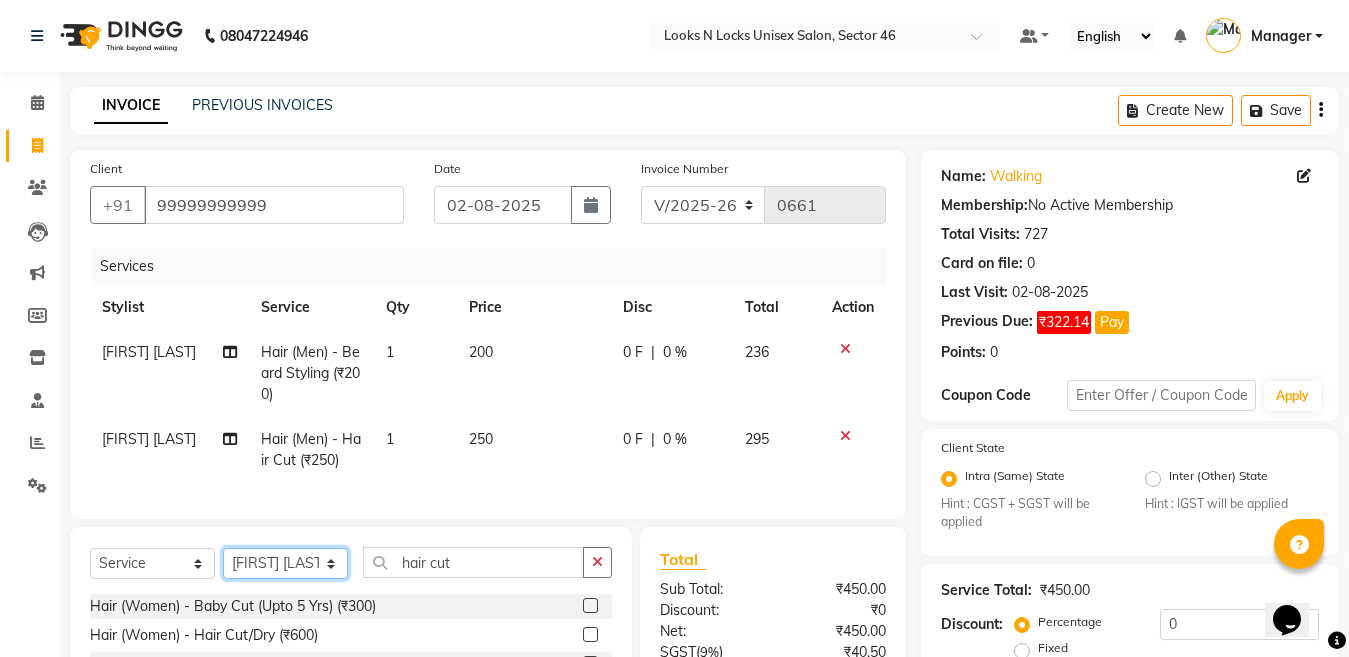 click on "Select Stylist Aakib Ansari Aalam Sheikh Ajay sain Anil  Sahu Gaurav Gulzar  Anshari Ibrahim Kamala Khushboo kusum maam Lucky Manager Marry Lepcha Nazim Priya Rao Ram Saurabha Seema Shilpa ( sunita) Sonia Sunita Chauhan Vanshika Varun Zafar" 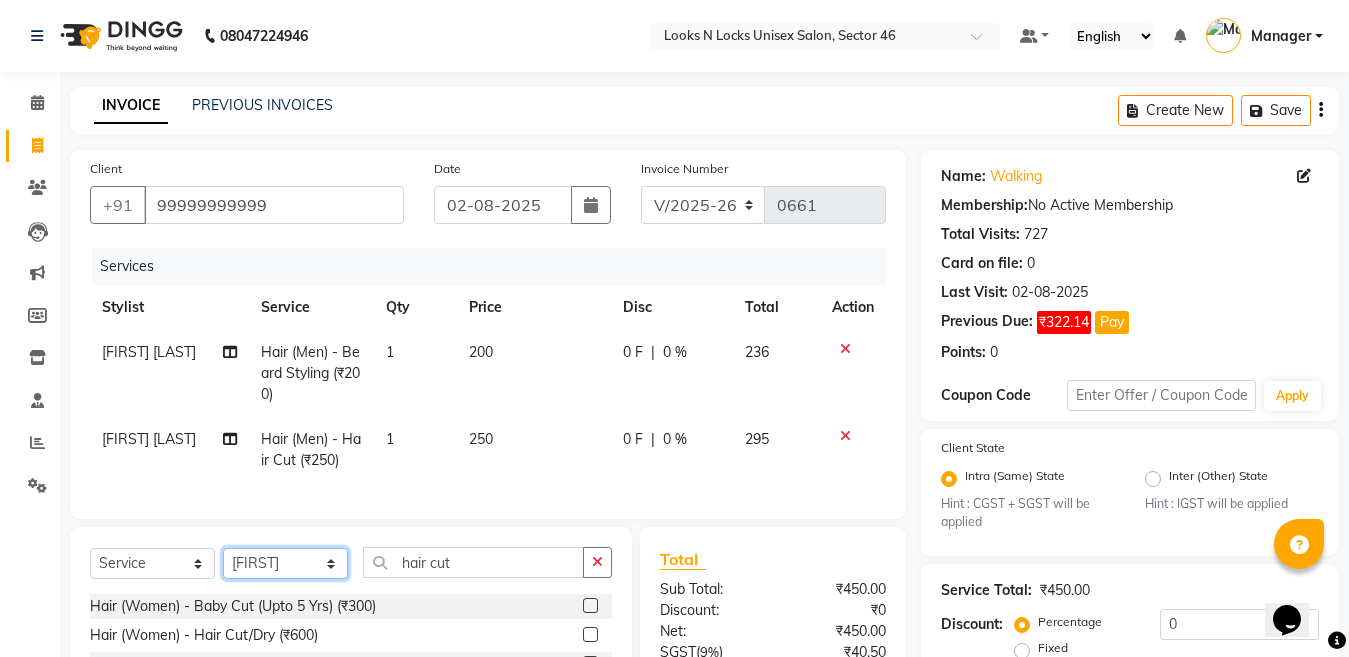 click on "Select Stylist Aakib Ansari Aalam Sheikh Ajay sain Anil  Sahu Gaurav Gulzar  Anshari Ibrahim Kamala Khushboo kusum maam Lucky Manager Marry Lepcha Nazim Priya Rao Ram Saurabha Seema Shilpa ( sunita) Sonia Sunita Chauhan Vanshika Varun Zafar" 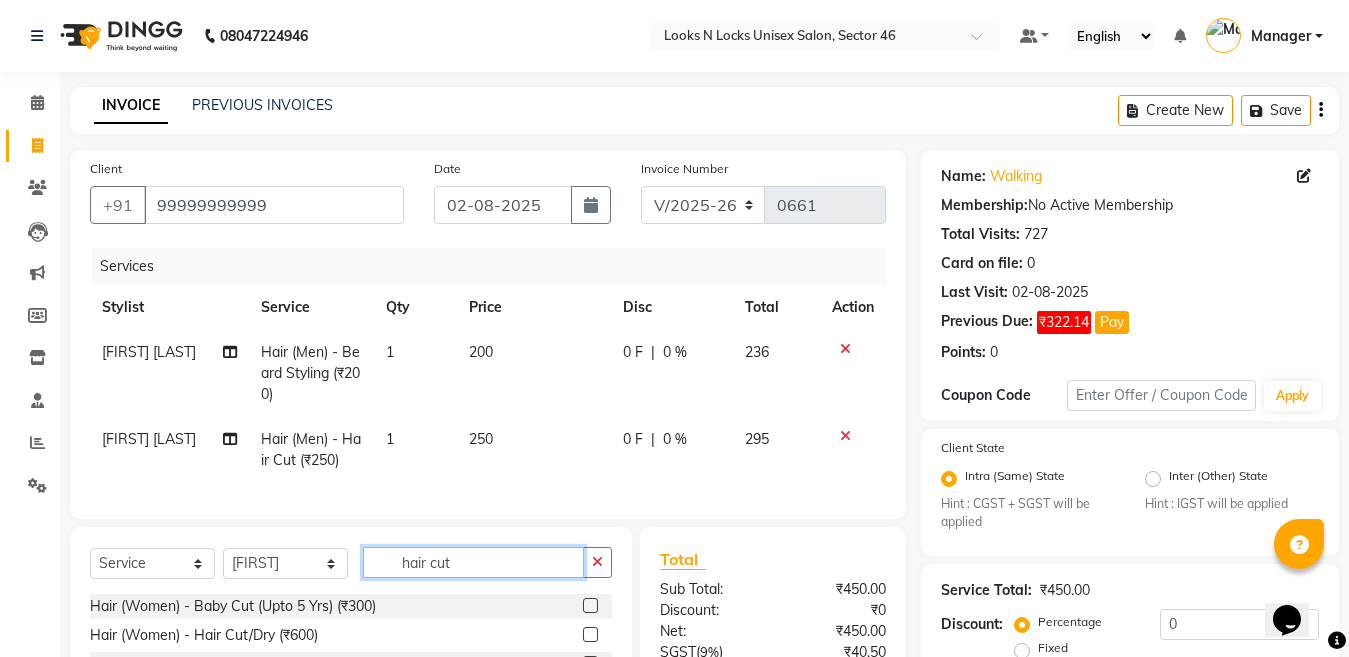 click on "hair cut" 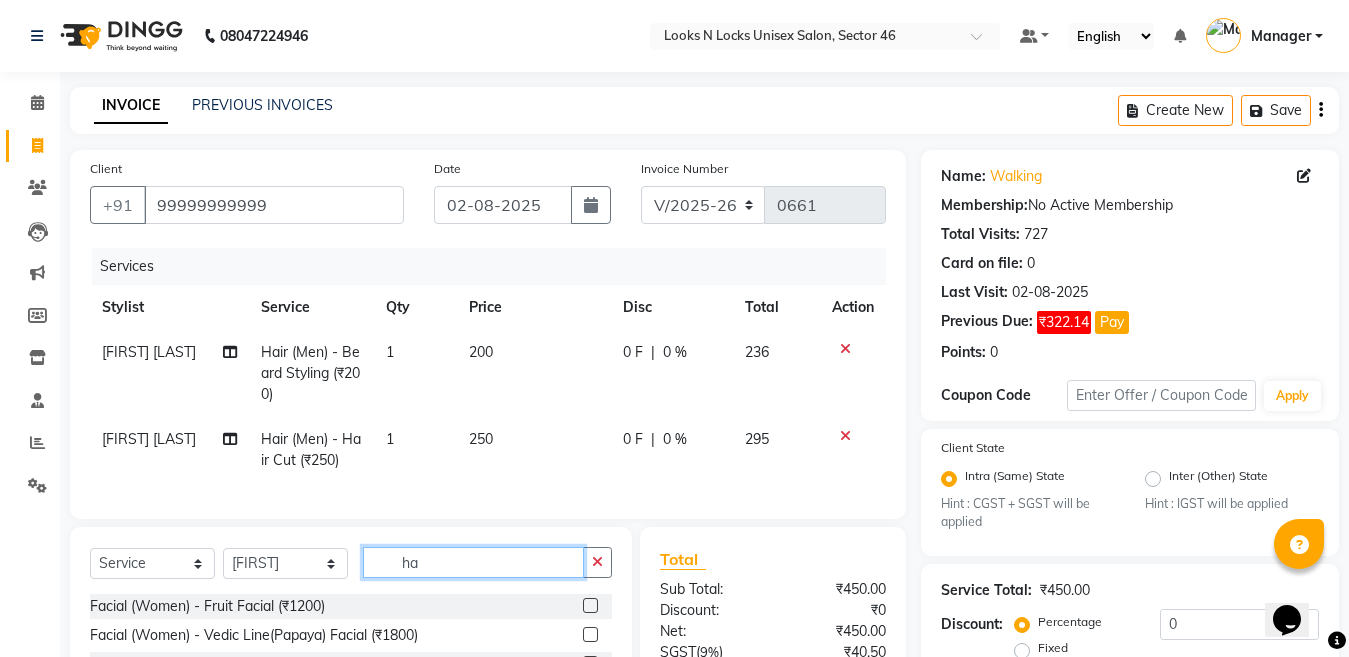 type on "h" 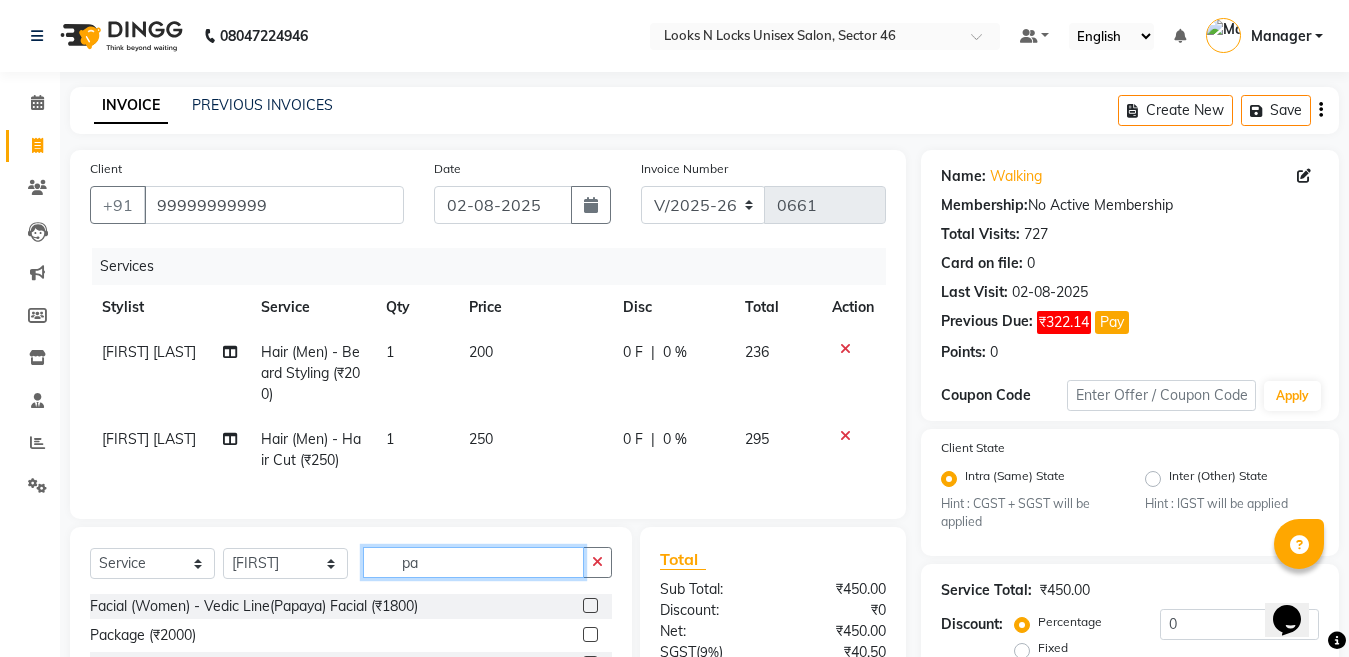 scroll, scrollTop: 200, scrollLeft: 0, axis: vertical 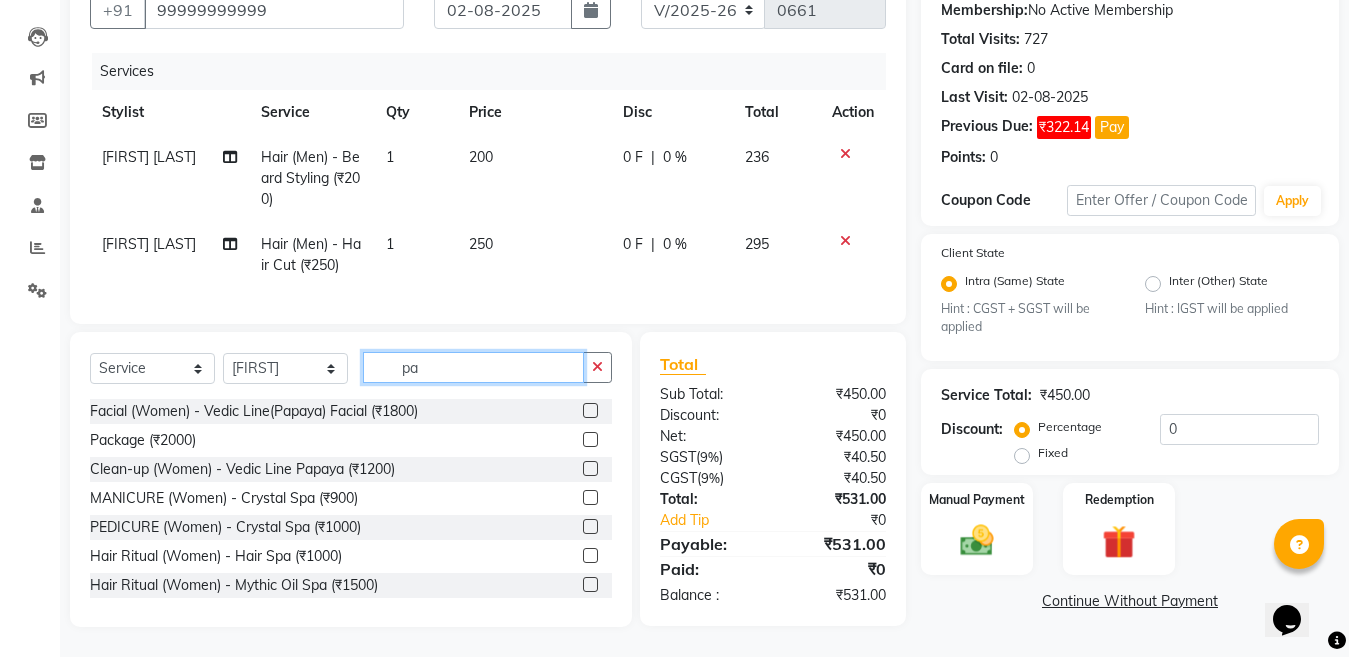 type on "pa" 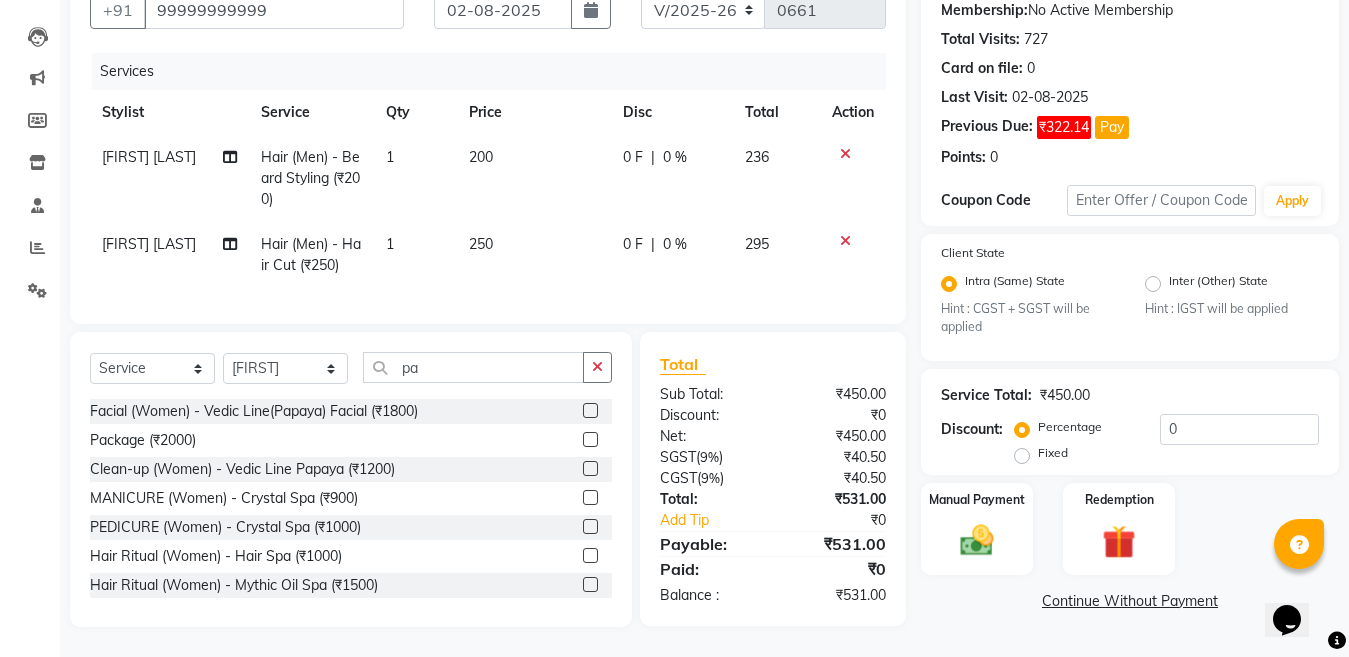 click 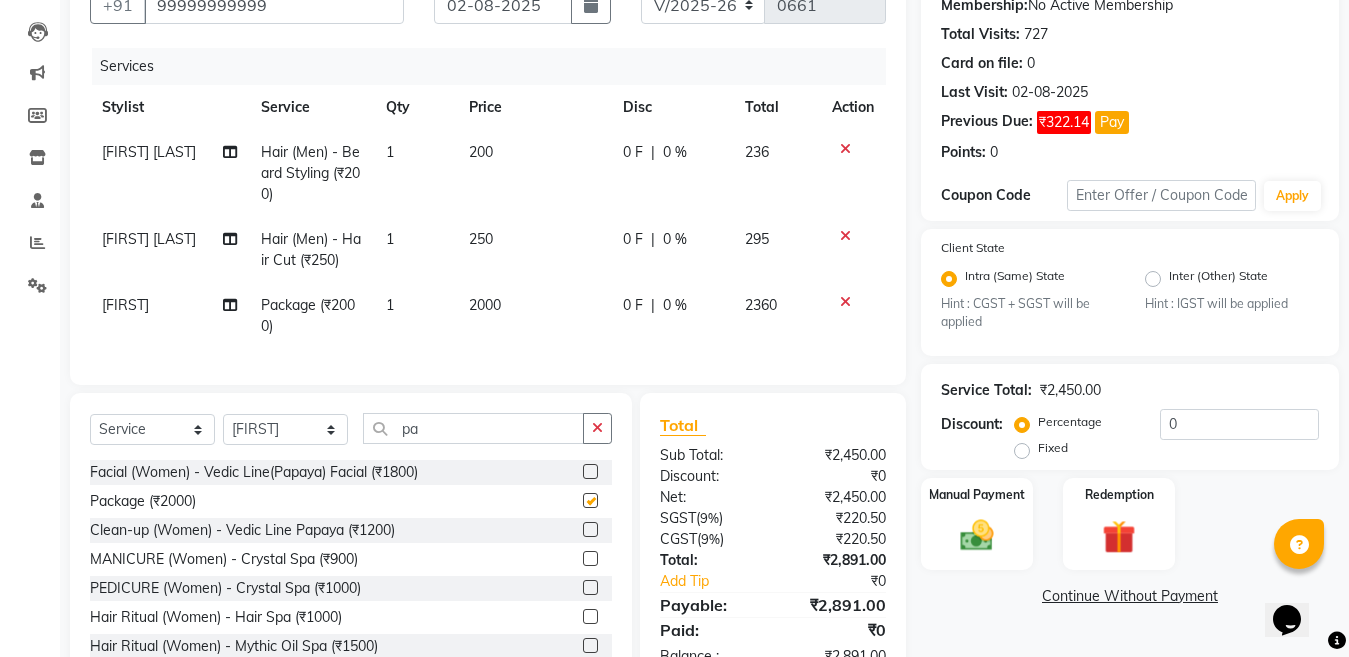 checkbox on "false" 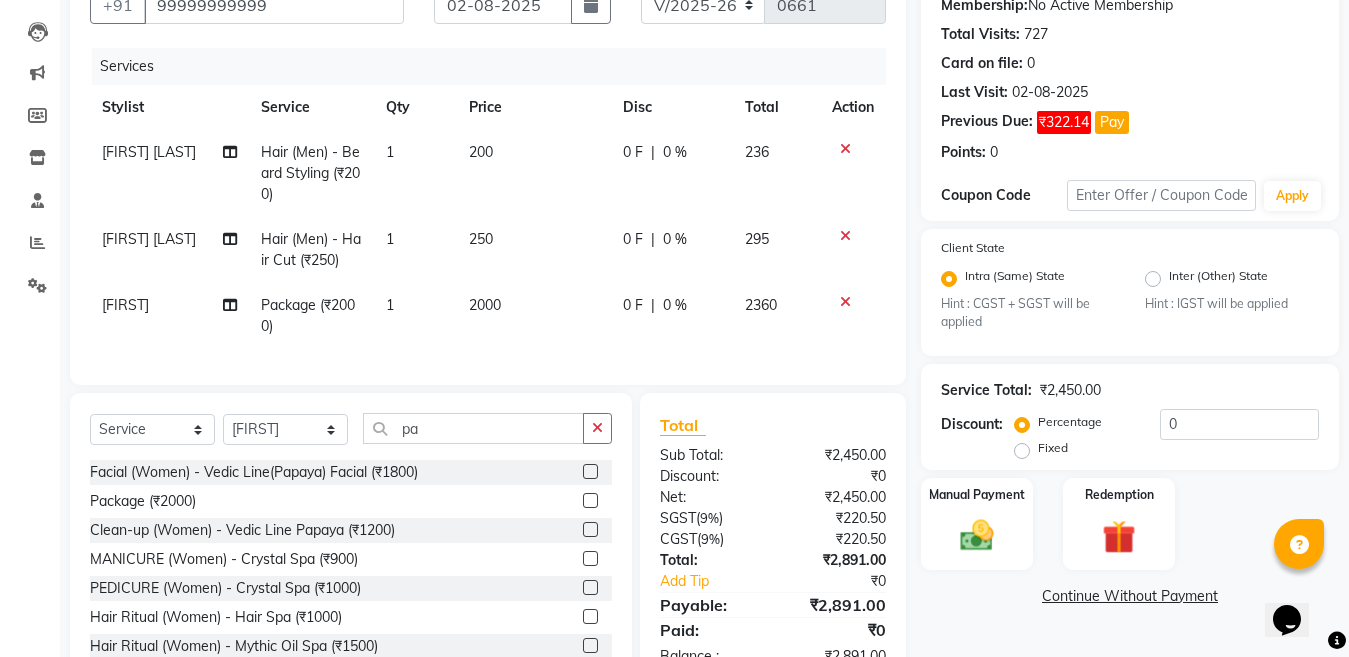 click on "2000" 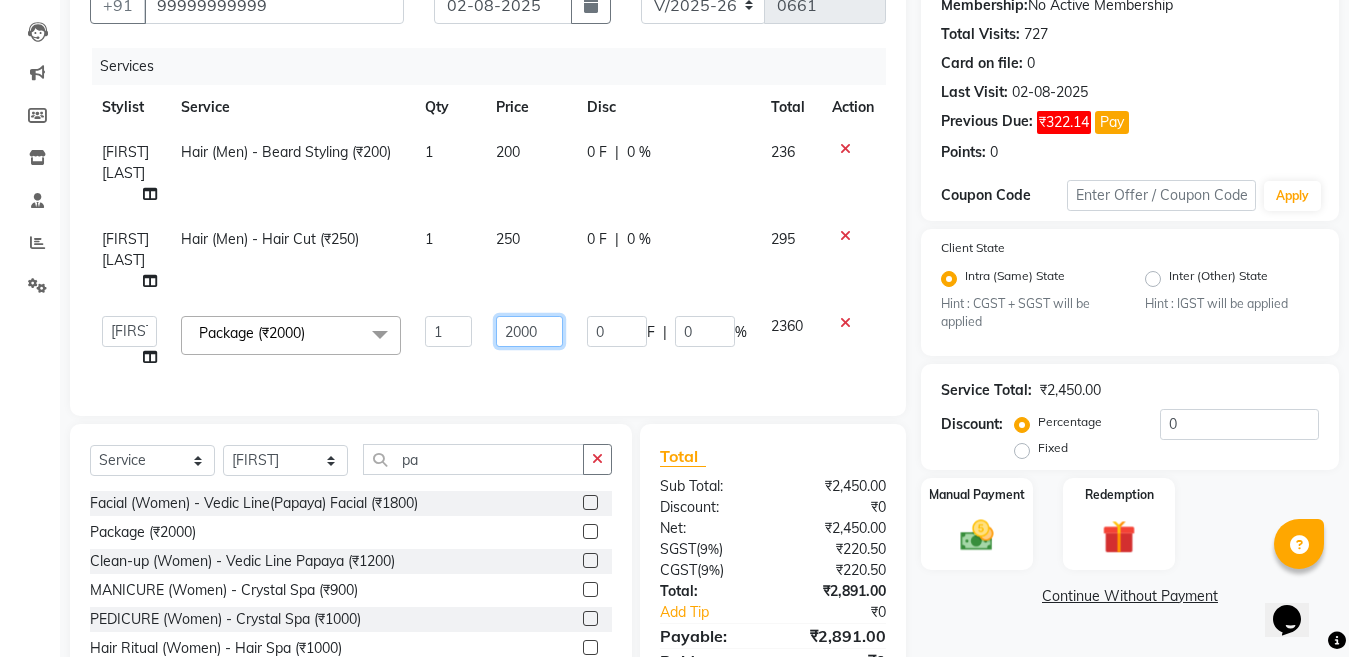 click on "2000" 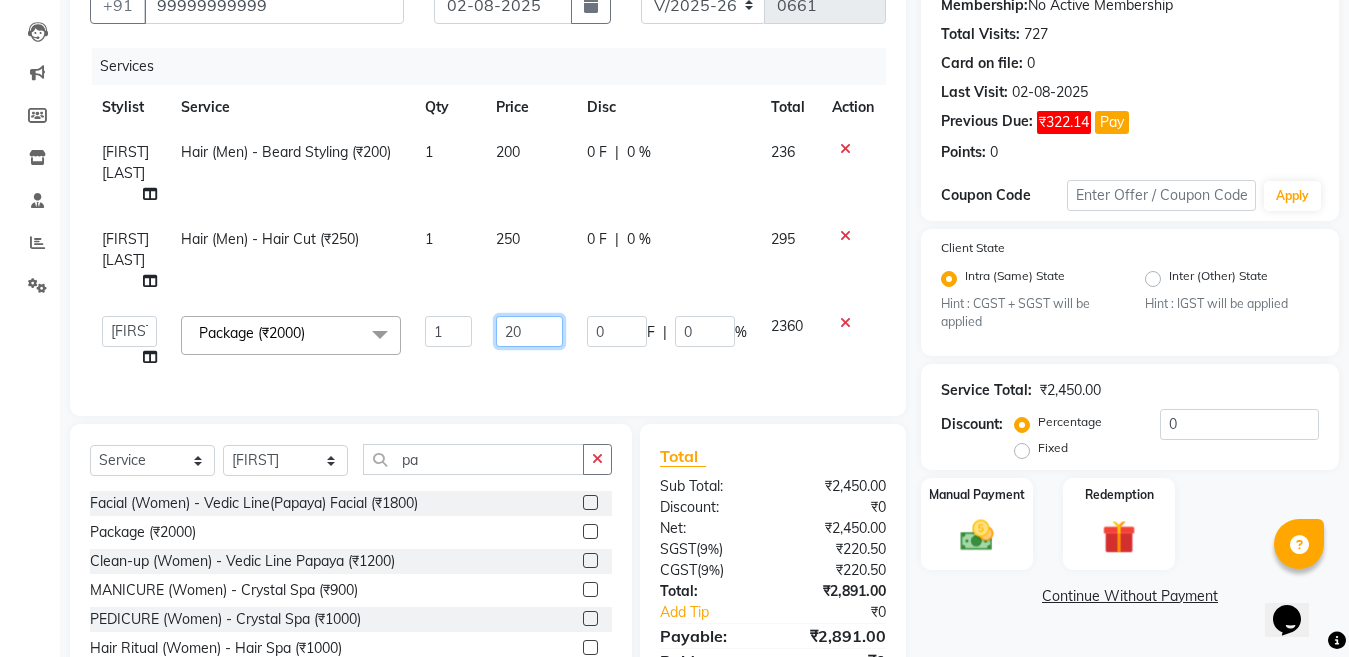 type on "2" 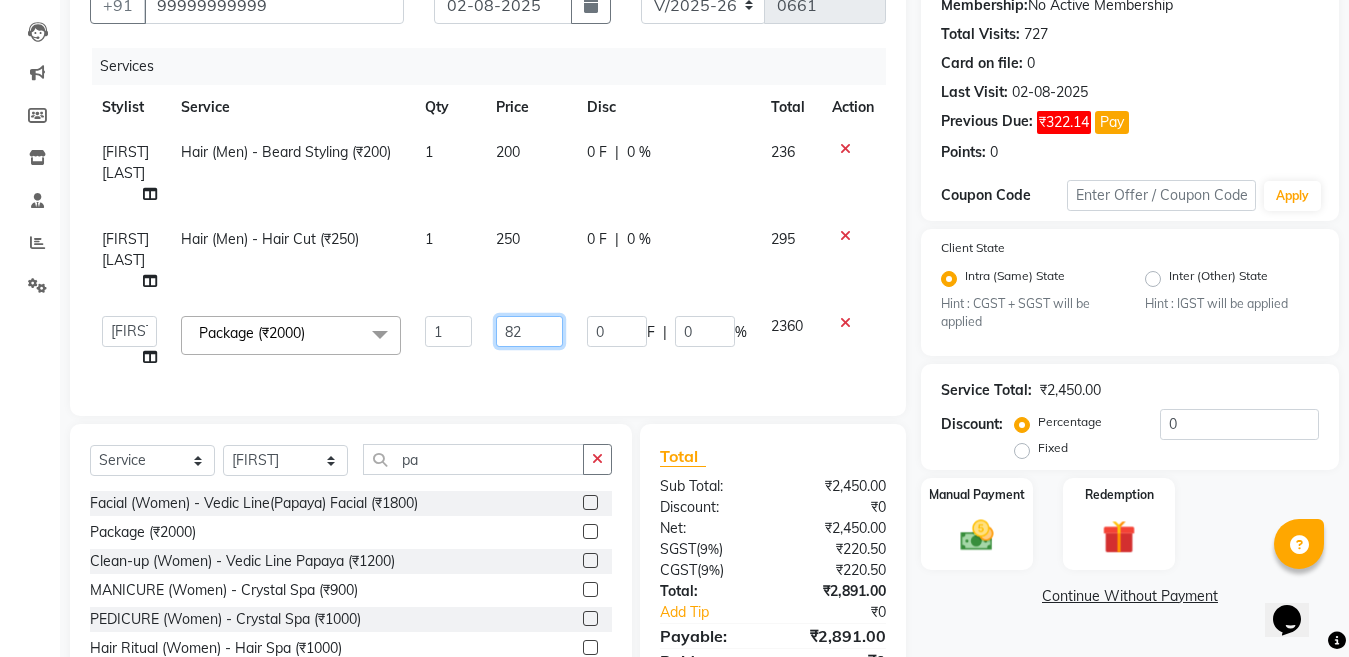 type on "826" 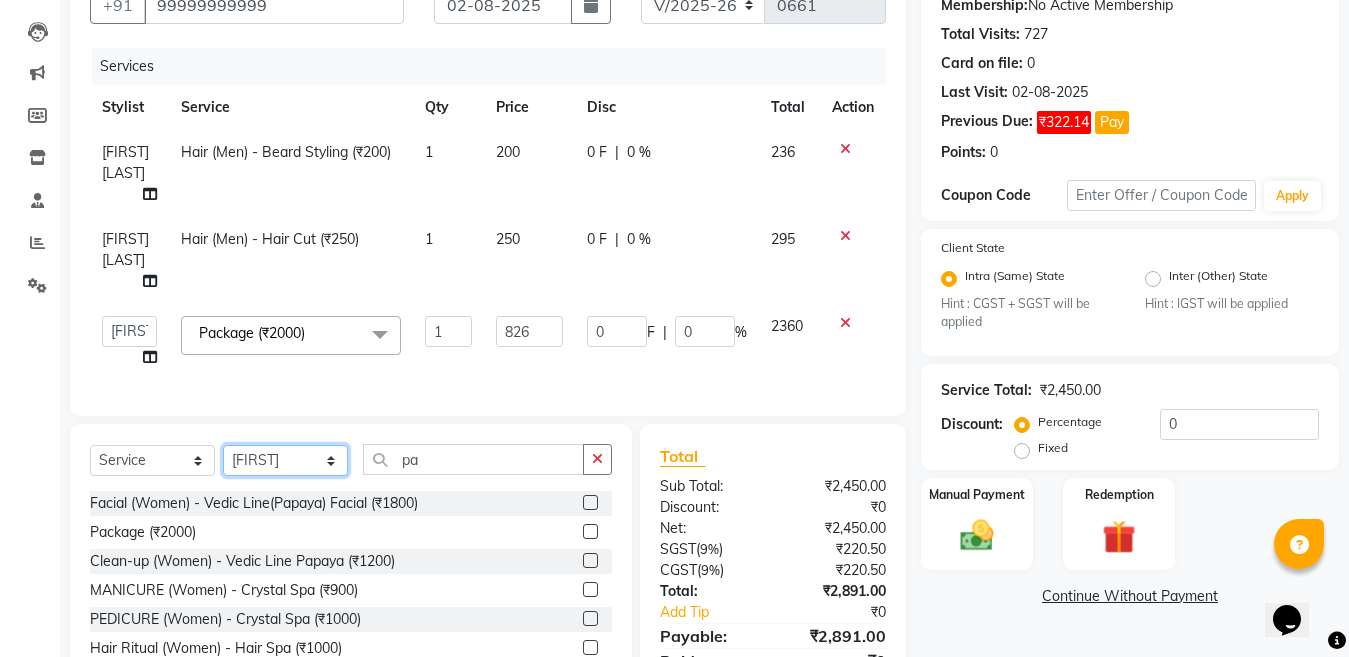 click on "Select  Service  Product  Membership  Package Voucher Prepaid Gift Card  Select Stylist [FIRST] [LAST] [FIRST] [LAST] [FIRST] [LAST] [FIRST] [LAST] [FIRST] [FIRST] [LAST] [FIRST]   [FIRST]   [FIRST]   [FIRST]  [LAST]   [FIRST]   [FIRST] [LAST]   [FIRST]   [FIRST]   [FIRST] ( [FIRST])   [FIRST]   [FIRST] [LAST]   [FIRST]   [FIRST]  Facial (Women) - Vedic Line(Papaya) Facial (₹1800)  Package (₹2000)  Clean-up (Women) - Vedic Line Papaya (₹1200)  MANICURE (Women) - Crystal Spa (₹900)  PEDICURE (Women) - Crystal Spa (₹1000)  Hair Ritual (Women) - Hair Spa (₹1000)  Hair Ritual (Women) - Mythic Oil Spa (₹1500)  Hair Ritual (Women) - Macadamia Spa (₹2000)  Hair Ritual (Women) - G.K Hair Spa (₹2500)  Hair Ritual (Women) - Lipidium (Absolute Repair) (₹1500)  Hair Rituals (Men) - Hair Spa (₹1000)  Hair Rituals (Men) - Mythic Spa (₹1300)  Hair Rituals (Men) - Macadamia Spa (₹1500)  Hair Rituals (Men) - Power Mix Beard Spa (₹1500)  Hair Rituals (Men) - G.K. Hair Spa (₹2500)" 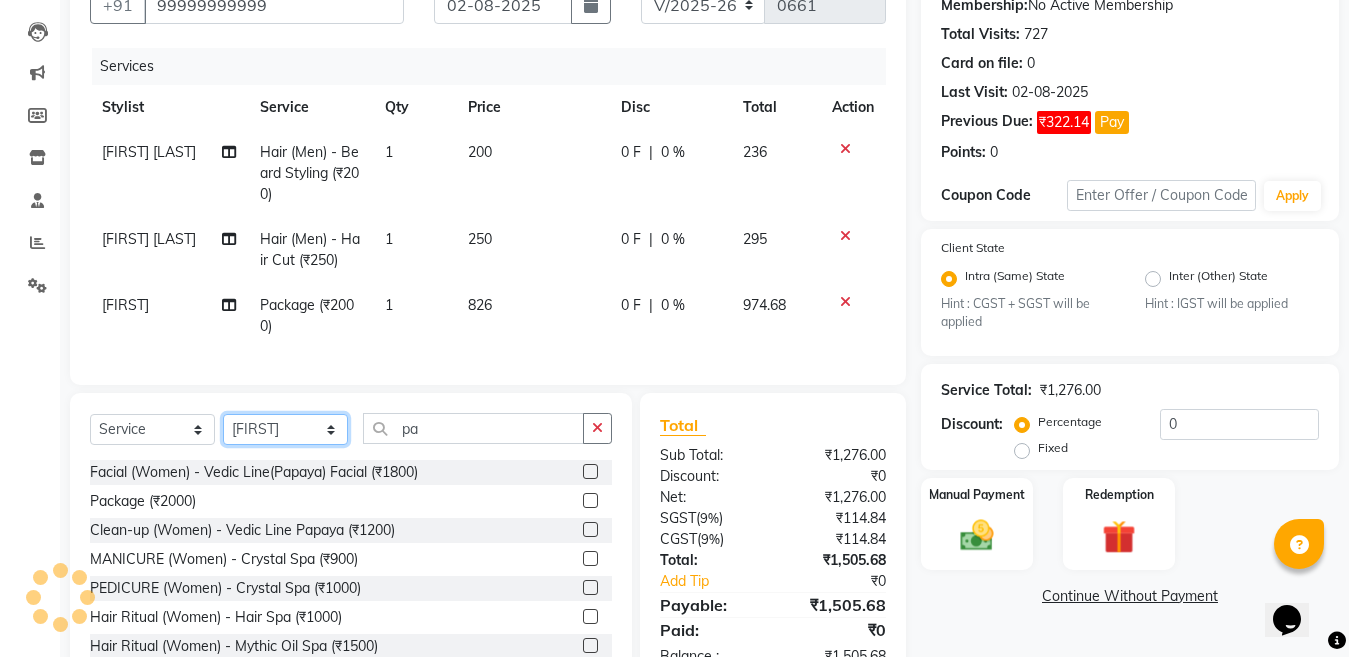 scroll, scrollTop: 100, scrollLeft: 0, axis: vertical 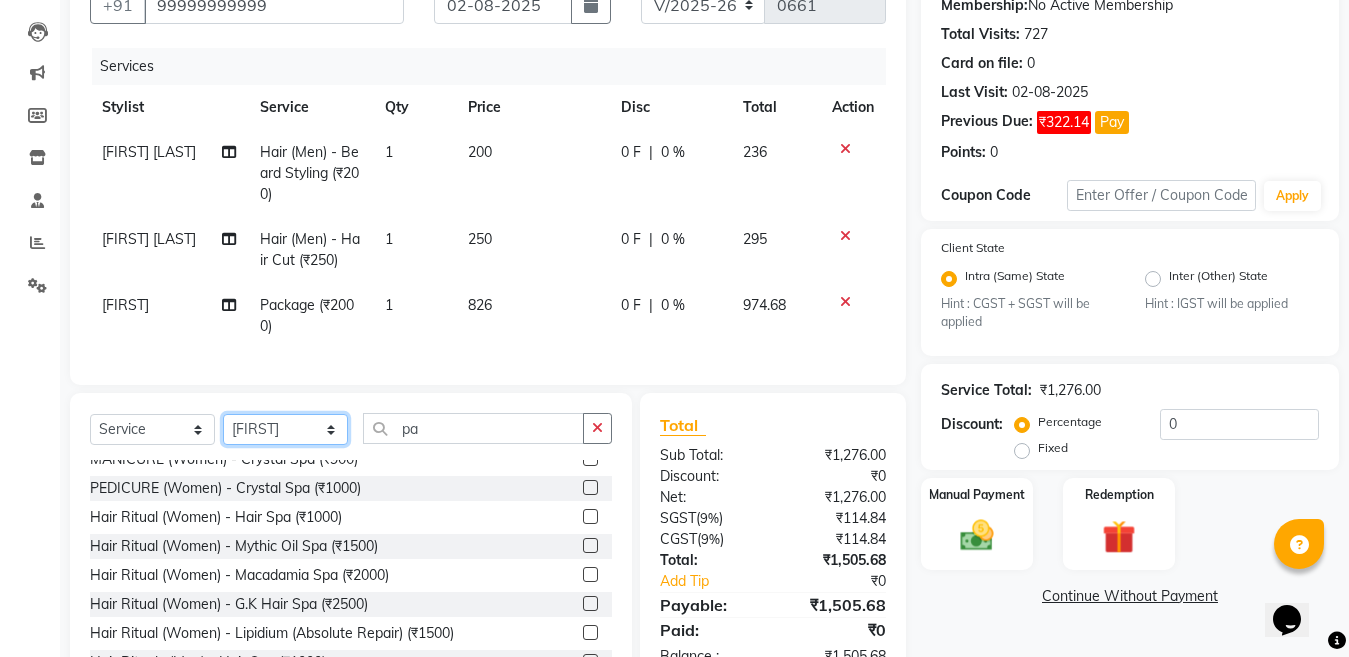 click on "Select Stylist Aakib Ansari Aalam Sheikh Ajay sain Anil  Sahu Gaurav Gulzar  Anshari Ibrahim Kamala Khushboo kusum maam Lucky Manager Marry Lepcha Nazim Priya Rao Ram Saurabha Seema Shilpa ( sunita) Sonia Sunita Chauhan Vanshika Varun Zafar" 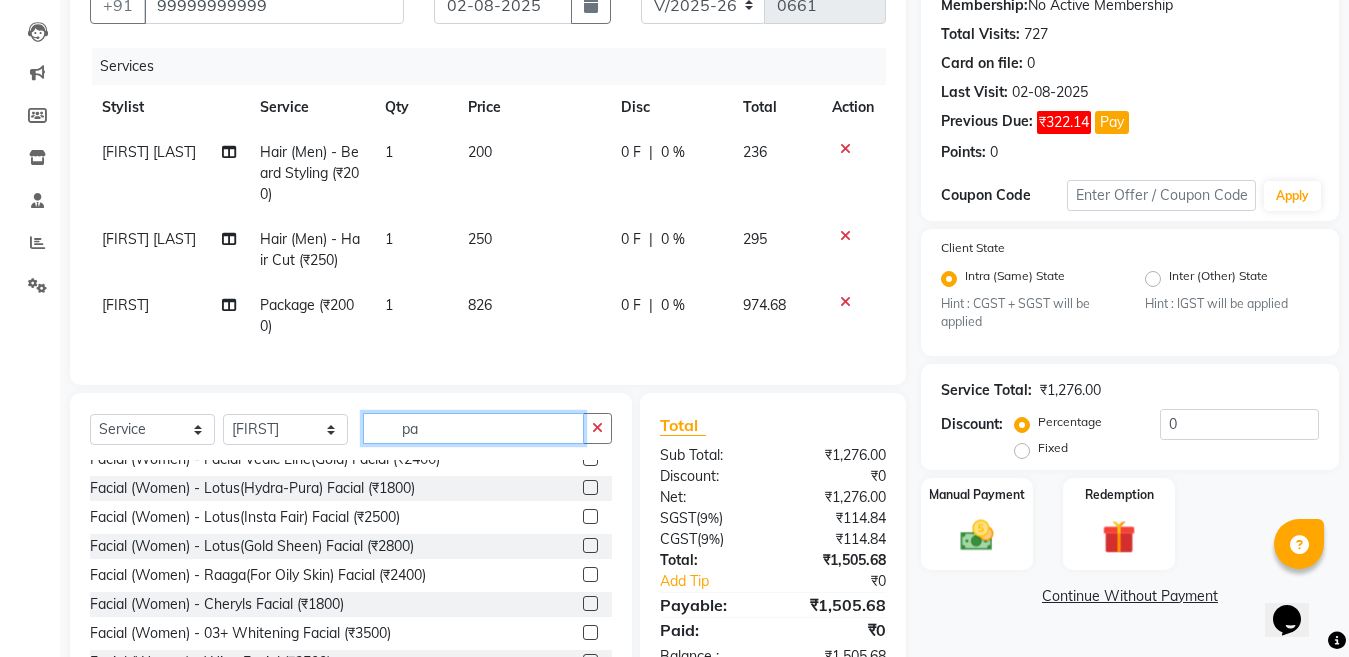click on "pa" 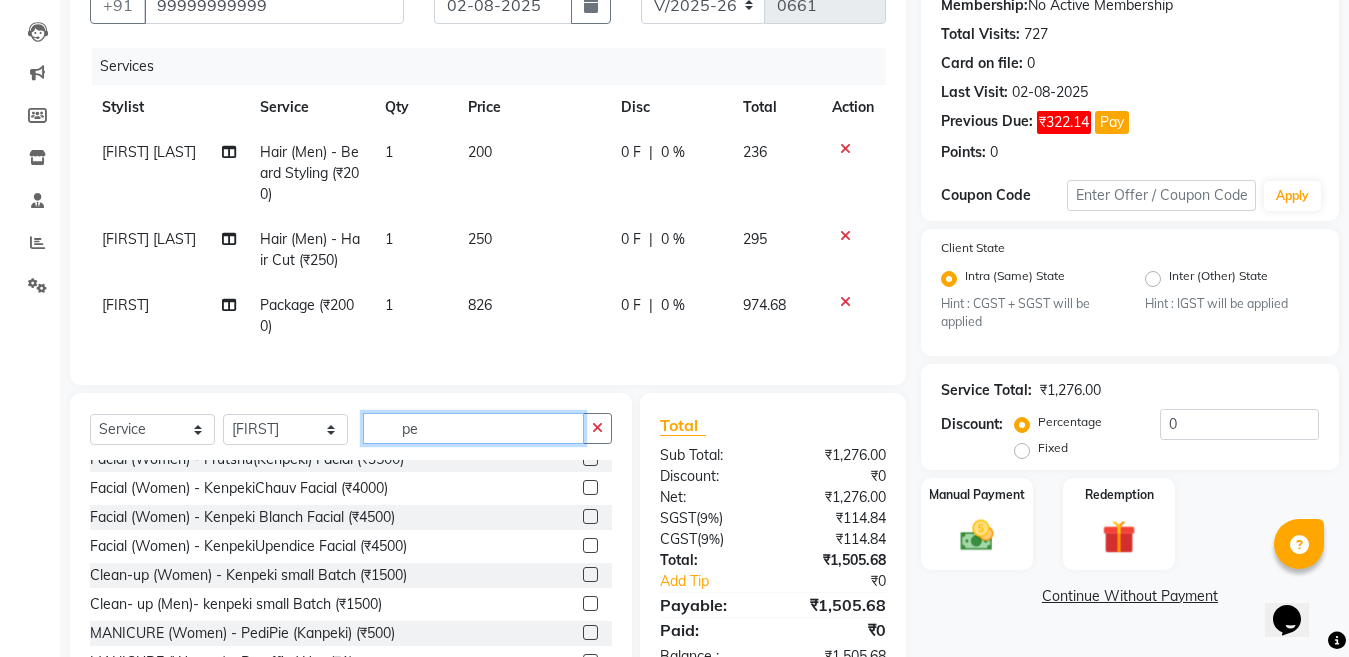 scroll, scrollTop: 0, scrollLeft: 0, axis: both 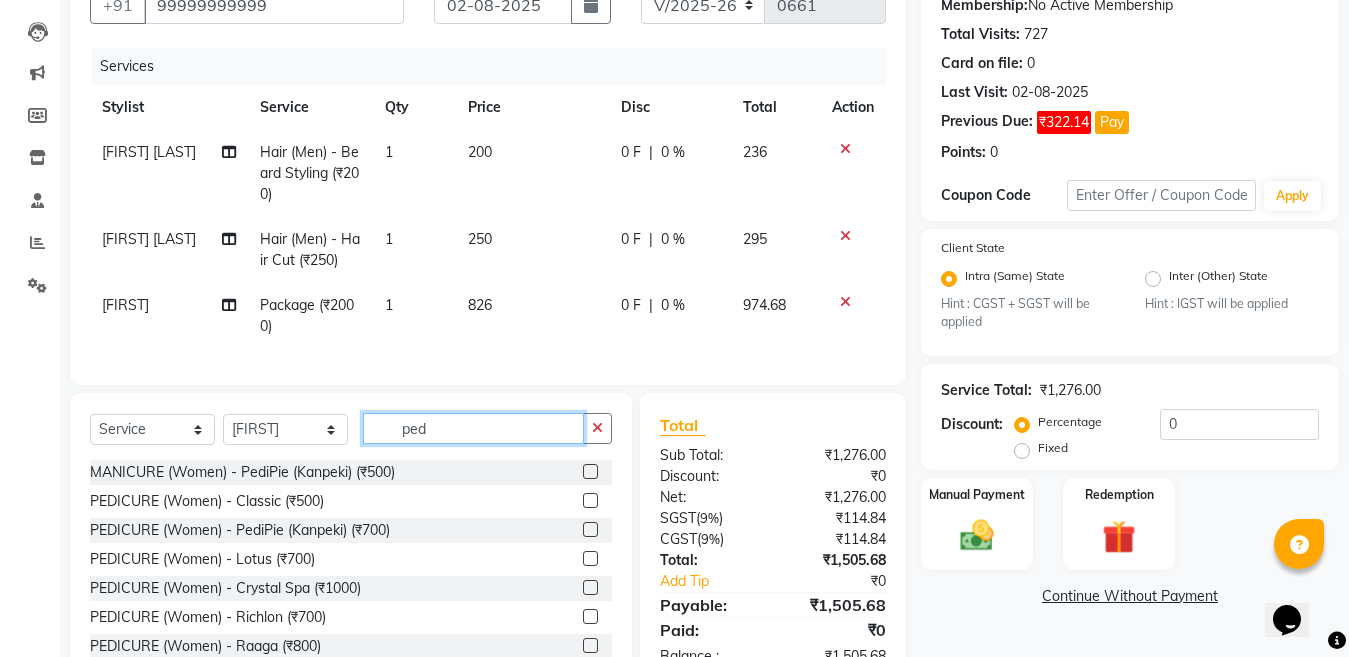 type on "ped" 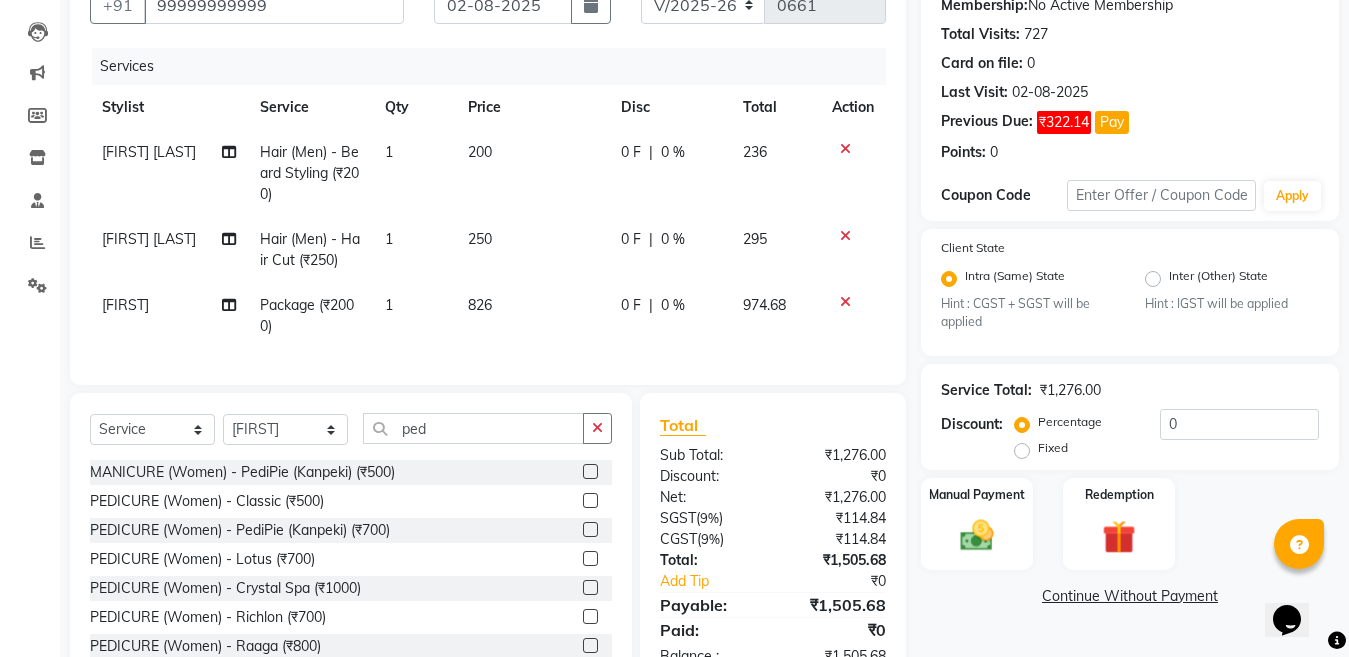 click 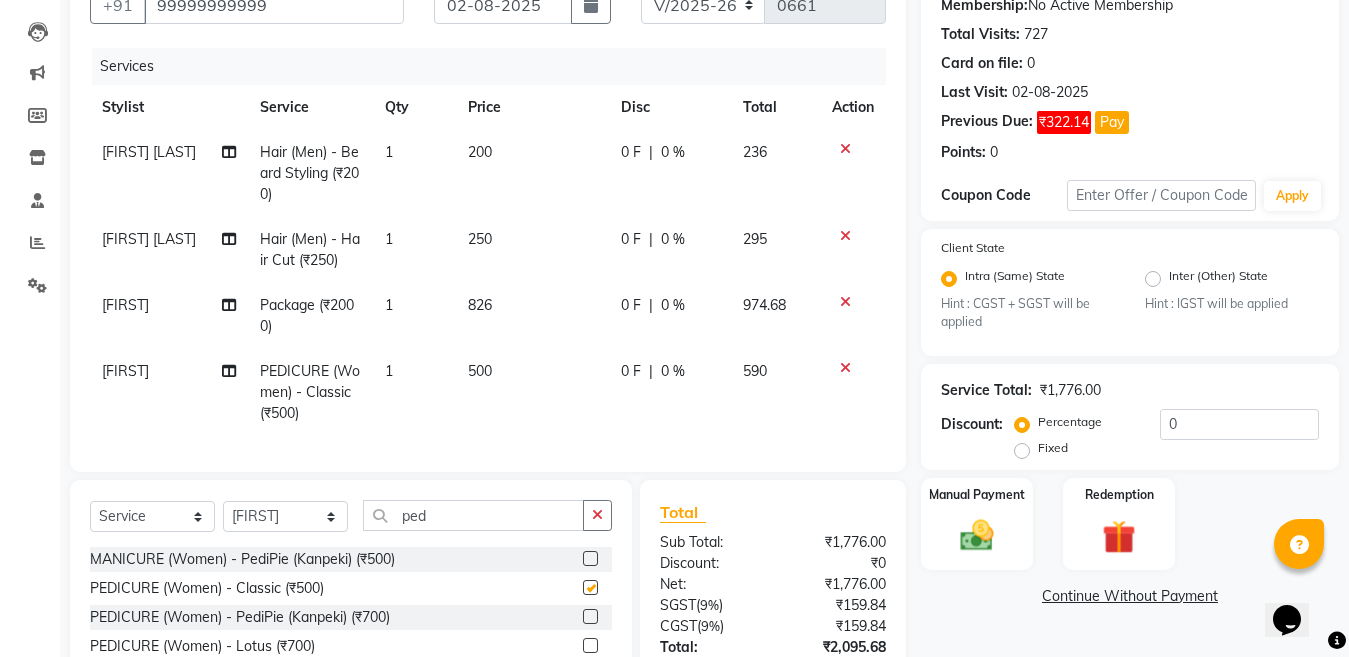 checkbox on "false" 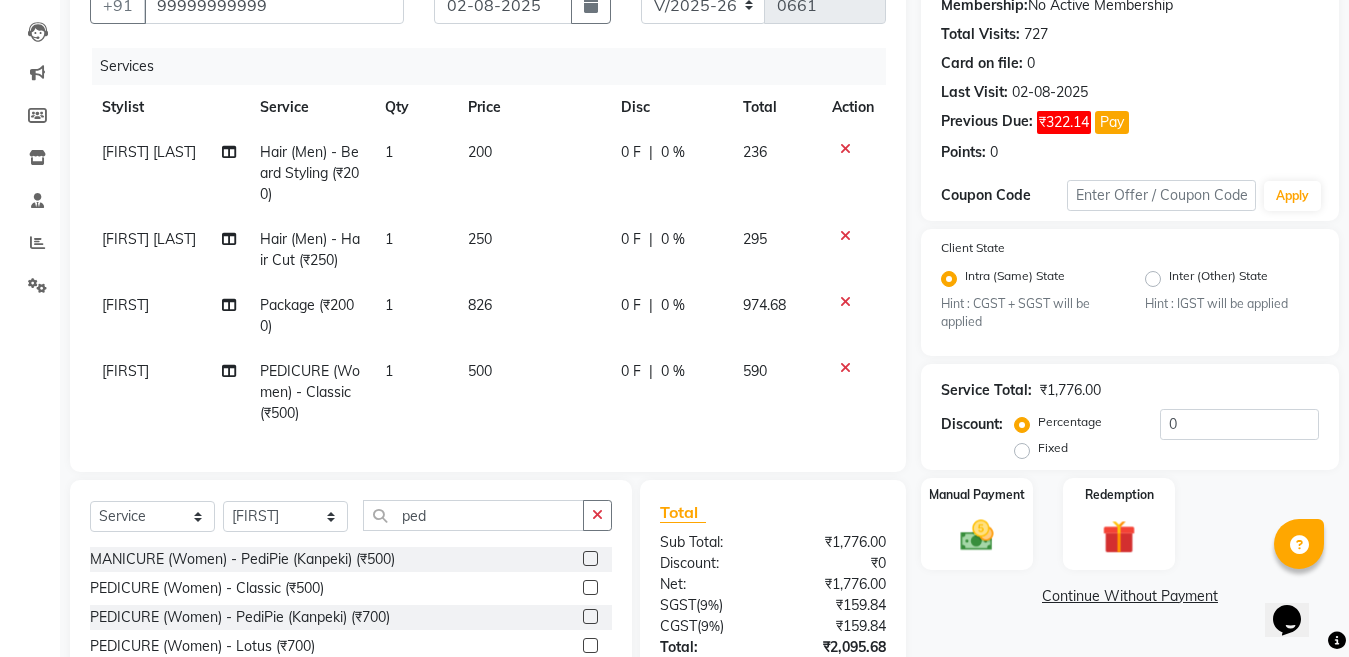 click on "500" 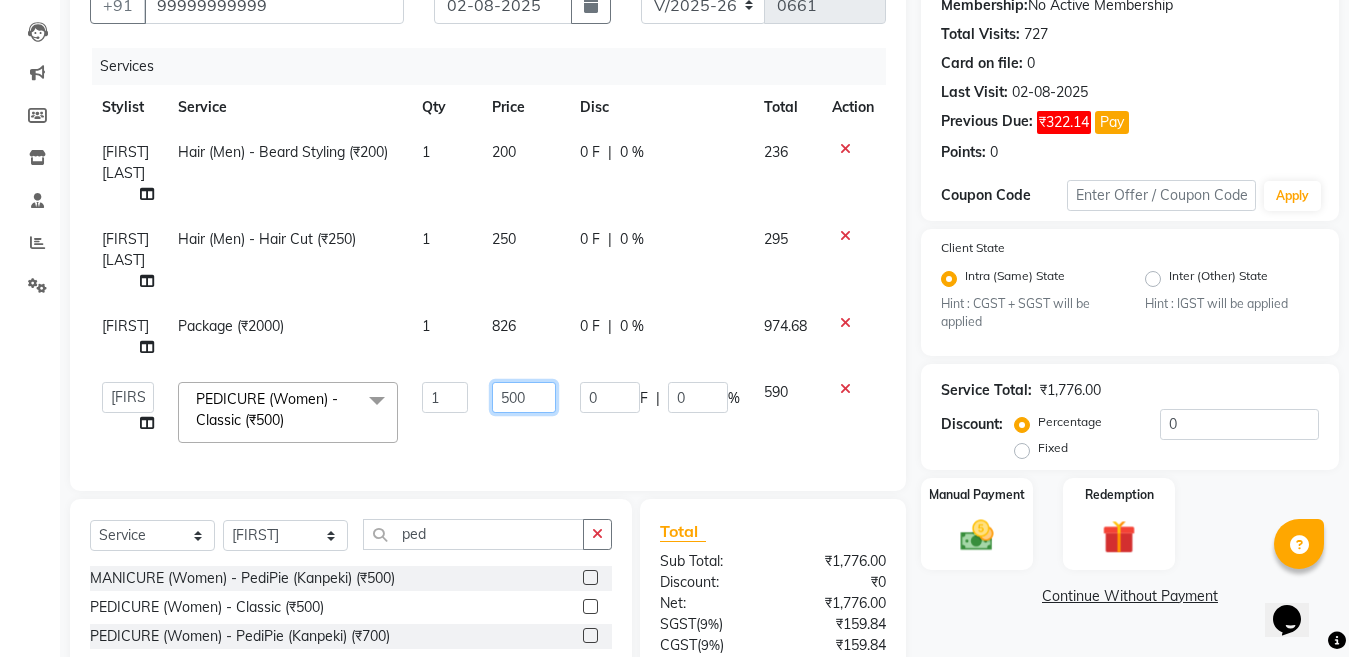 click on "500" 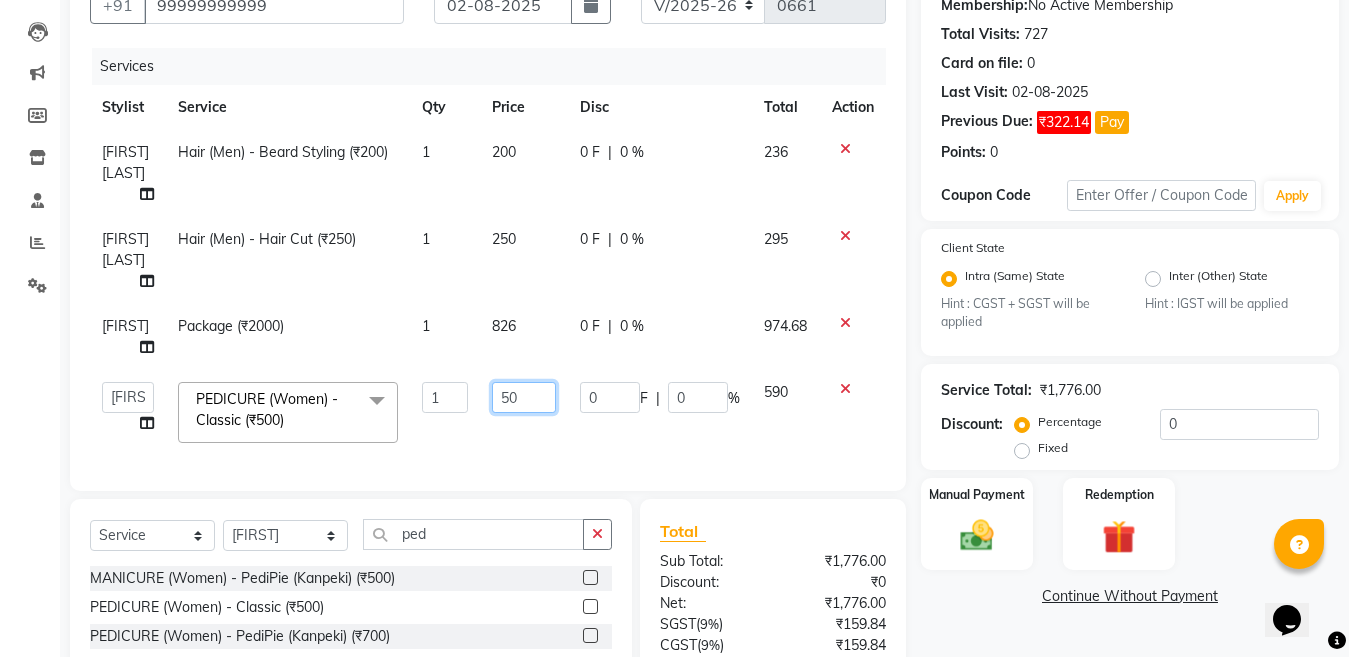 type on "5" 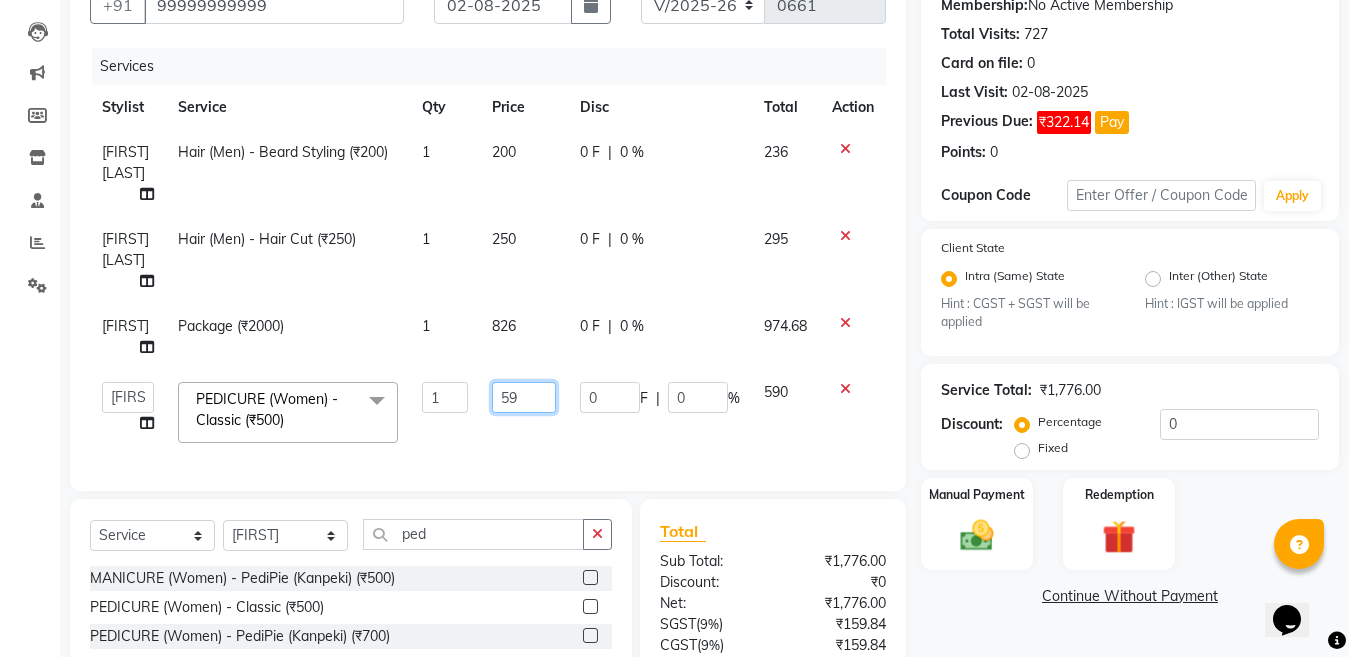 type on "590" 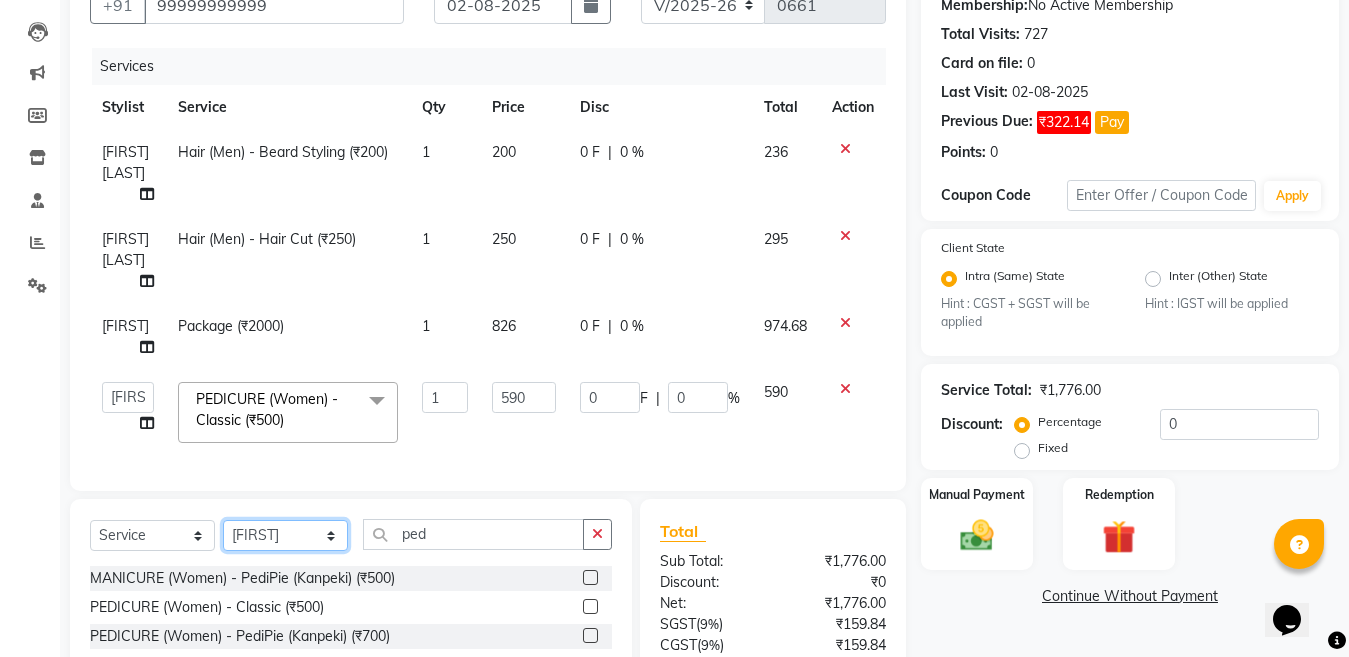 click on "Select Stylist Aakib Ansari Aalam Sheikh Ajay sain Anil  Sahu Gaurav Gulzar  Anshari Ibrahim Kamala Khushboo kusum maam Lucky Manager Marry Lepcha Nazim Priya Rao Ram Saurabha Seema Shilpa ( sunita) Sonia Sunita Chauhan Vanshika Varun Zafar" 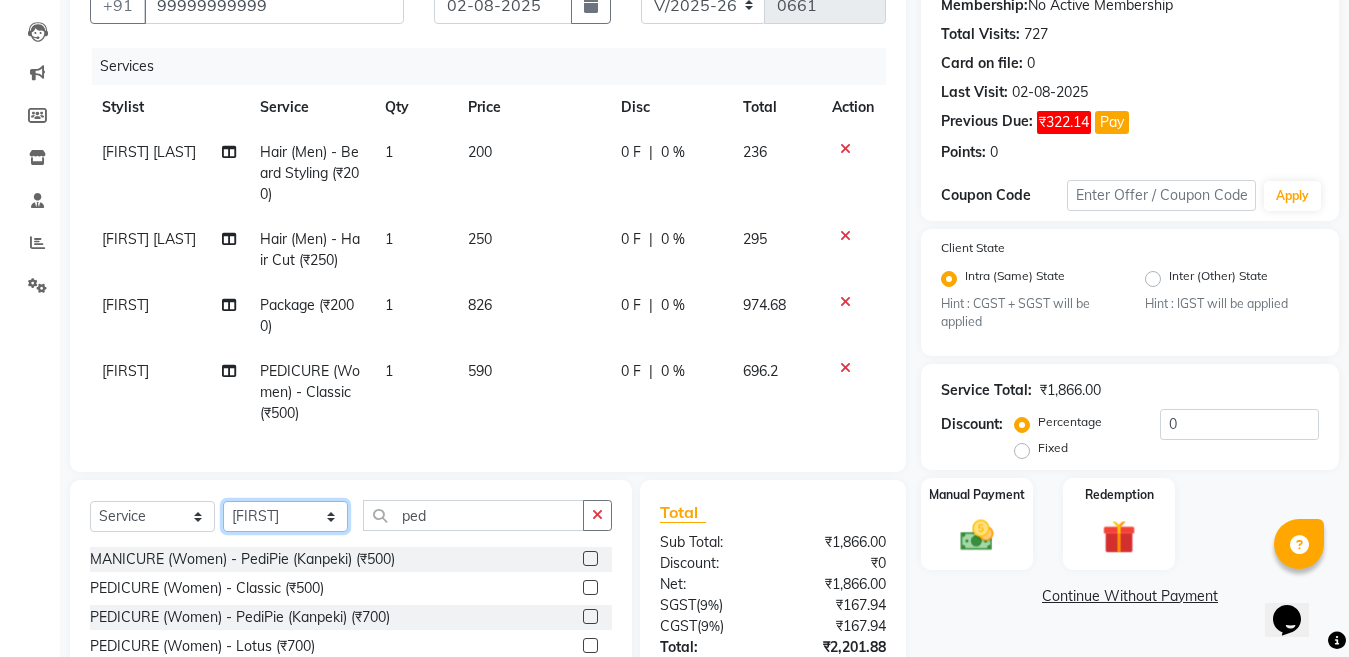 select on "69067" 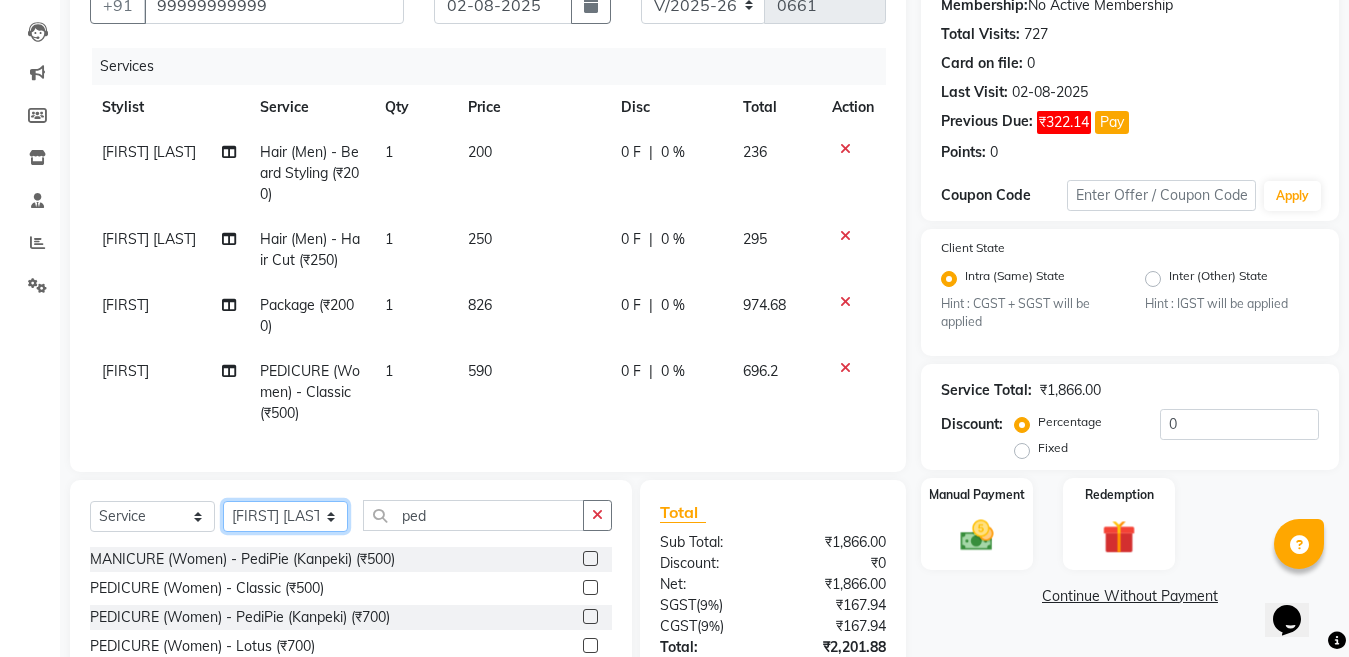 click on "Select Stylist Aakib Ansari Aalam Sheikh Ajay sain Anil  Sahu Gaurav Gulzar  Anshari Ibrahim Kamala Khushboo kusum maam Lucky Manager Marry Lepcha Nazim Priya Rao Ram Saurabha Seema Shilpa ( sunita) Sonia Sunita Chauhan Vanshika Varun Zafar" 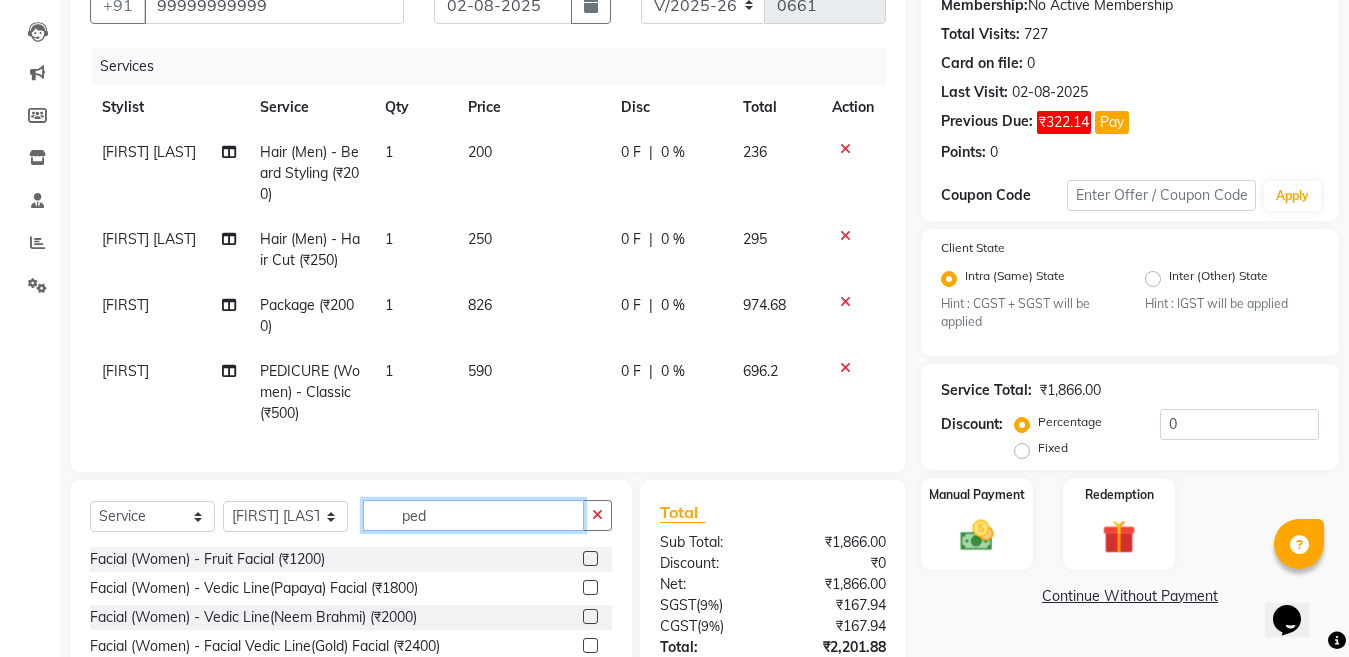 click on "ped" 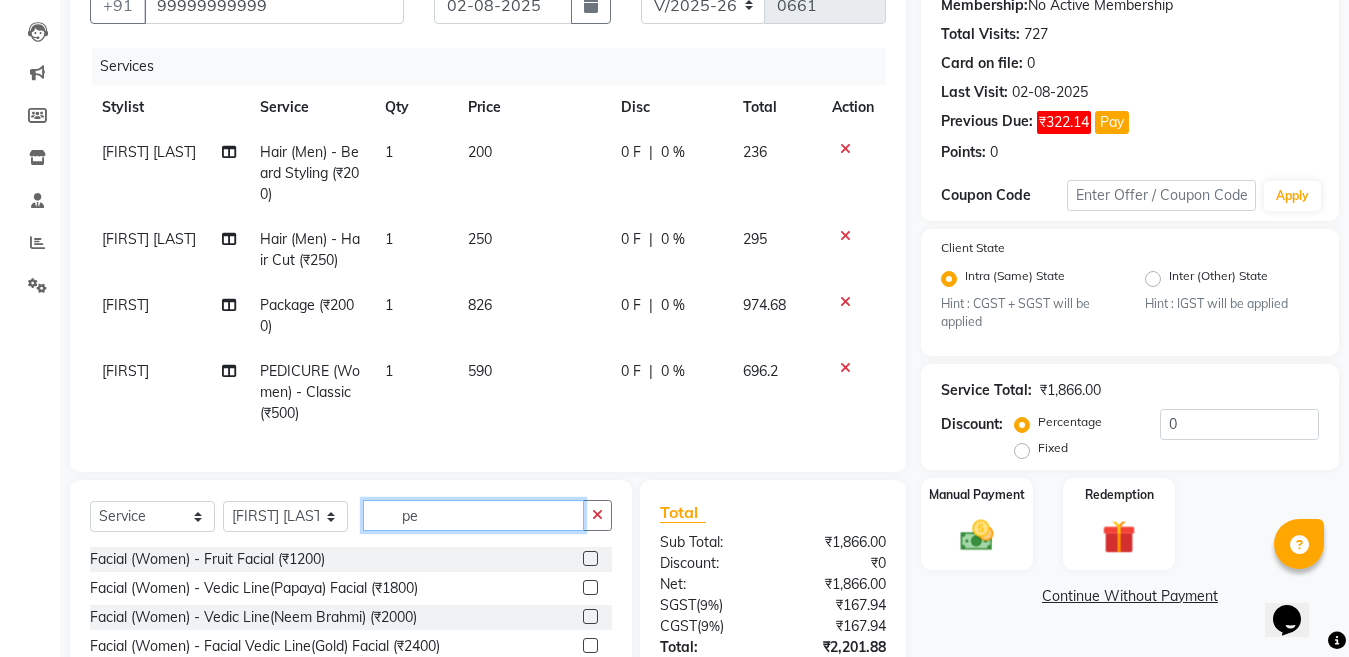 type on "p" 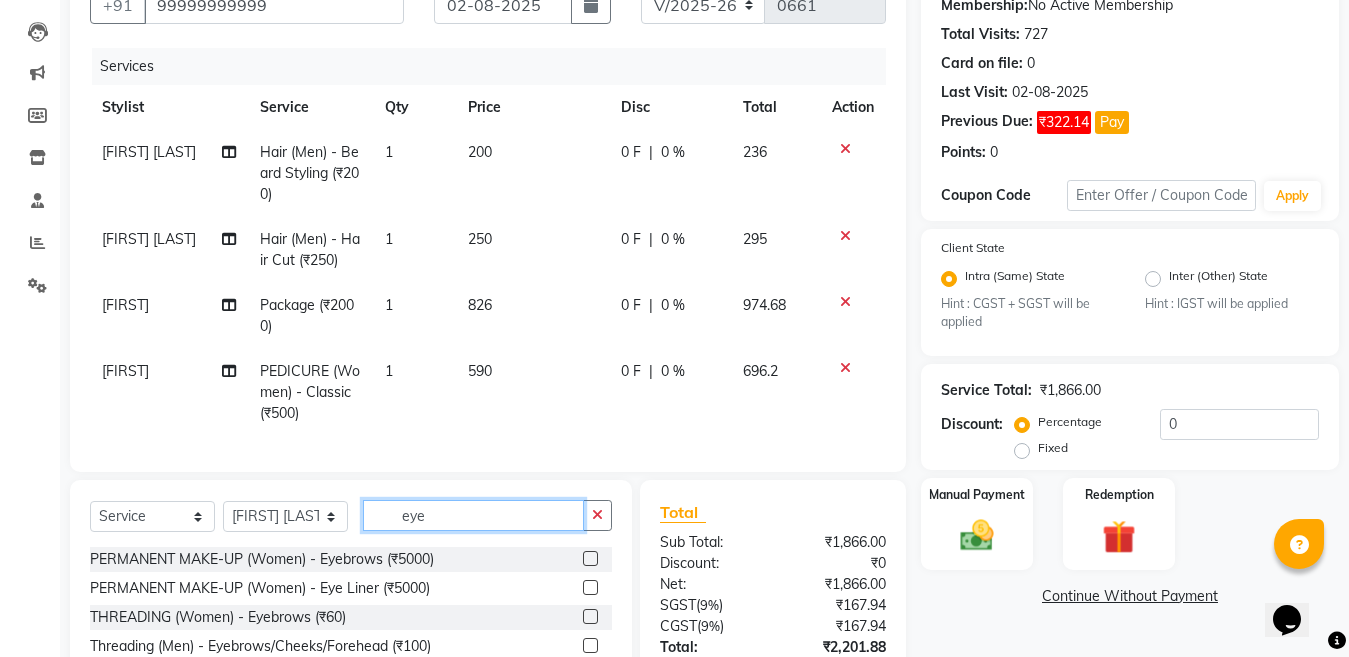 type on "eye" 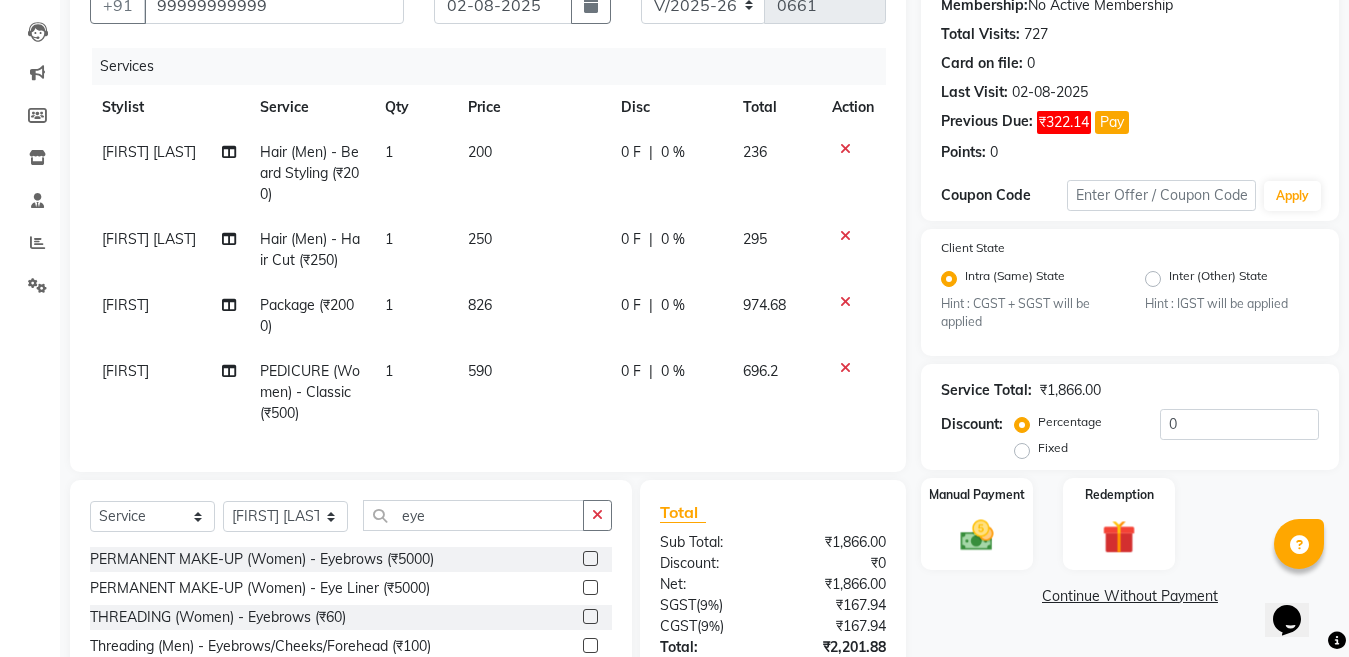 click 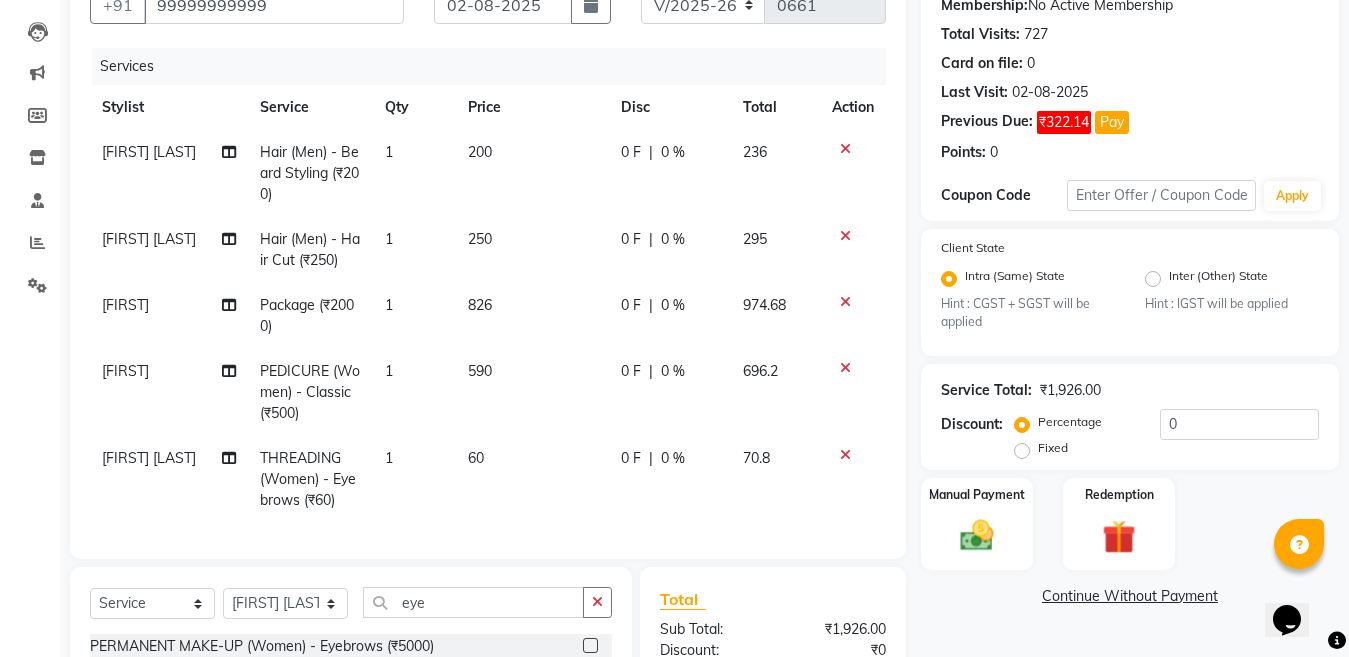 checkbox on "false" 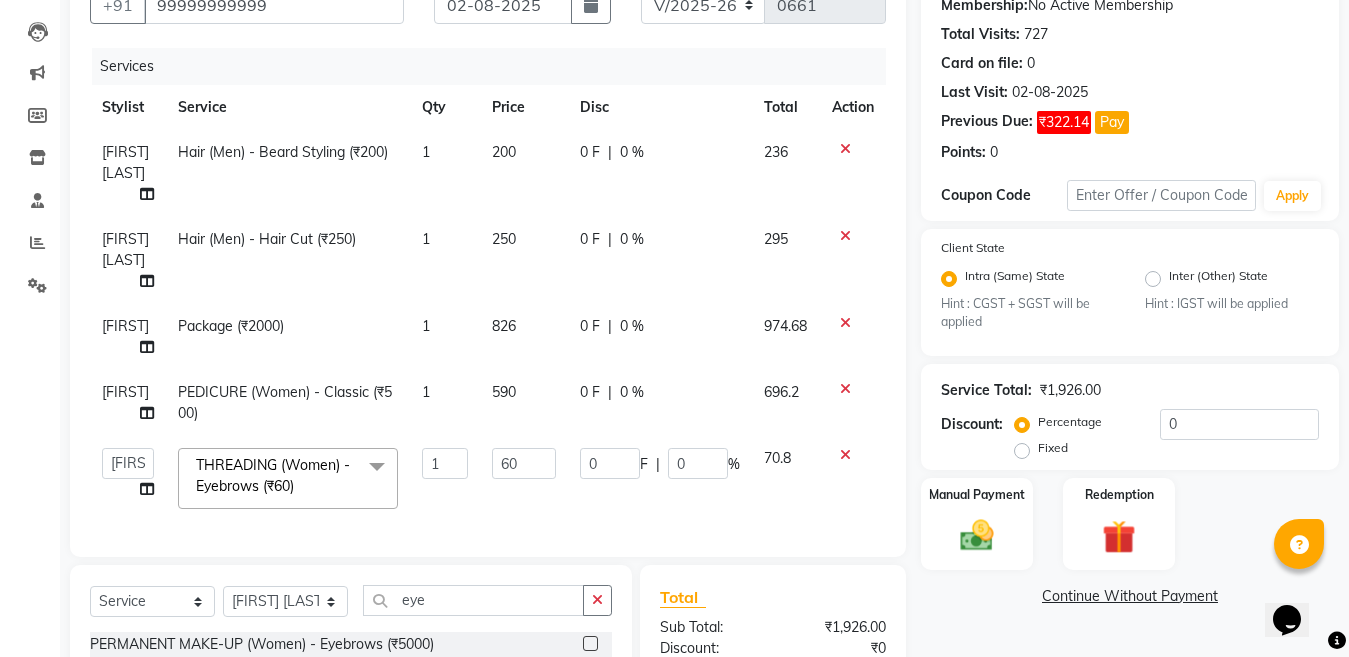 scroll, scrollTop: 0, scrollLeft: 0, axis: both 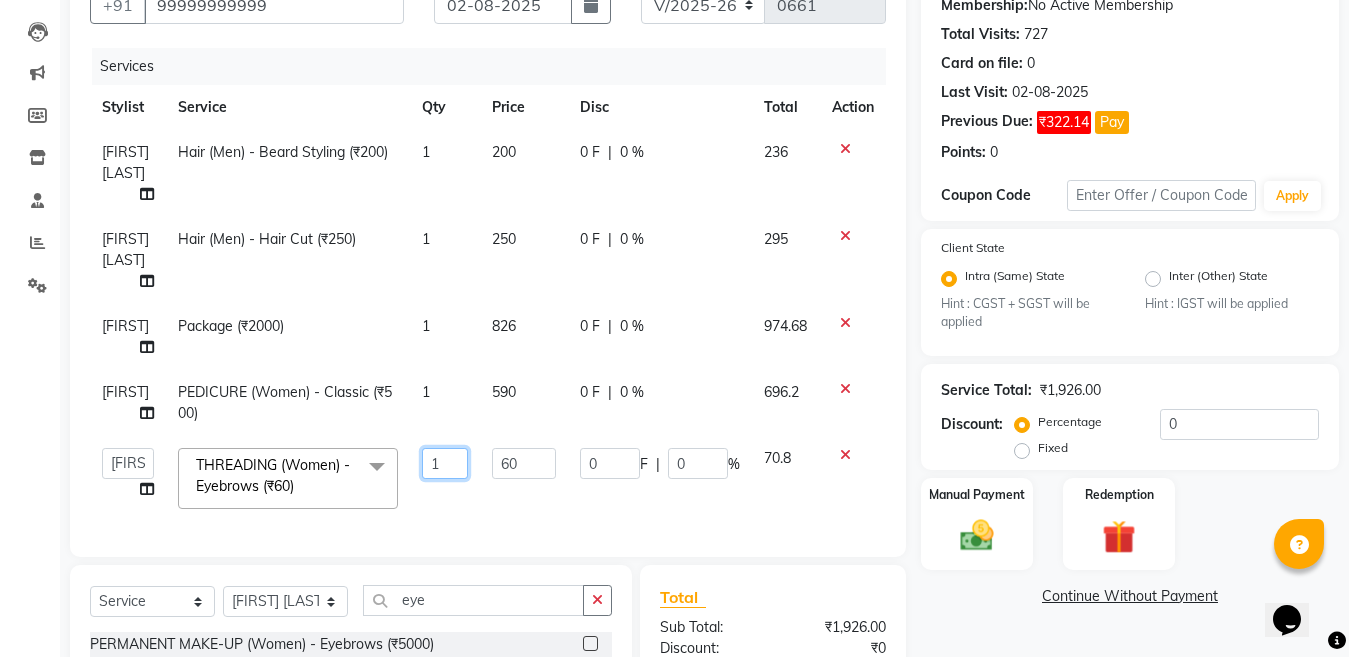 click on "1" 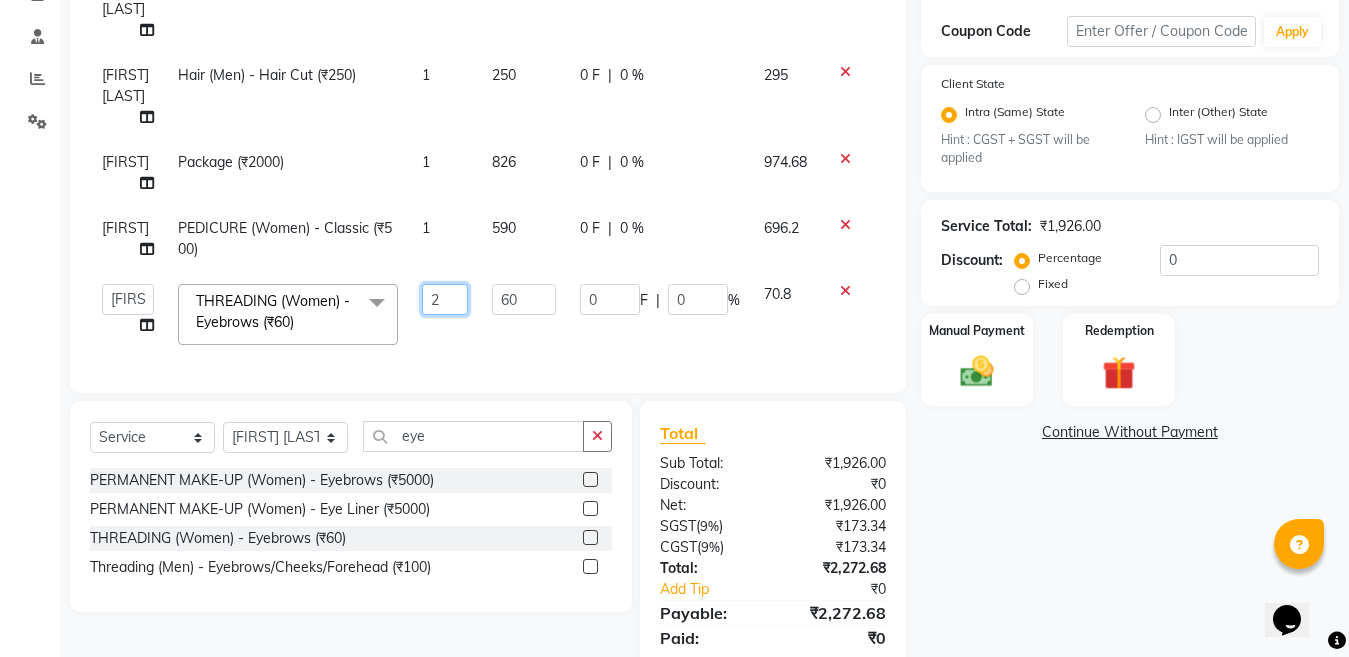 scroll, scrollTop: 386, scrollLeft: 0, axis: vertical 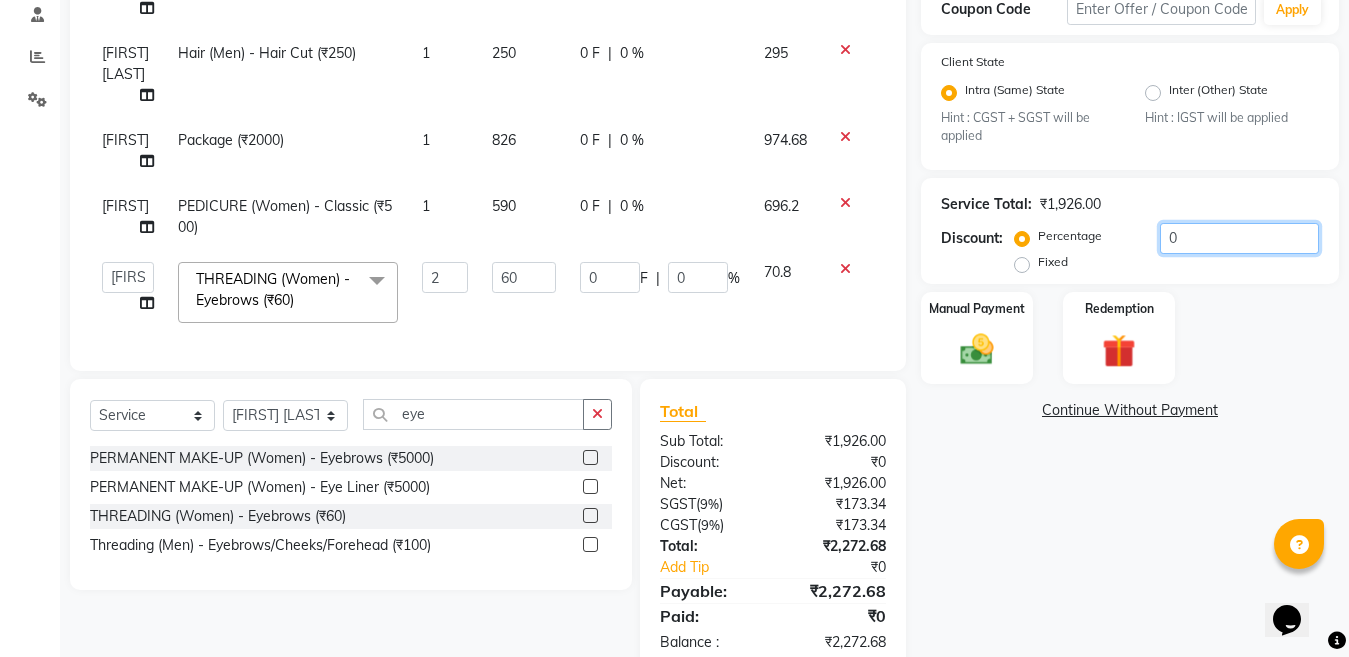 click on "0" 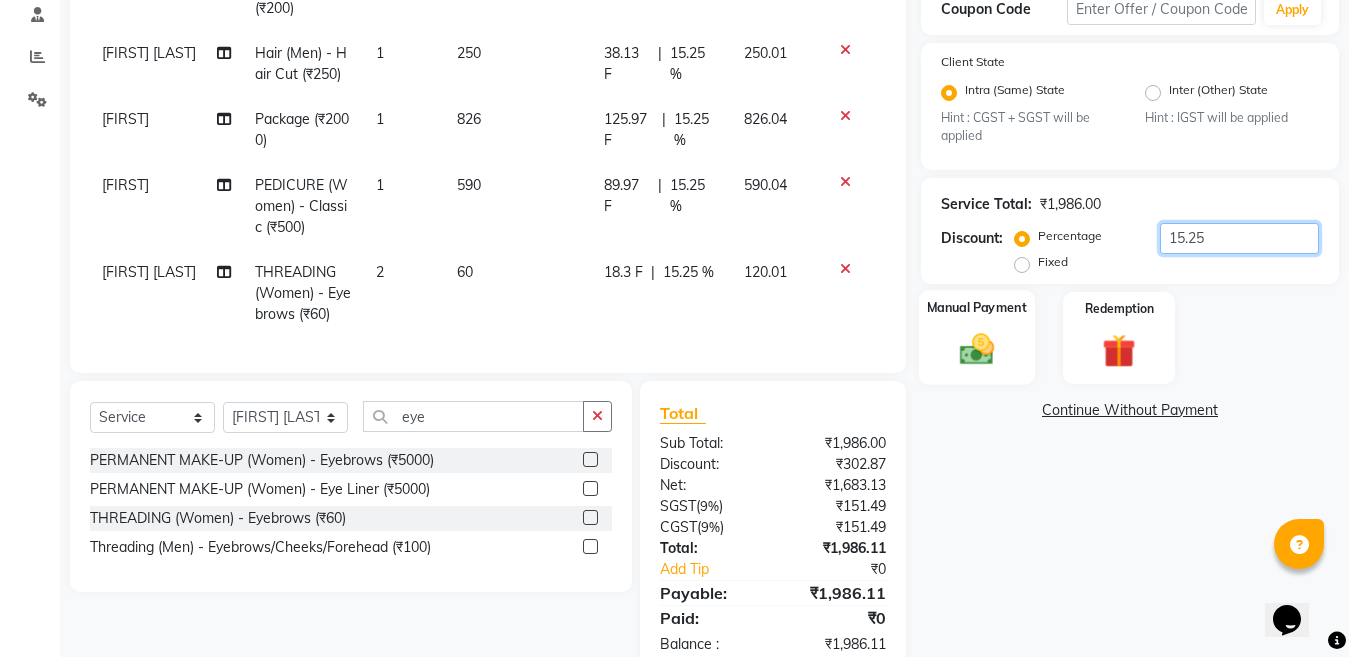 type on "15.25" 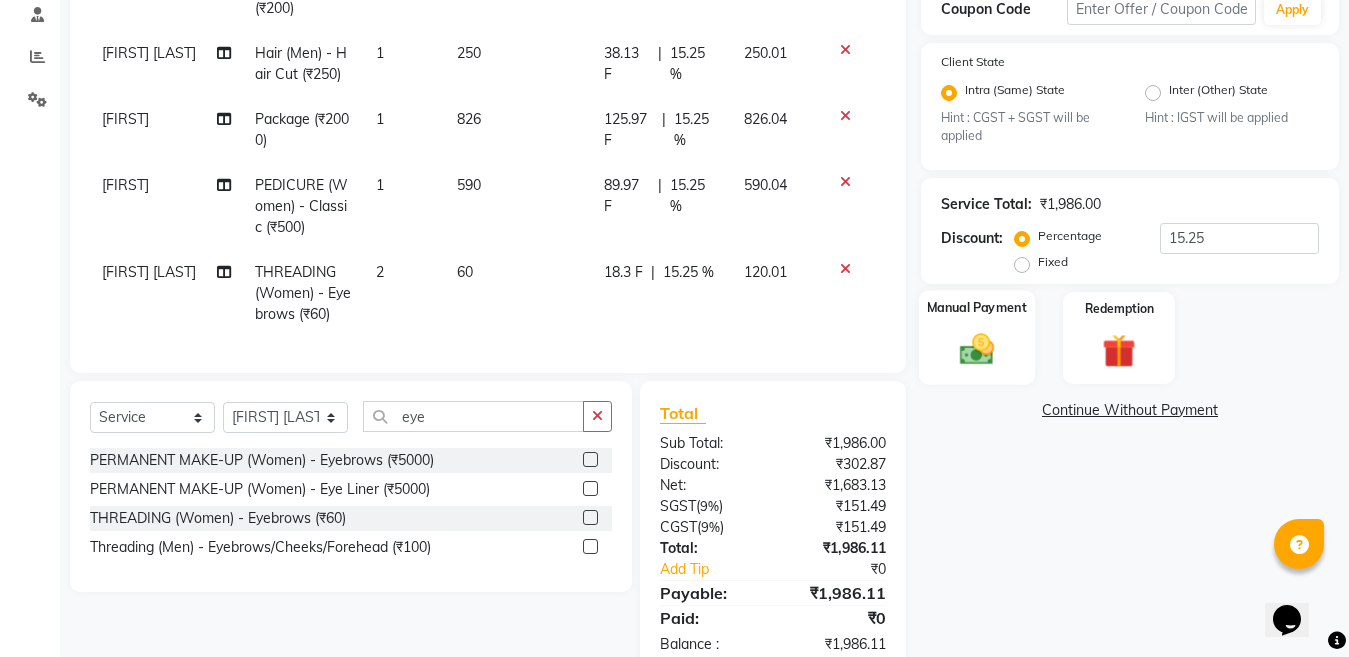 click 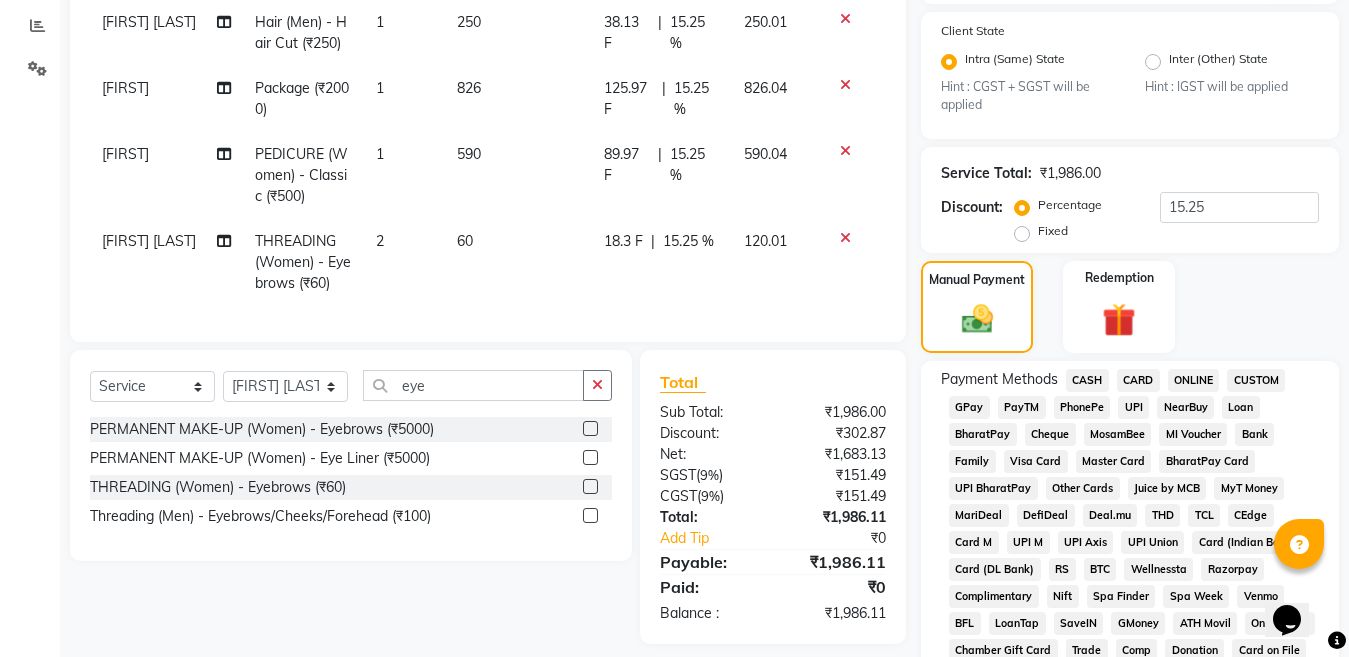 scroll, scrollTop: 434, scrollLeft: 0, axis: vertical 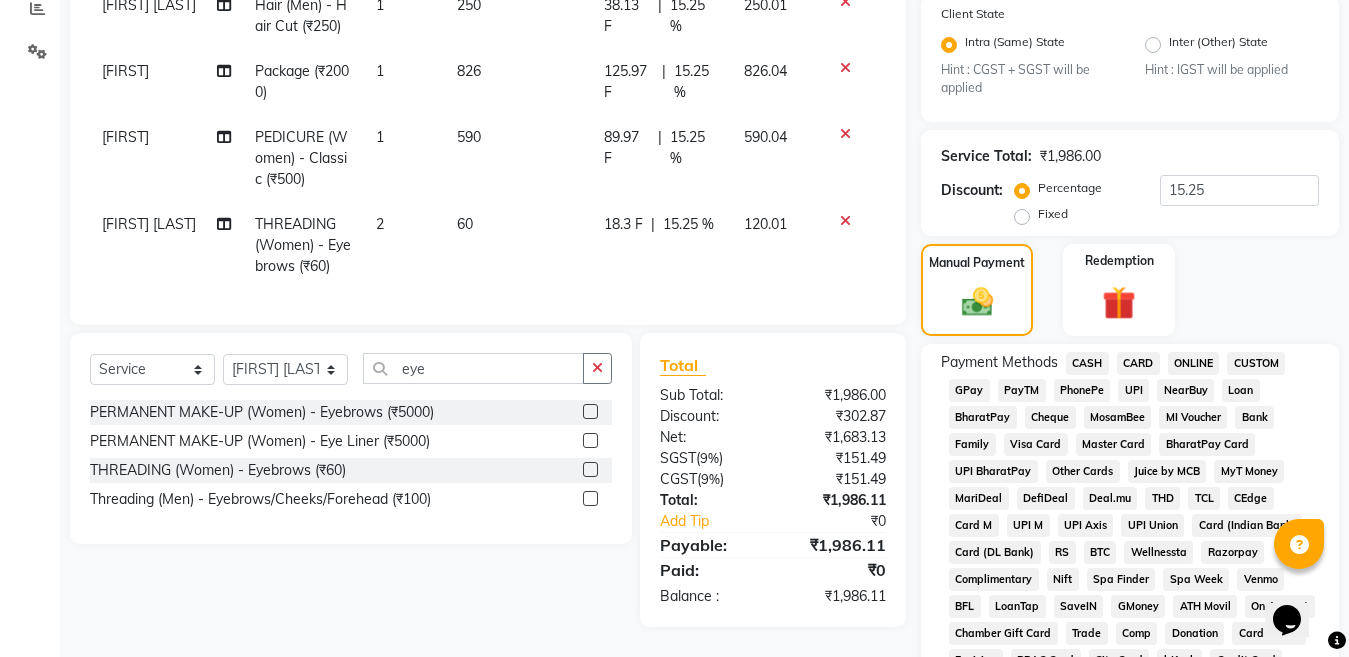 click on "ONLINE" 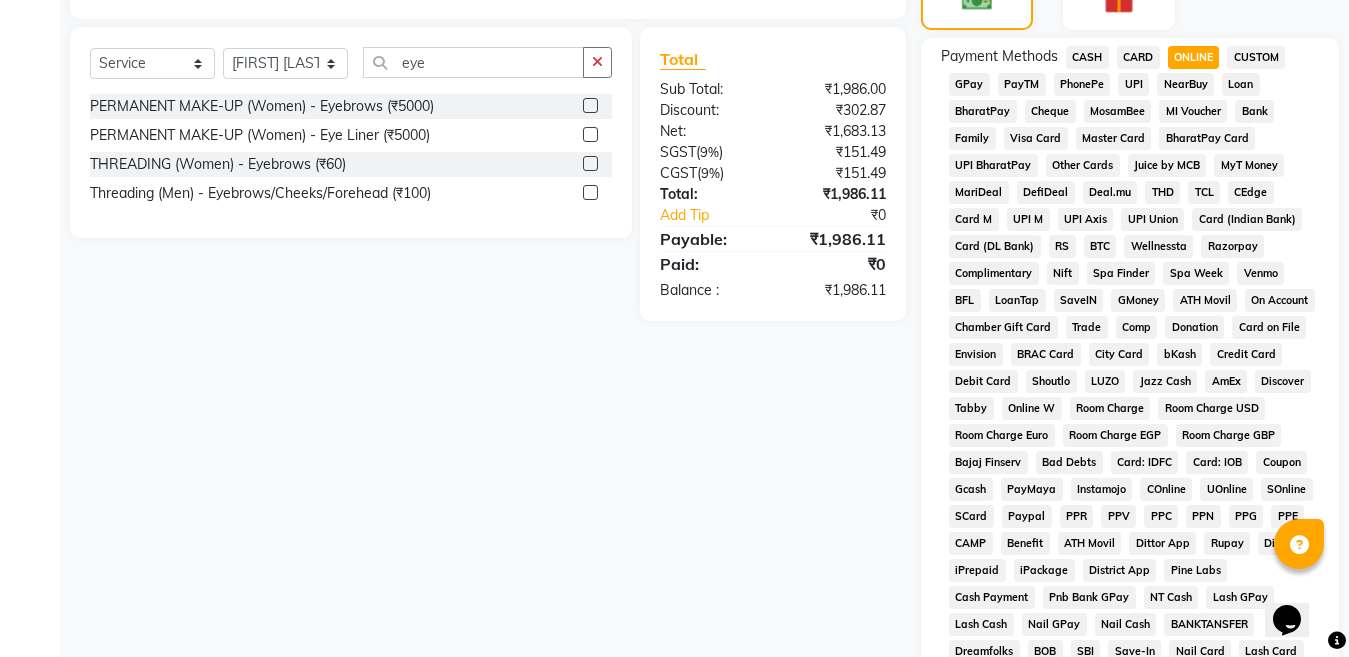 scroll, scrollTop: 934, scrollLeft: 0, axis: vertical 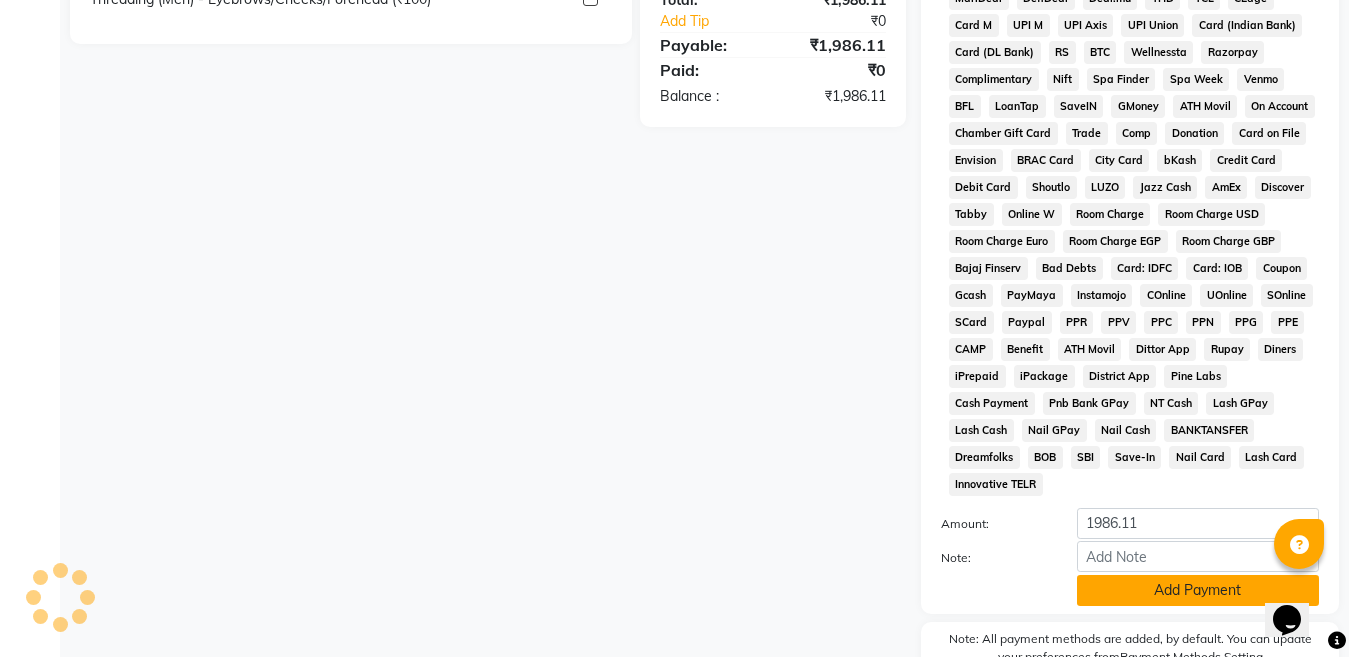 click on "Add Payment" 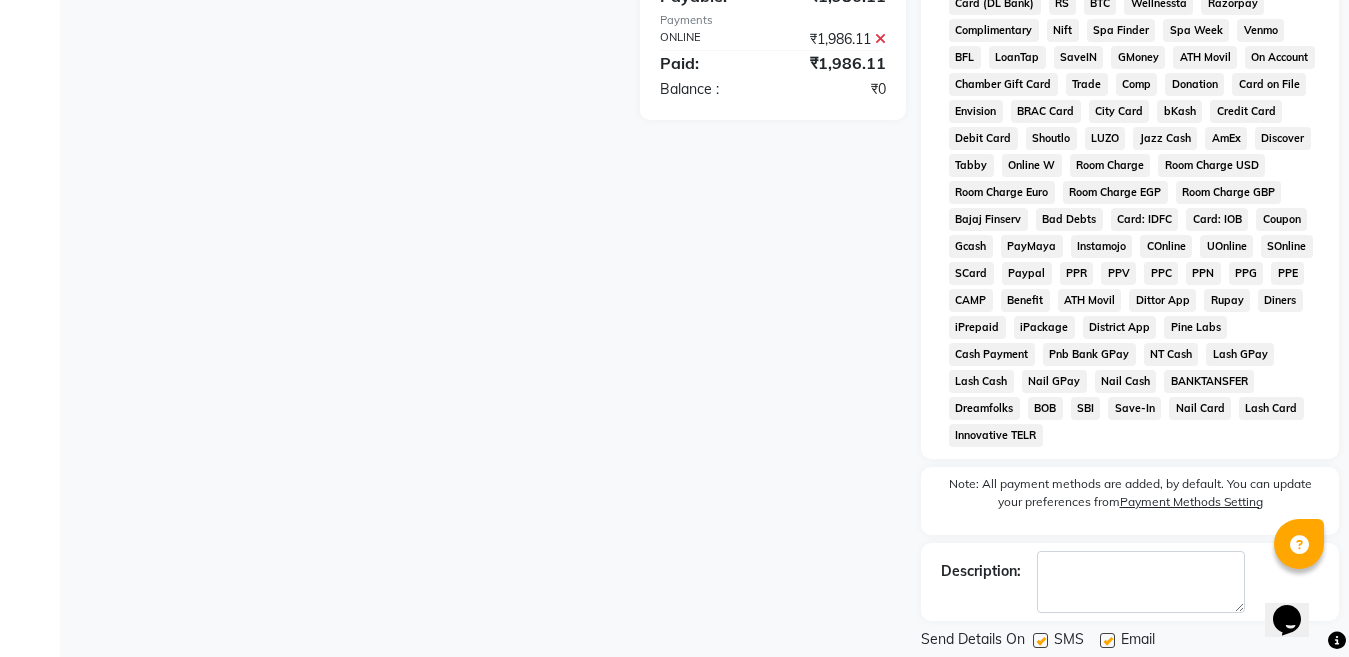 scroll, scrollTop: 1045, scrollLeft: 0, axis: vertical 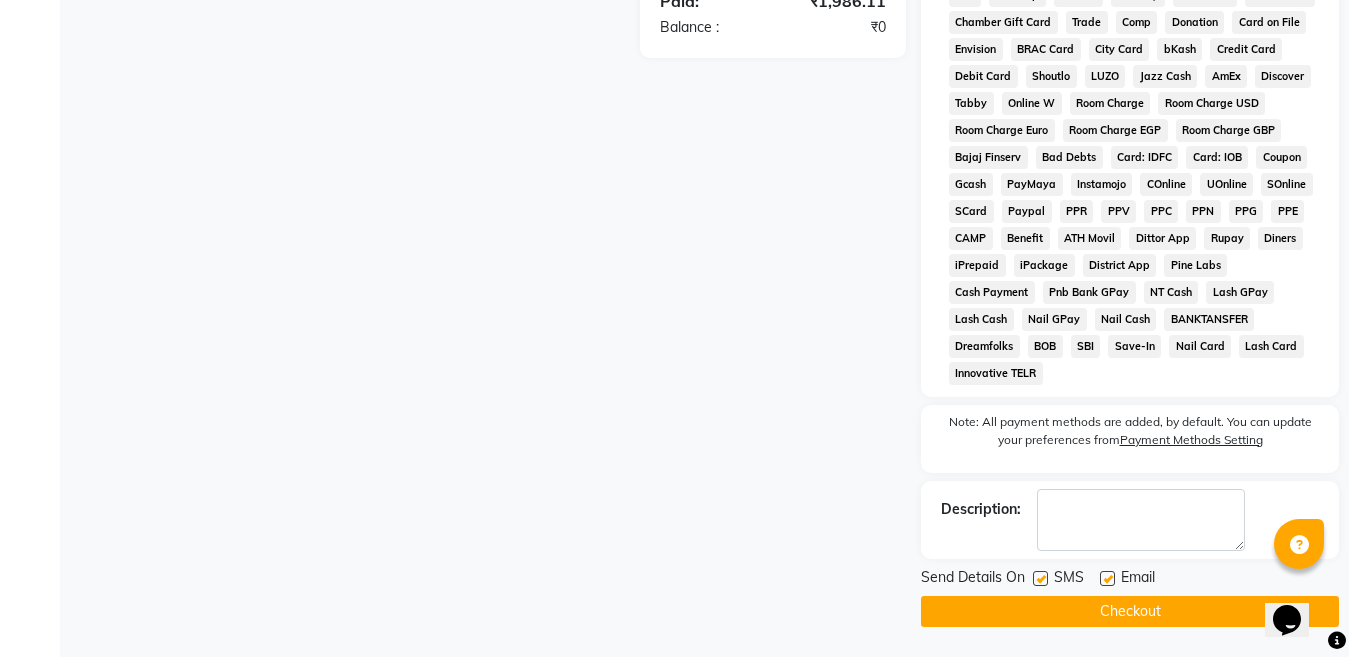 click on "Checkout" 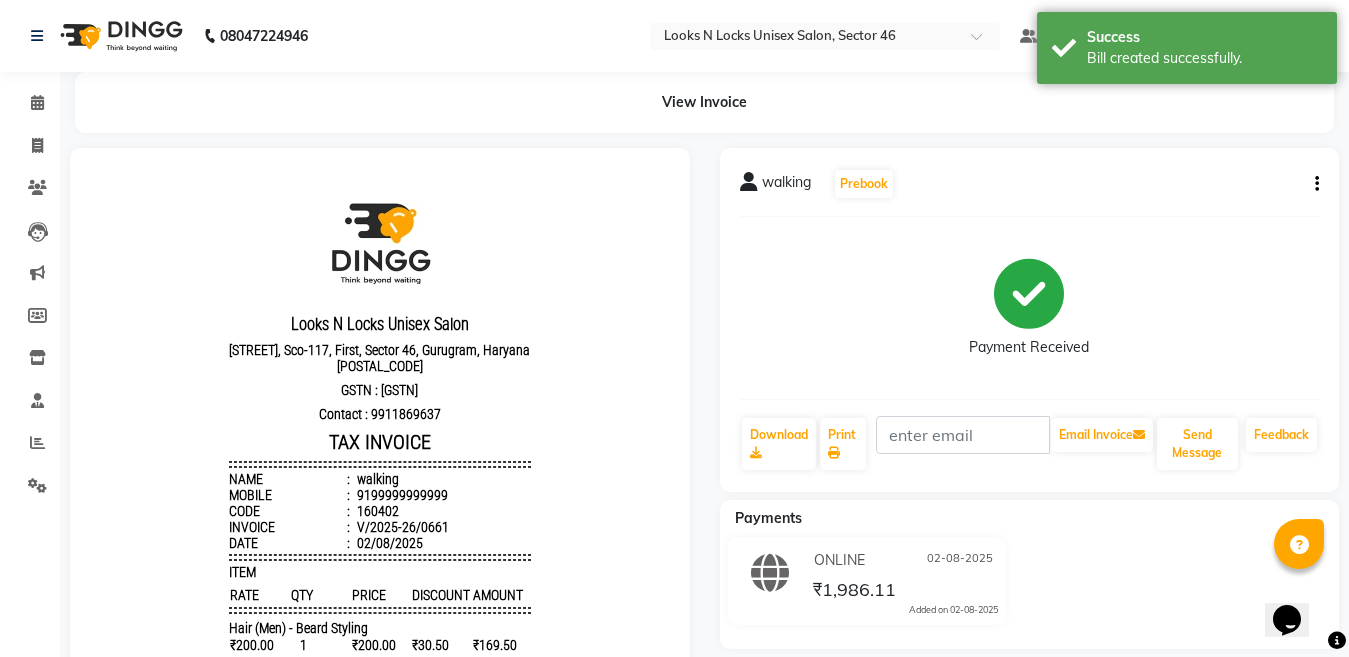 scroll, scrollTop: 0, scrollLeft: 0, axis: both 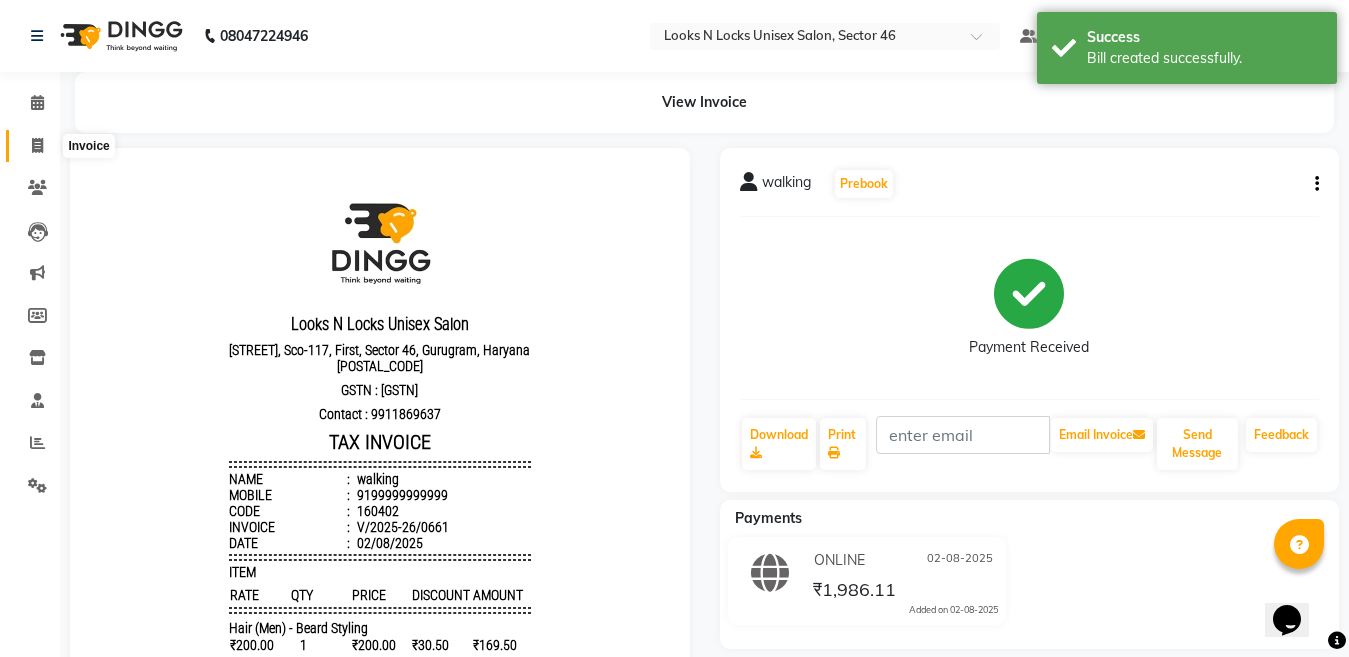 click 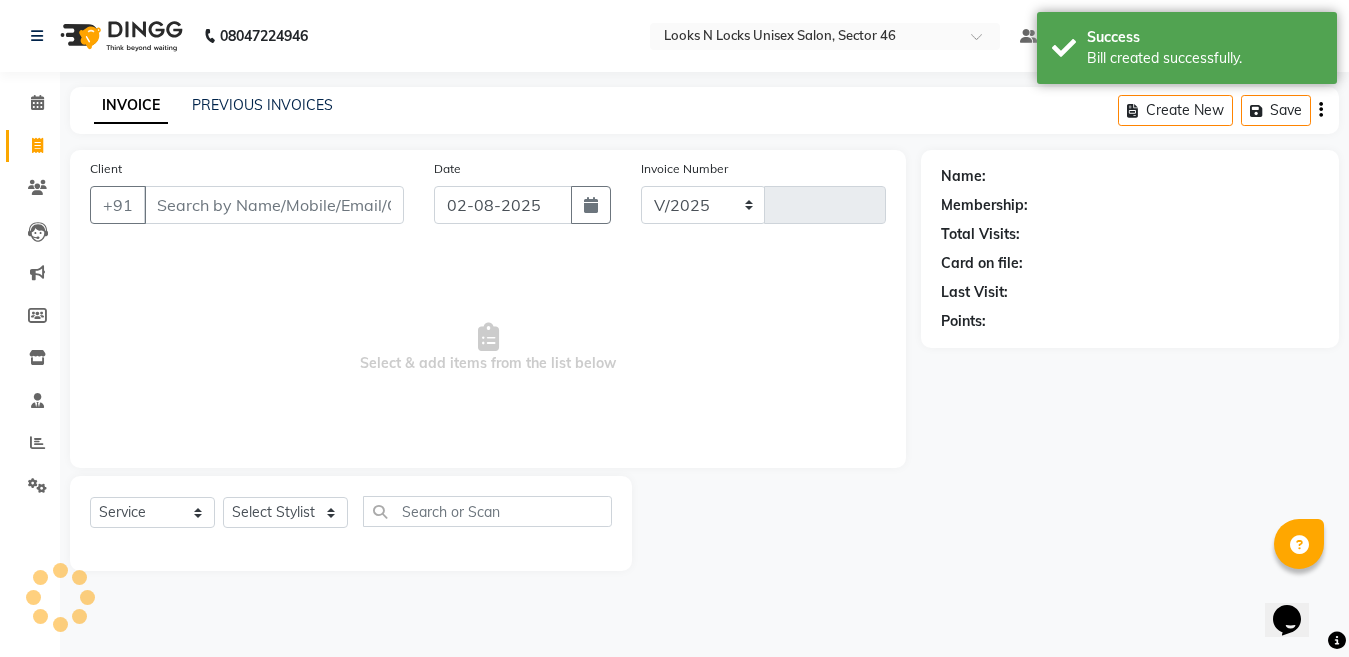 select on "3904" 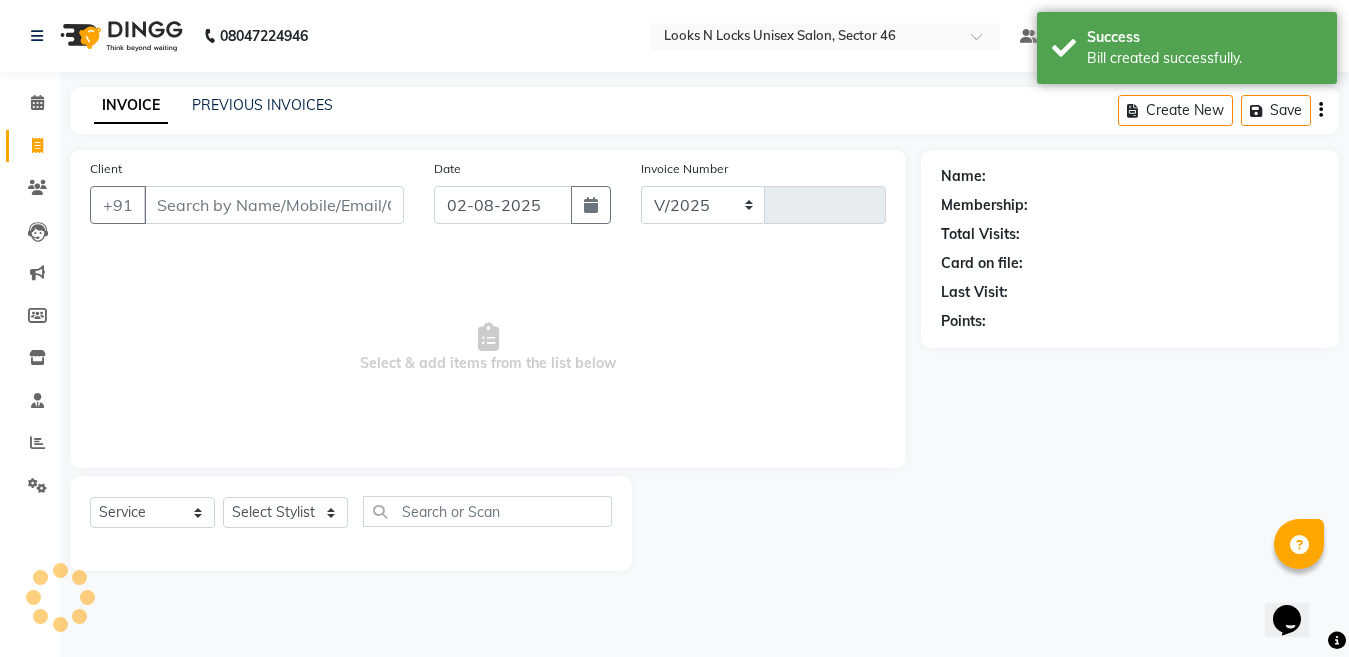 type on "0662" 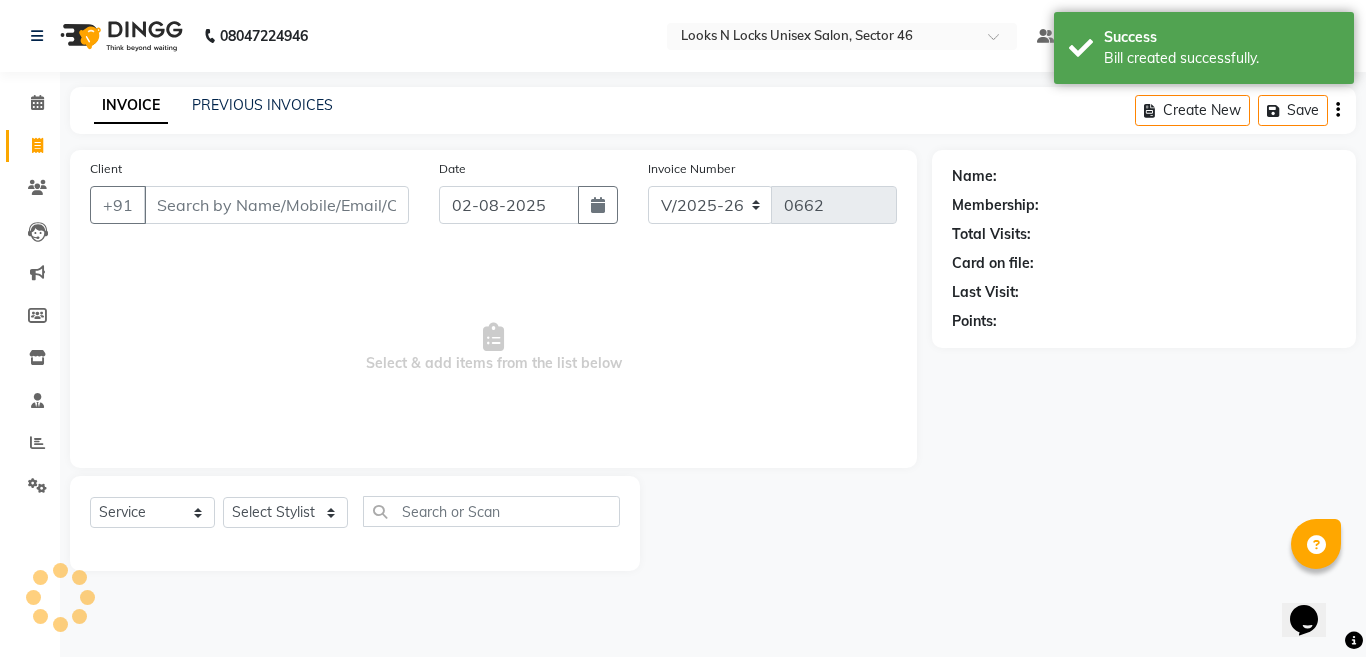 click on "Client" at bounding box center (276, 205) 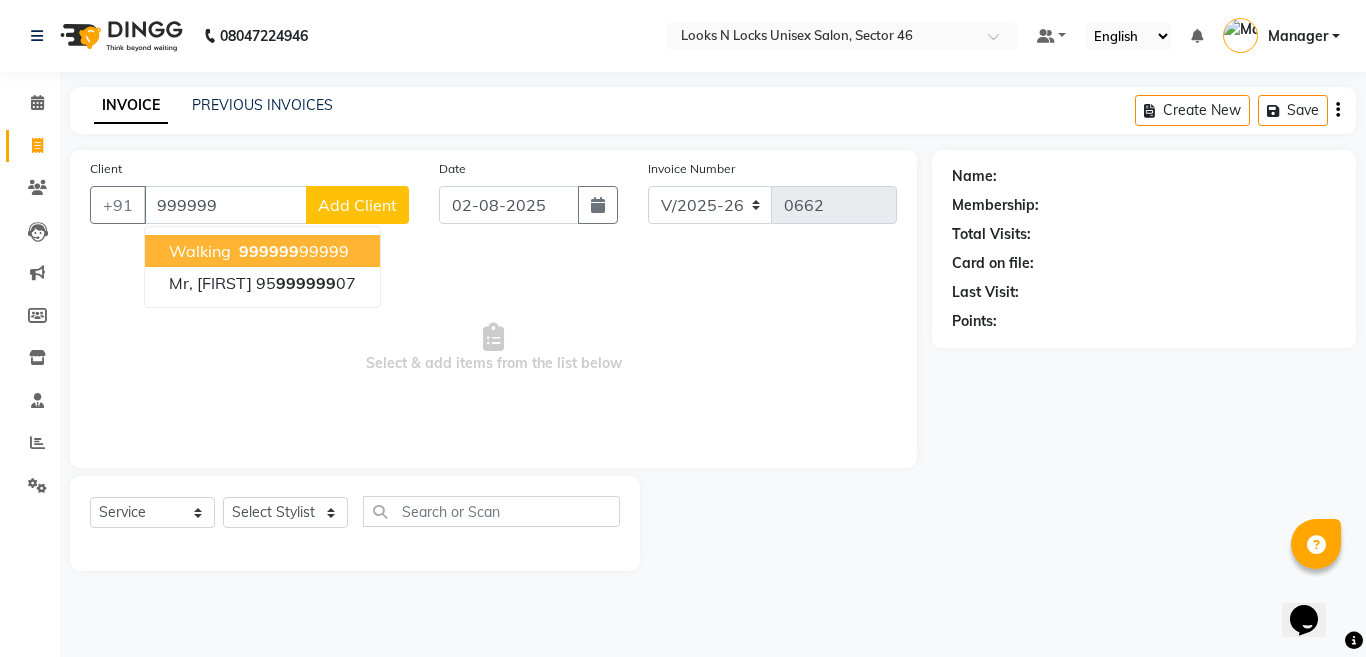 click on "999999" at bounding box center [269, 251] 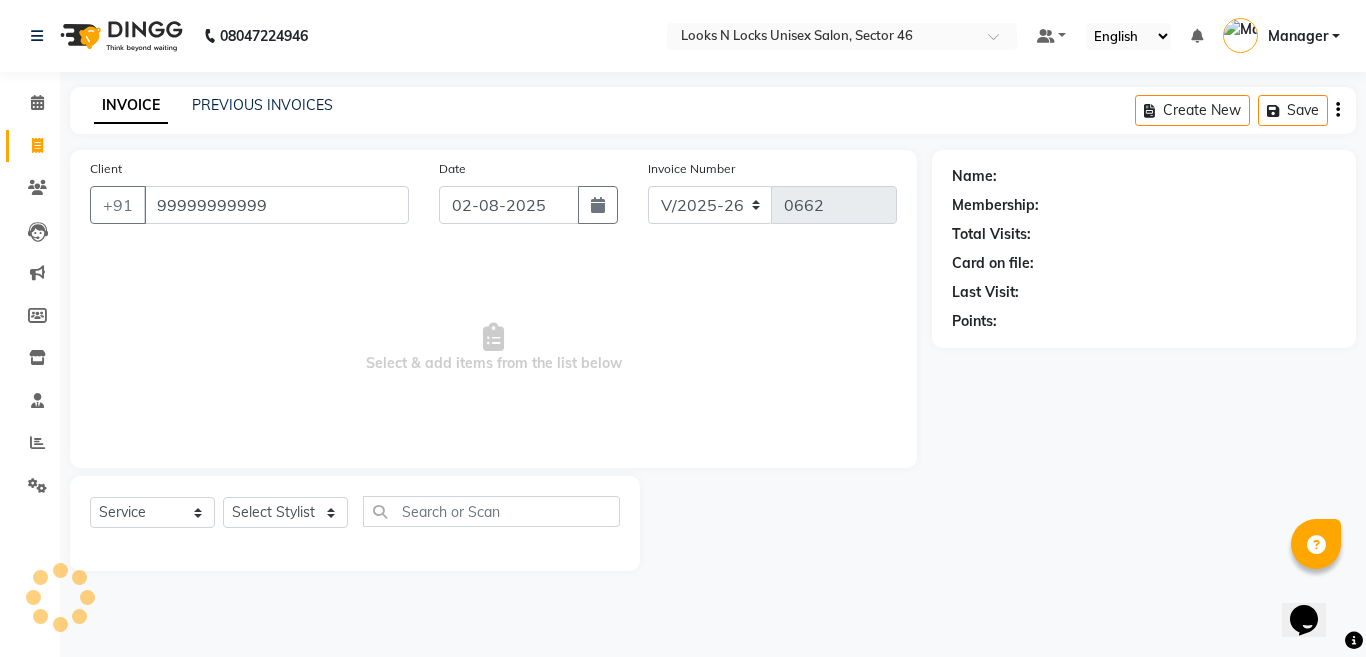 type on "99999999999" 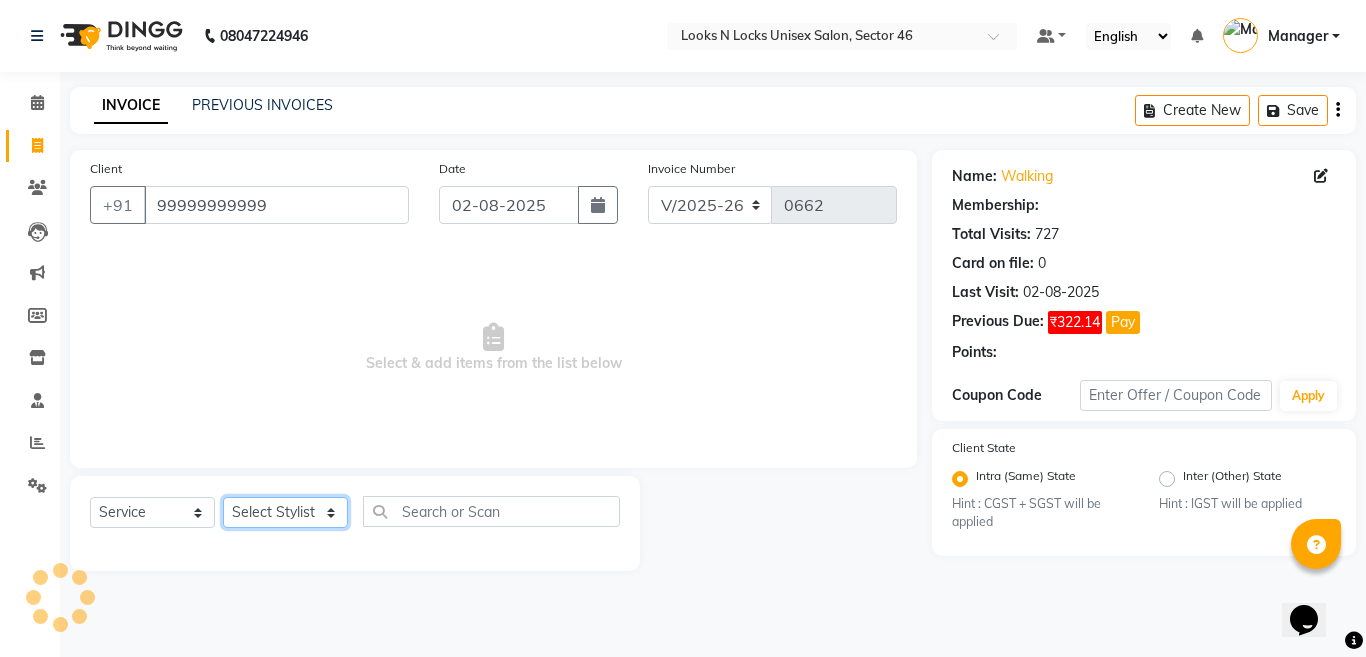 click on "Select Stylist Aakib Ansari Aalam Sheikh Ajay sain Anil  Sahu Gaurav Gulzar  Anshari Ibrahim Kamala Khushboo kusum maam Lucky Manager Marry Lepcha Nazim Priya Rao Ram Saurabha Seema Shilpa ( sunita) Sonia Sunita Chauhan Vanshika Varun Zafar" 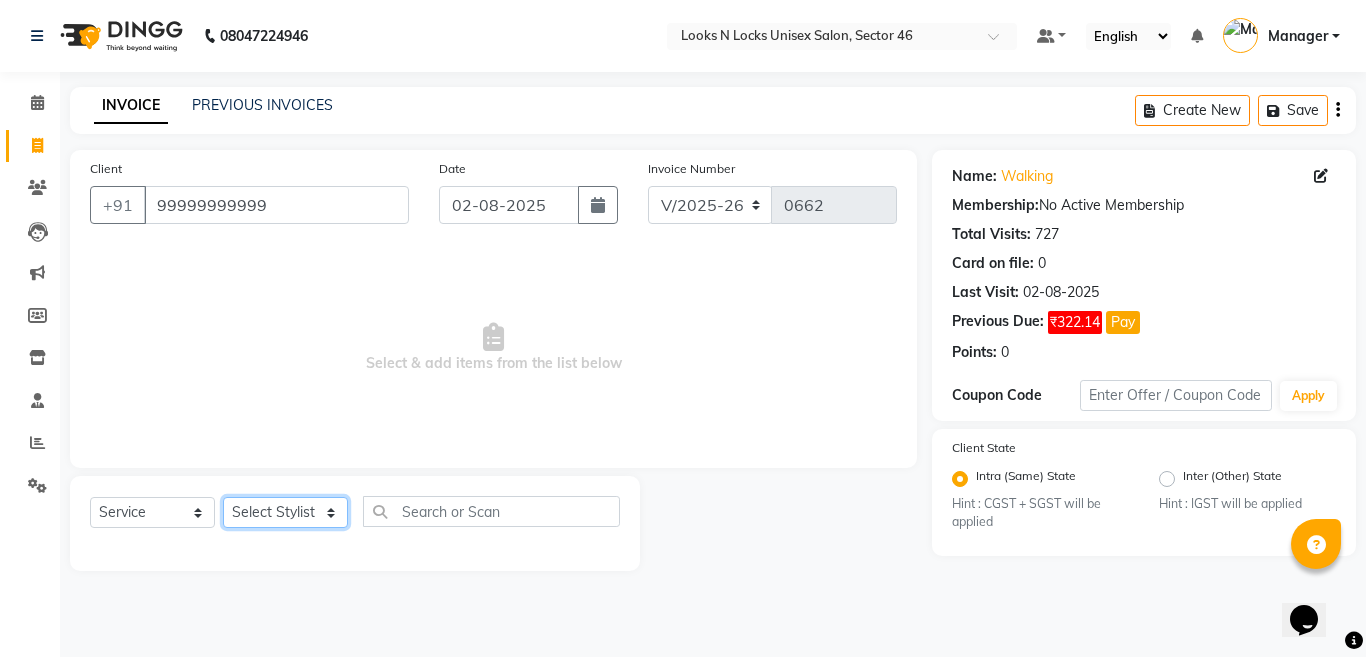 select on "83154" 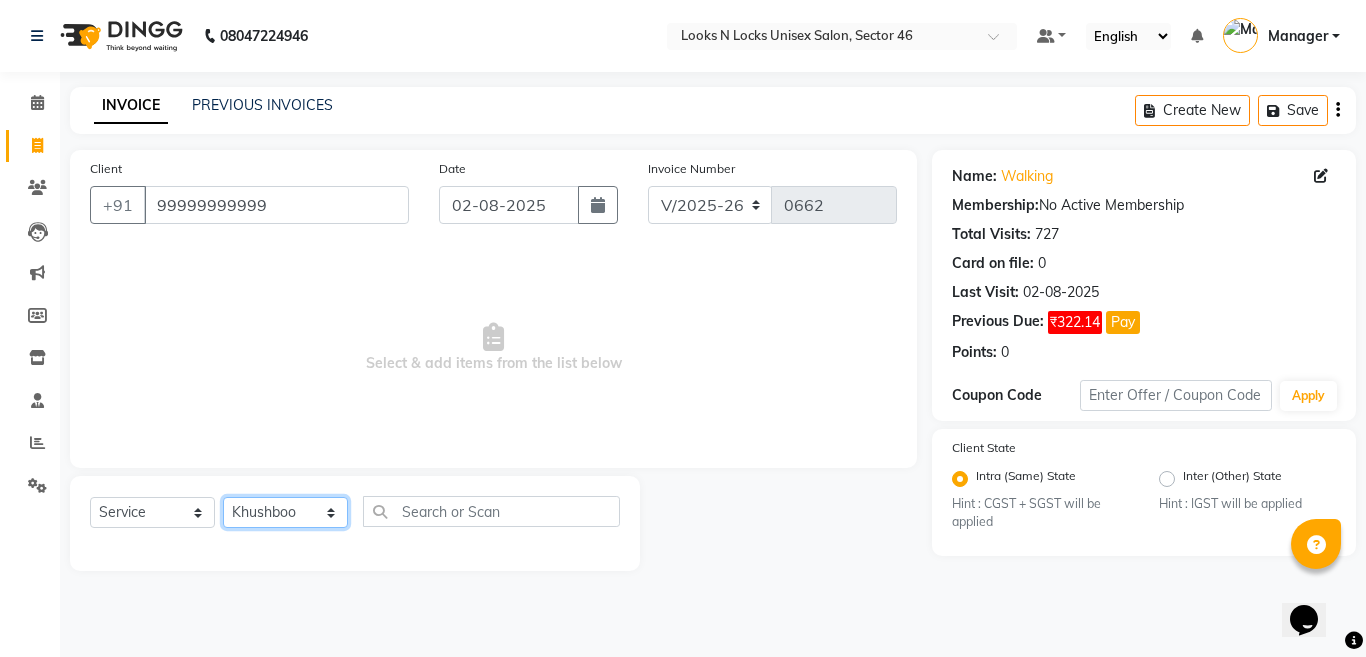 click on "Select Stylist Aakib Ansari Aalam Sheikh Ajay sain Anil  Sahu Gaurav Gulzar  Anshari Ibrahim Kamala Khushboo kusum maam Lucky Manager Marry Lepcha Nazim Priya Rao Ram Saurabha Seema Shilpa ( sunita) Sonia Sunita Chauhan Vanshika Varun Zafar" 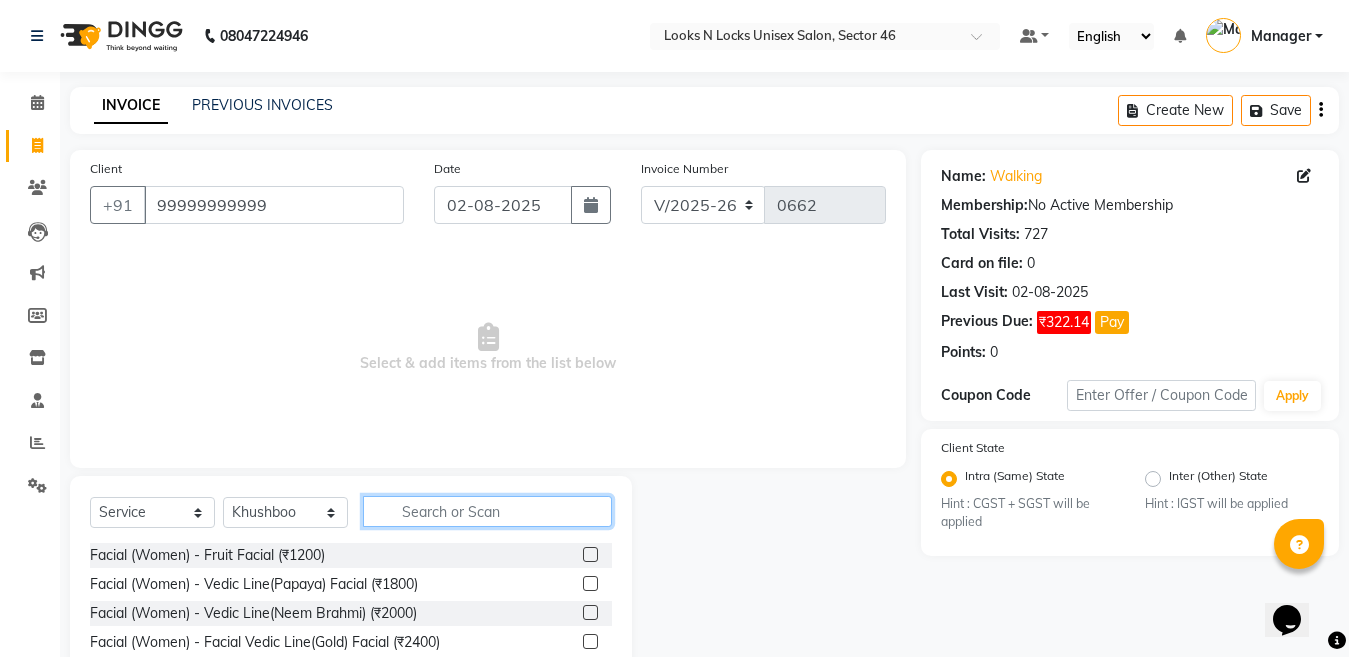 click 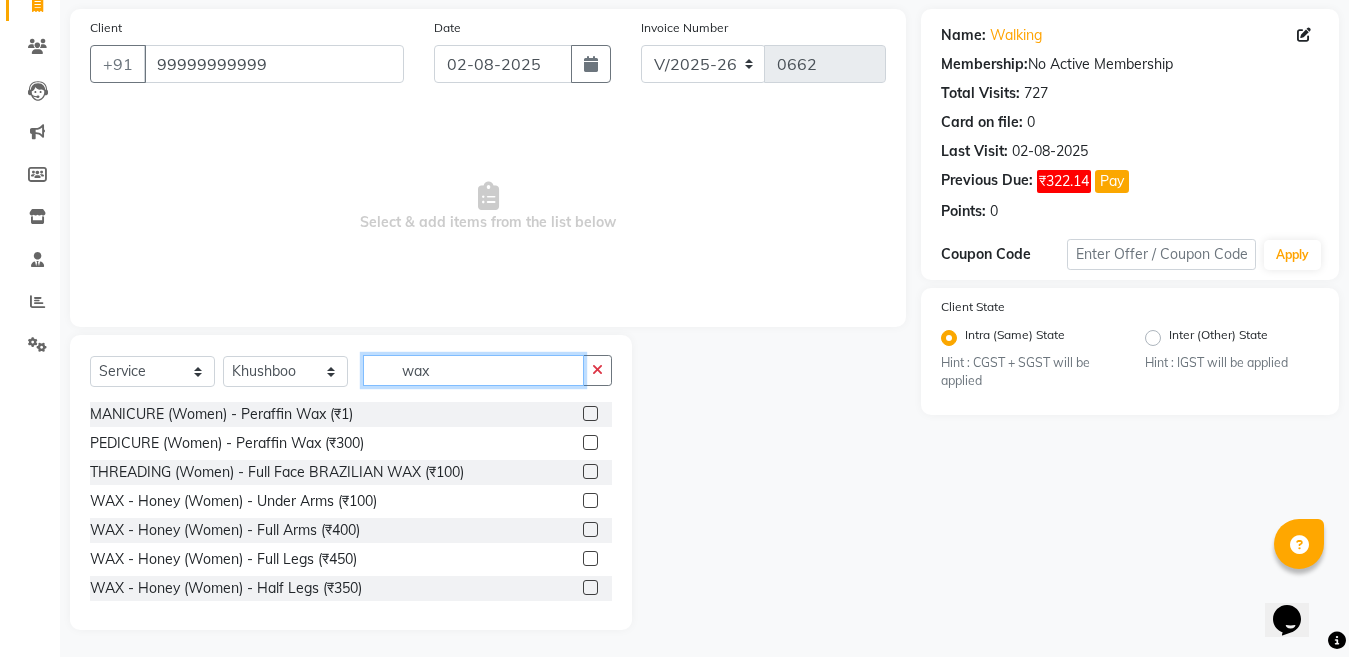 scroll, scrollTop: 144, scrollLeft: 0, axis: vertical 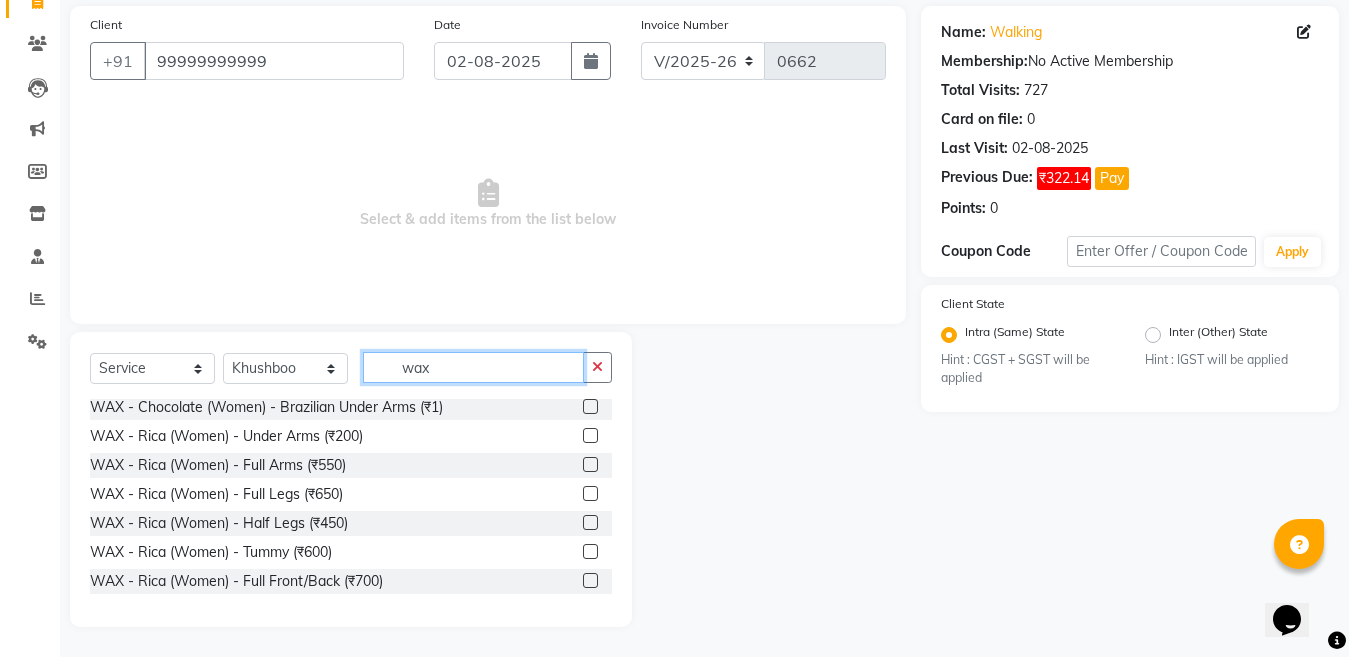 type on "wax" 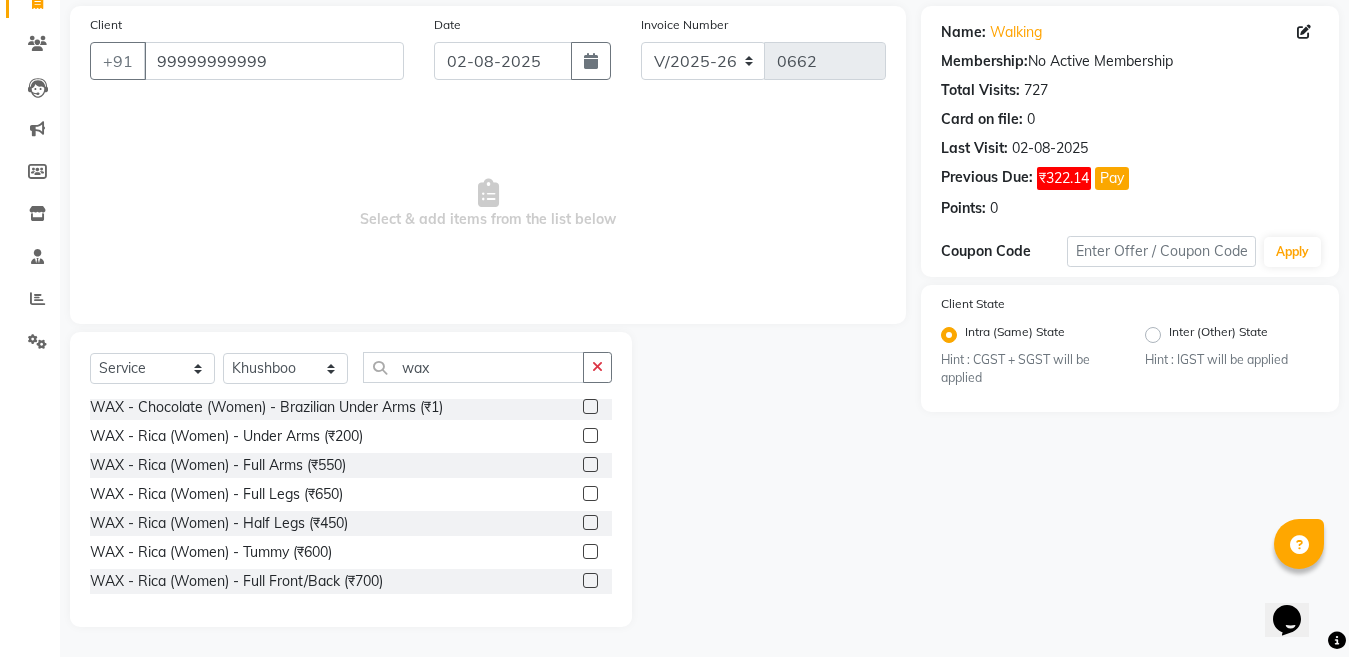 click 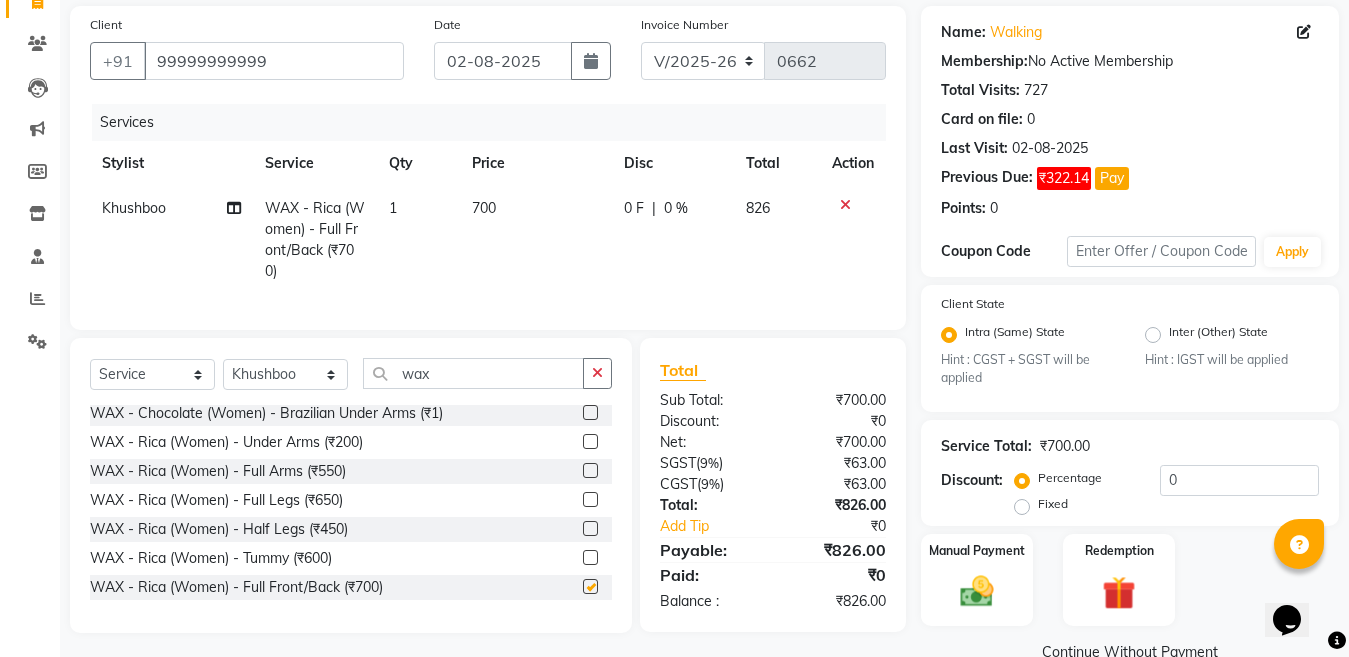 checkbox on "false" 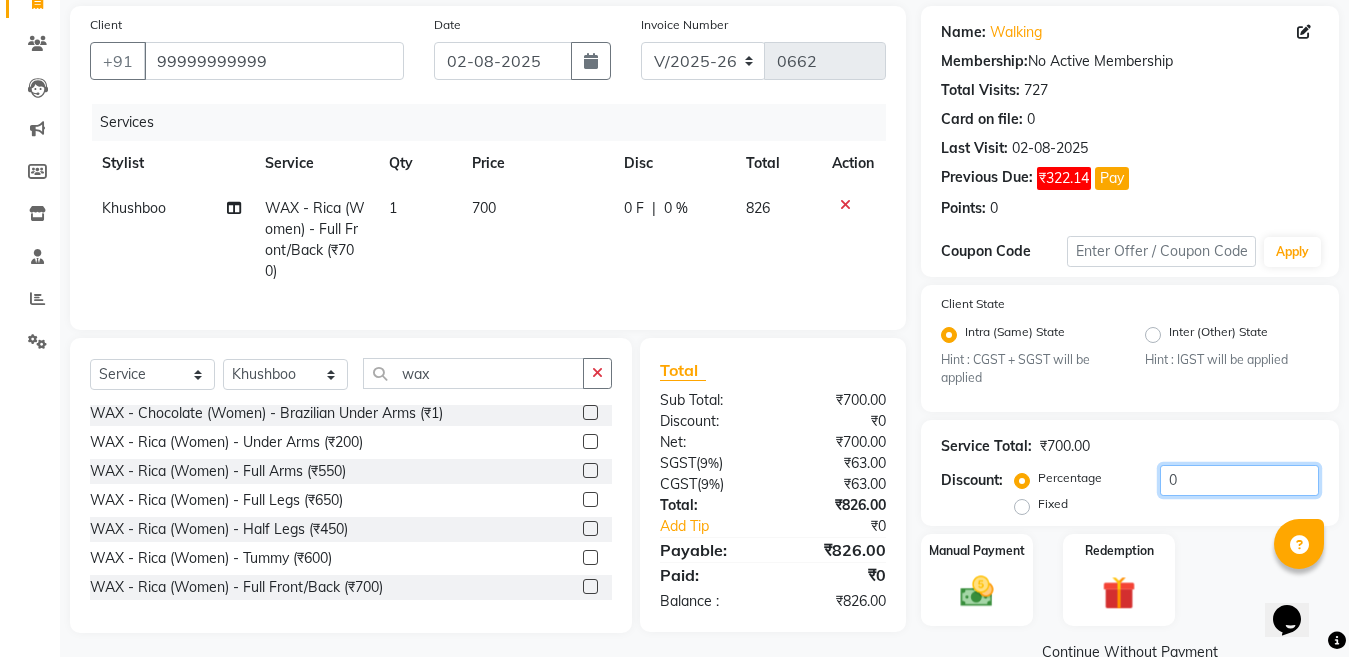 click on "0" 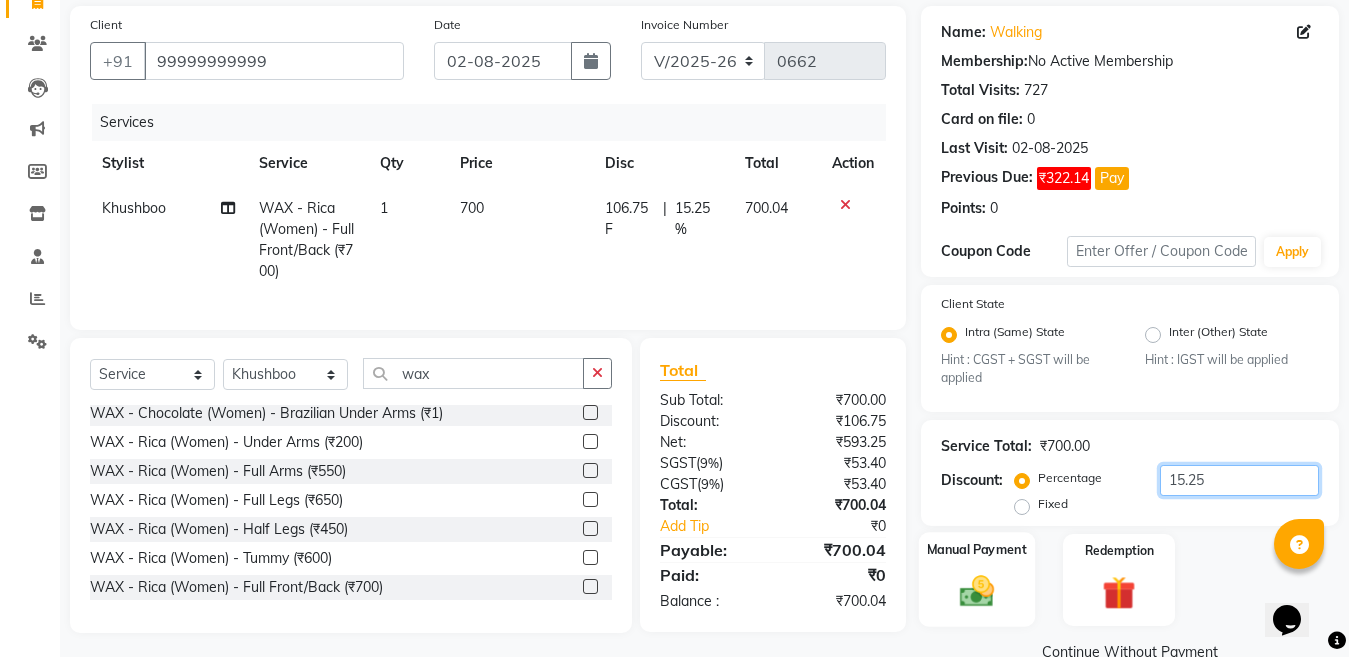 type on "15.25" 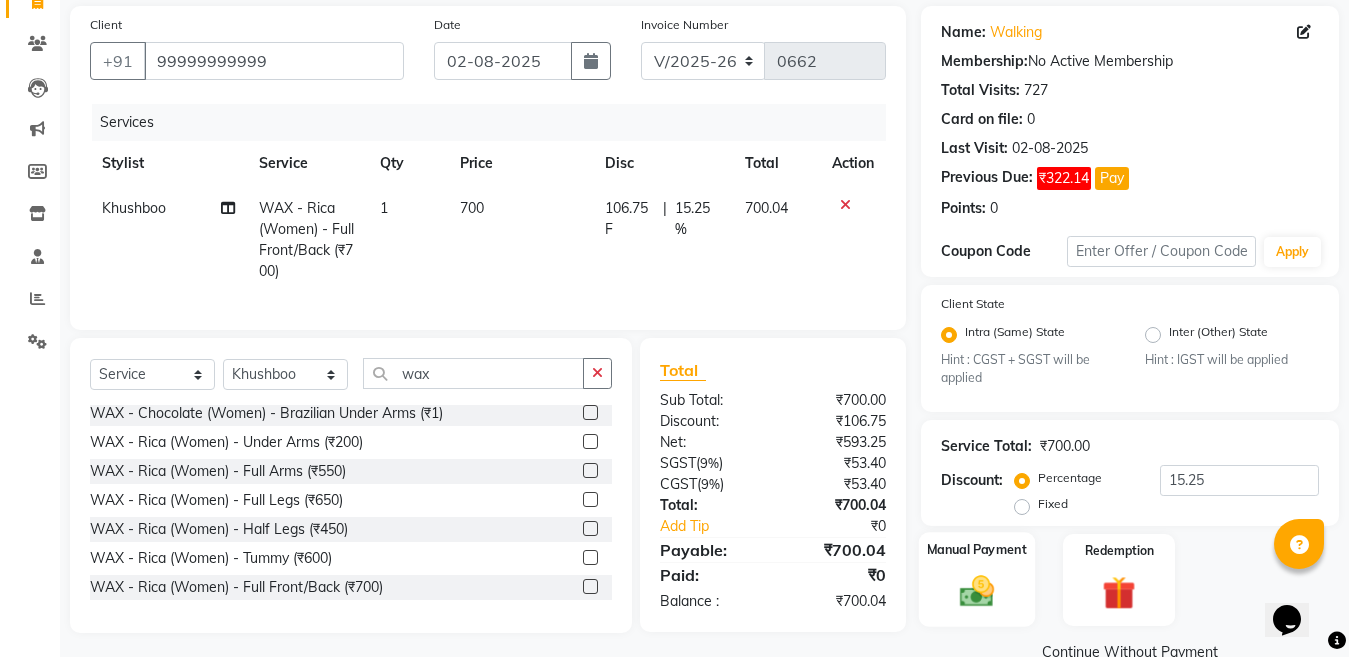 click 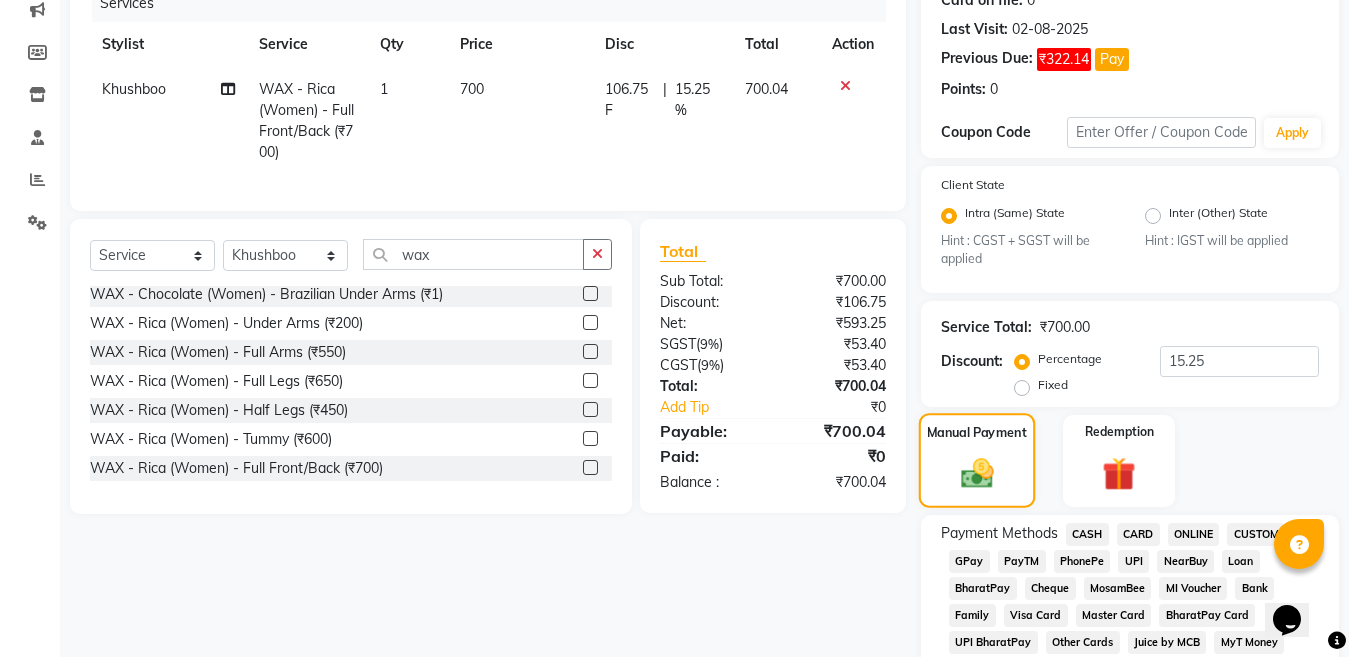 scroll, scrollTop: 284, scrollLeft: 0, axis: vertical 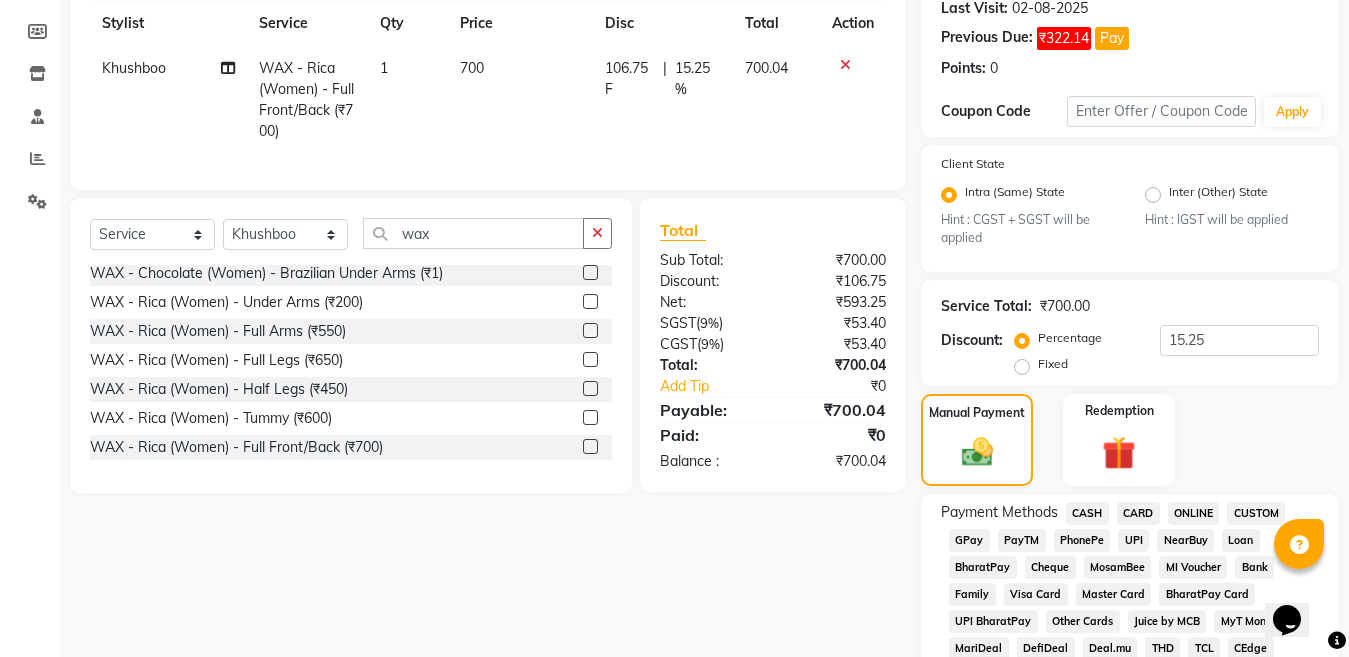click on "CASH" 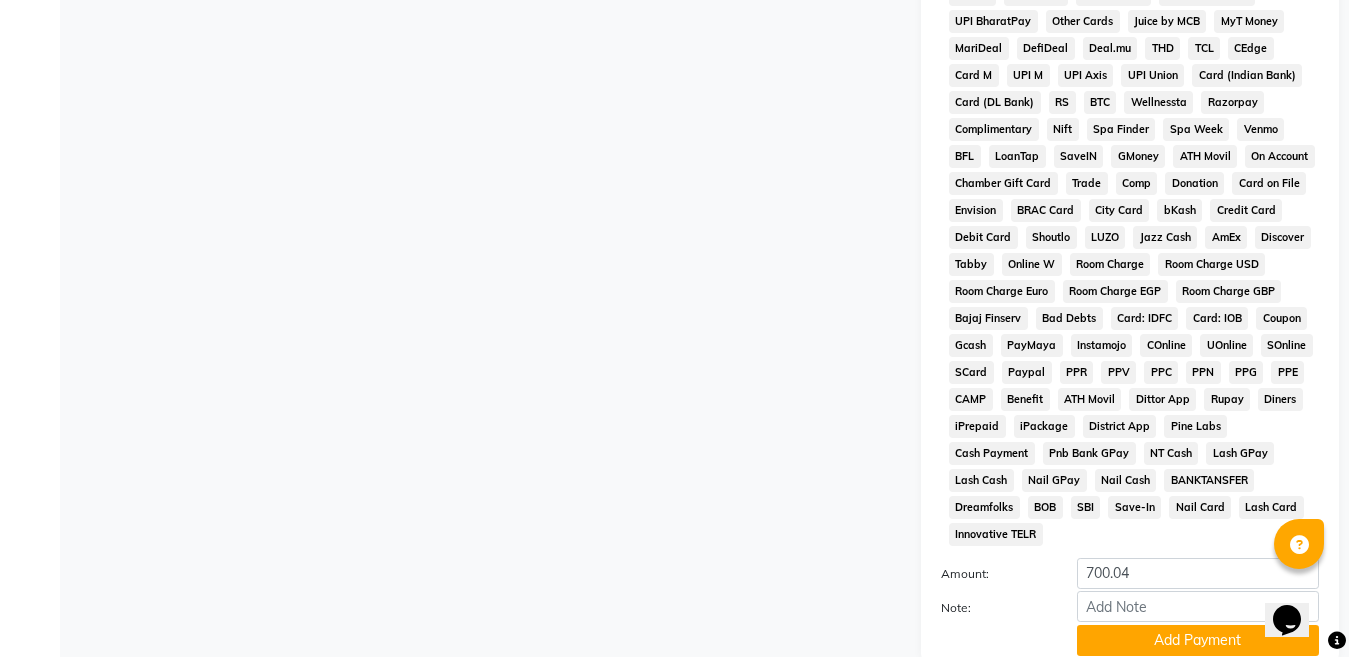 scroll, scrollTop: 1038, scrollLeft: 0, axis: vertical 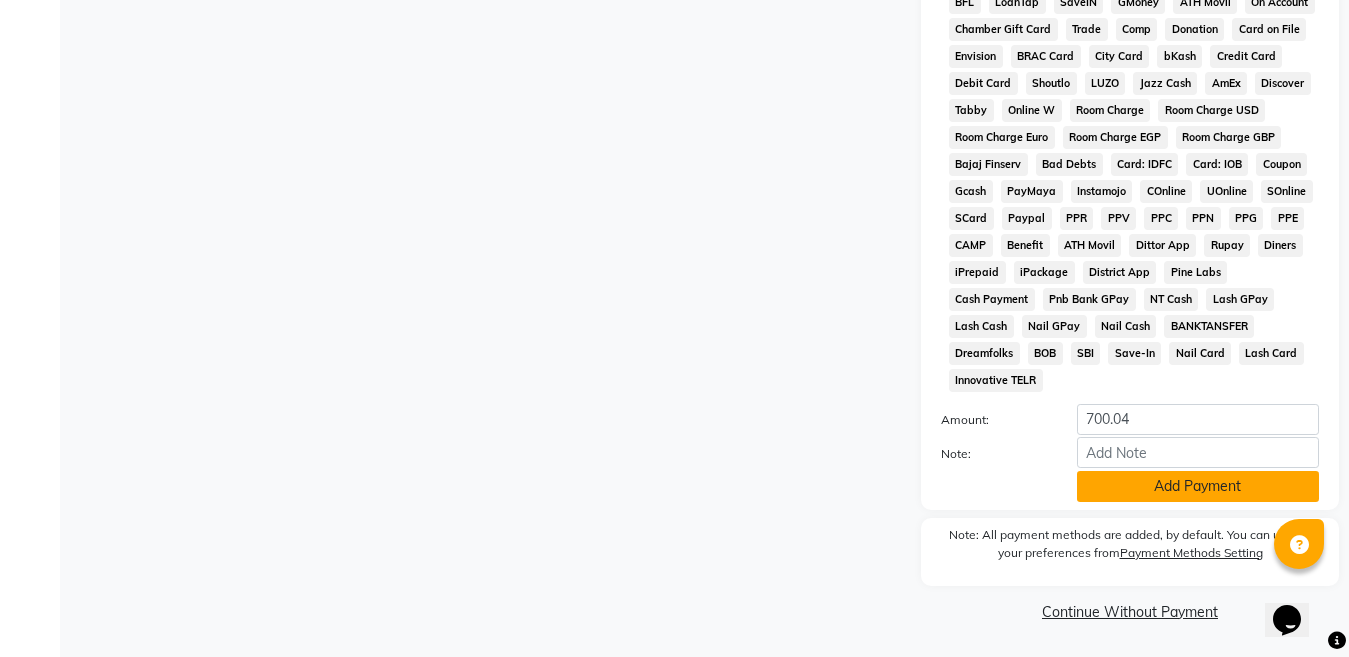click on "Add Payment" 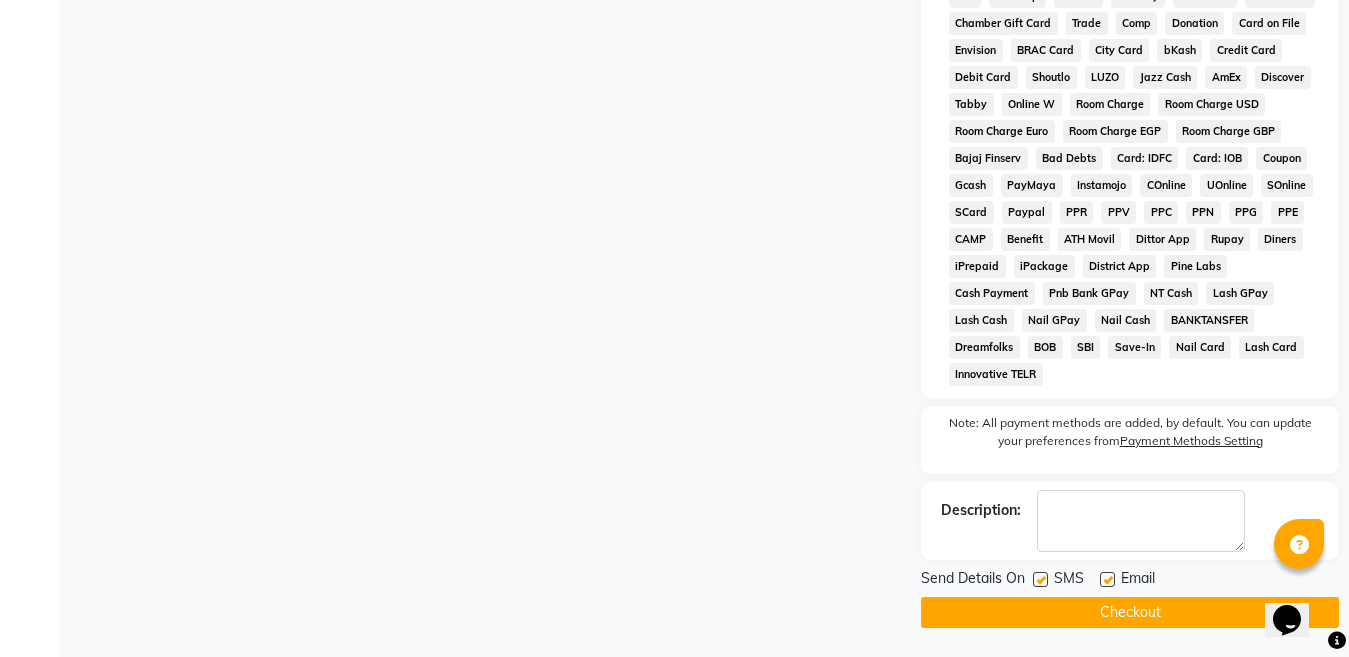 scroll, scrollTop: 1045, scrollLeft: 0, axis: vertical 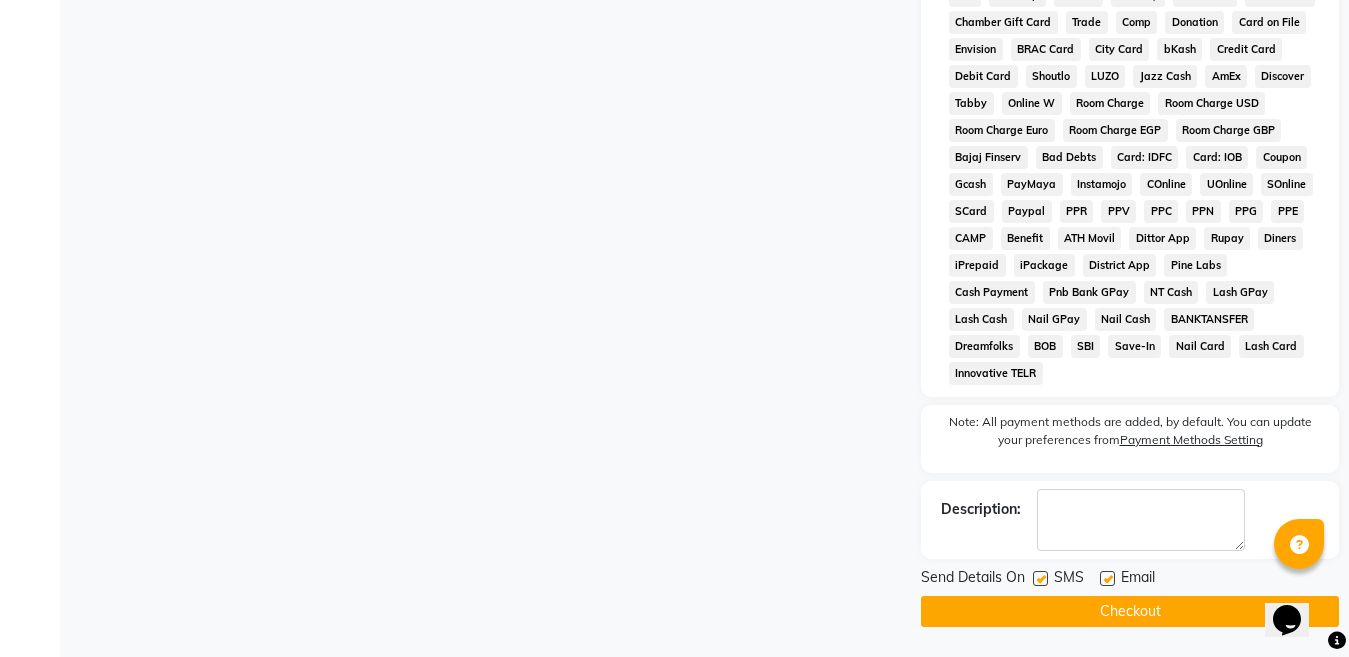 click on "Checkout" 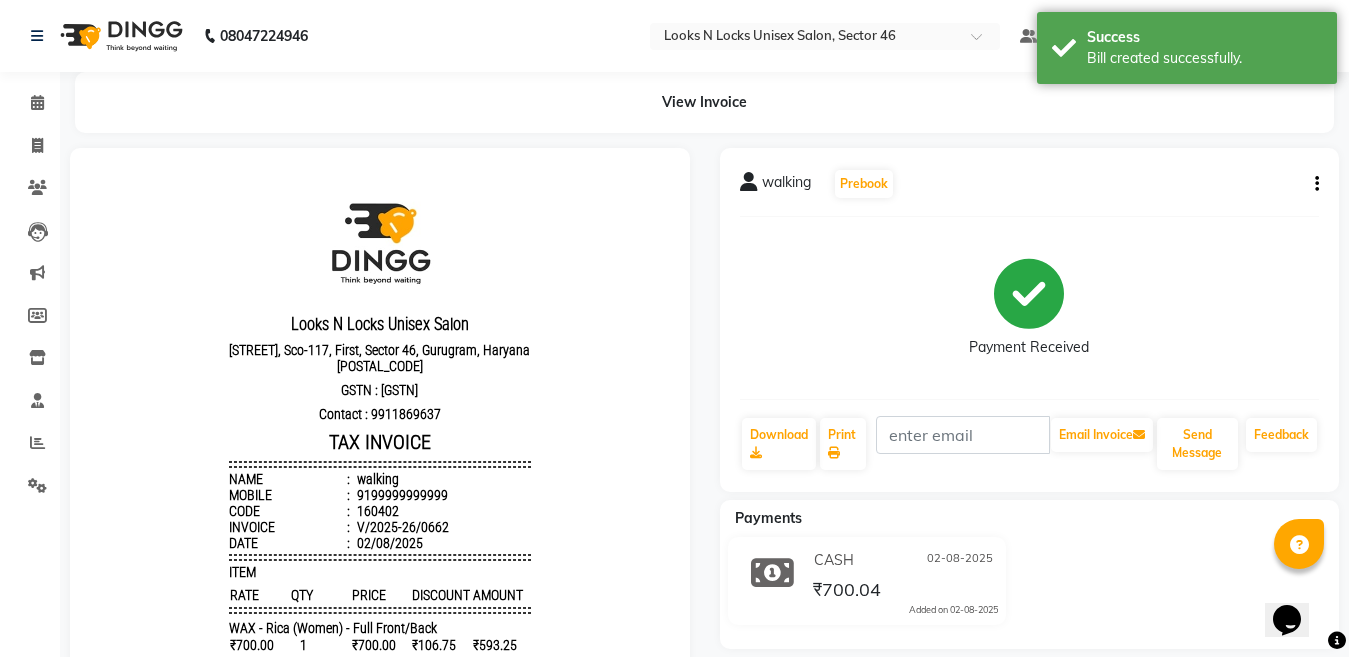 scroll, scrollTop: 0, scrollLeft: 0, axis: both 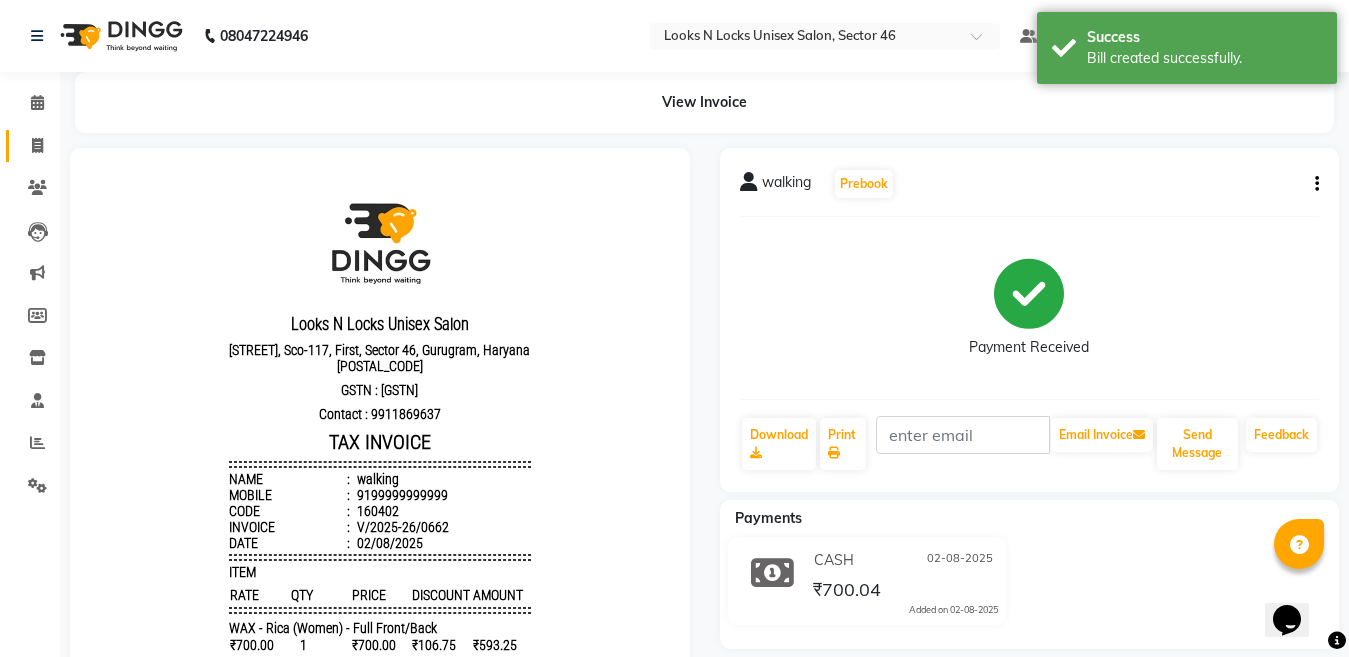 click 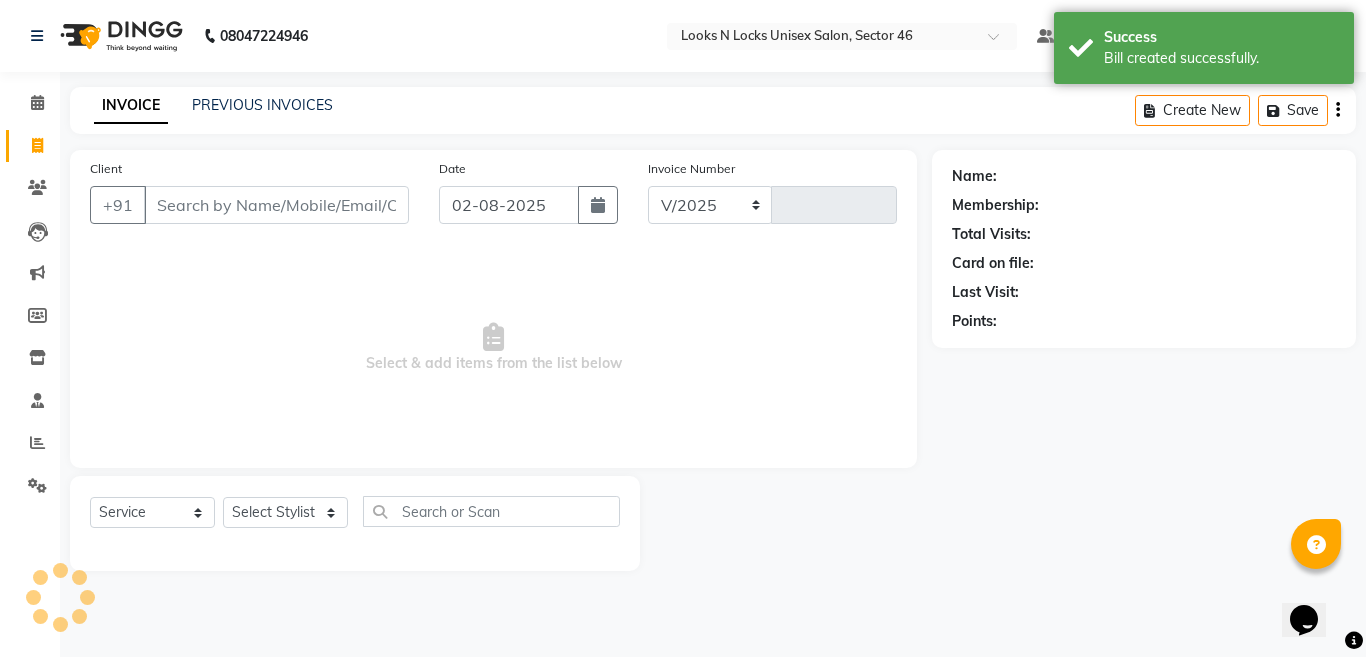 select on "3904" 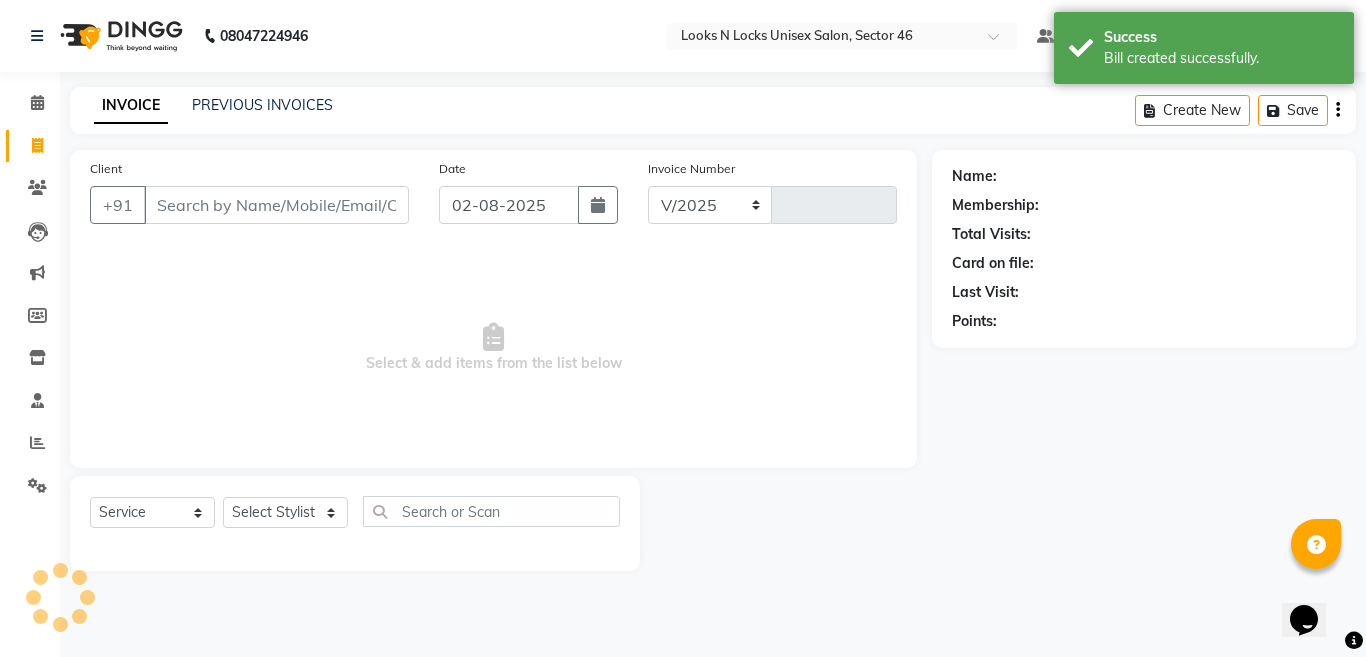 type on "0663" 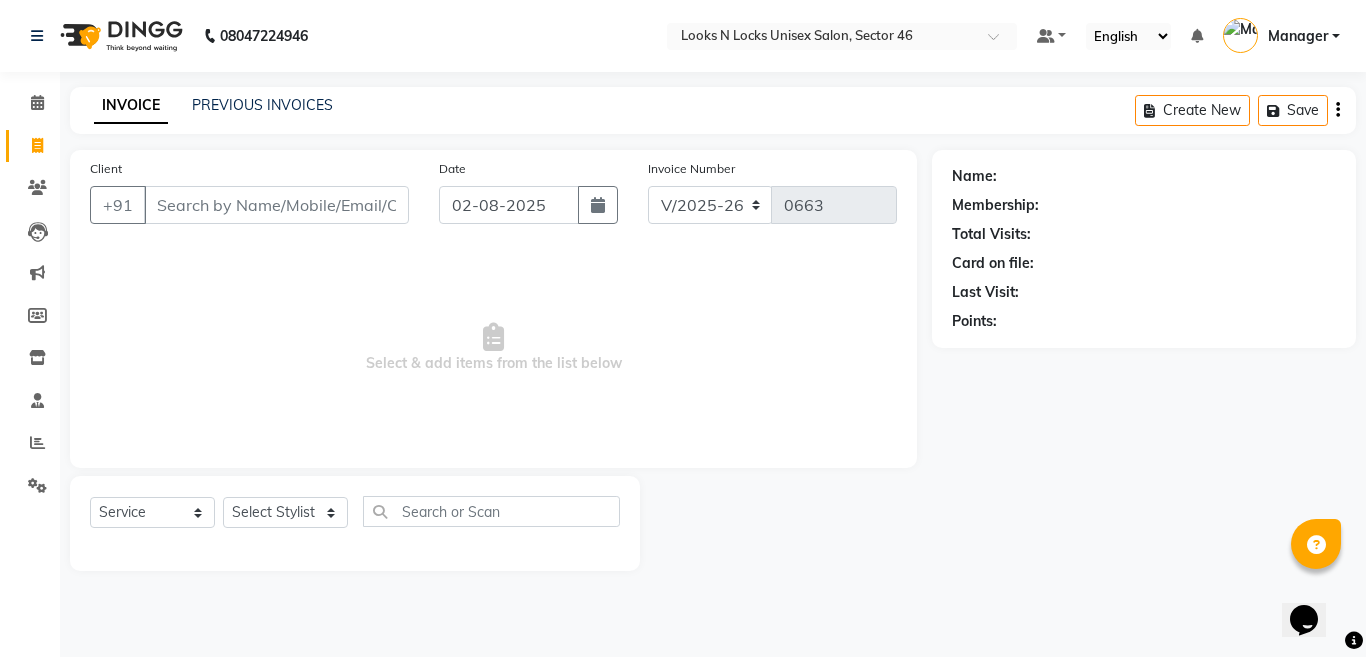 click on "Client" at bounding box center (276, 205) 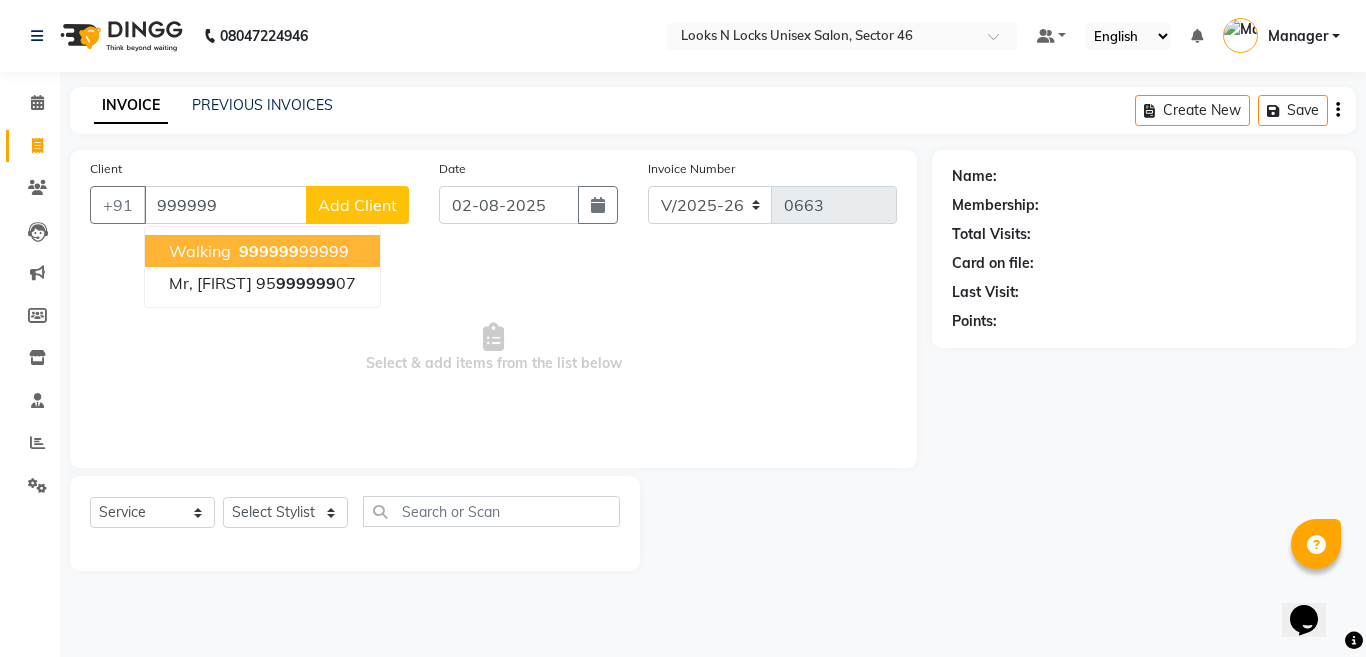 click on "999999" at bounding box center (269, 251) 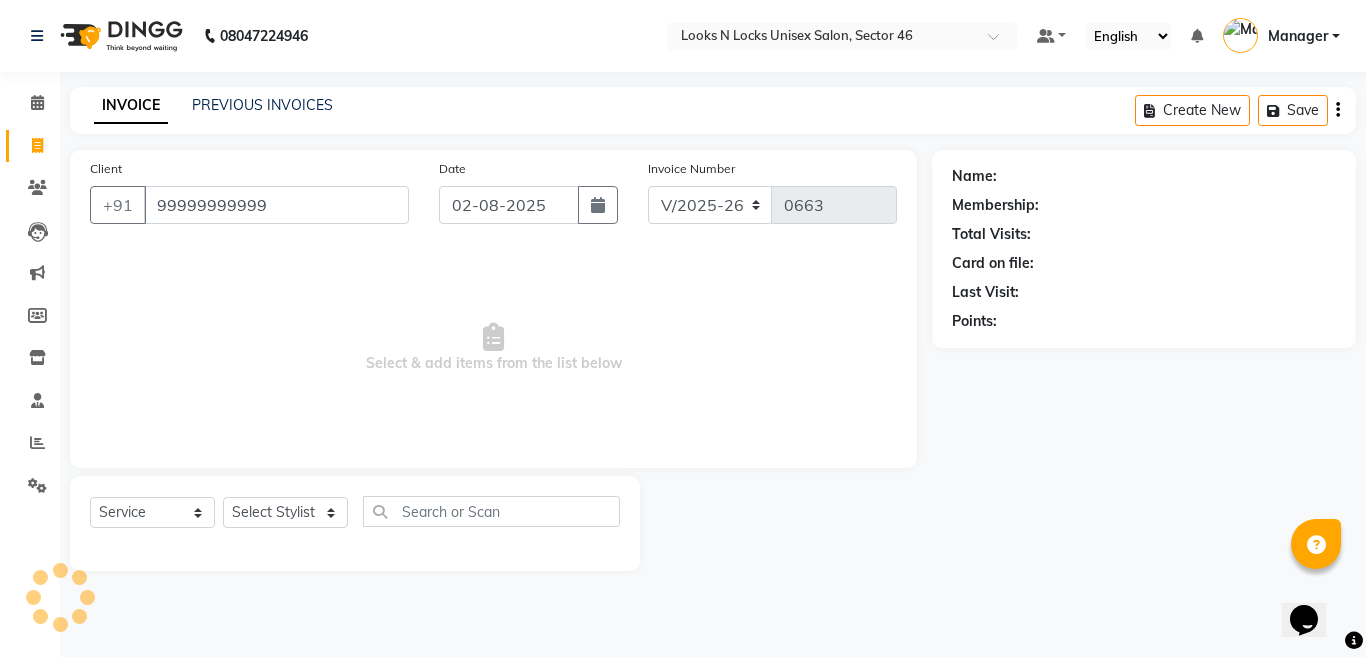 type on "99999999999" 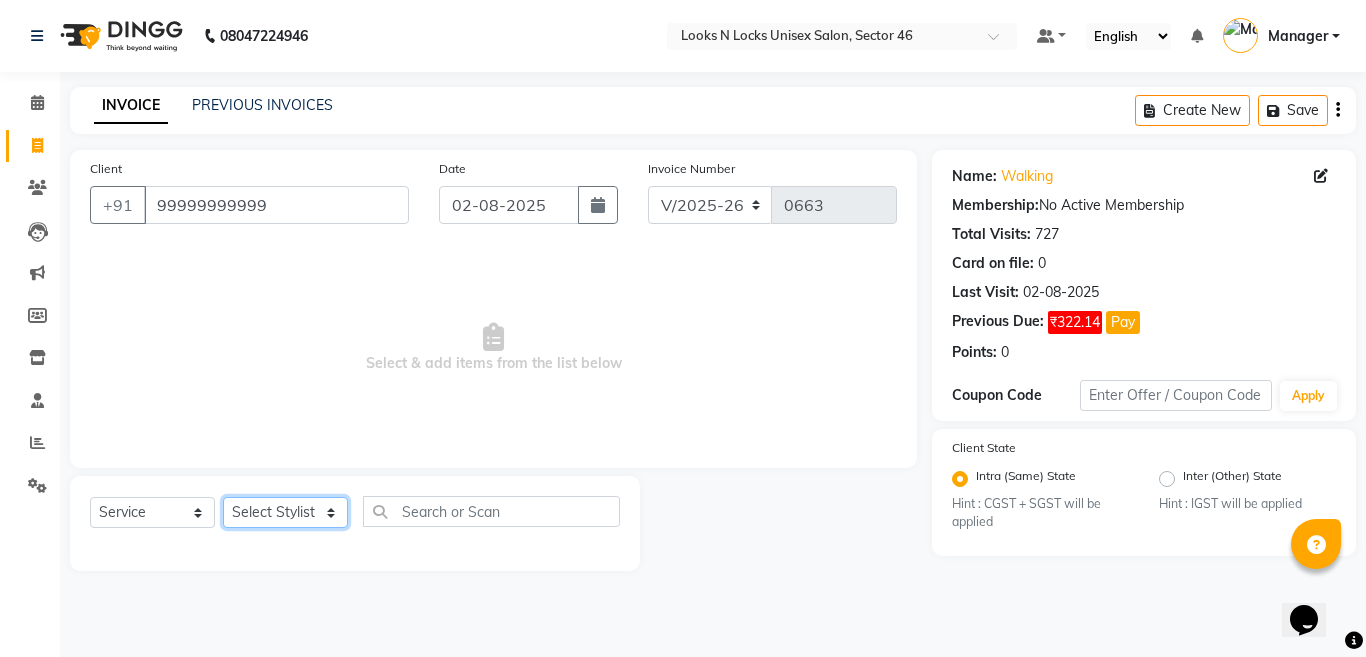 click on "Select Stylist Aakib Ansari Aalam Sheikh Ajay sain Anil  Sahu Gaurav Gulzar  Anshari Ibrahim Kamala Khushboo kusum maam Lucky Manager Marry Lepcha Nazim Priya Rao Ram Saurabha Seema Shilpa ( sunita) Sonia Sunita Chauhan Vanshika Varun Zafar" 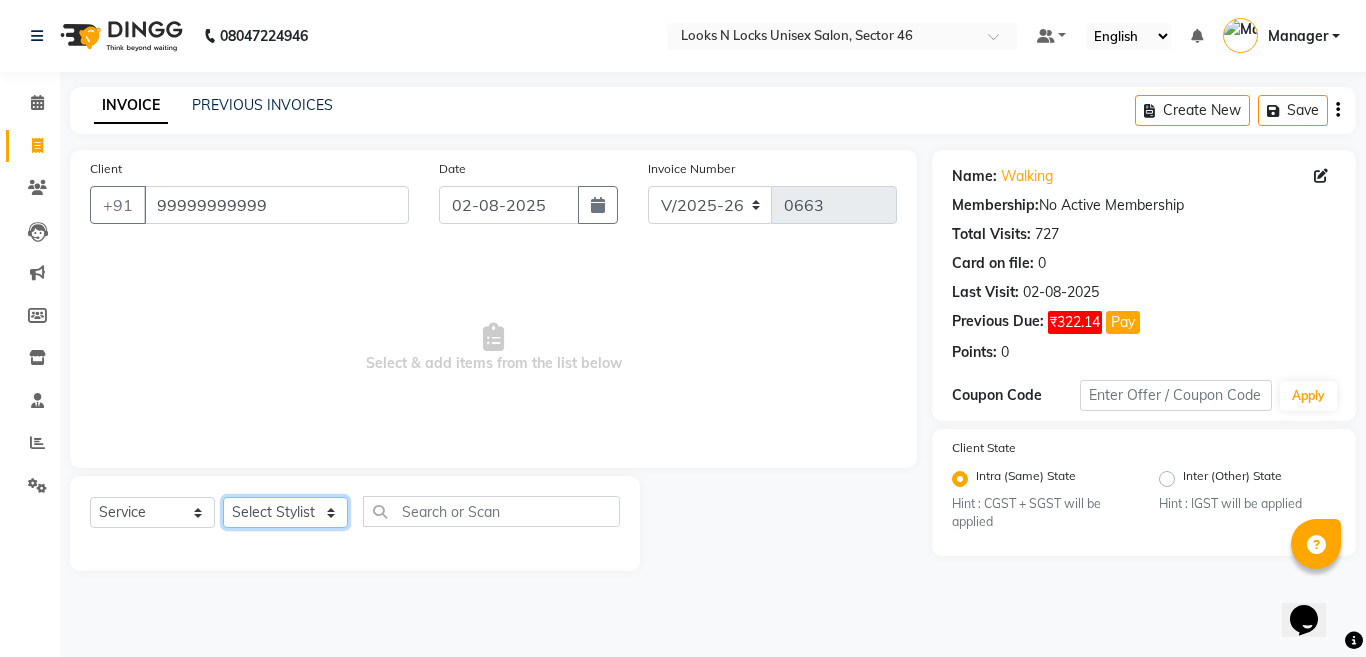 select on "25656" 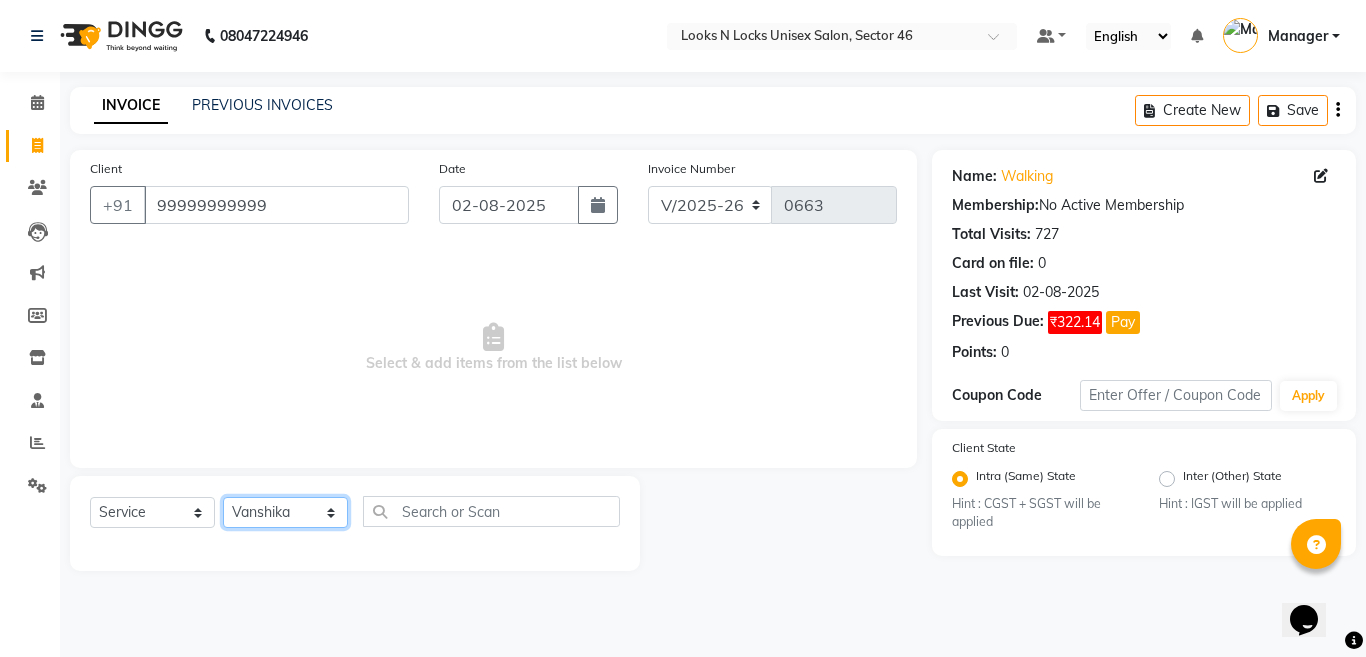 click on "Select Stylist Aakib Ansari Aalam Sheikh Ajay sain Anil  Sahu Gaurav Gulzar  Anshari Ibrahim Kamala Khushboo kusum maam Lucky Manager Marry Lepcha Nazim Priya Rao Ram Saurabha Seema Shilpa ( sunita) Sonia Sunita Chauhan Vanshika Varun Zafar" 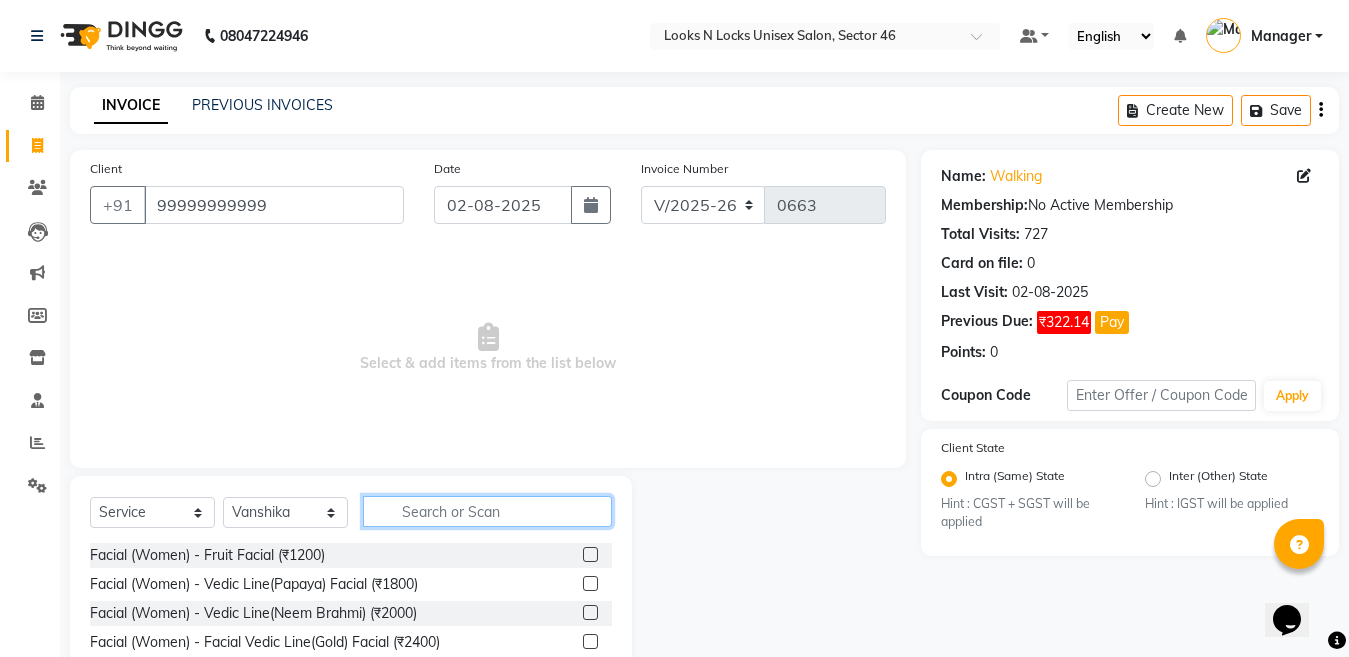 click 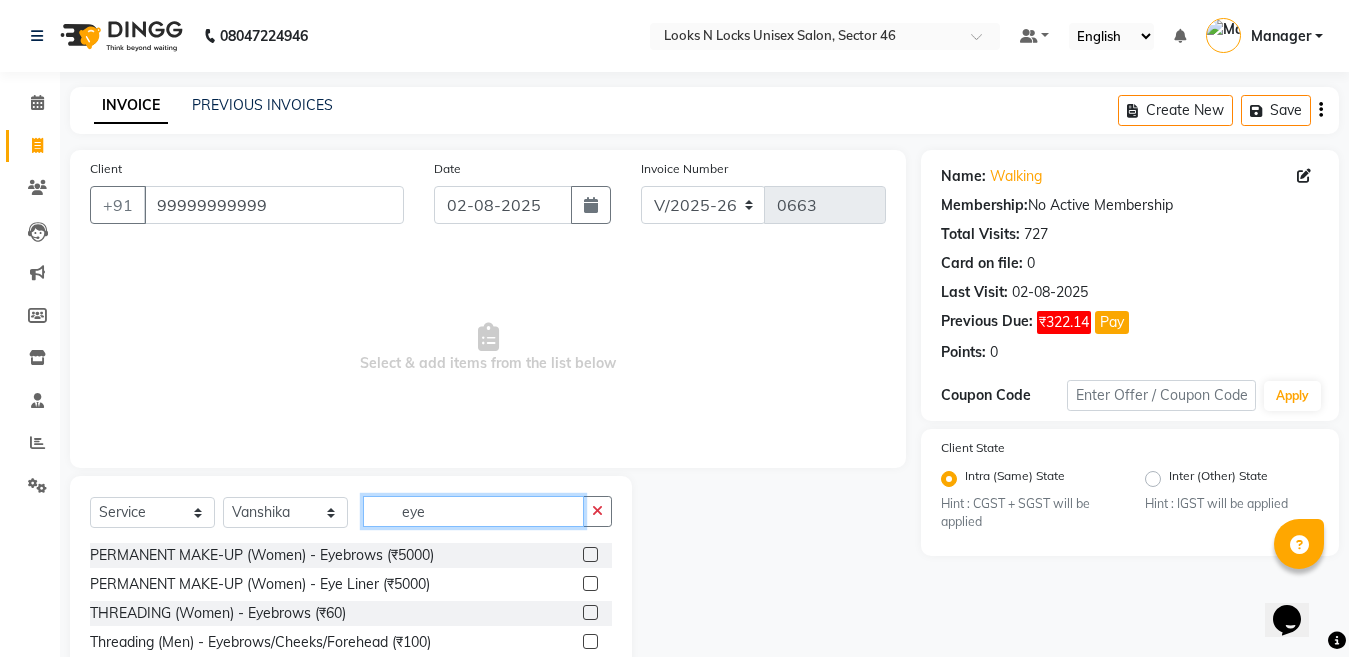 type on "eye" 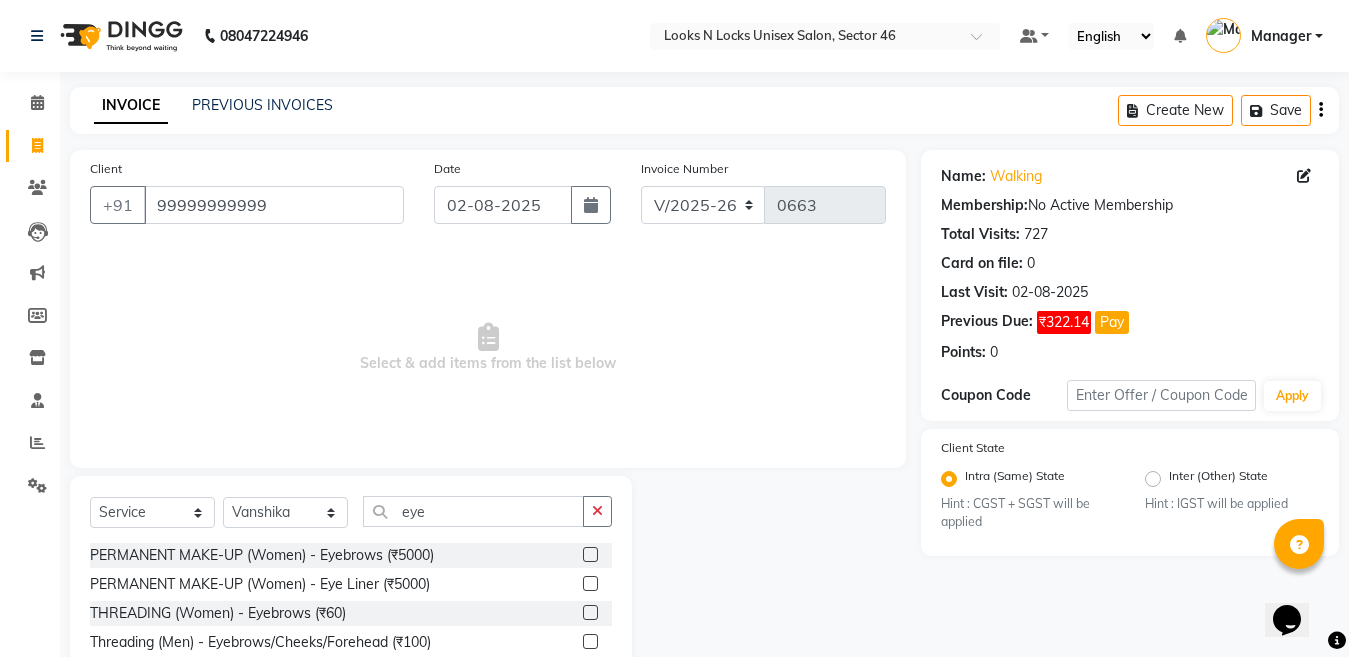 click 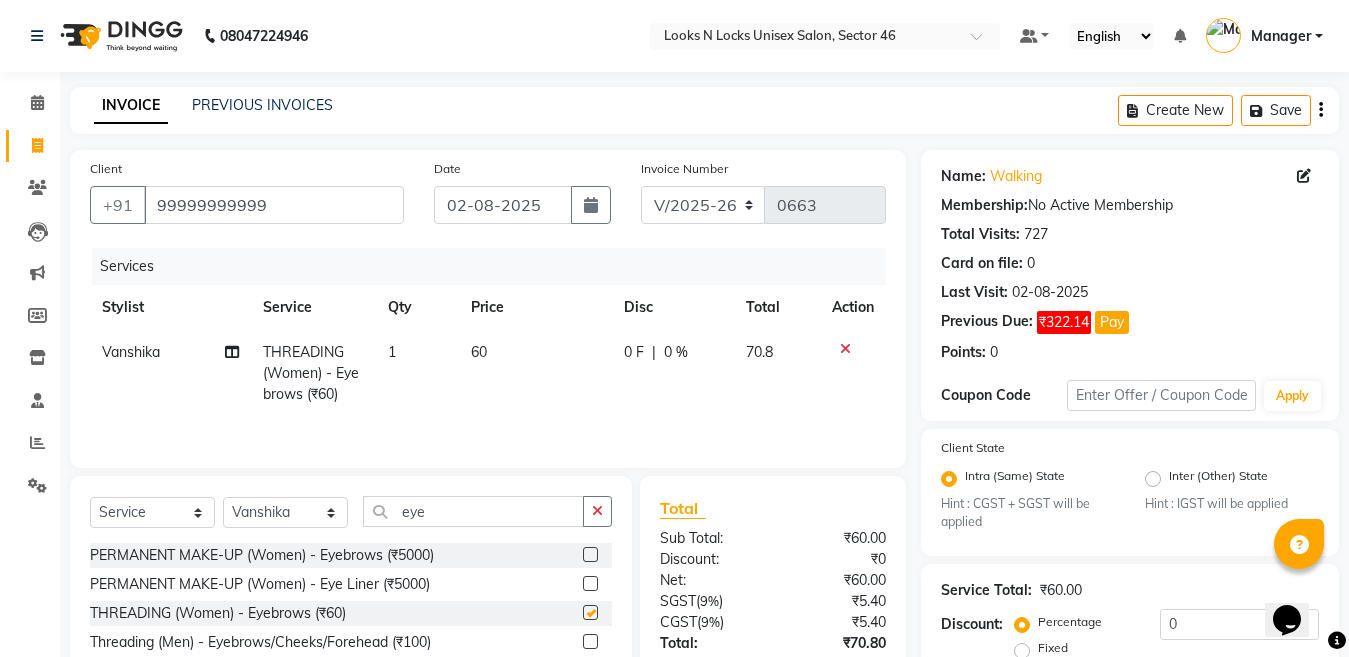 checkbox on "false" 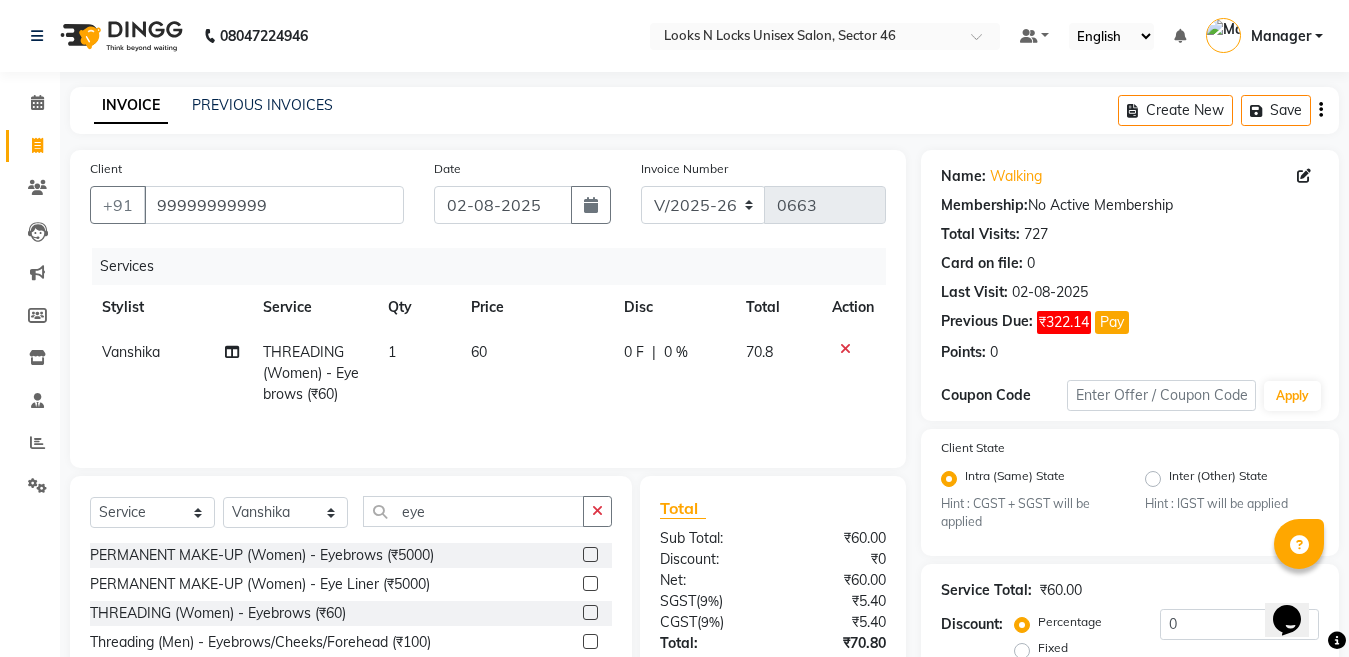 click on "60" 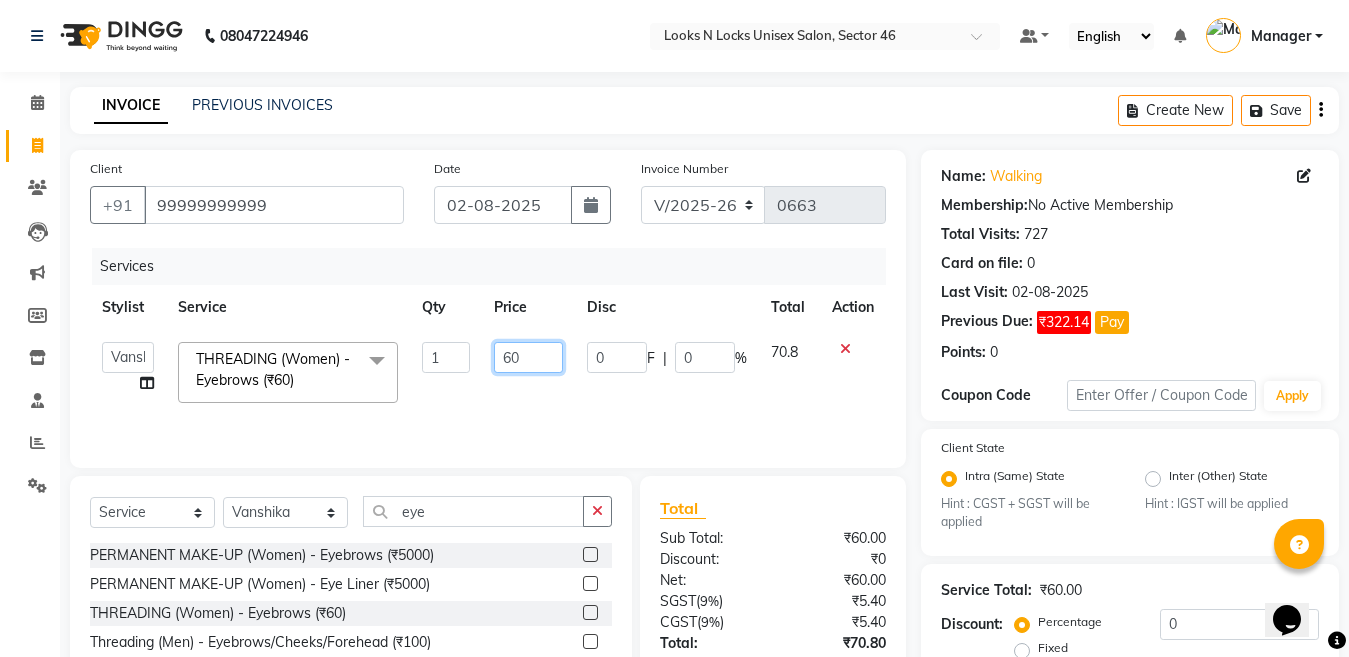 click on "60" 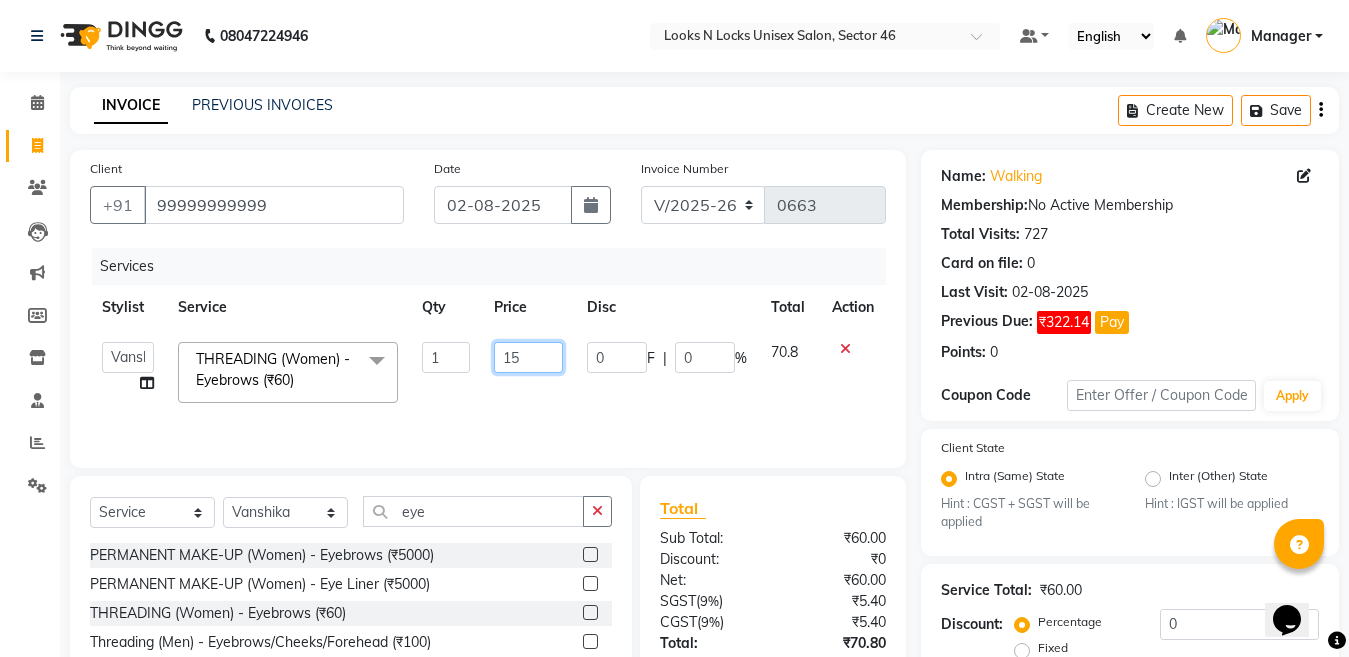 type on "150" 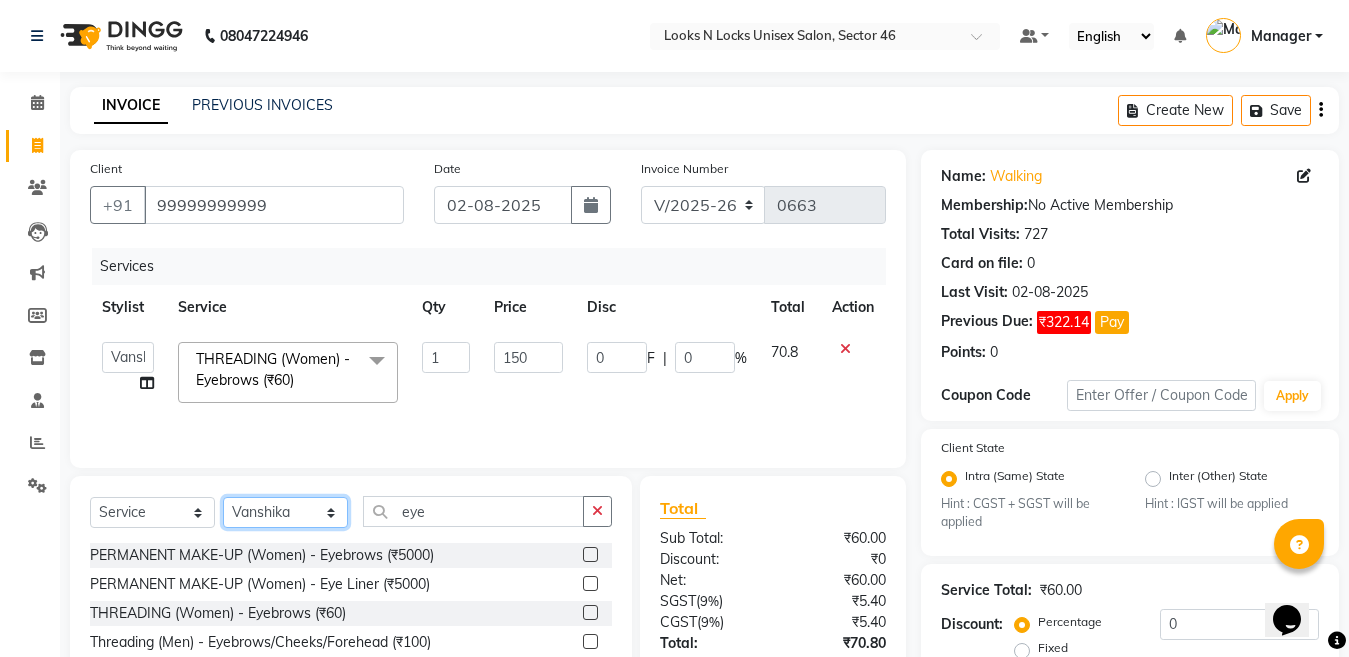 click on "Select Stylist Aakib Ansari Aalam Sheikh Ajay sain Anil  Sahu Gaurav Gulzar  Anshari Ibrahim Kamala Khushboo kusum maam Lucky Manager Marry Lepcha Nazim Priya Rao Ram Saurabha Seema Shilpa ( sunita) Sonia Sunita Chauhan Vanshika Varun Zafar" 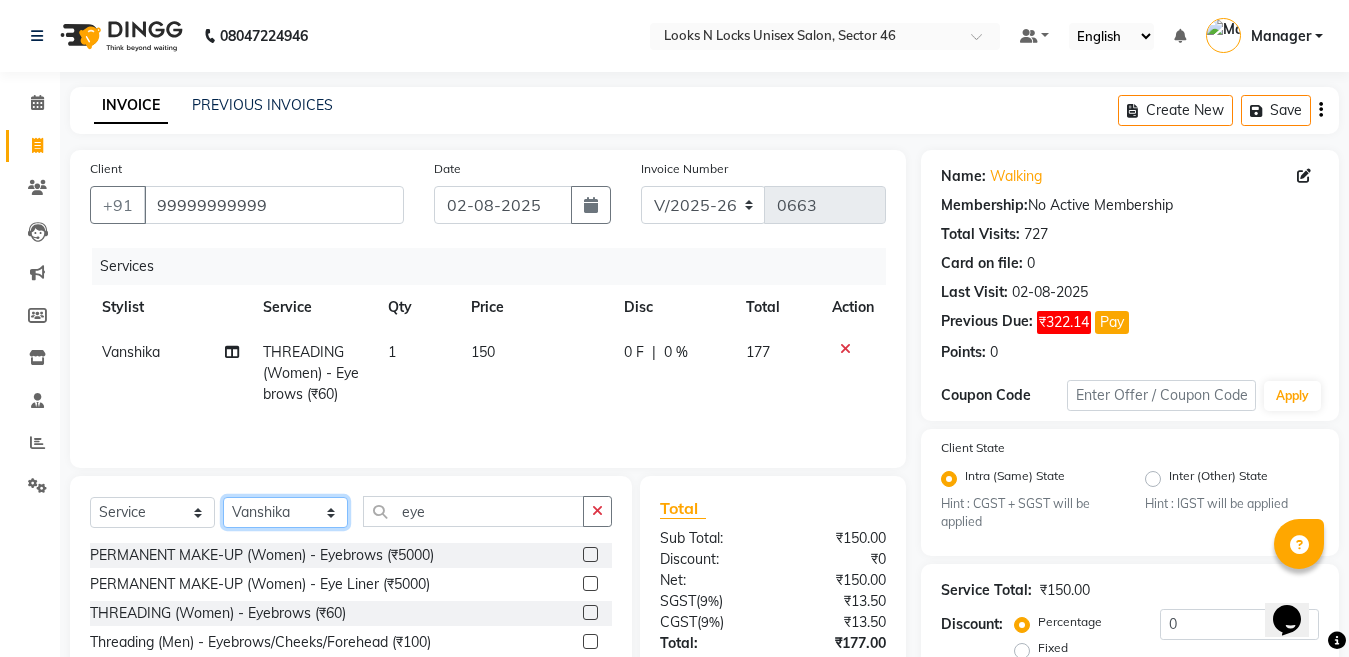 select on "69067" 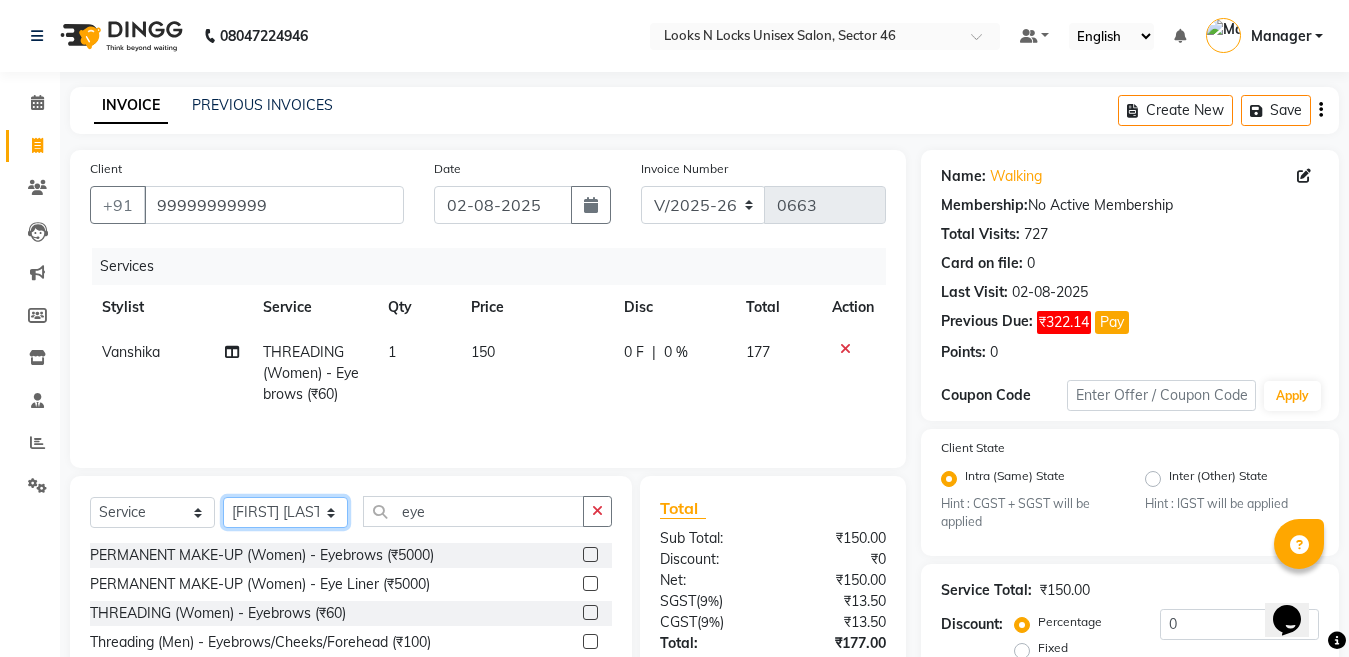 click on "Select Stylist Aakib Ansari Aalam Sheikh Ajay sain Anil  Sahu Gaurav Gulzar  Anshari Ibrahim Kamala Khushboo kusum maam Lucky Manager Marry Lepcha Nazim Priya Rao Ram Saurabha Seema Shilpa ( sunita) Sonia Sunita Chauhan Vanshika Varun Zafar" 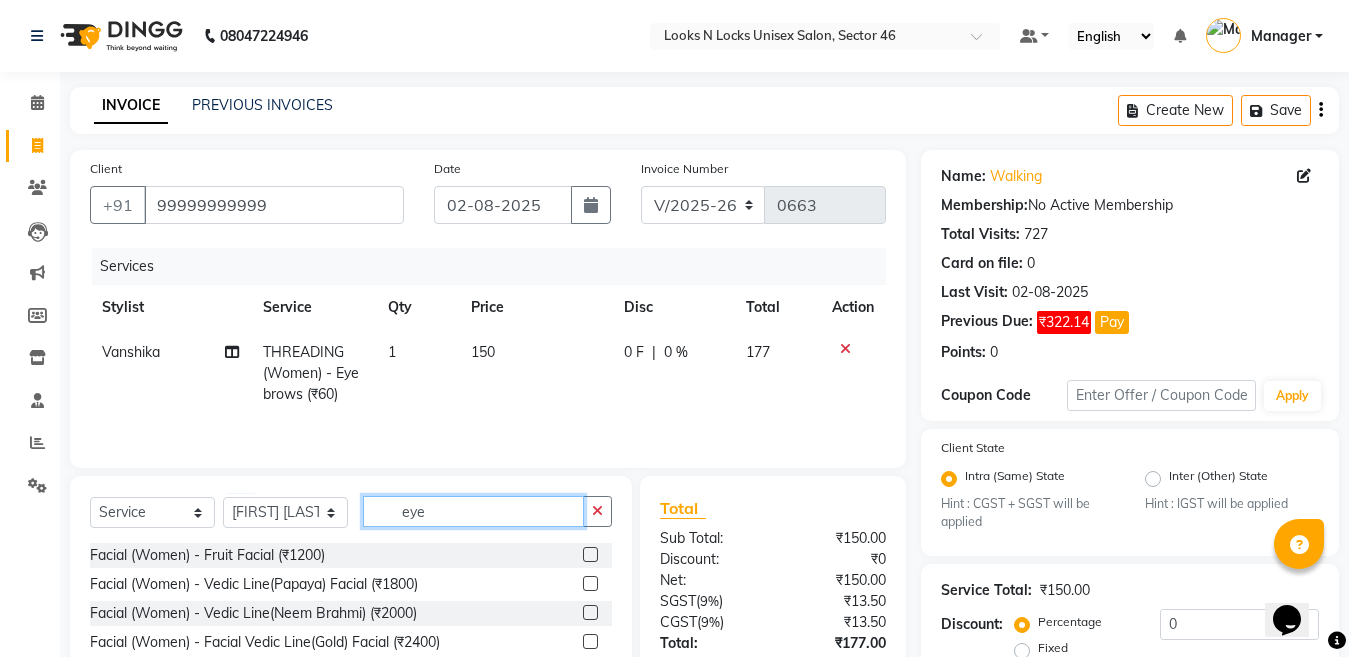 click on "eye" 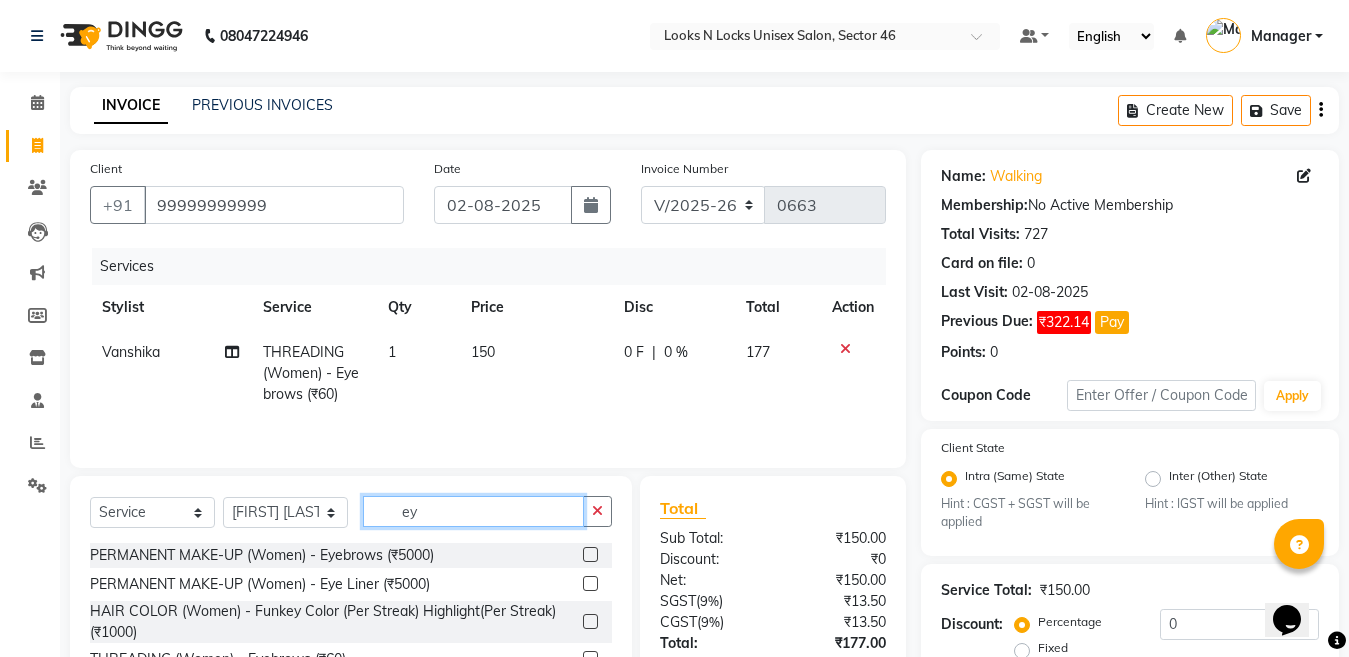 type on "e" 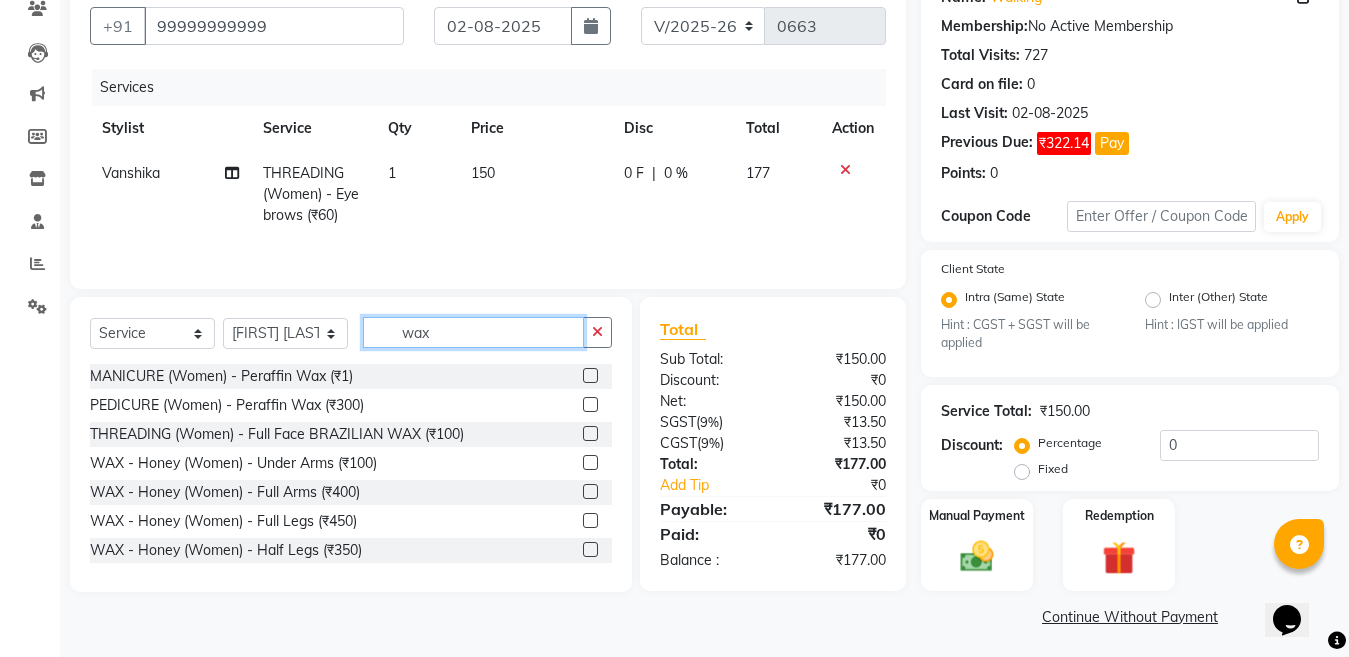 scroll, scrollTop: 184, scrollLeft: 0, axis: vertical 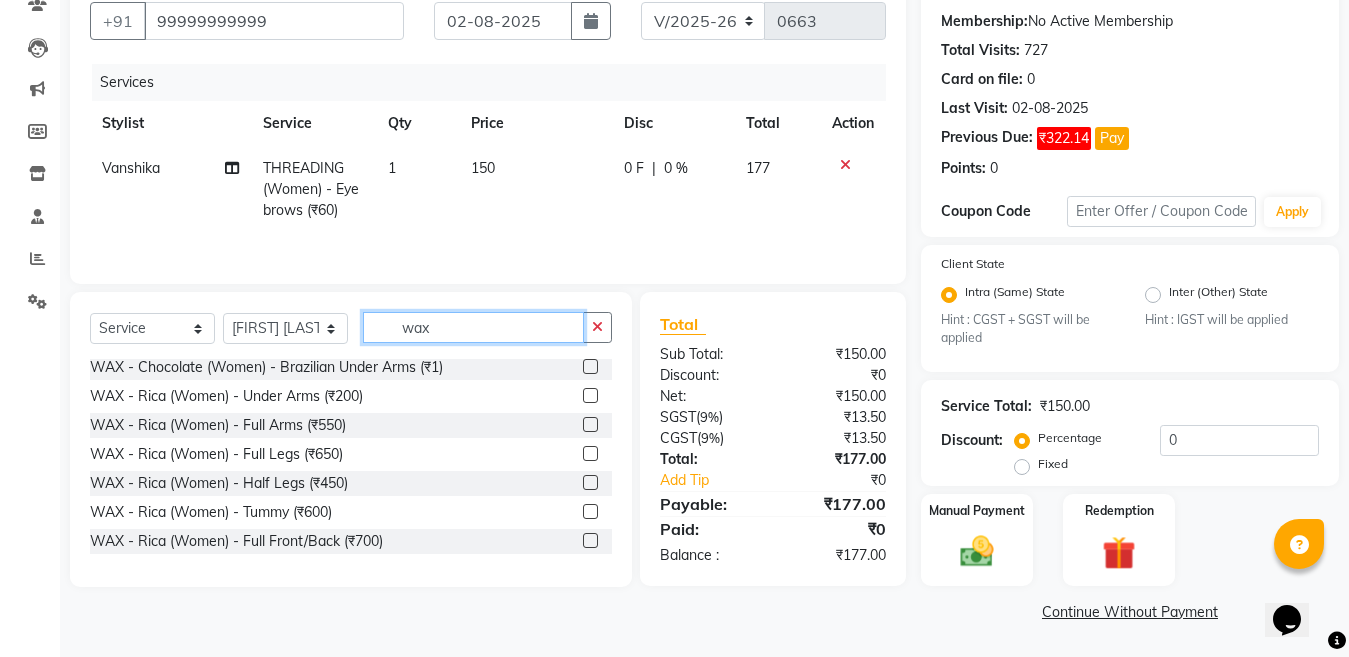 type on "wax" 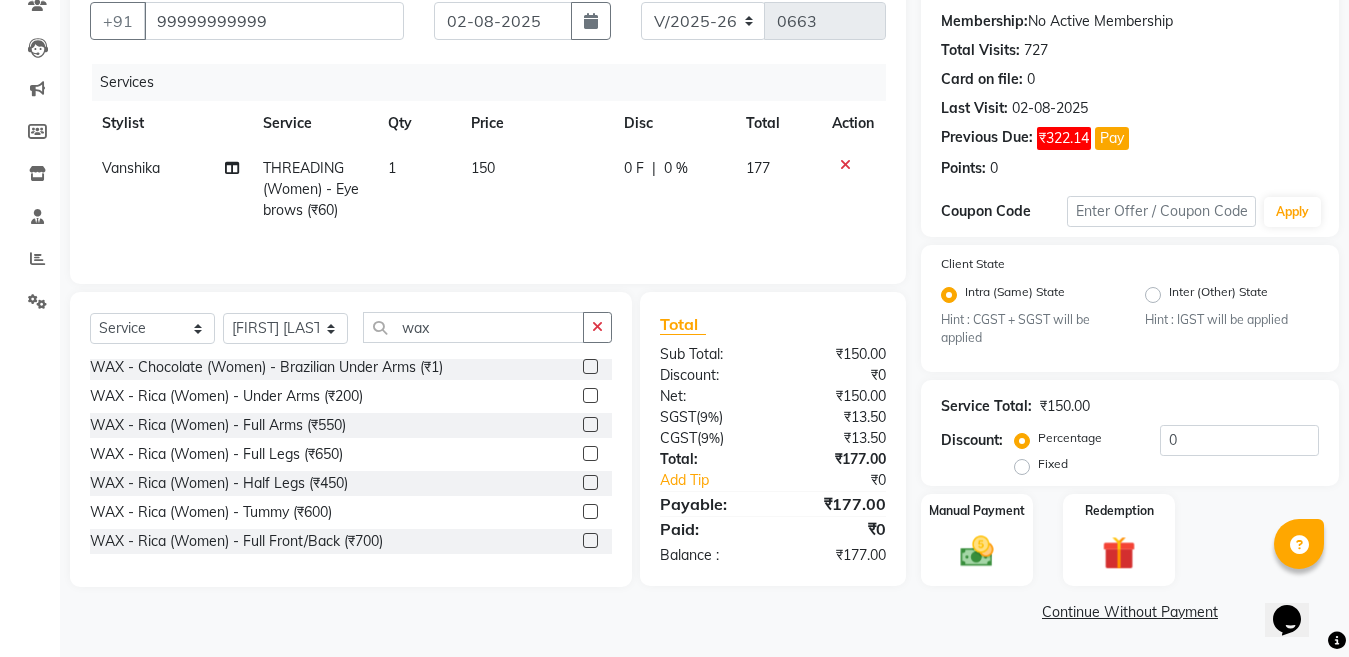 click 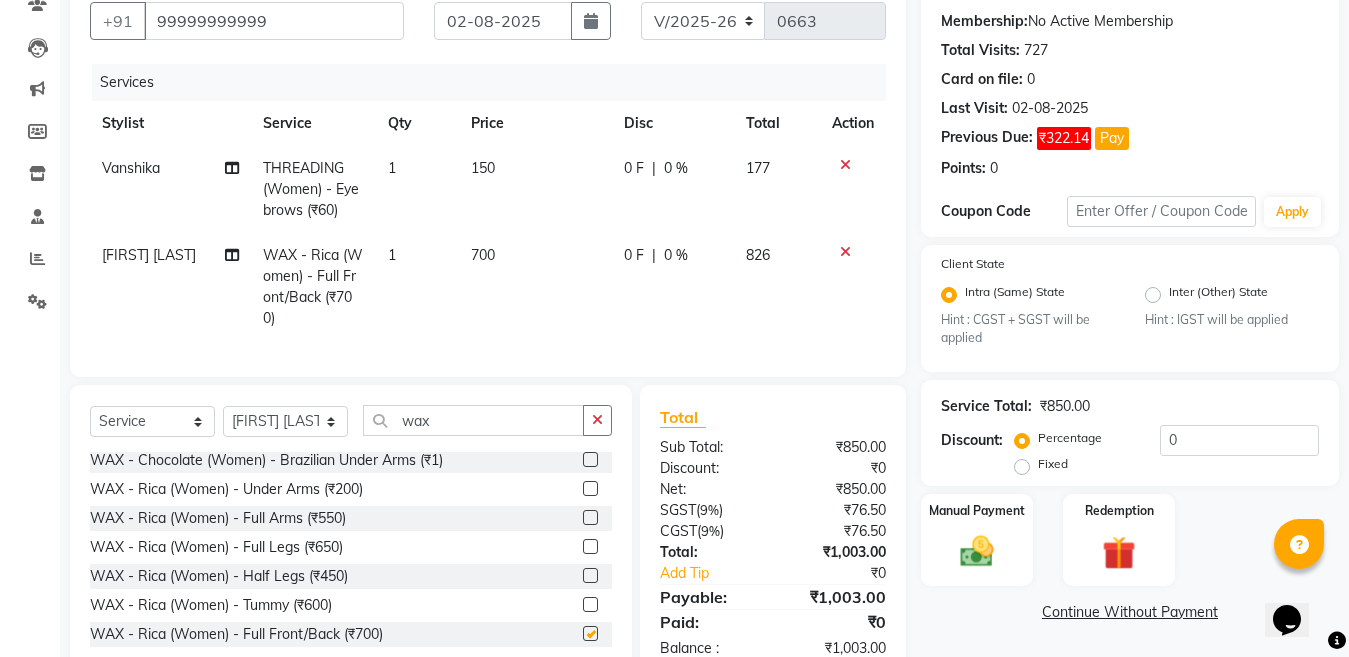 checkbox on "false" 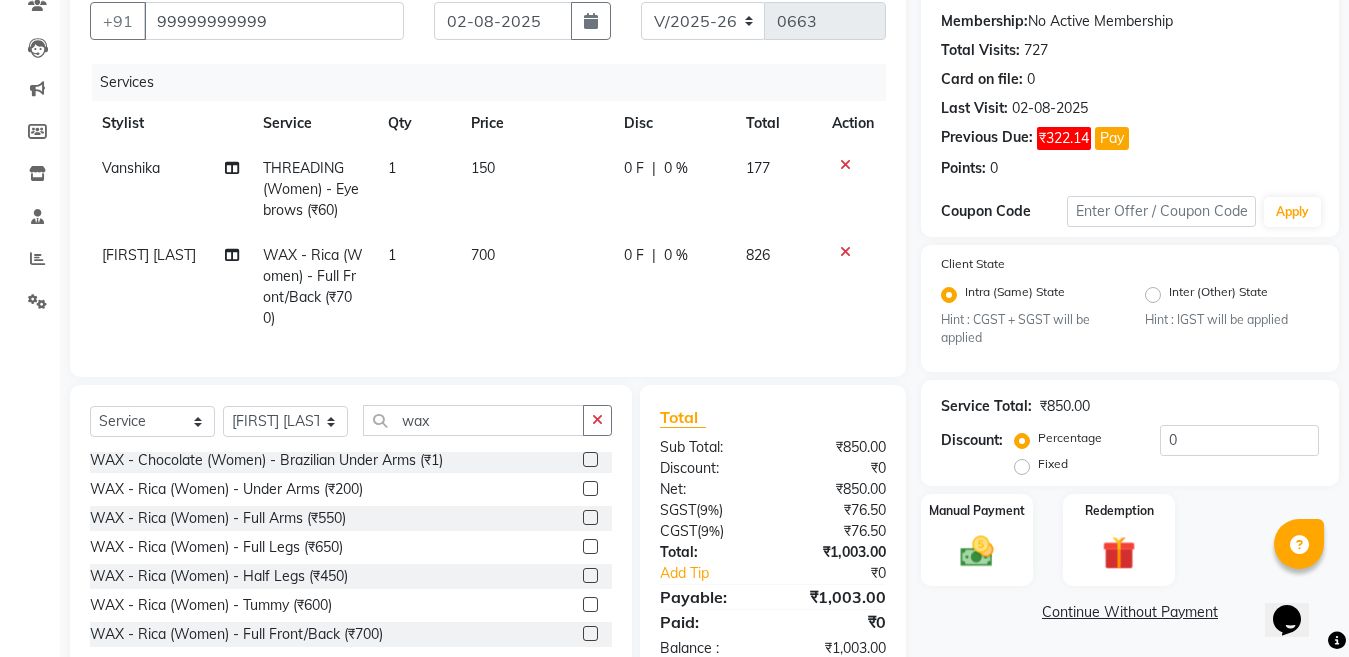click on "700" 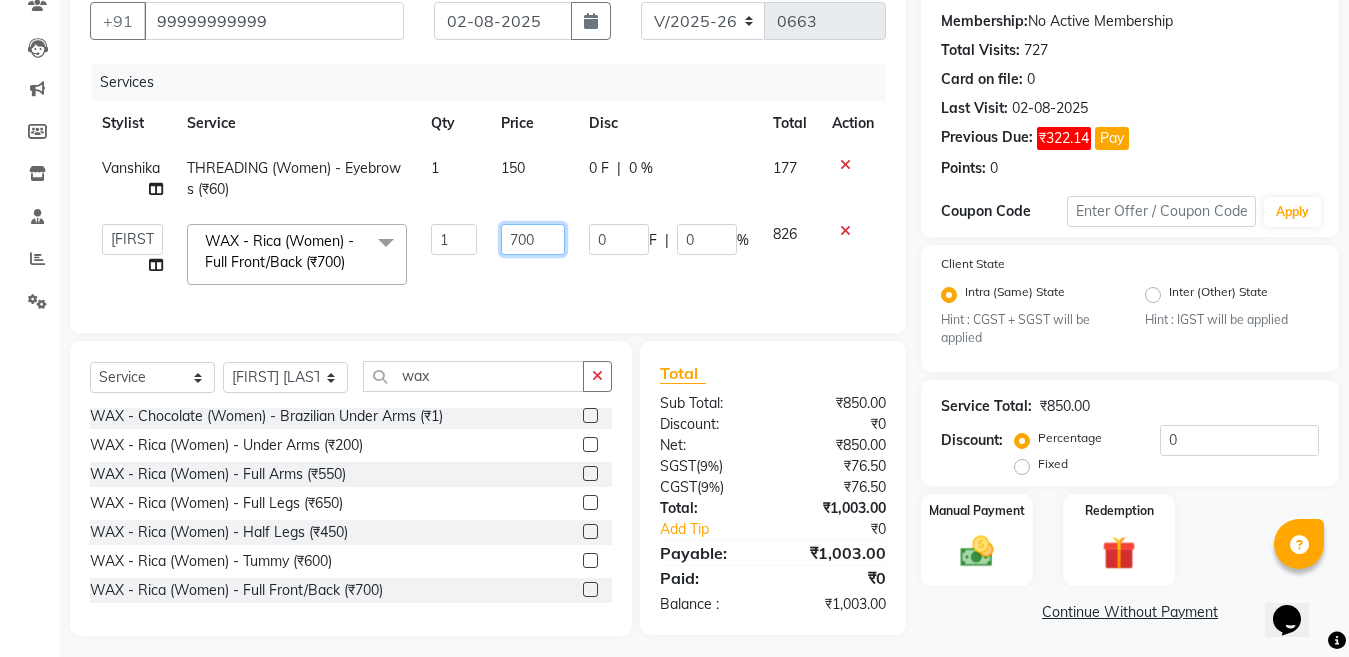 click on "700" 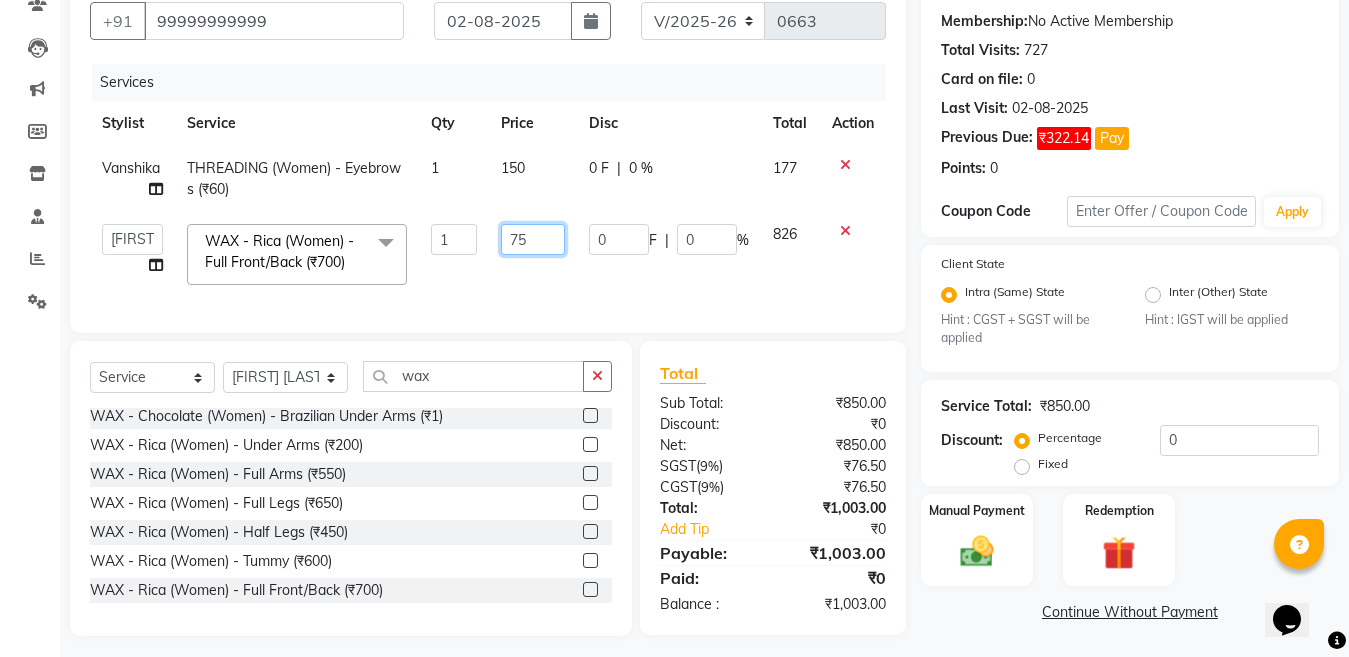 type on "750" 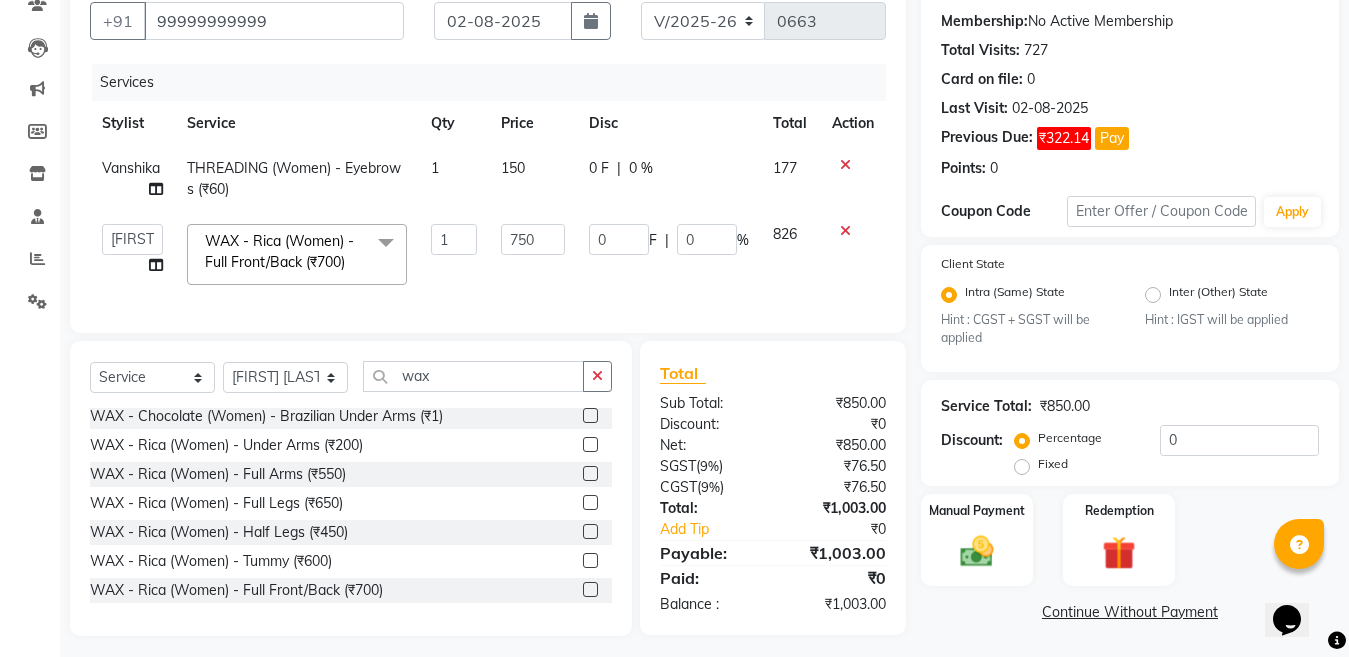 click on "Vanshika THREADING (Women) - Eyebrows (₹60) 1 150 0 F | 0 % 177  [FIRST] [LAST]   [FIRST] [LAST]   [FIRST] [LAST]   [FIRST]  [LAST]   [FIRST]   [FIRST] [LAST]   [FIRST]   [FIRST]   [FIRST]   [FIRST]  [LAST]   [FIRST]   [FIRST]   [FIRST]   [FIRST]   [FIRST] [LAST]   [FIRST]   [FIRST] [LAST]   [FIRST]   [FIRST]   [FIRST] ( [FIRST])   [FIRST]   [FIRST] [LAST]   [FIRST]   [FIRST]  WAX - Rica (Women) - Full Front/Back (₹700)  x Facial (Women) - Fruit Facial (₹1200) Facial (Women) - Vedic Line(Papaya) Facial (₹1800) Facial (Women) - Vedic Line(Neem Brahmi) (₹2000) Facial (Women) - Facial Vedic Line(Gold) Facial (₹2400) Facial (Women) - Lotus(Hydra-Pura) Facial (₹1800) Facial (Women) - Lotus(Insta Fair) Facial (₹2500) Facial (Women) - Lotus(Gold Sheen) Facial (₹2800) Facial (Women) - Raaga(For Oily Skin) Facial (₹2400) Facial (Women) - Cheryls Facial (₹1800) Facial (Women) - 03+ Whitening Facial (₹3500) Facial (Women) - Wine Facial (₹2500) Facial (Women) - Frutshu(Kenpeki) Facial (₹3500) Facial (Women) - Casmara (₹4000) 1 750" 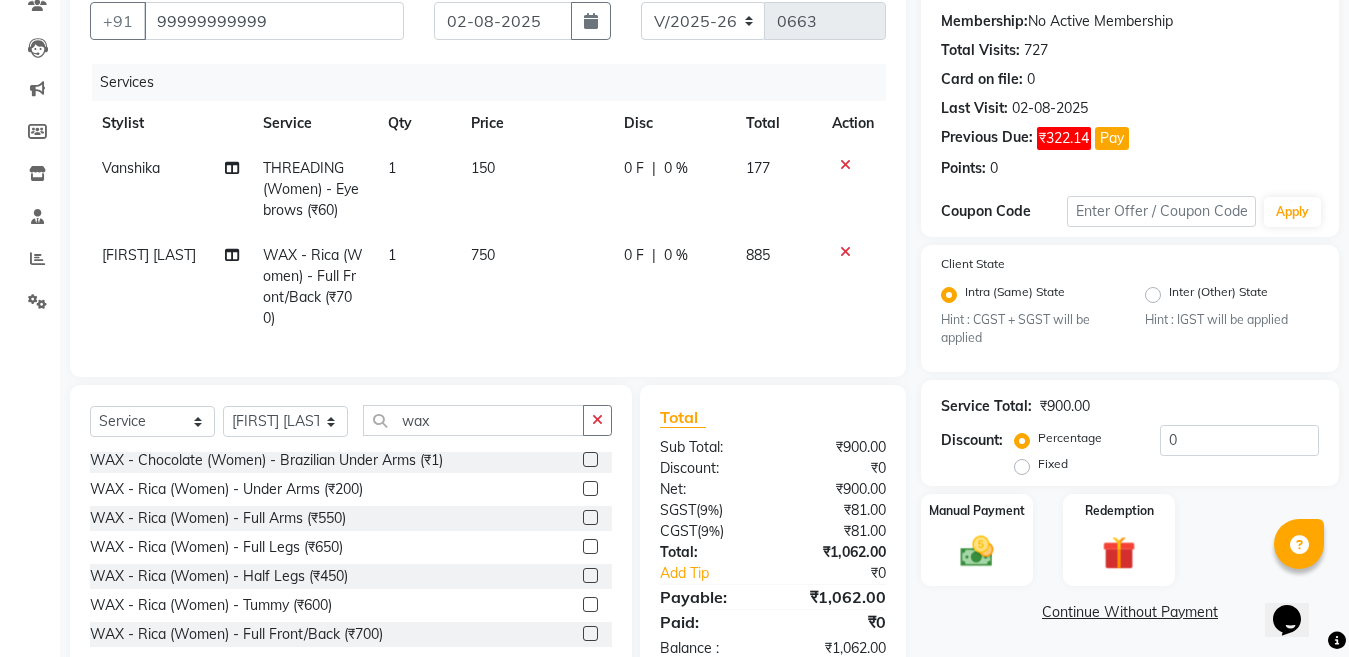 click 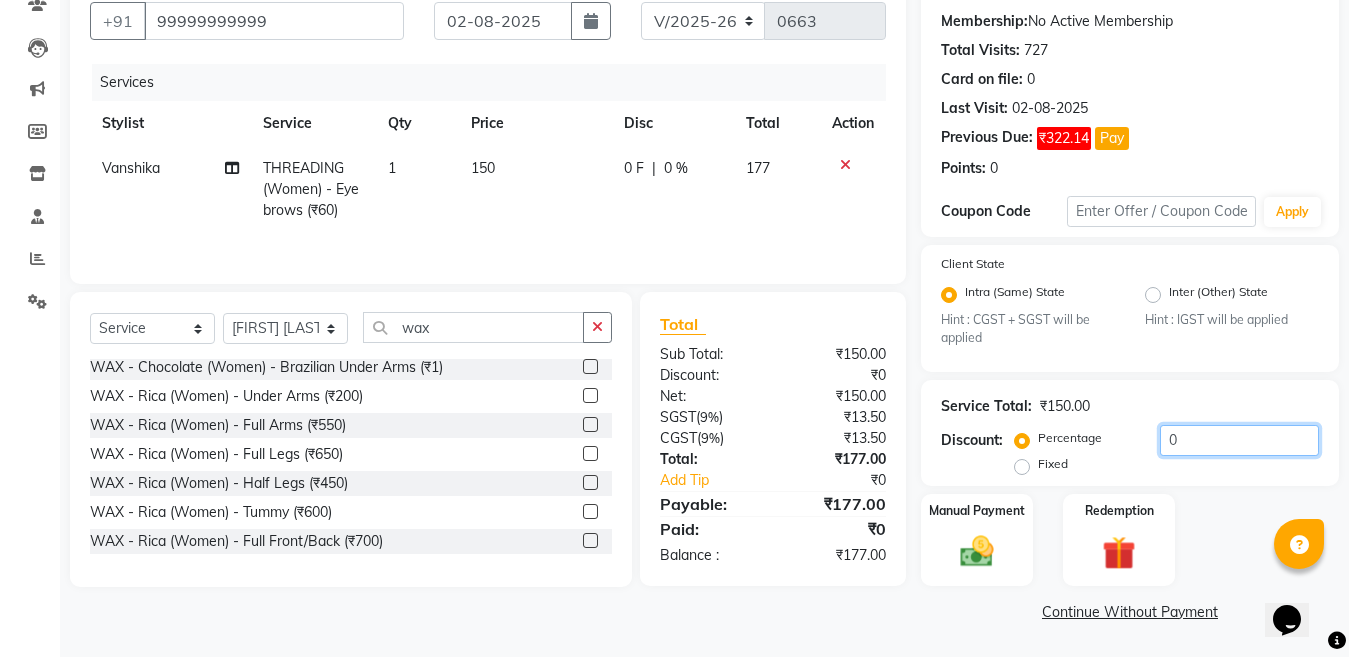 click on "0" 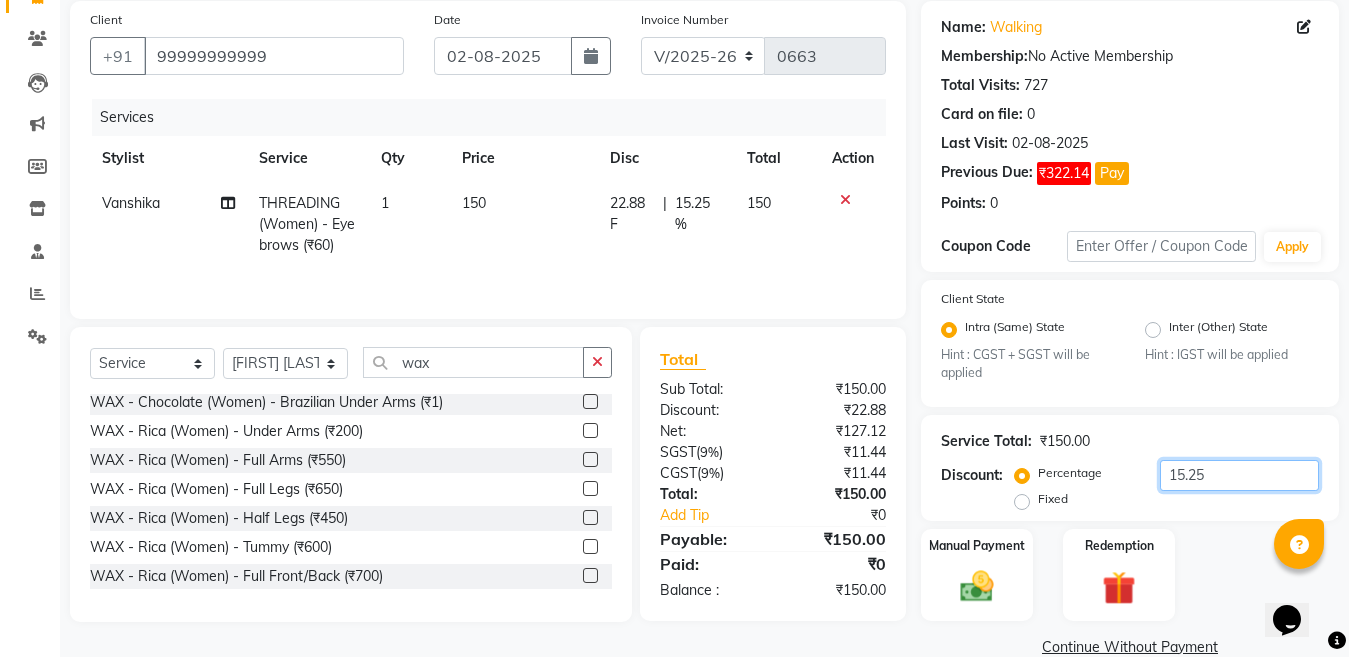 scroll, scrollTop: 184, scrollLeft: 0, axis: vertical 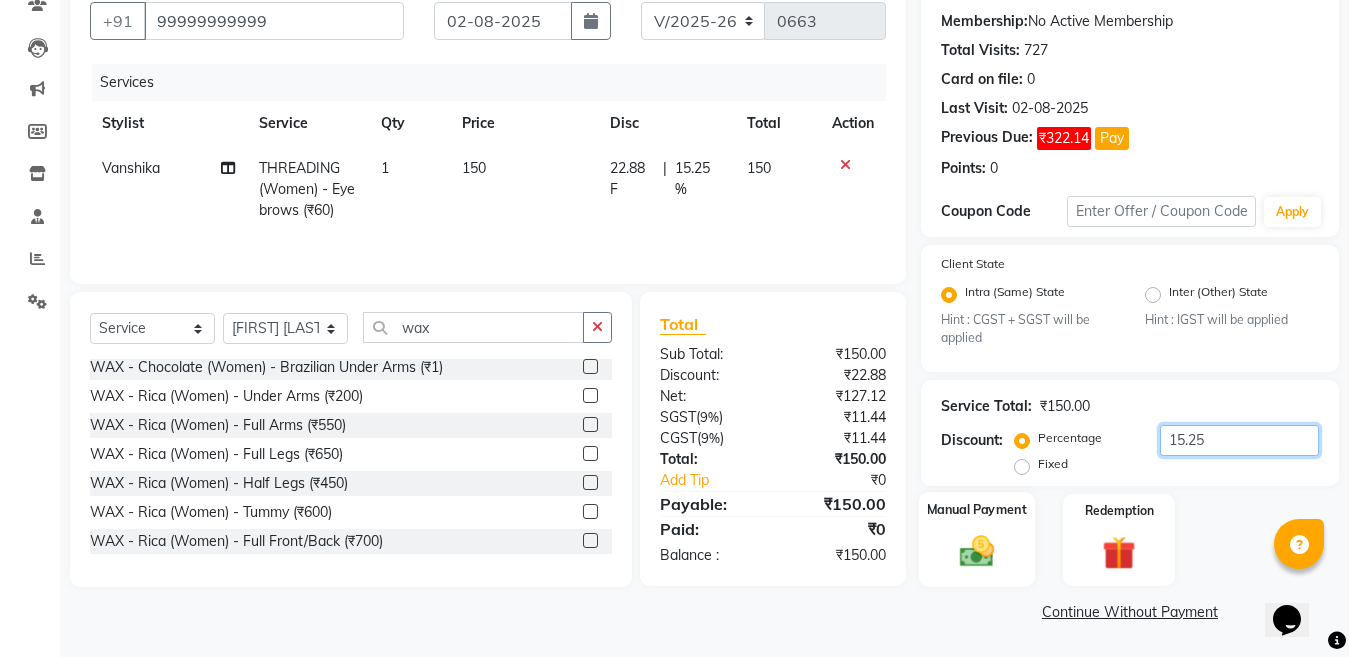type on "15.25" 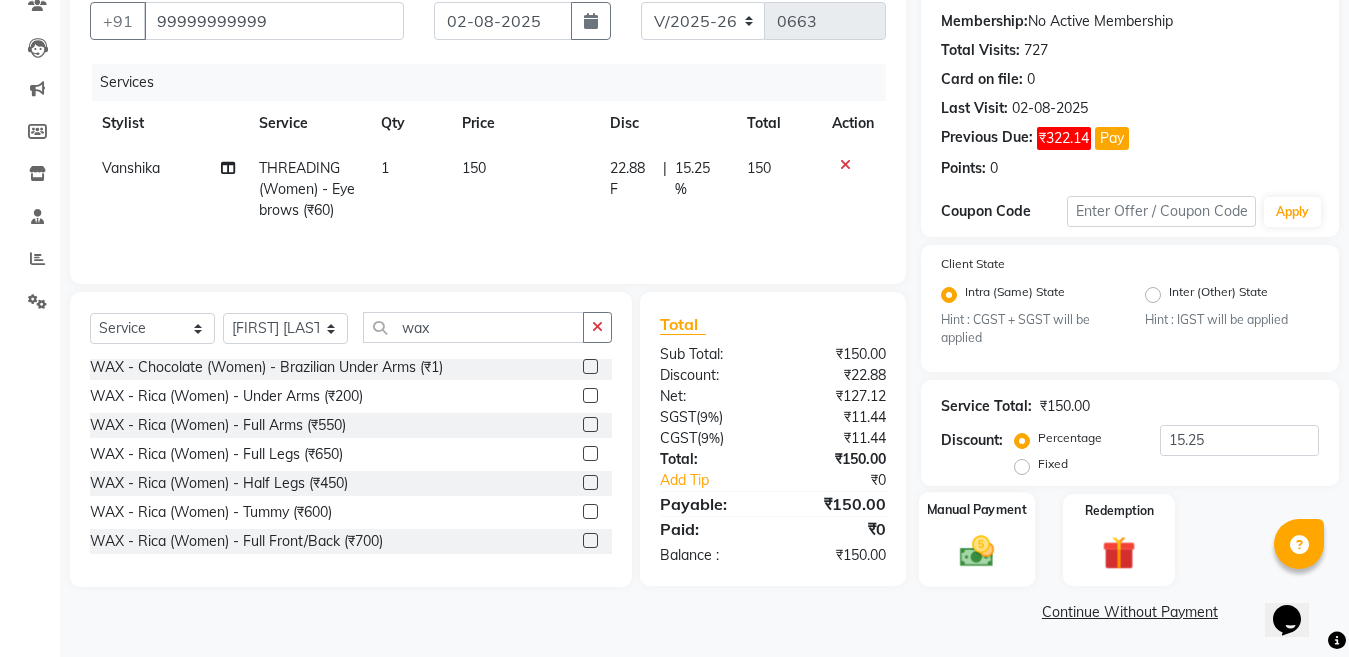 click 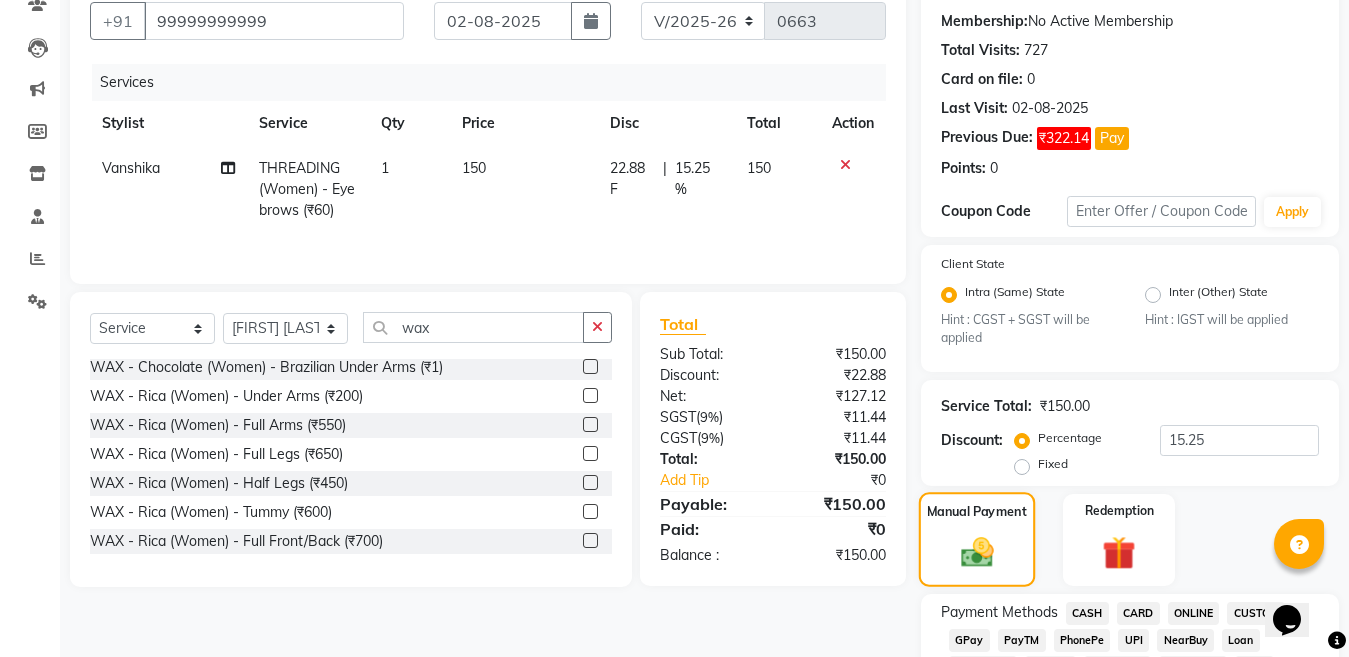 scroll, scrollTop: 284, scrollLeft: 0, axis: vertical 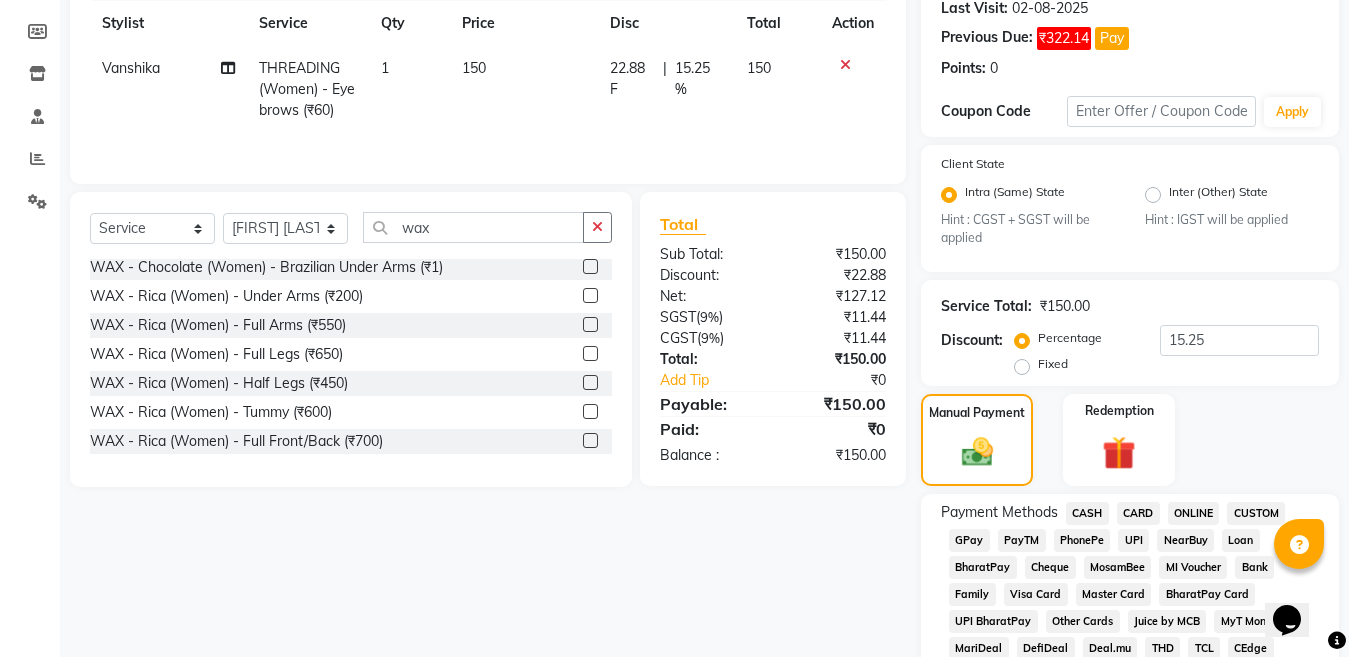 click on "ONLINE" 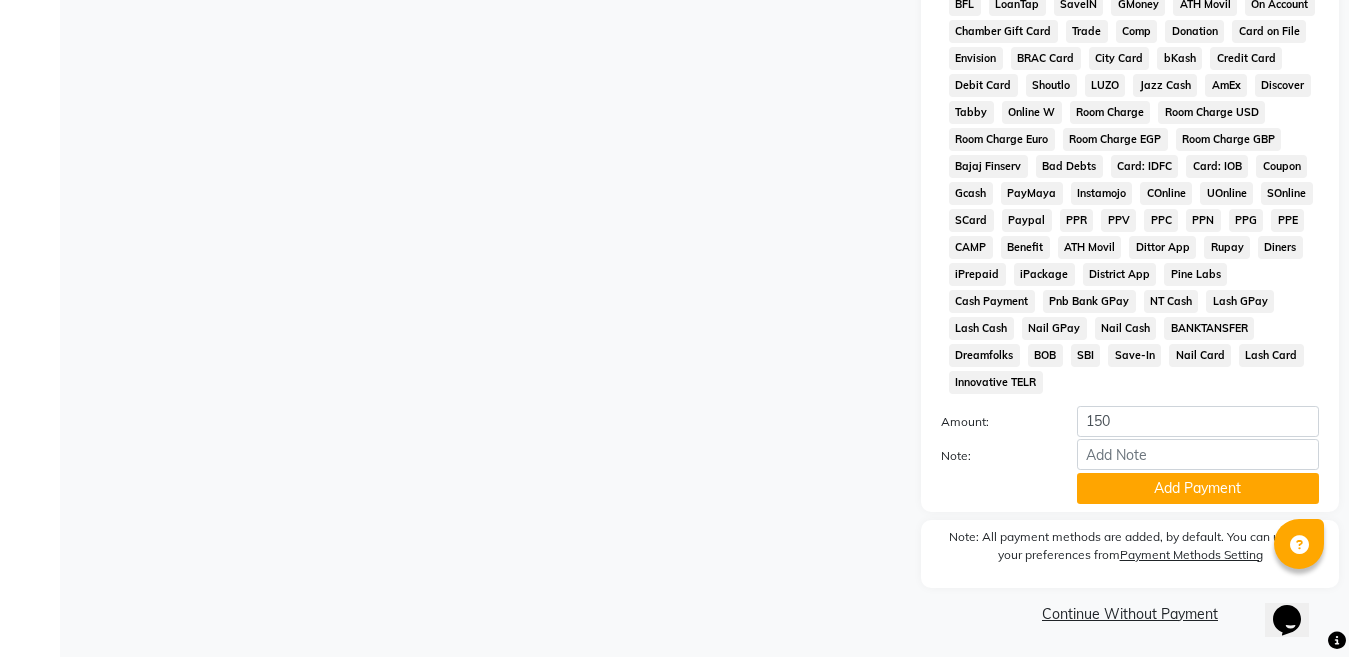scroll, scrollTop: 1038, scrollLeft: 0, axis: vertical 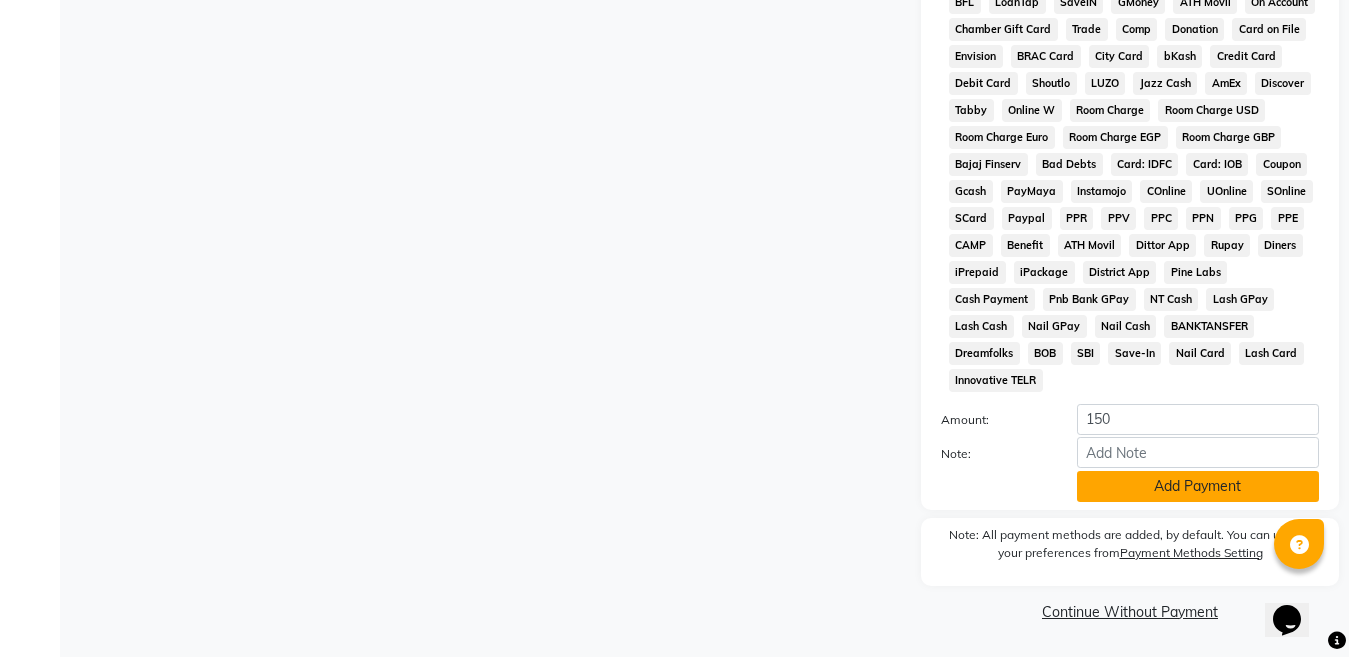 click on "Add Payment" 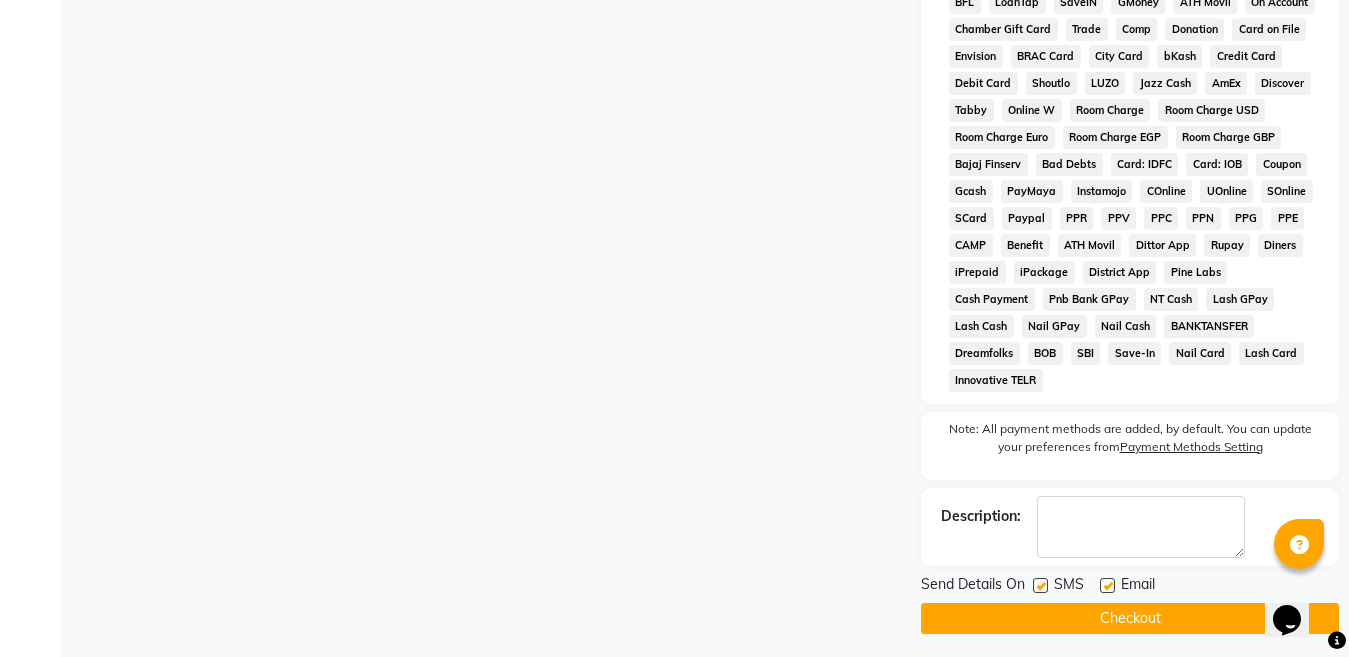 scroll, scrollTop: 1045, scrollLeft: 0, axis: vertical 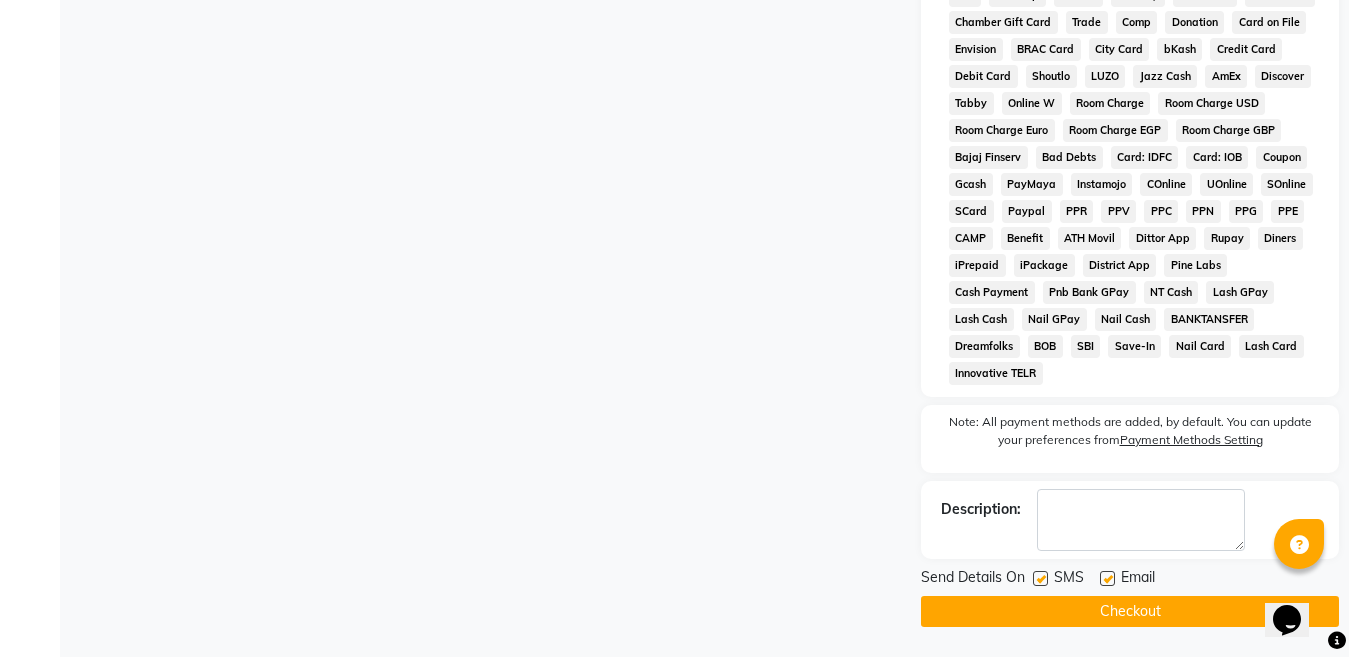 click on "Checkout" 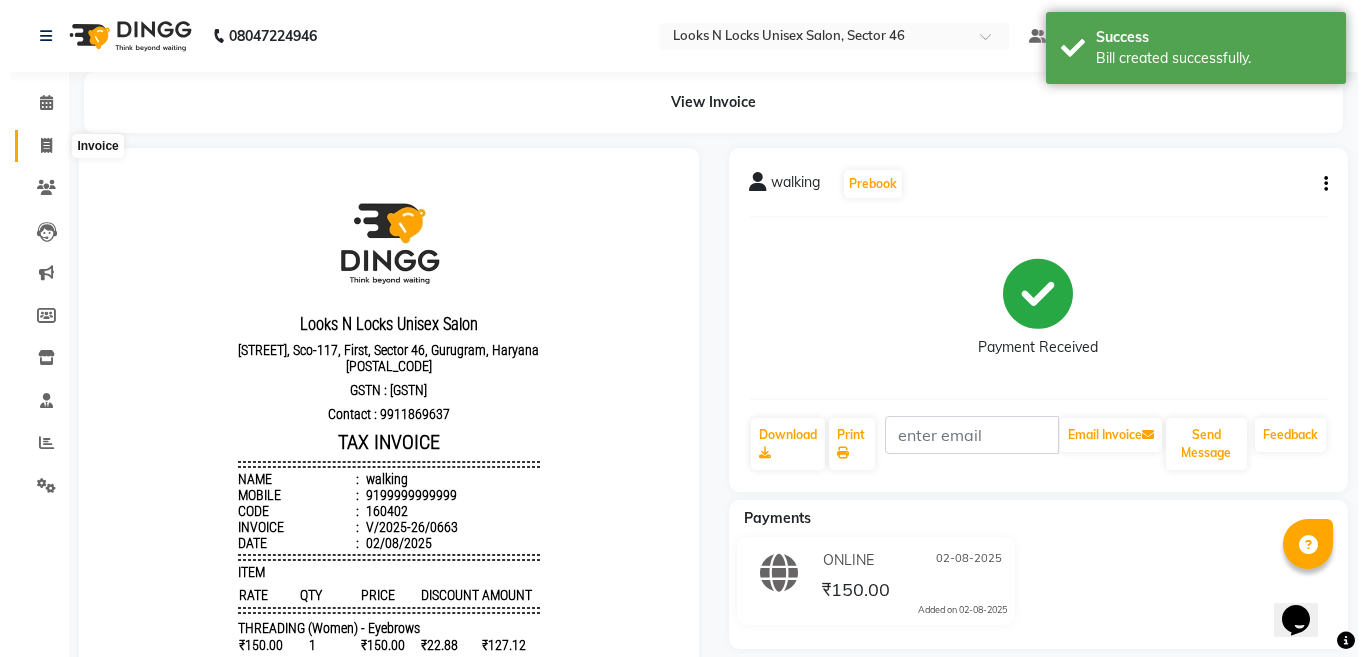 scroll, scrollTop: 0, scrollLeft: 0, axis: both 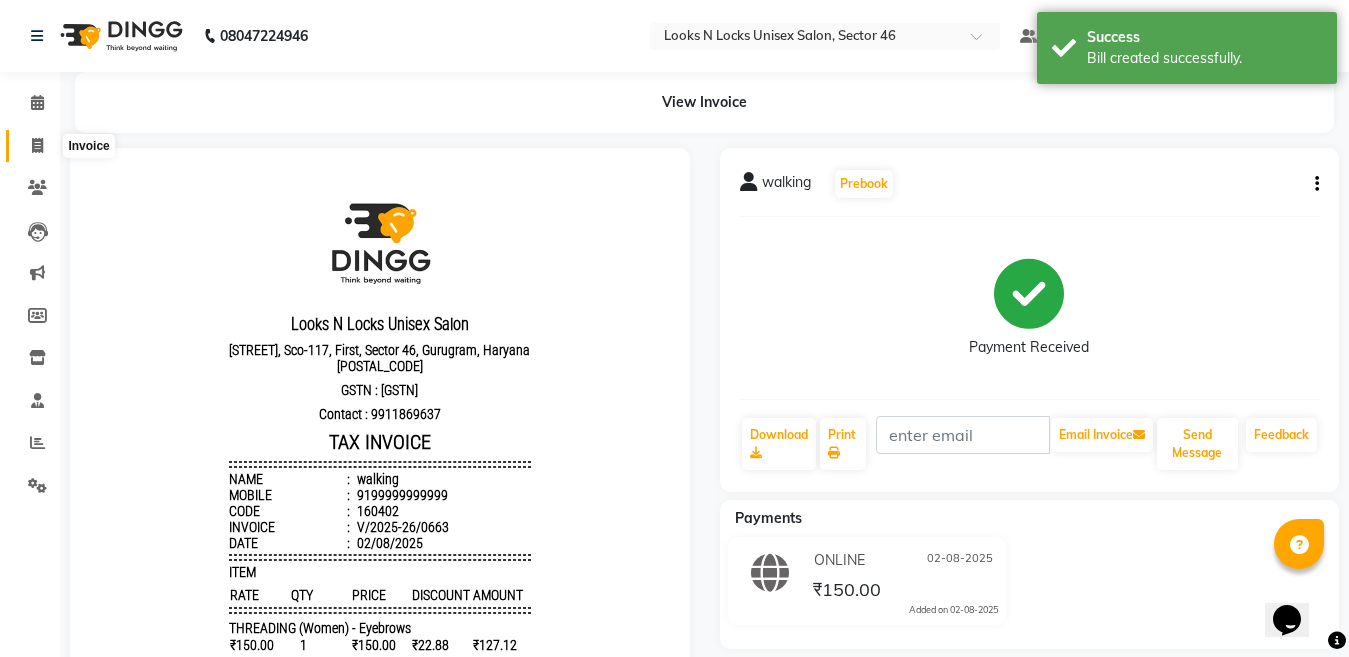 click 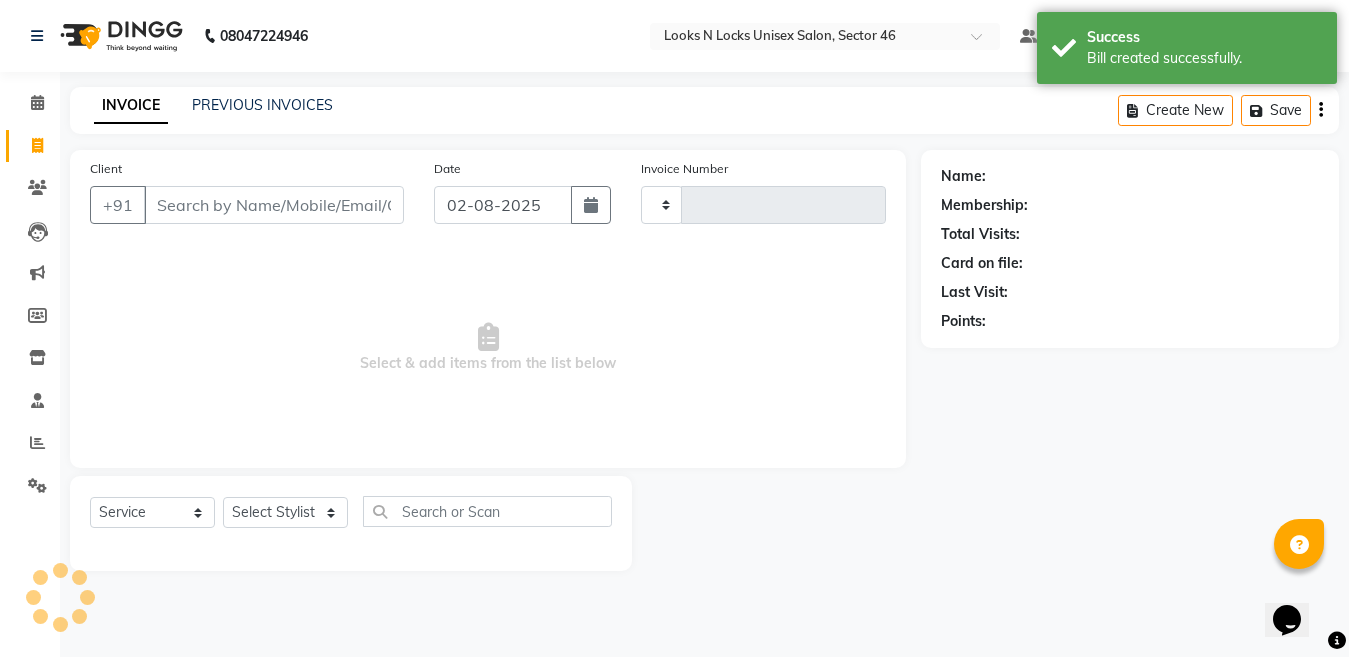 type on "0664" 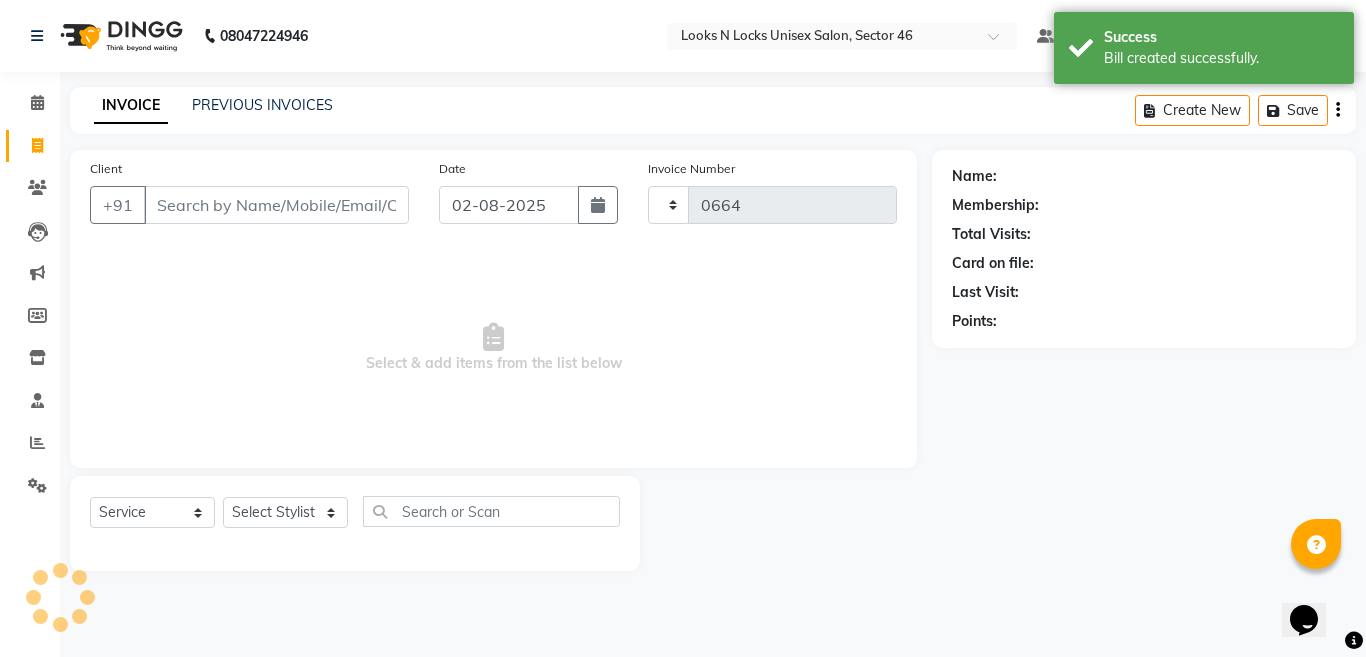 click on "Client" at bounding box center (276, 205) 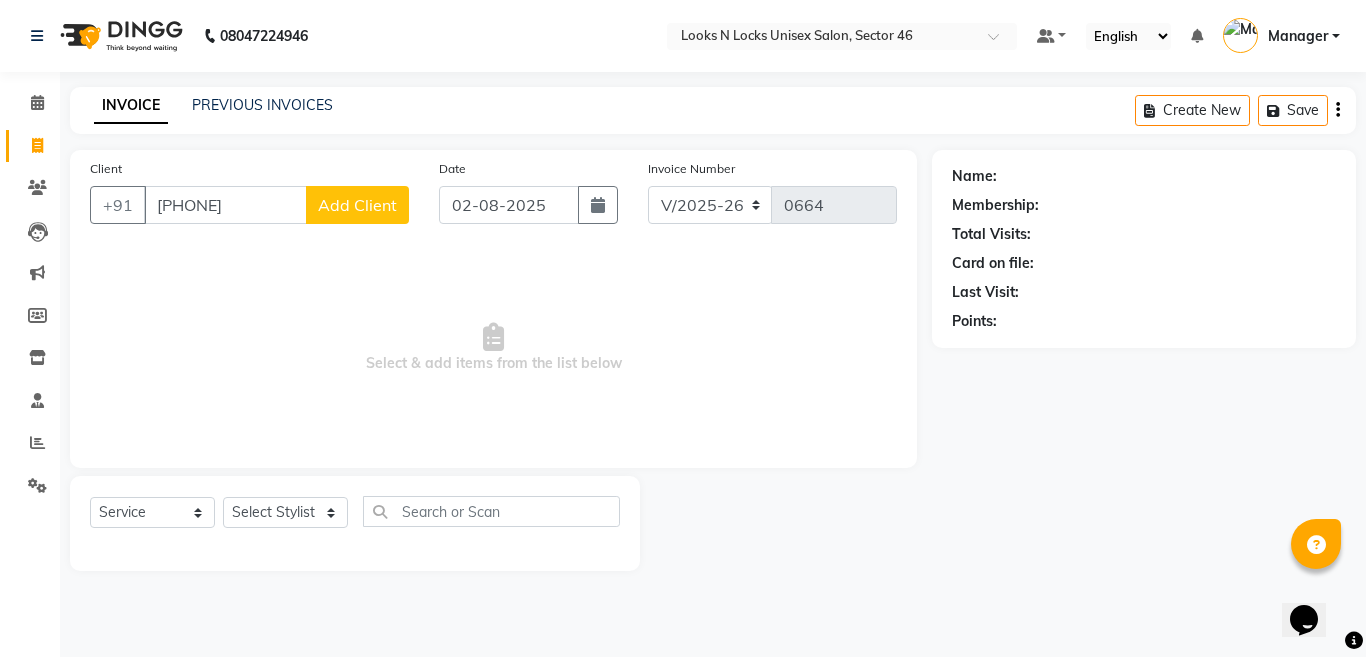 type on "[PHONE]" 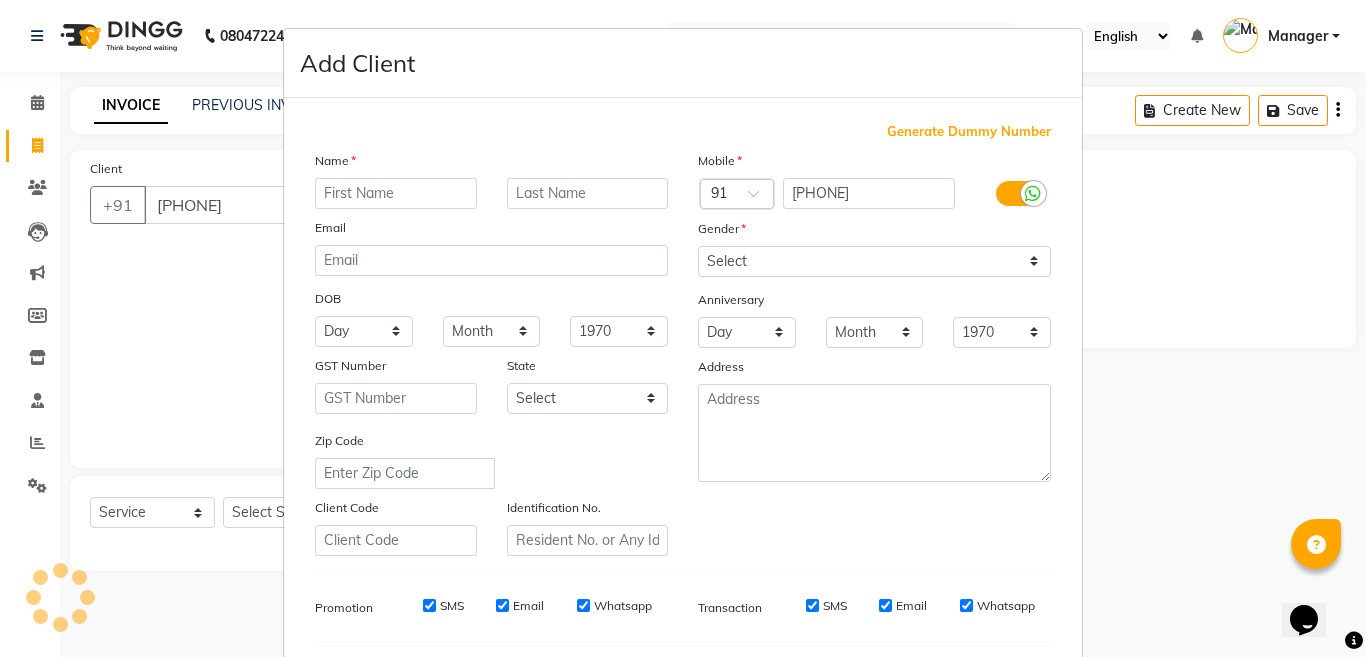 click at bounding box center [396, 193] 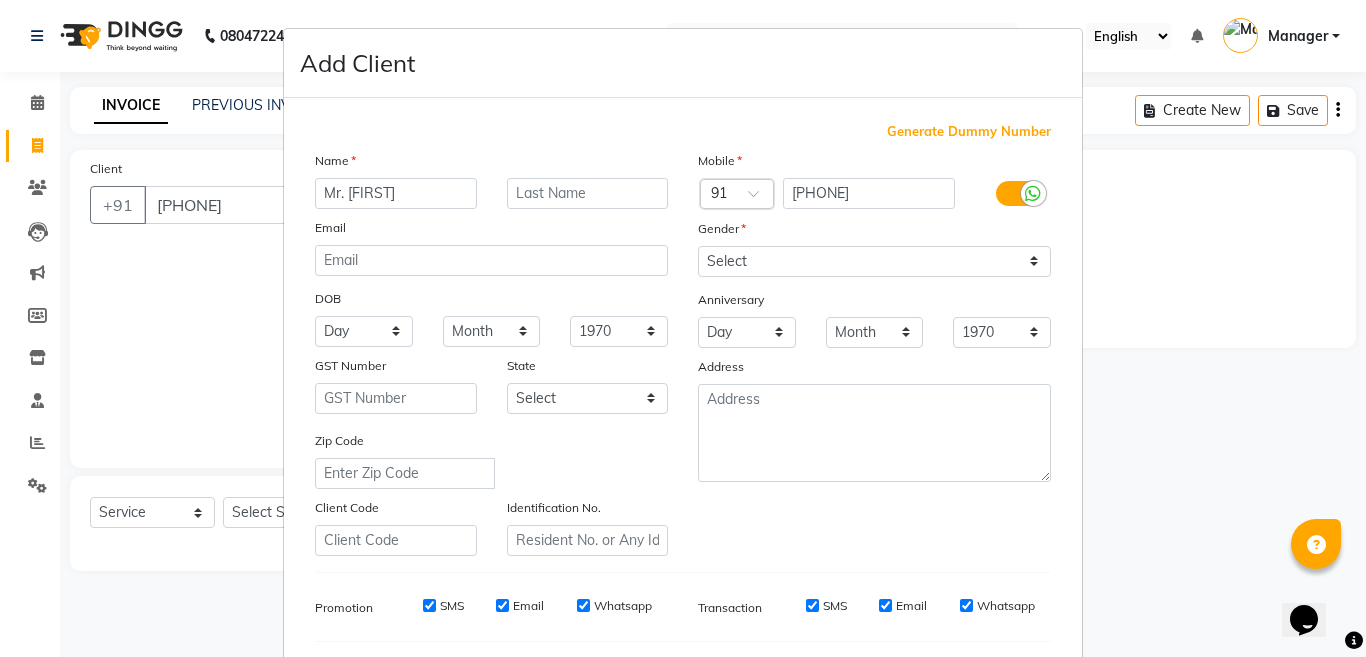type on "Mr. [FIRST]" 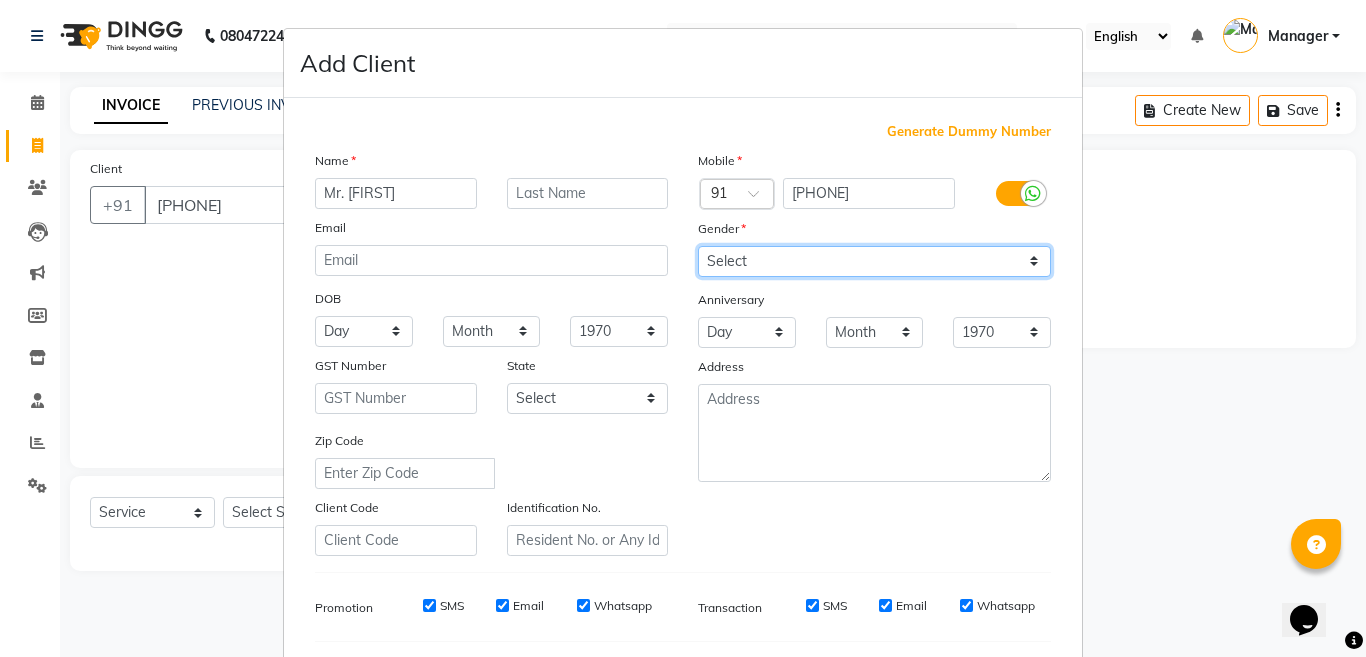 click on "Select Male Female Other Prefer Not To Say" at bounding box center [874, 261] 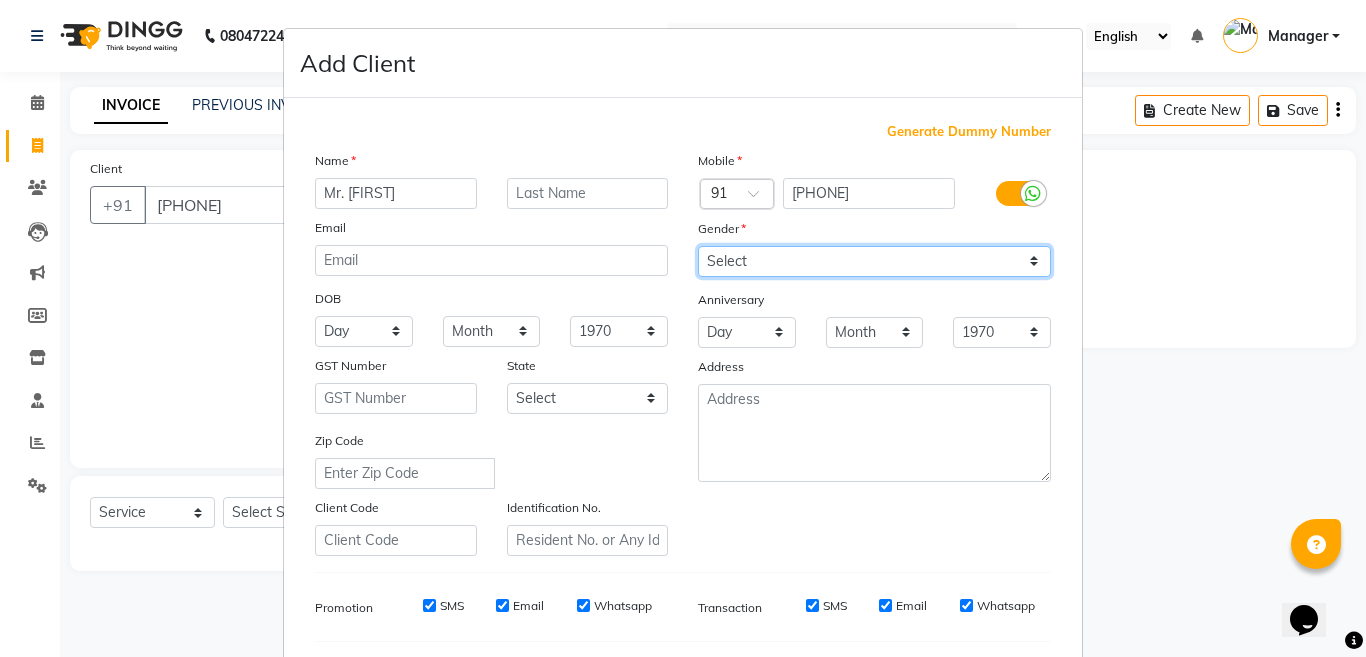 select on "male" 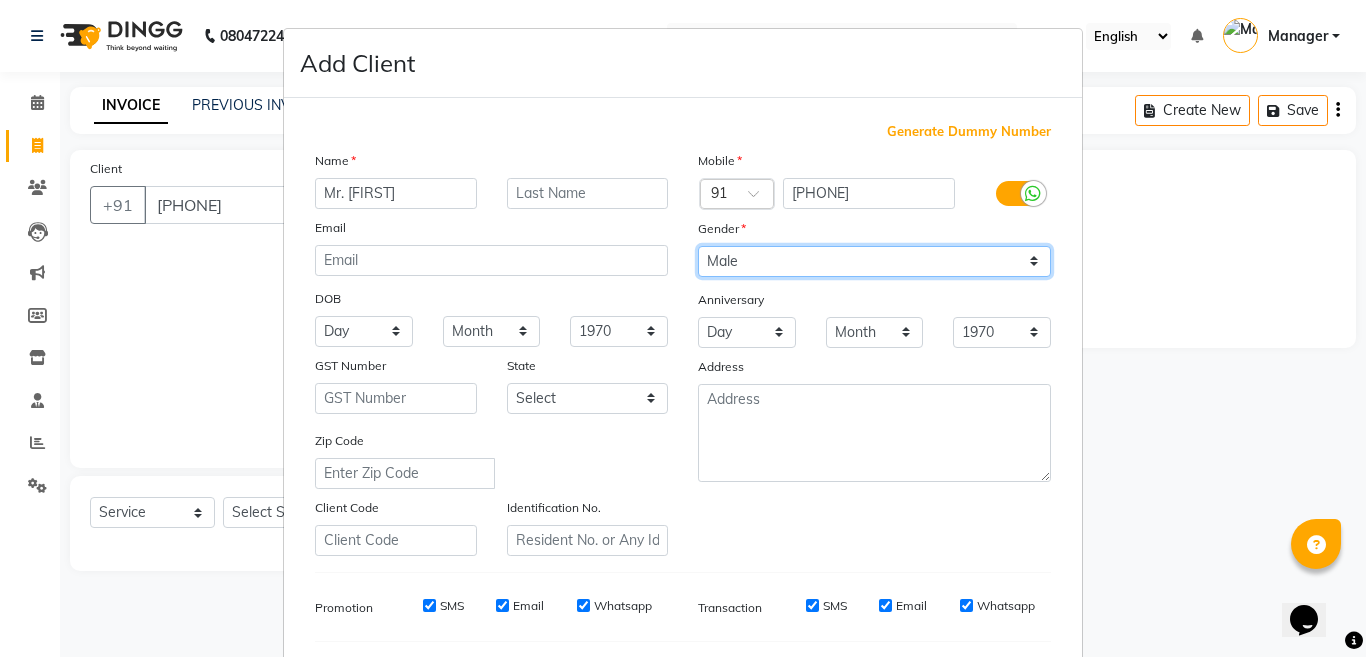 click on "Select Male Female Other Prefer Not To Say" at bounding box center [874, 261] 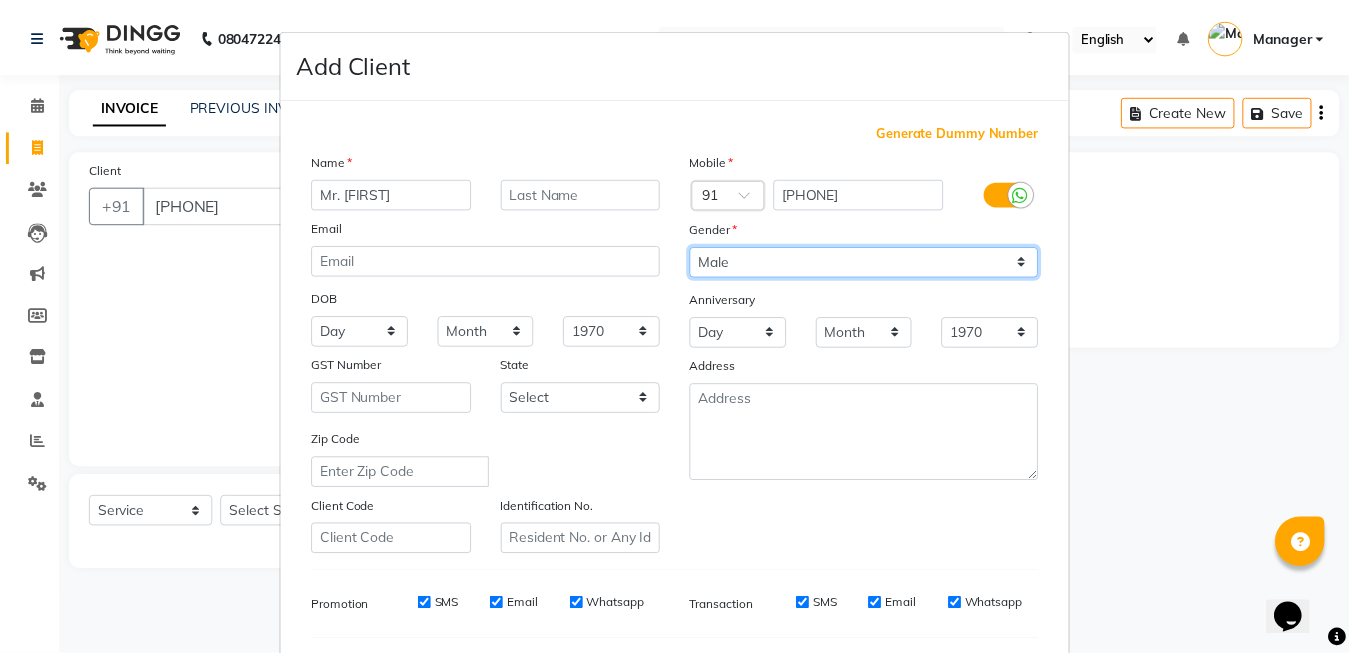 scroll, scrollTop: 266, scrollLeft: 0, axis: vertical 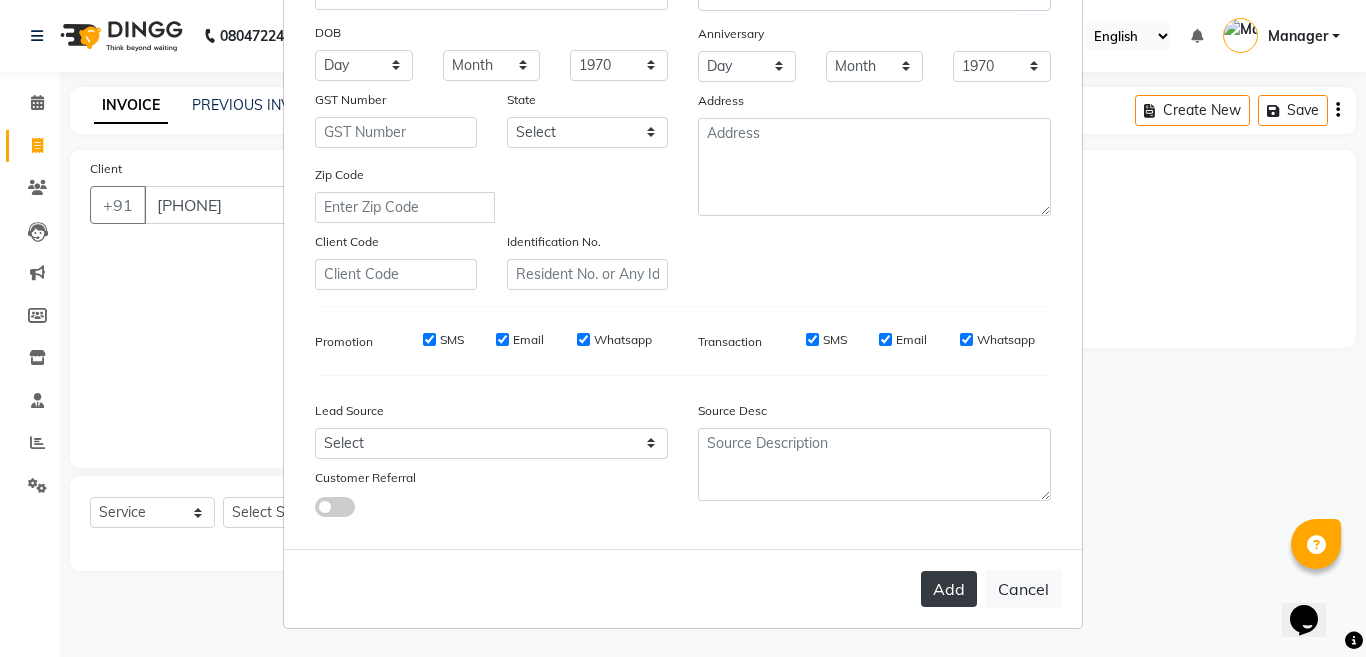 click on "Add" at bounding box center (949, 589) 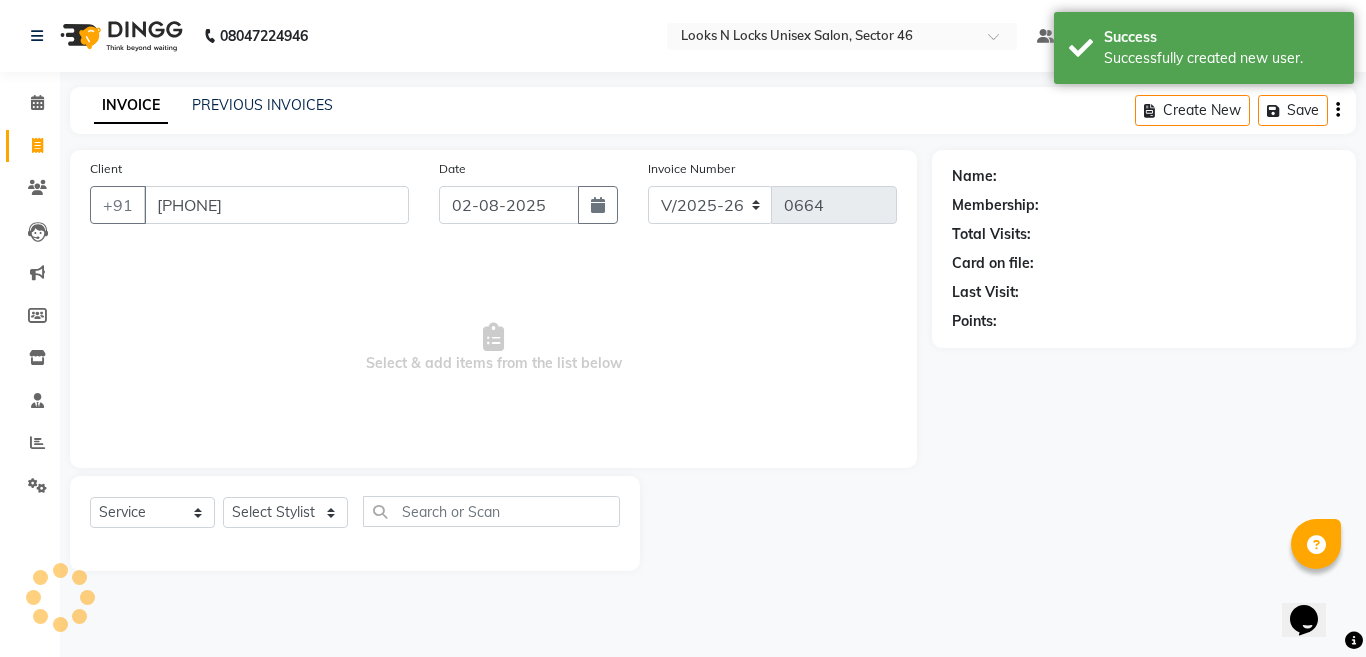 click on "Add Client Generate Dummy Number Name Email DOB Day 01 02 03 04 05 06 07 08 09 10 11 12 13 14 15 16 17 18 19 20 21 22 23 24 25 26 27 28 29 30 31 Month January February March April May June July August September October November December 1940 1941 1942 1943 1944 1945 1946 1947 1948 1949 1950 1951 1952 1953 1954 1955 1956 1957 1958 1959 1960 1961 1962 1963 1964 1965 1966 1967 1968 1969 1970 1971 1972 1973 1974 1975 1976 1977 1978 1979 1980 1981 1982 1983 1984 1985 1986 1987 1988 1989 1990 1991 1992 1993 1994 1995 1996 1997 1998 1999 2000 2001 2002 2003 2004 2005 2006 2007 2008 2009 2010 2011 2012 2013 2014 2015 2016 2017 2018 2019 2020 2021 2022 2023 2024 GST Number State Select Andaman and Nicobar Islands Andhra Pradesh Arunachal Pradesh Assam Bihar Chandigarh Chhattisgarh Dadra and Nagar Haveli Daman and Diu Delhi Goa Gujarat Haryana Himachal Pradesh Jammu and Kashmir Jharkhand Karnataka Kerala Lakshadweep Madhya Pradesh Maharashtra Manipur Meghalaya Mizoram Nagaland Odisha Pondicherry Punjab Rajasthan Sikkim" at bounding box center (683, 328) 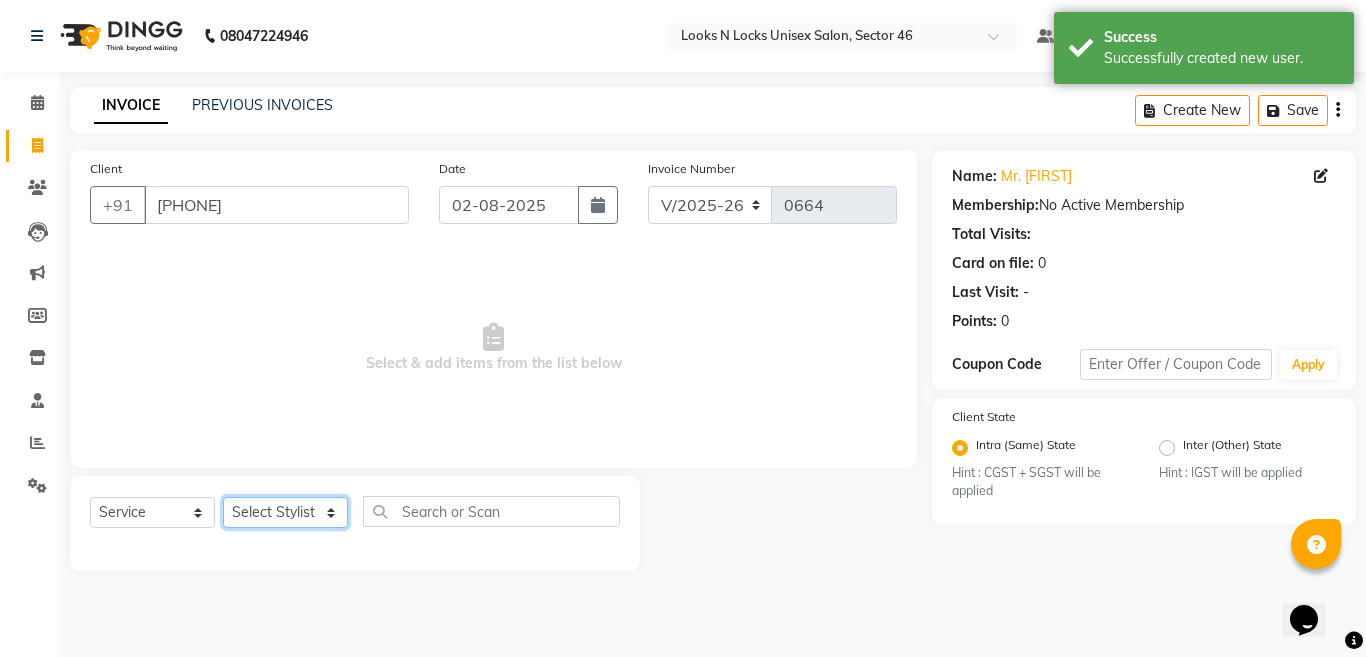 click on "Select Stylist Aakib Ansari Aalam Sheikh Ajay sain Anil  Sahu Gaurav Gulzar  Anshari Ibrahim Kamala Khushboo kusum maam Lucky Manager Marry Lepcha Nazim Priya Rao Ram Saurabha Seema Shilpa ( sunita) Sonia Sunita Chauhan Vanshika Varun Zafar" 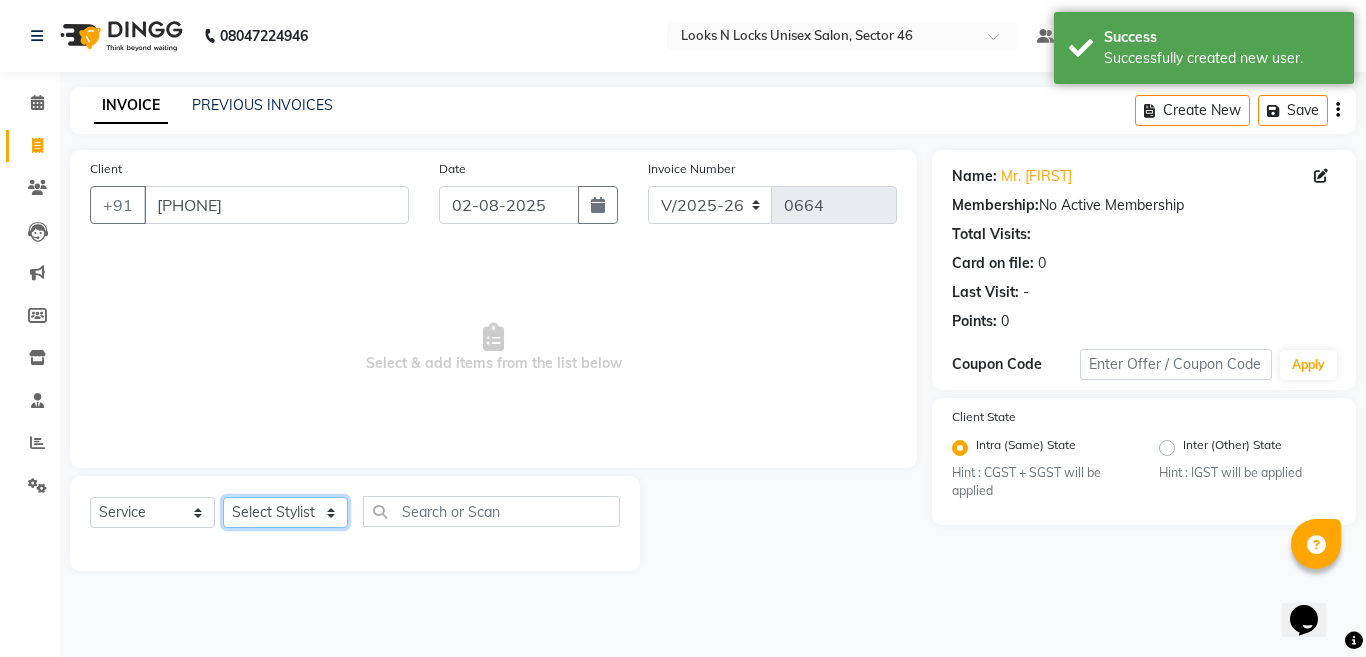 select on "27638" 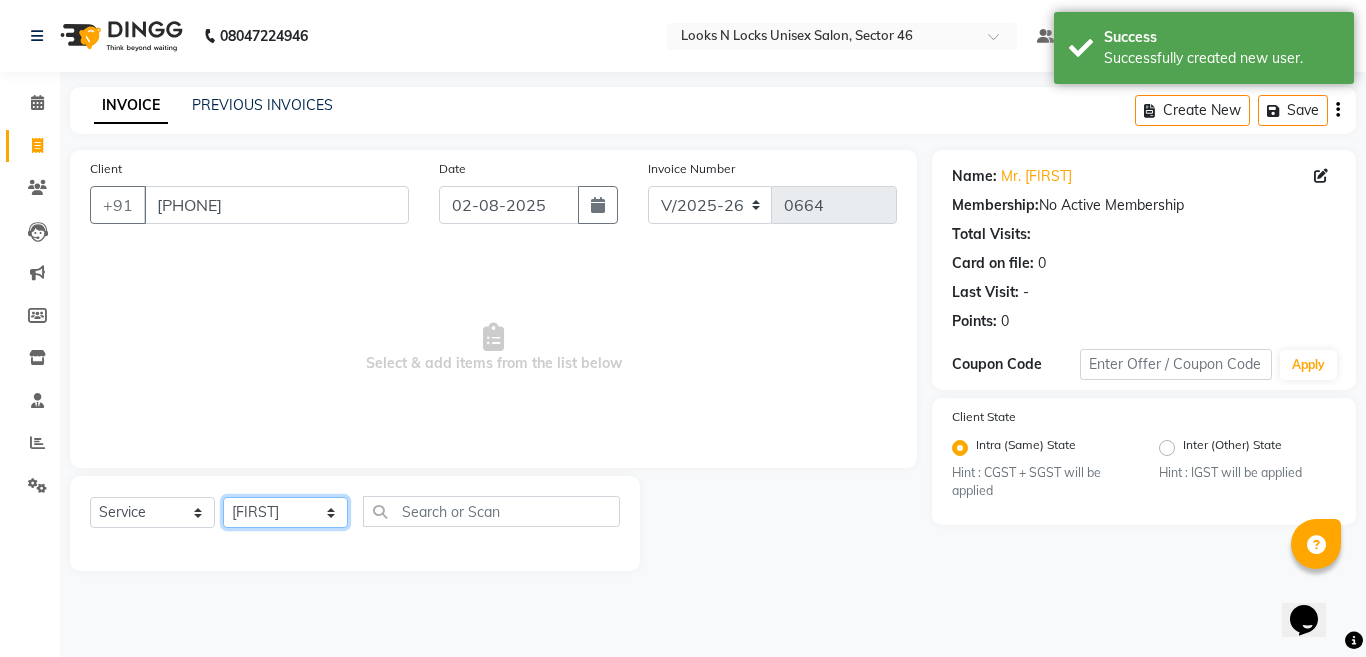click on "Select Stylist Aakib Ansari Aalam Sheikh Ajay sain Anil  Sahu Gaurav Gulzar  Anshari Ibrahim Kamala Khushboo kusum maam Lucky Manager Marry Lepcha Nazim Priya Rao Ram Saurabha Seema Shilpa ( sunita) Sonia Sunita Chauhan Vanshika Varun Zafar" 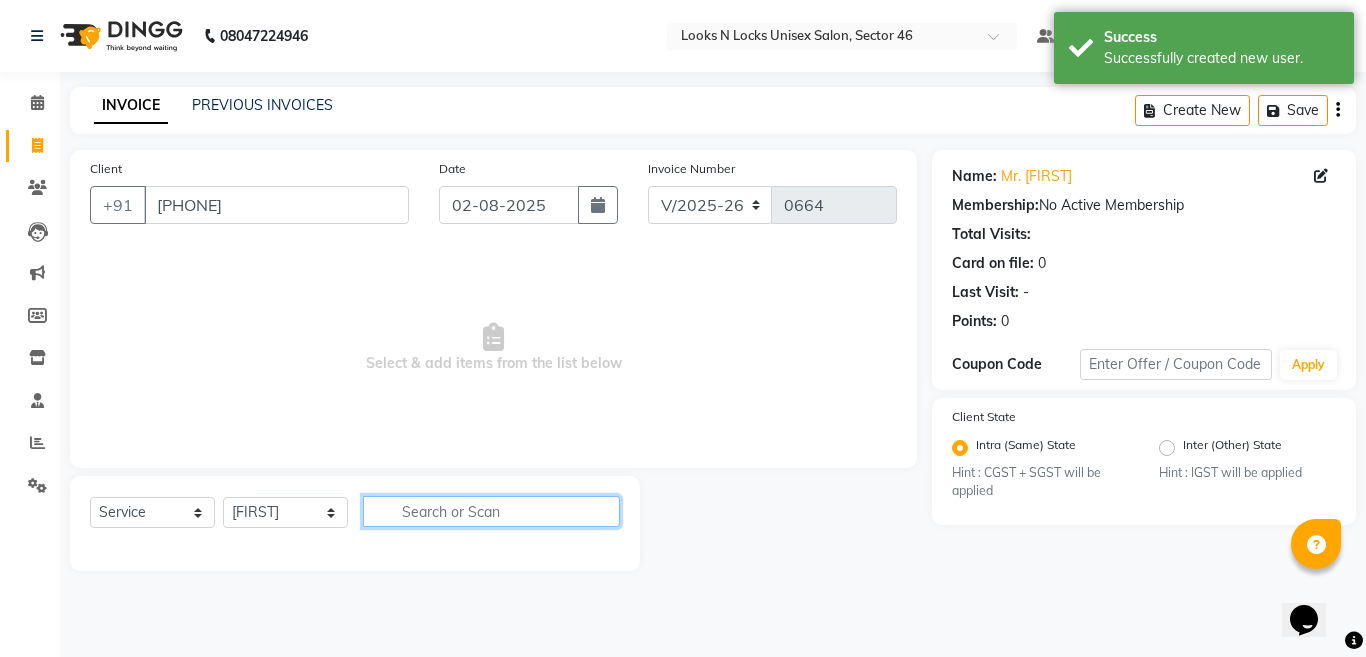 click 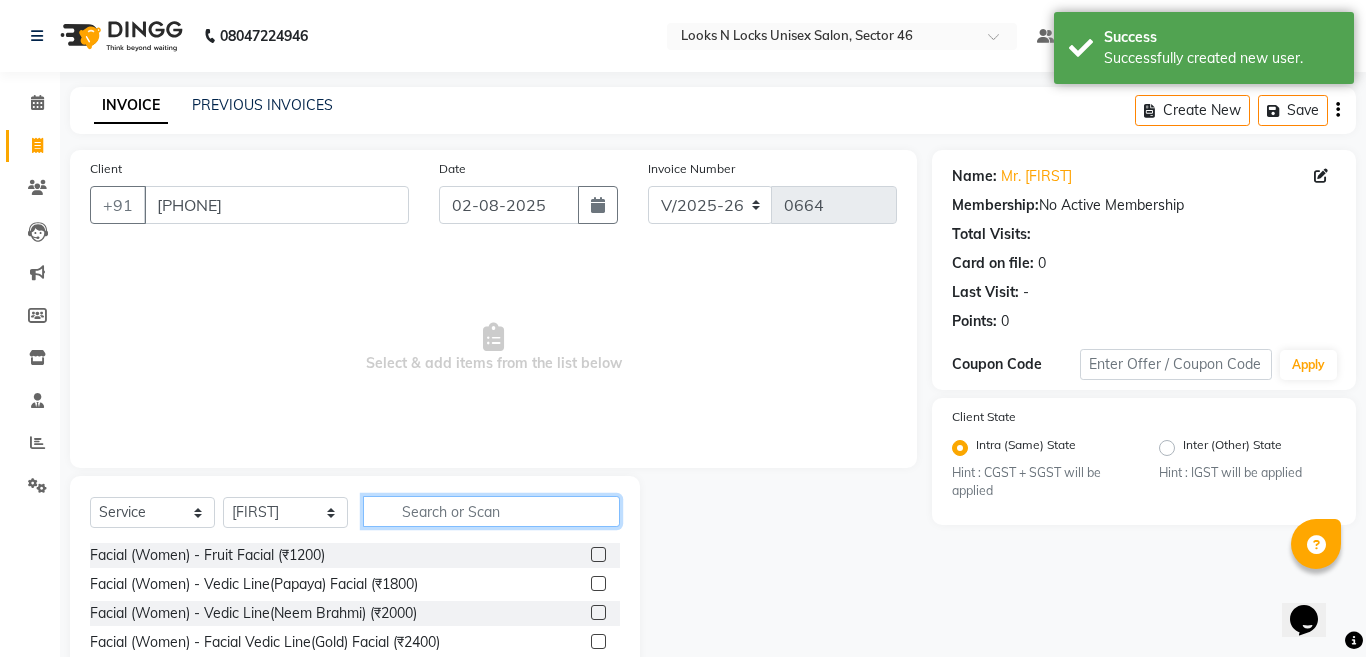 click 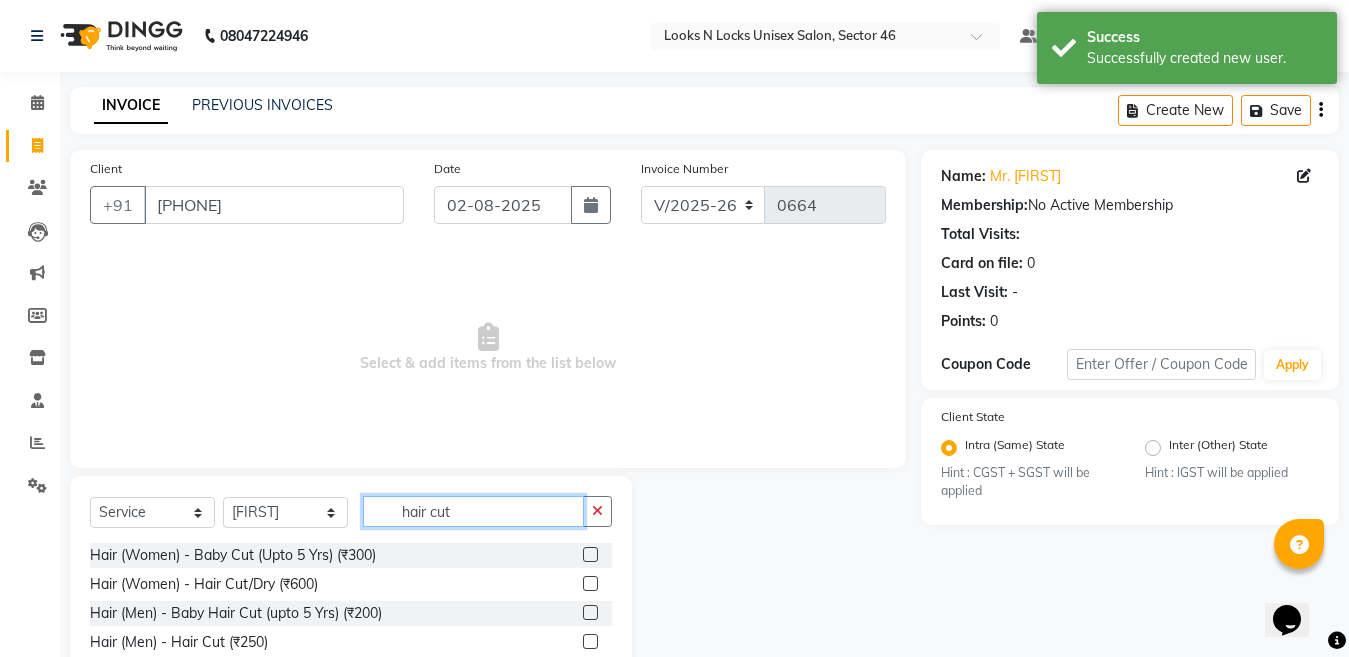 type on "hair cut" 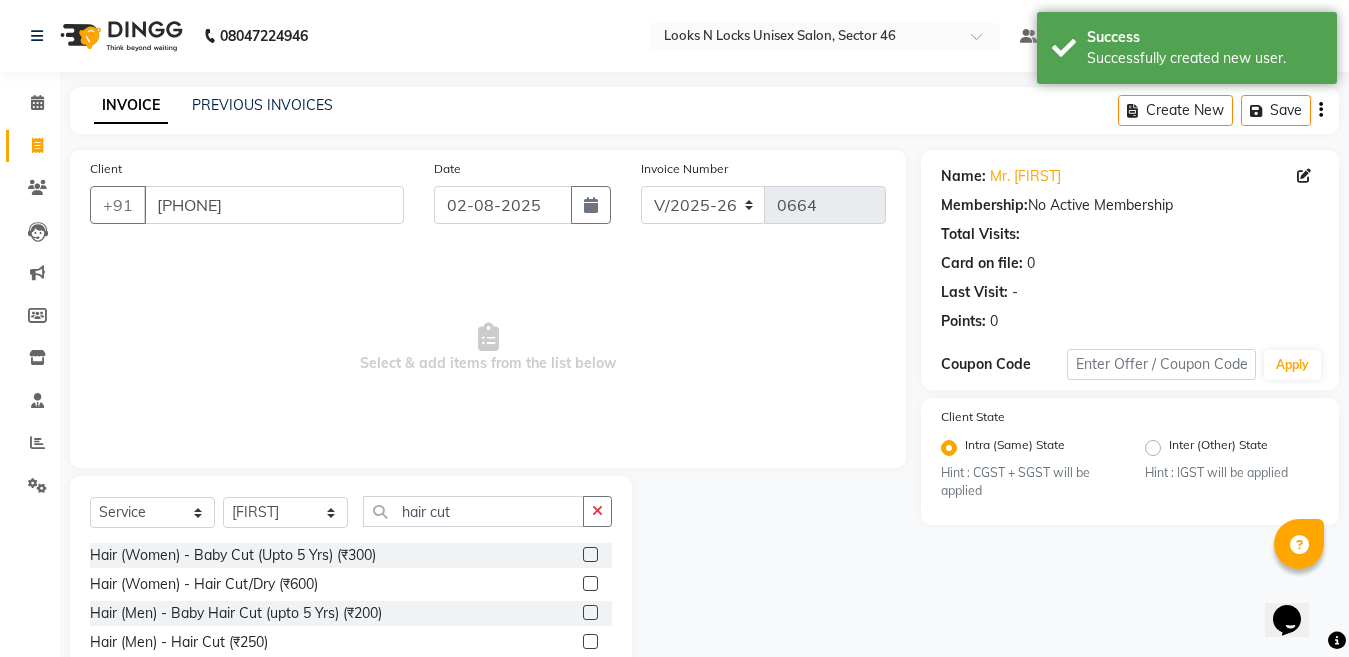 click 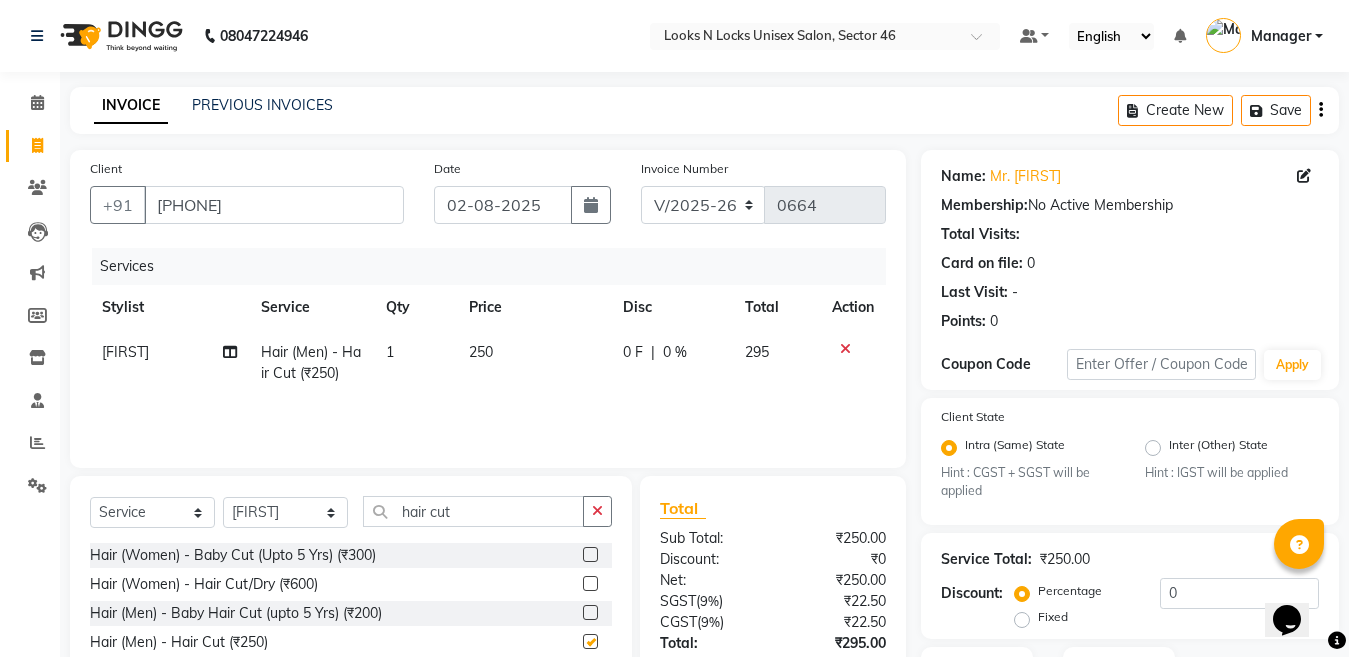 checkbox on "false" 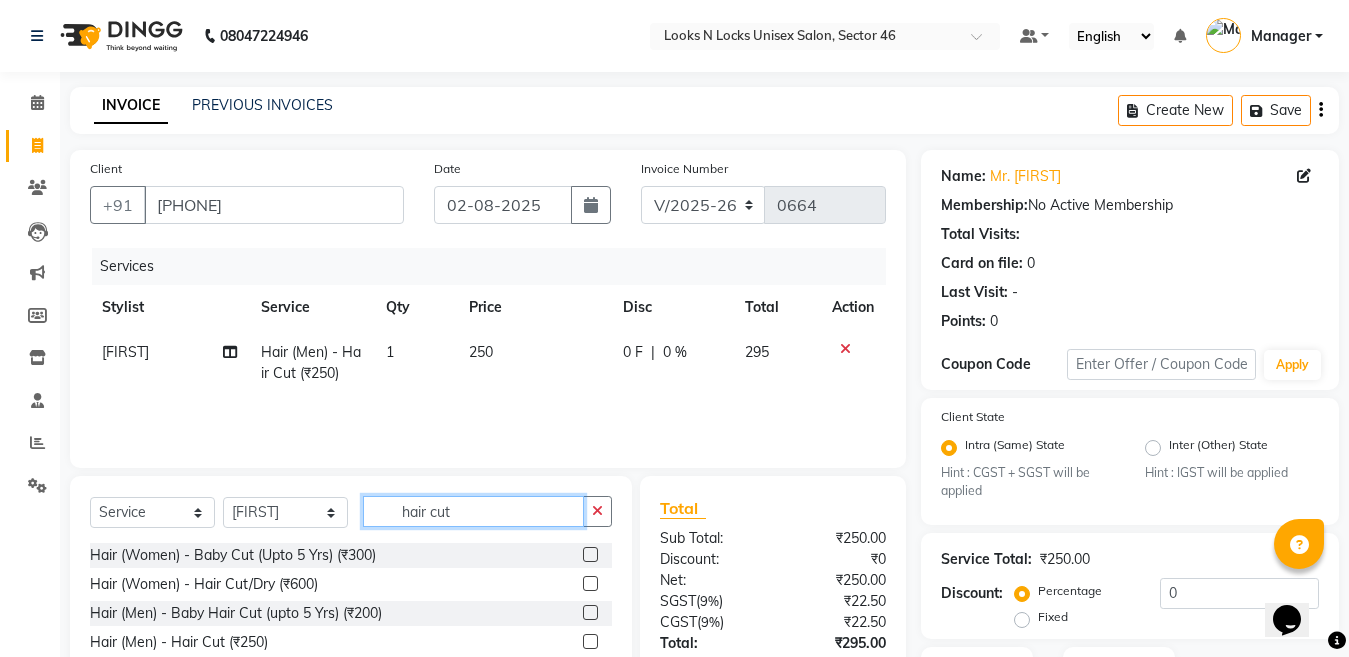 click on "hair cut" 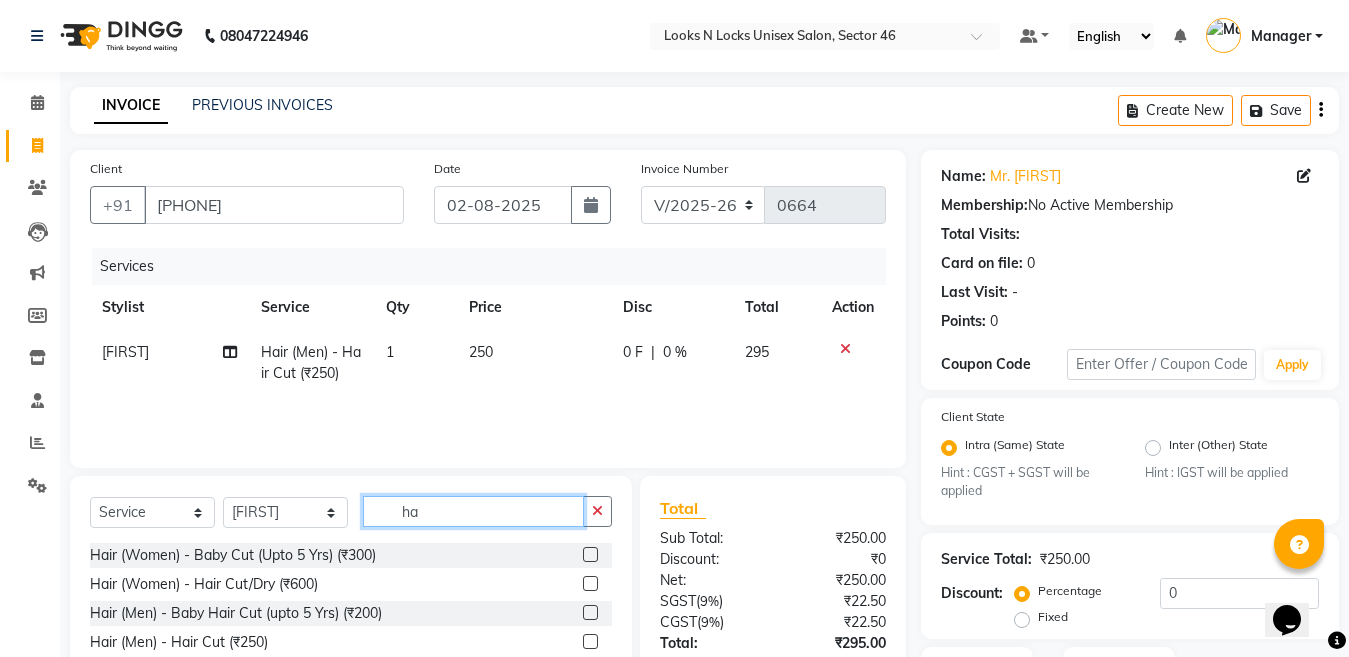 type on "h" 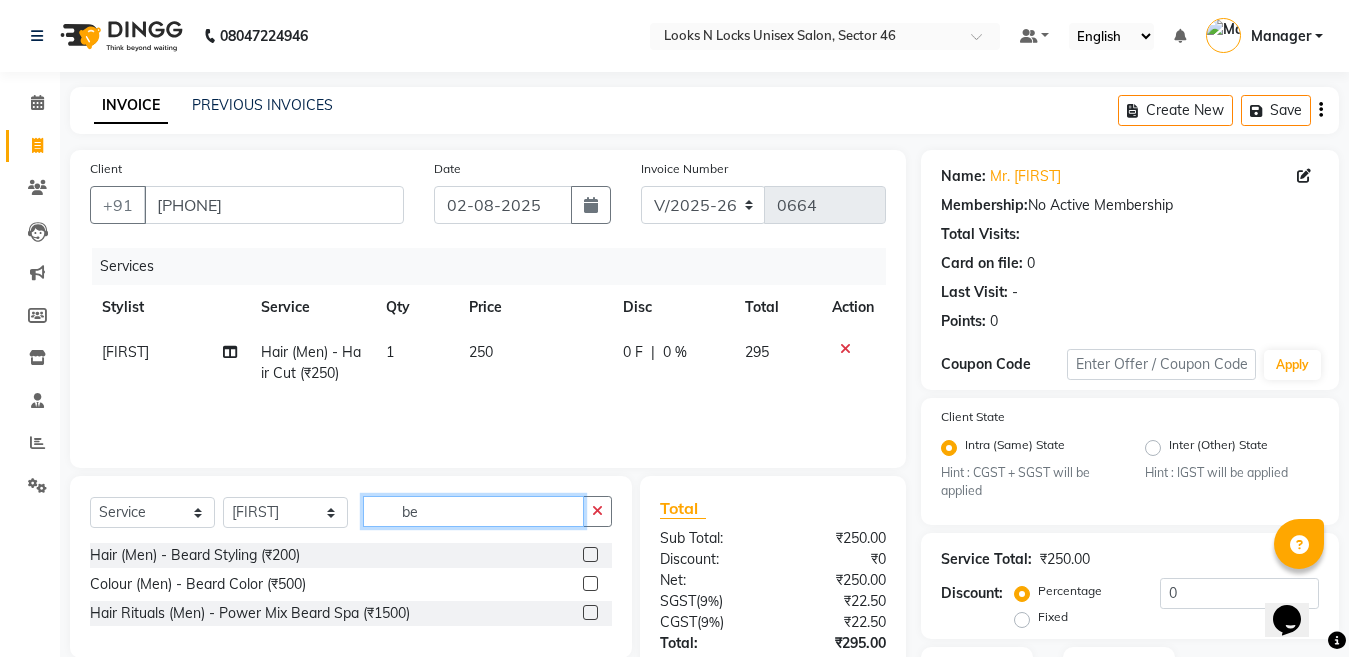 type on "be" 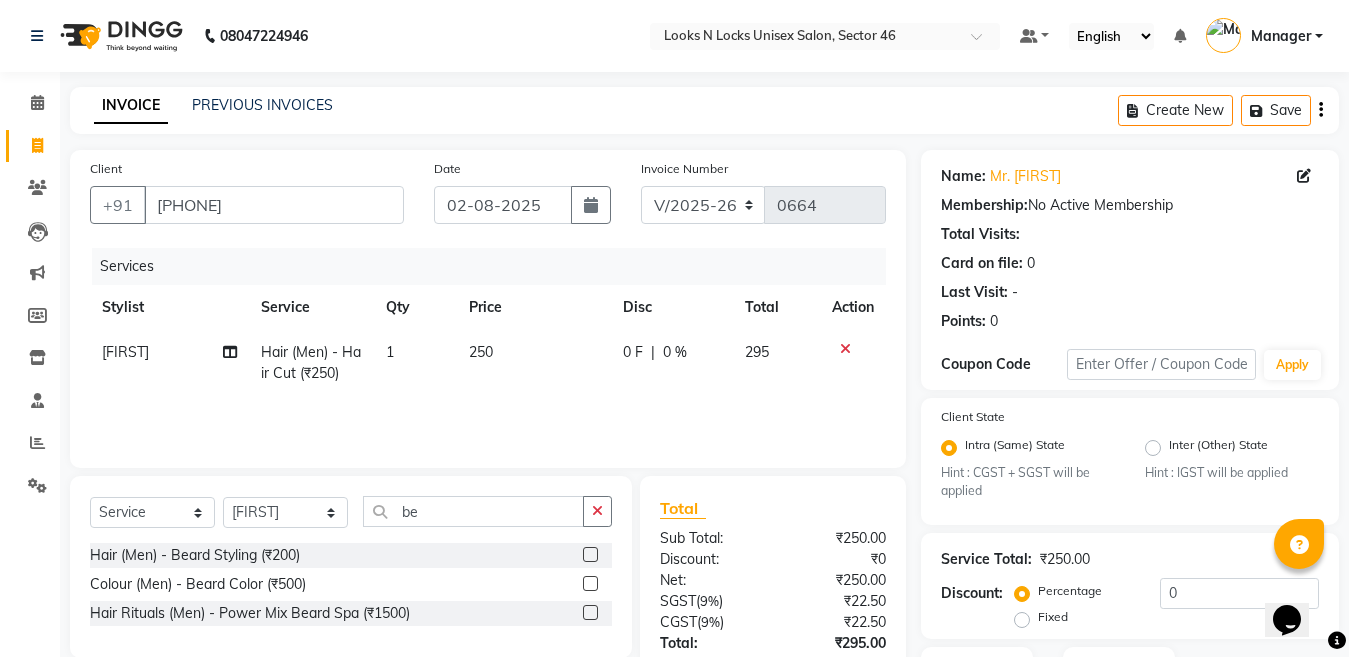 click 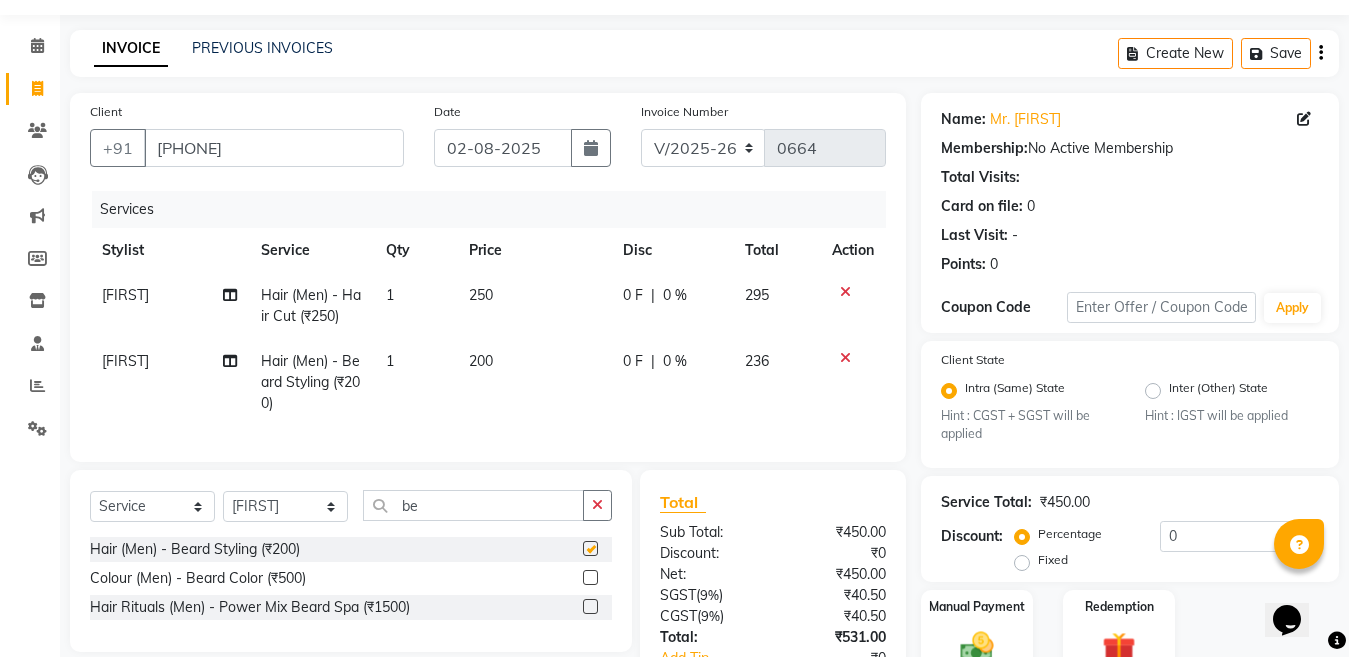 checkbox on "false" 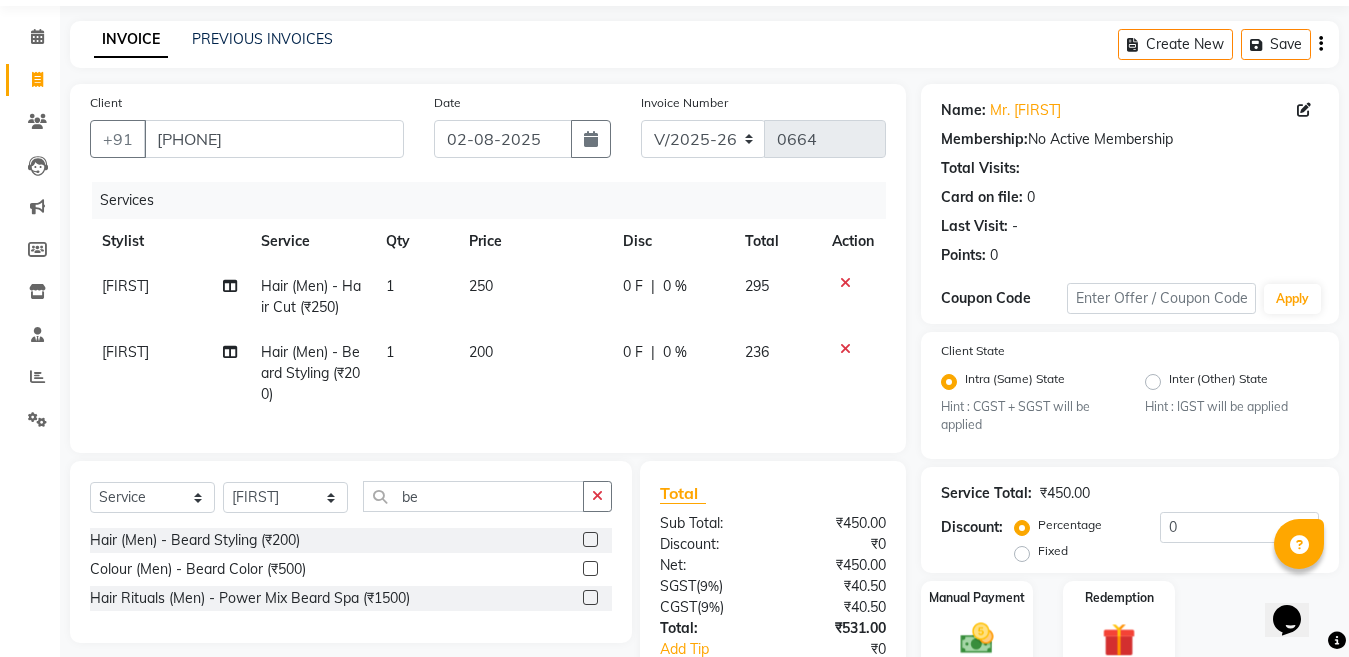 scroll, scrollTop: 100, scrollLeft: 0, axis: vertical 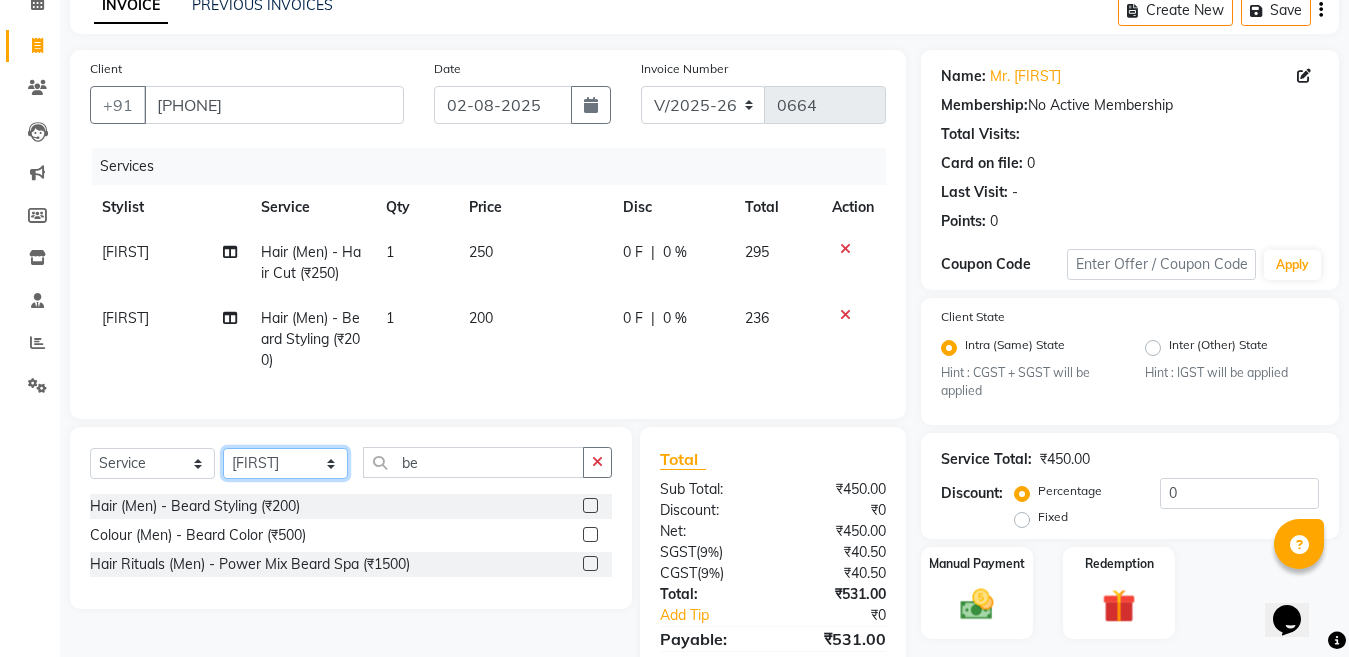 drag, startPoint x: 270, startPoint y: 488, endPoint x: 278, endPoint y: 468, distance: 21.540659 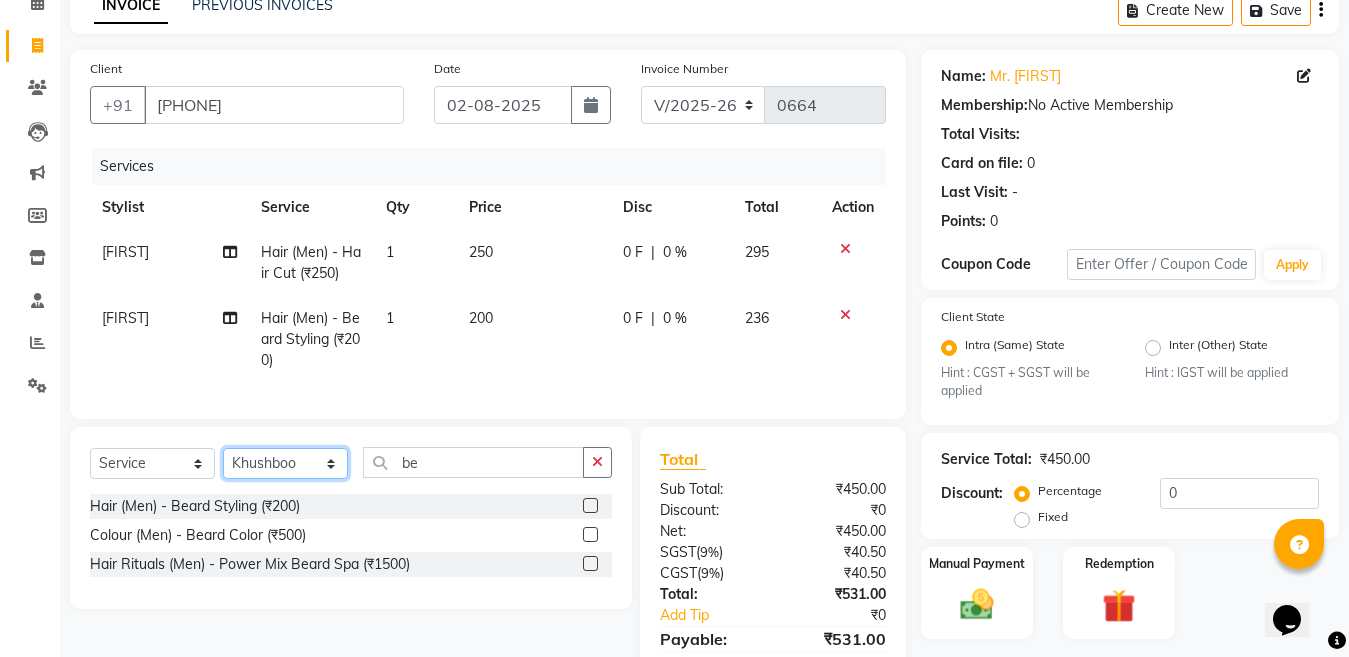 click on "Select Stylist Aakib Ansari Aalam Sheikh Ajay sain Anil  Sahu Gaurav Gulzar  Anshari Ibrahim Kamala Khushboo kusum maam Lucky Manager Marry Lepcha Nazim Priya Rao Ram Saurabha Seema Shilpa ( sunita) Sonia Sunita Chauhan Vanshika Varun Zafar" 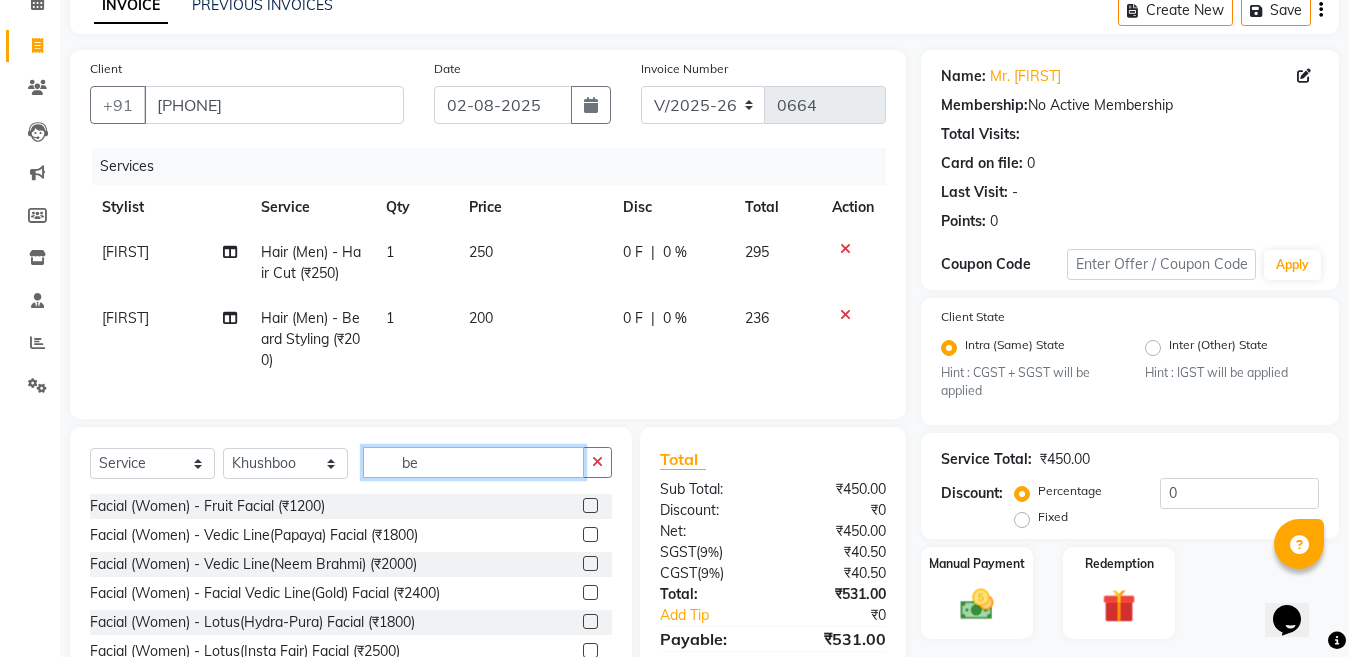 click on "be" 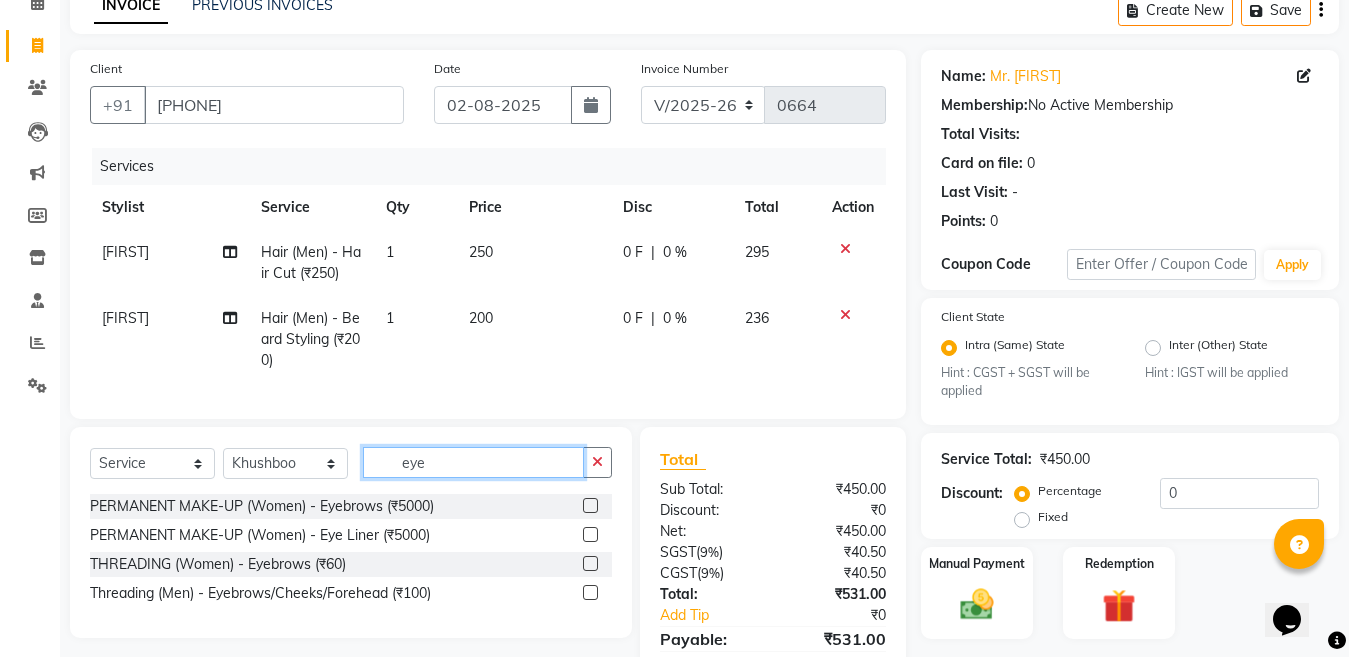 type on "eye" 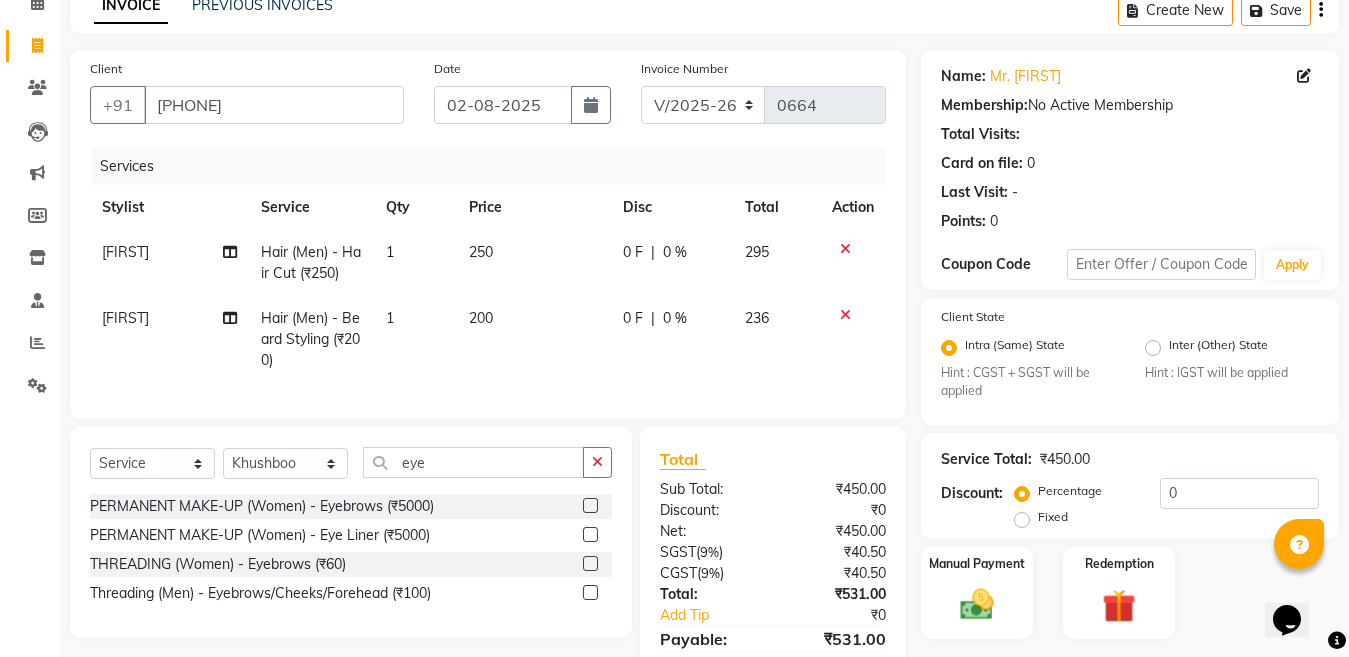 click 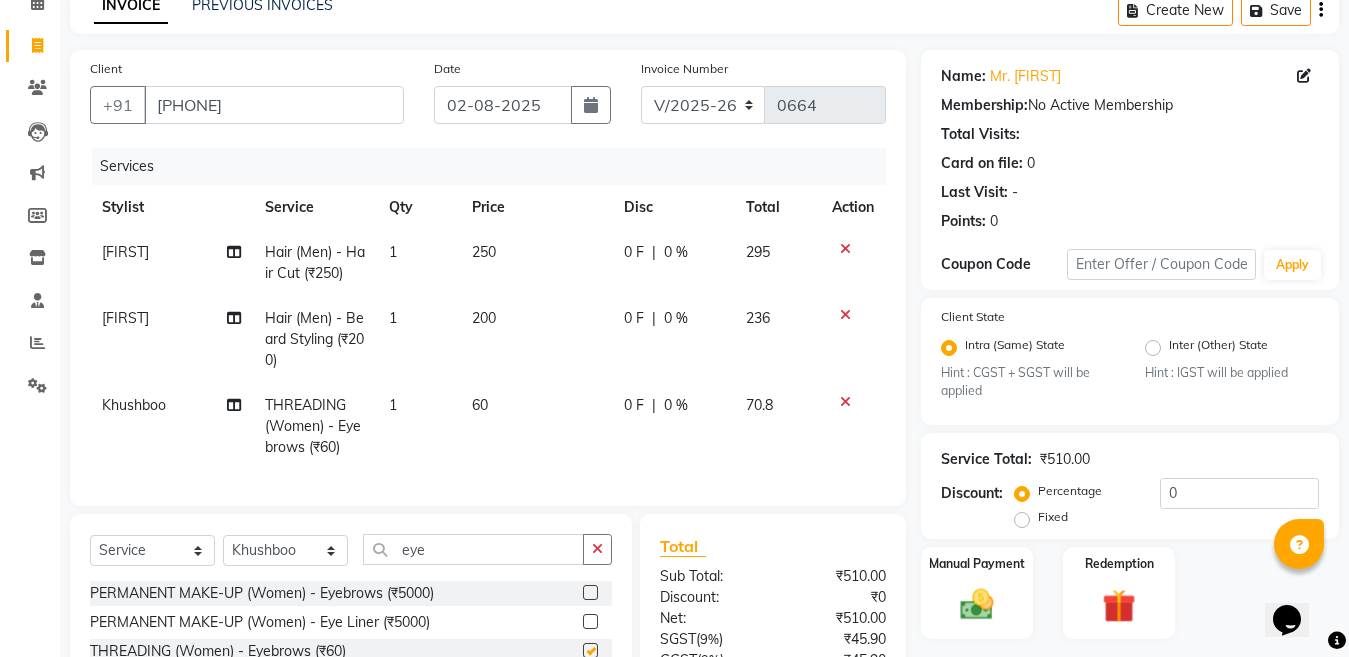 checkbox on "false" 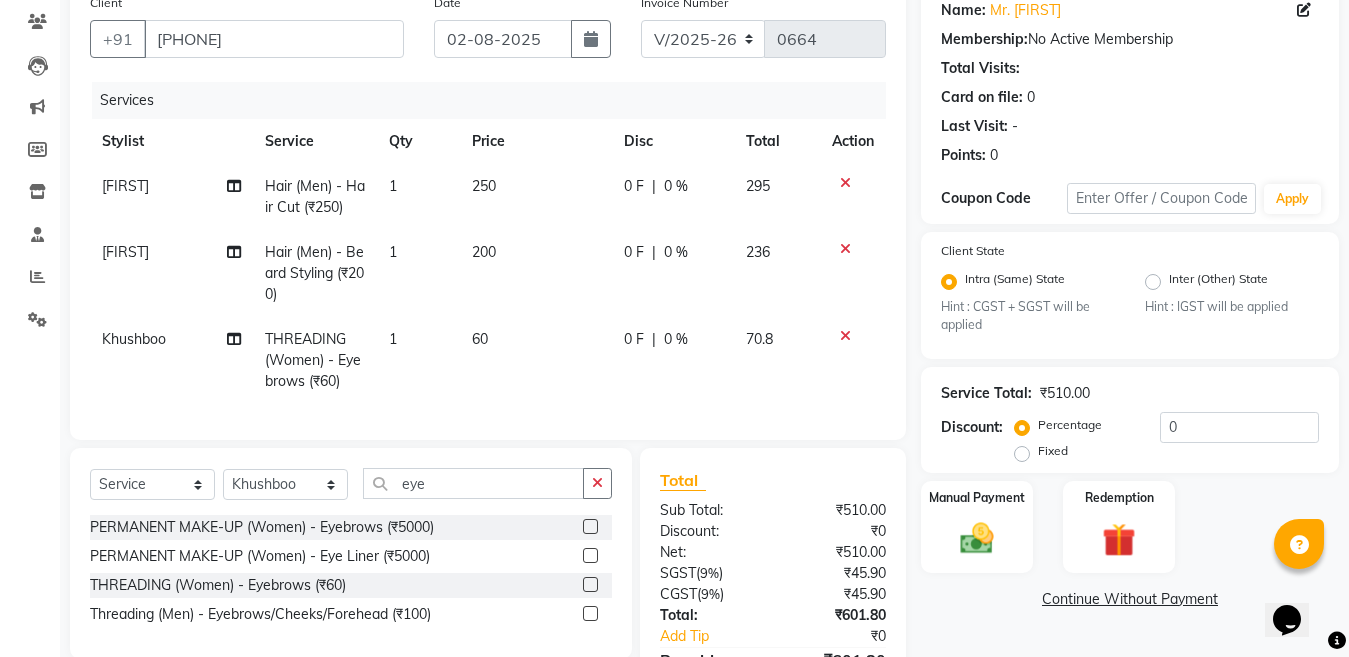 scroll, scrollTop: 200, scrollLeft: 0, axis: vertical 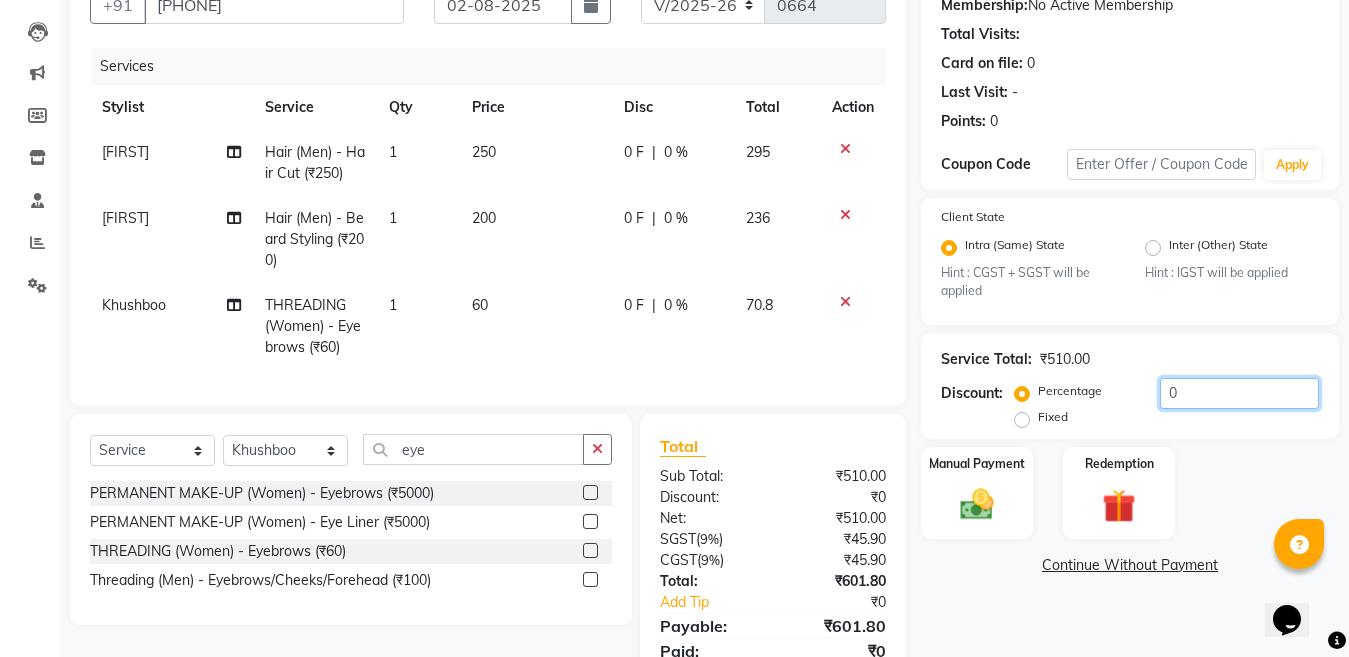 click on "0" 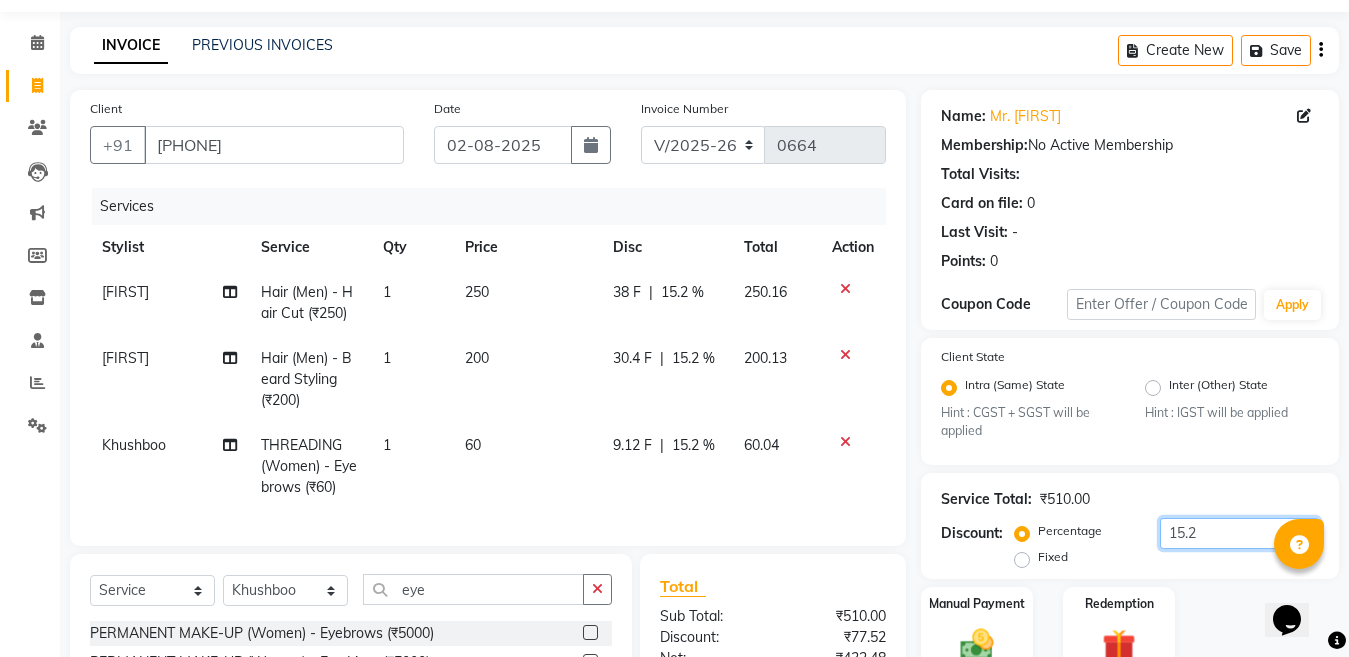 scroll, scrollTop: 0, scrollLeft: 0, axis: both 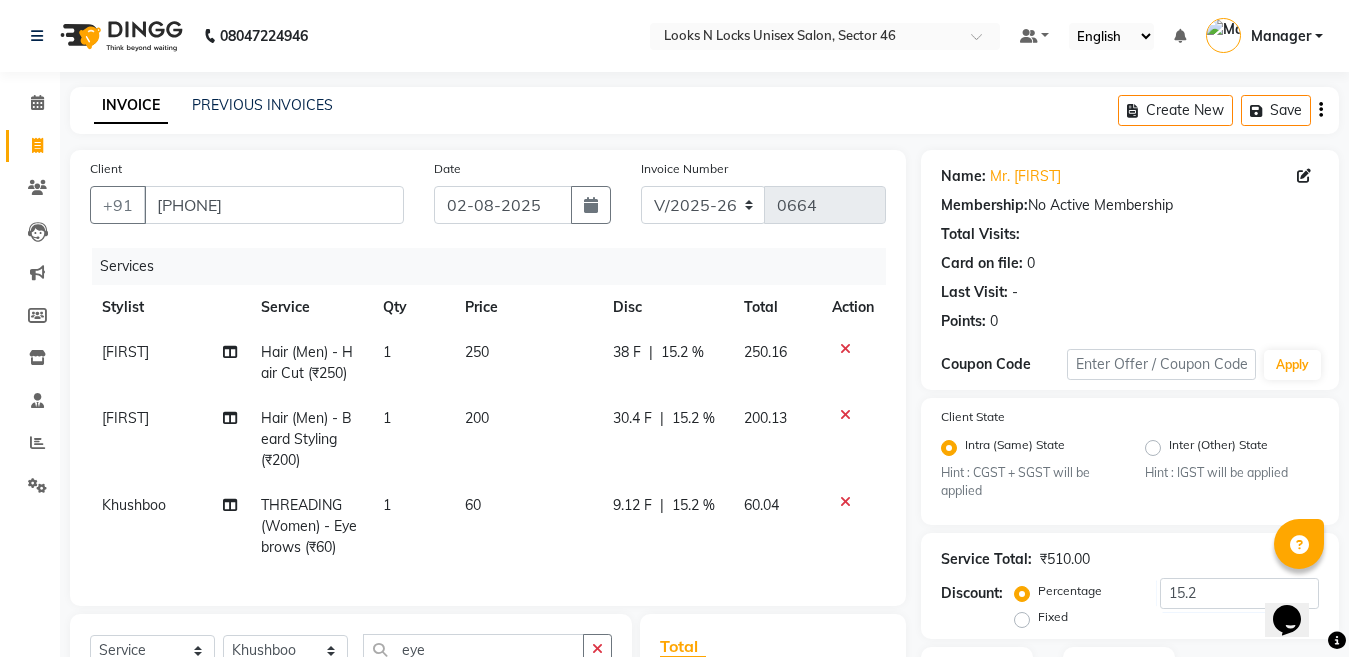 click 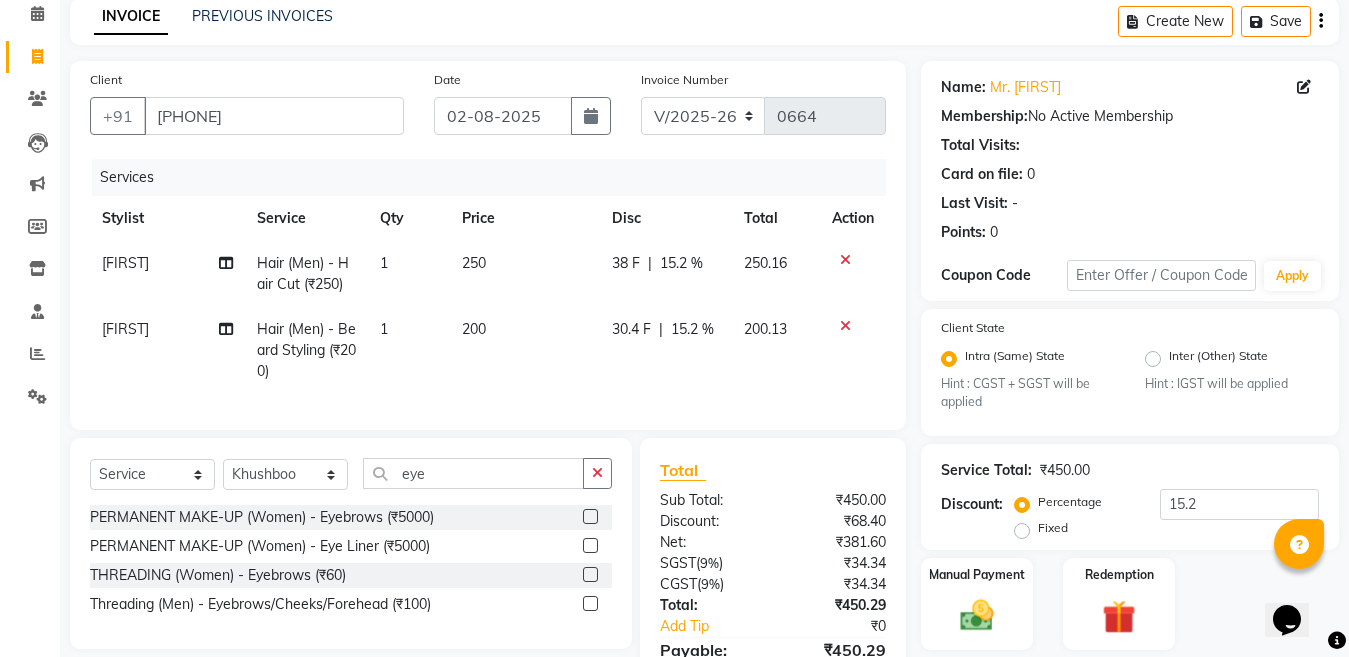 scroll, scrollTop: 211, scrollLeft: 0, axis: vertical 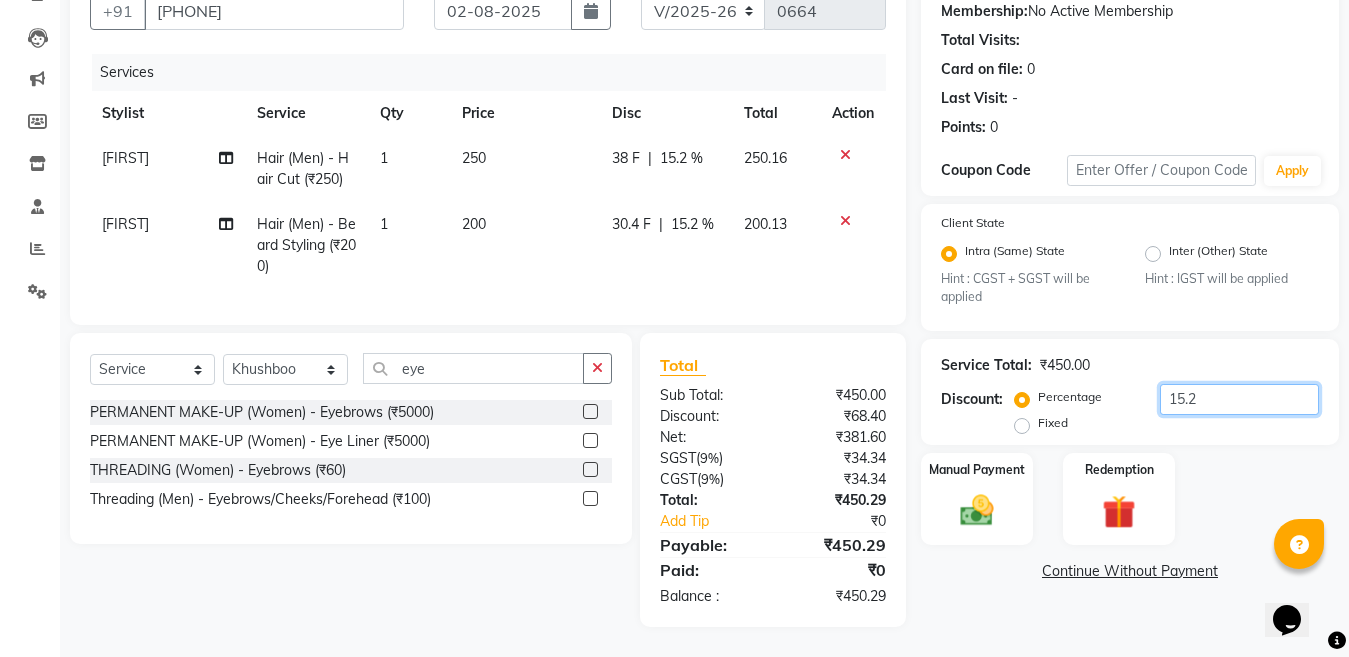 click on "15.2" 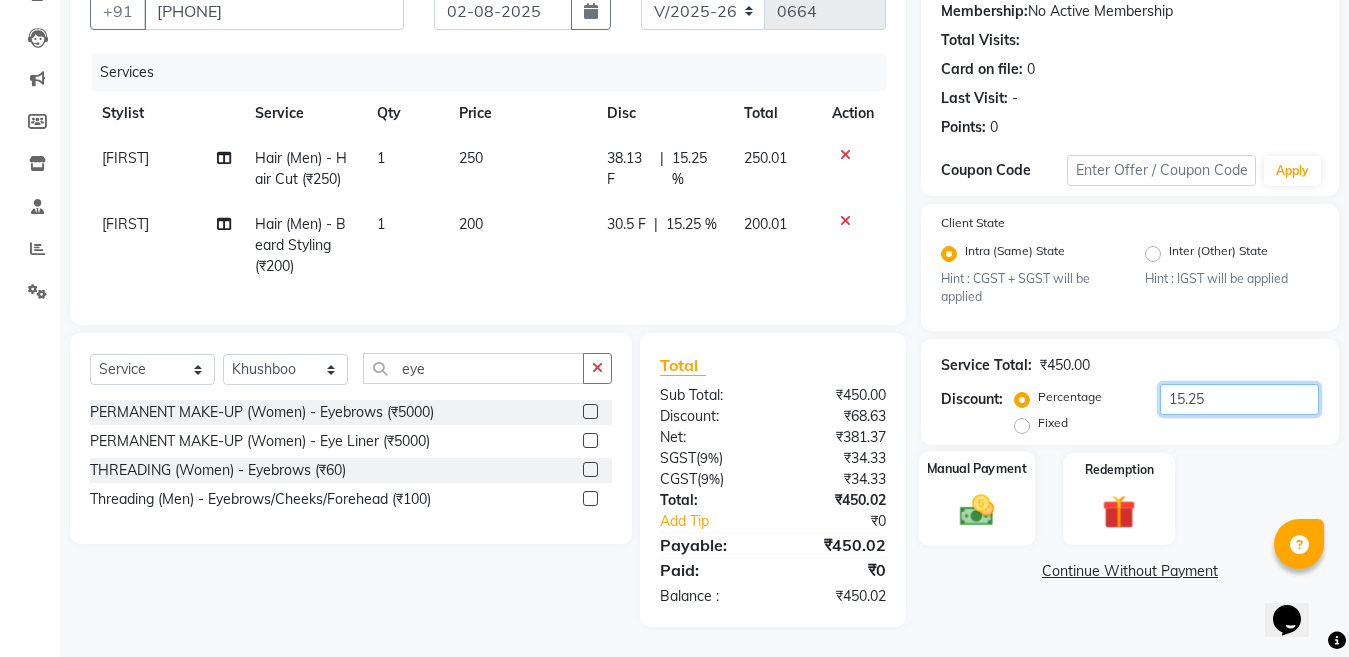 type on "15.25" 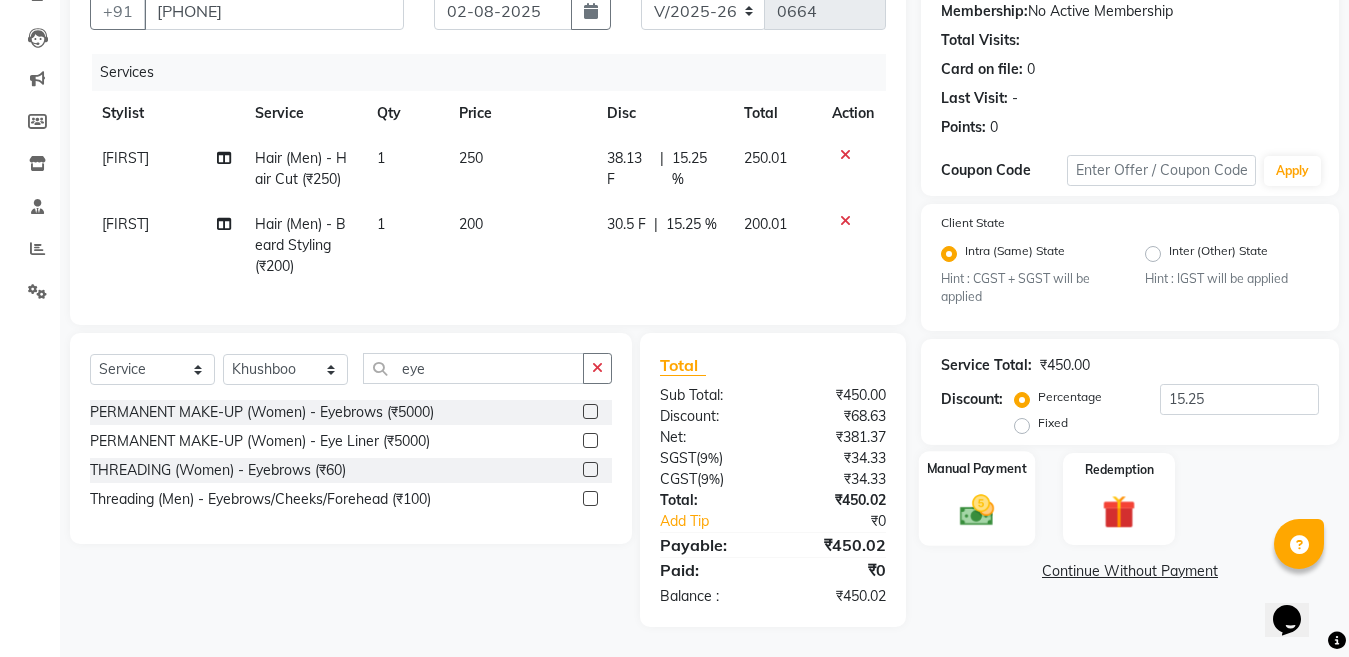 click 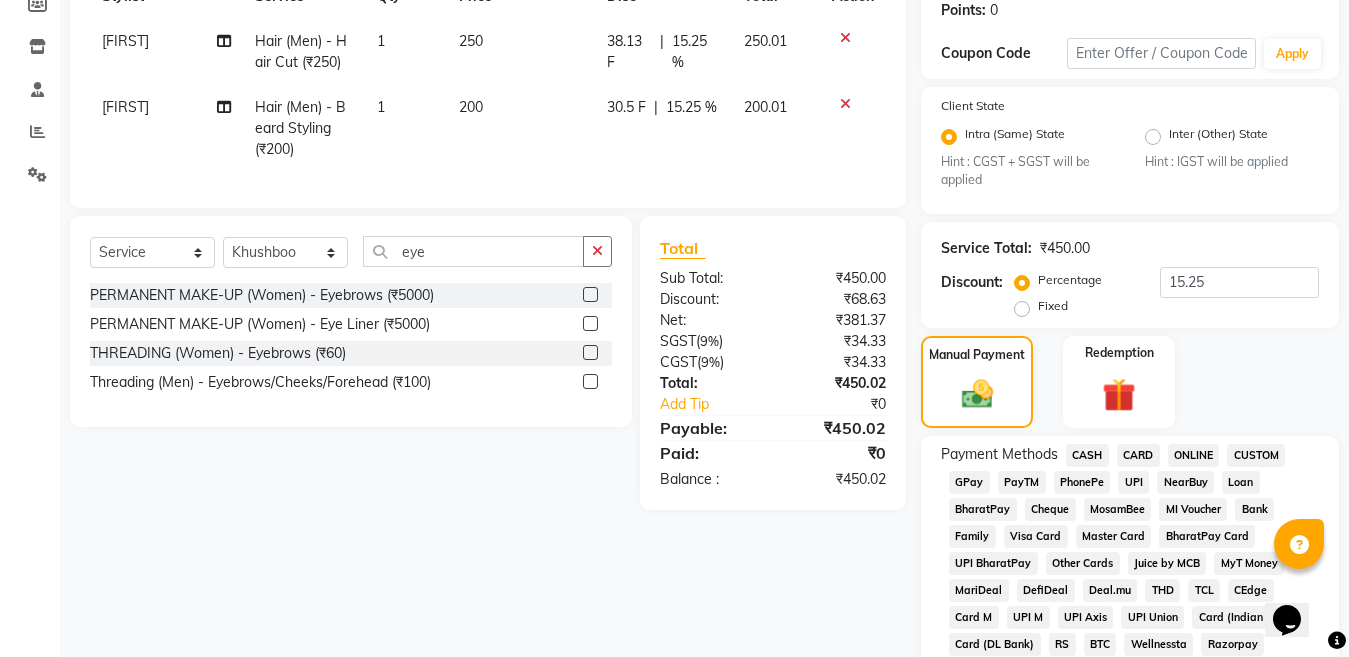 click on "ONLINE" 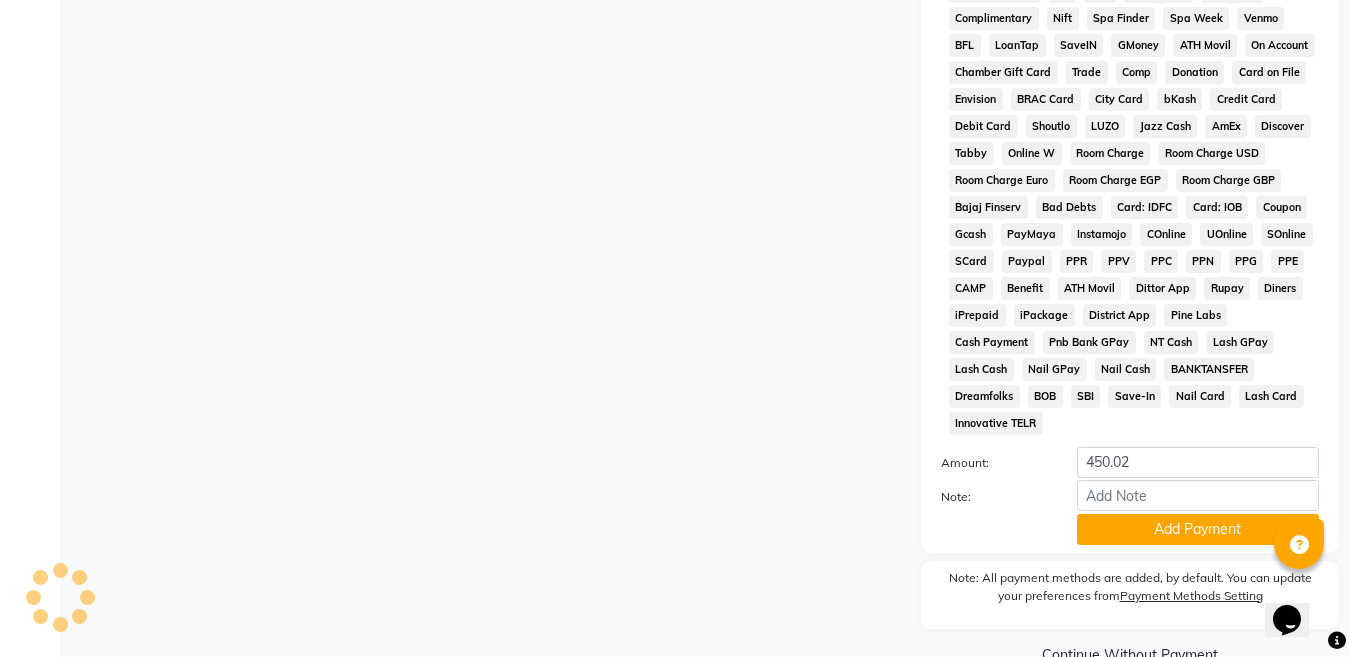 scroll, scrollTop: 1007, scrollLeft: 0, axis: vertical 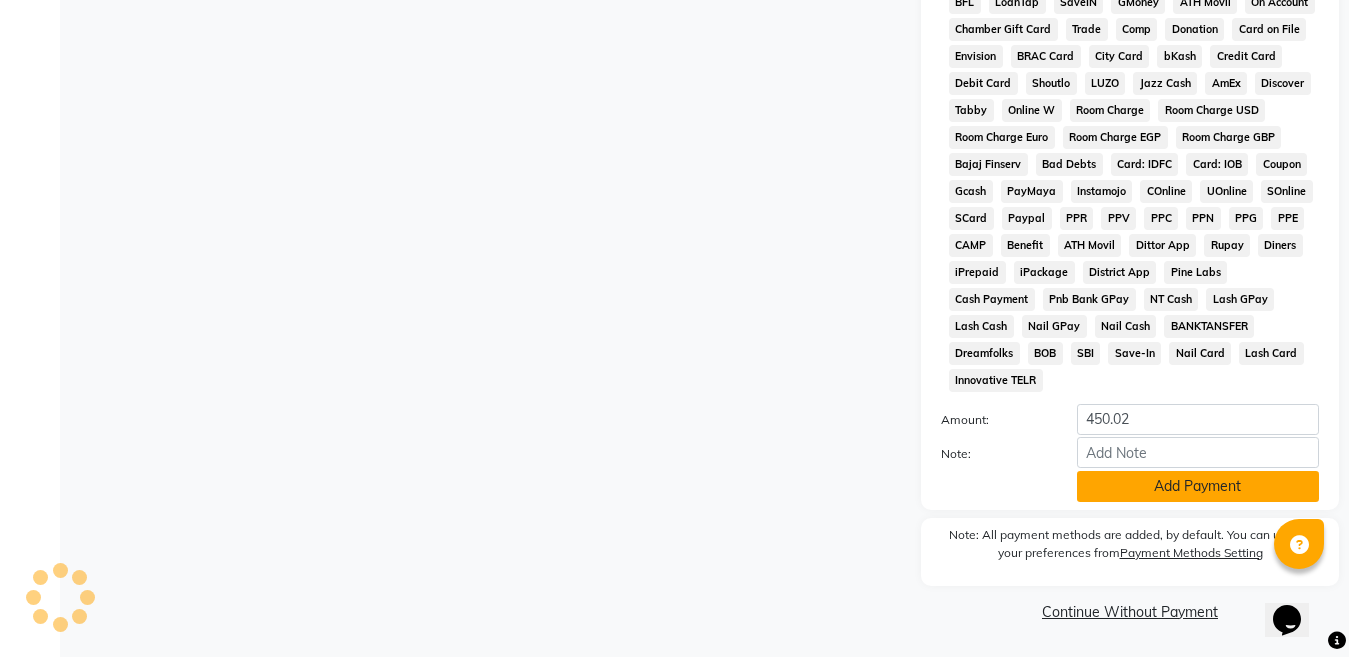 click on "Add Payment" 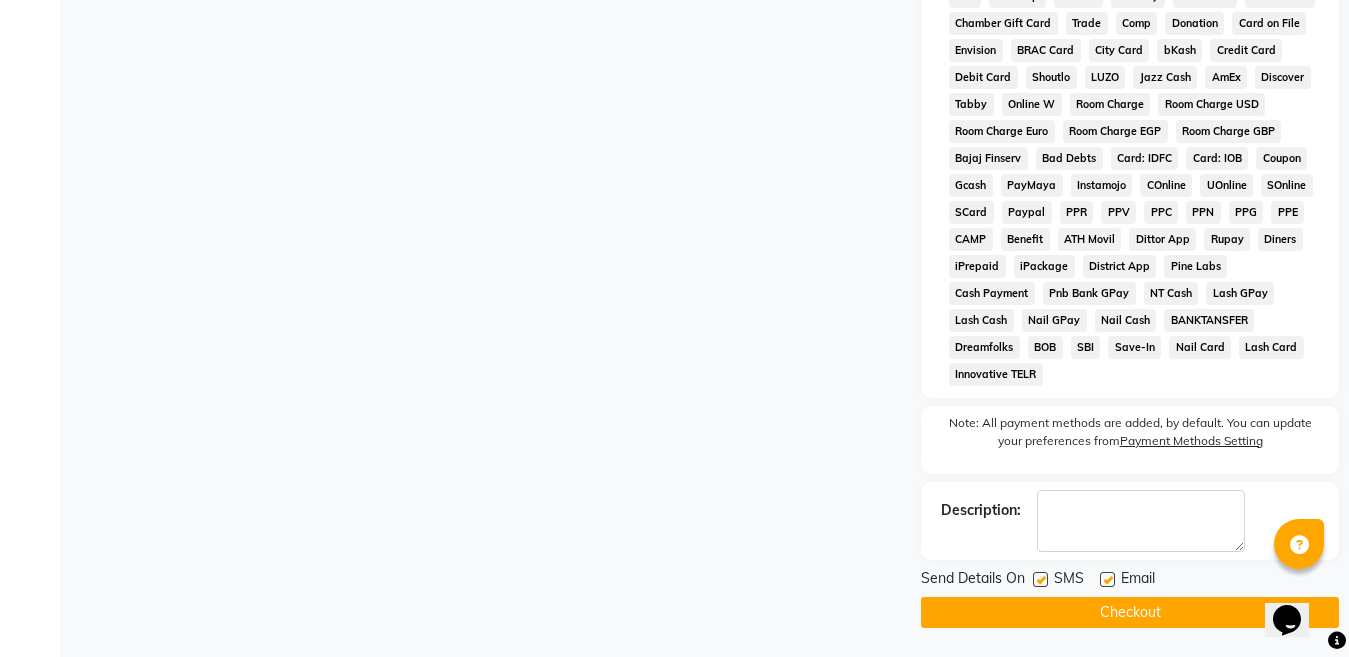 scroll, scrollTop: 1014, scrollLeft: 0, axis: vertical 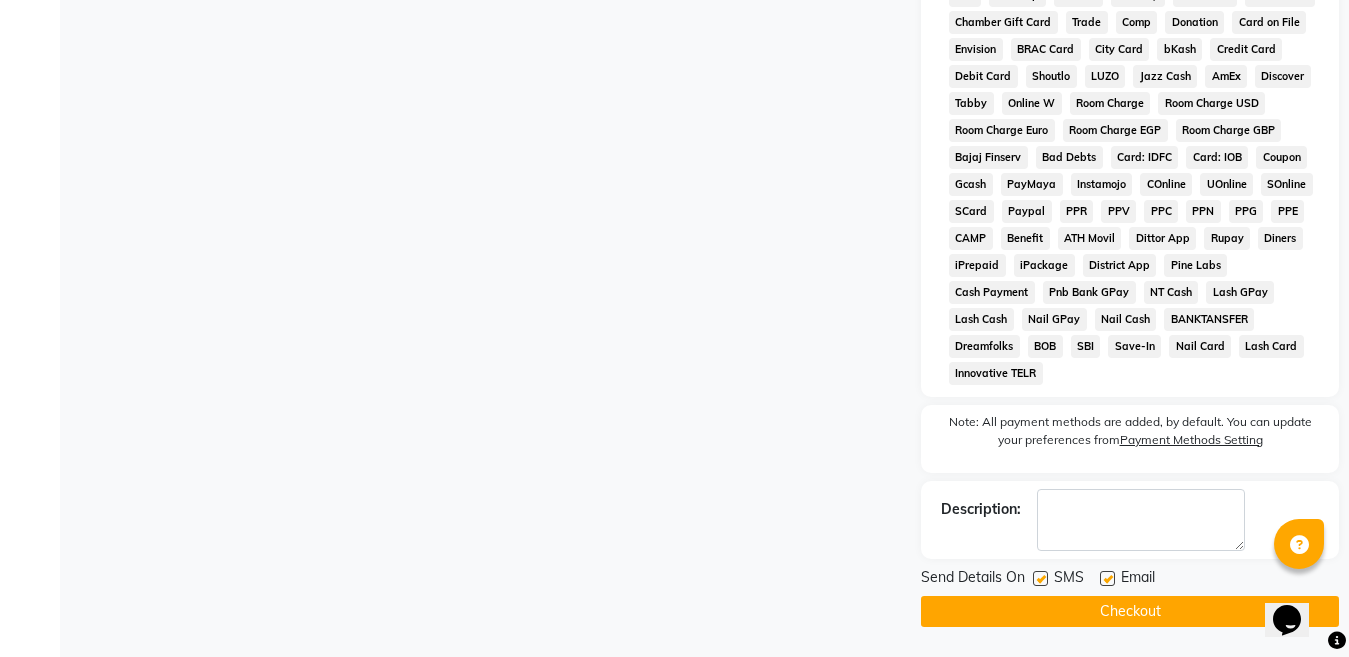 click on "Checkout" 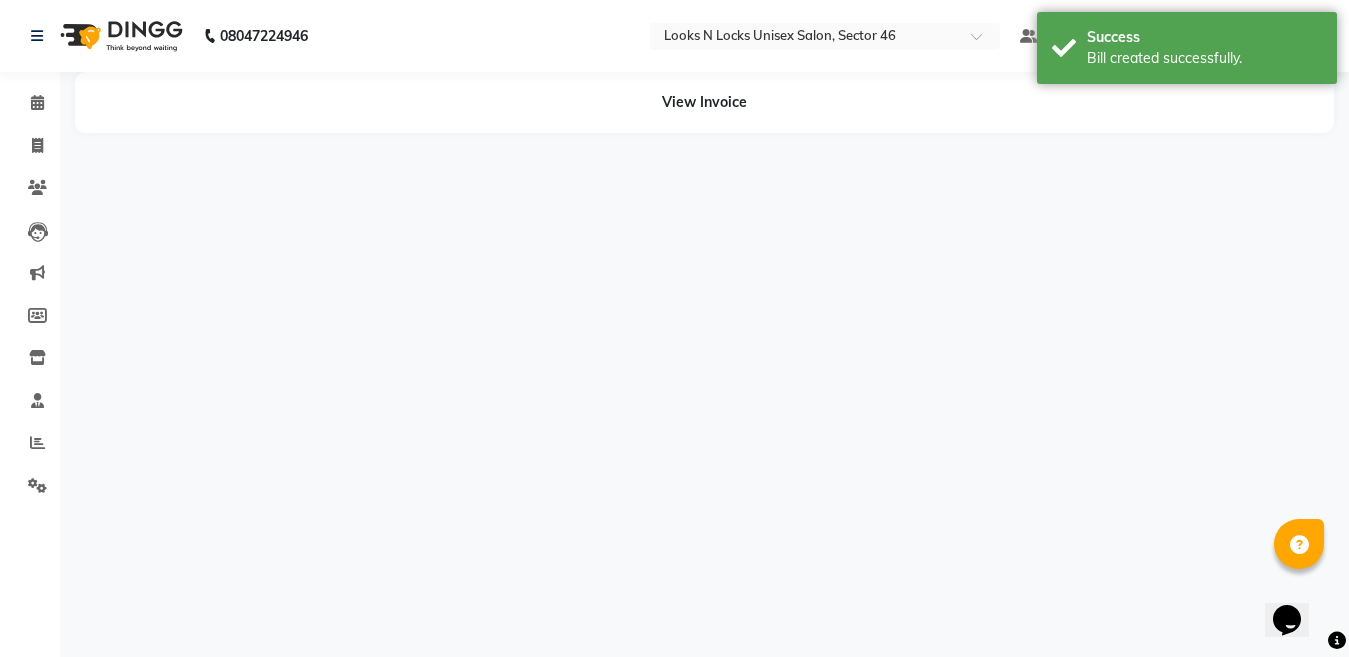 scroll, scrollTop: 0, scrollLeft: 0, axis: both 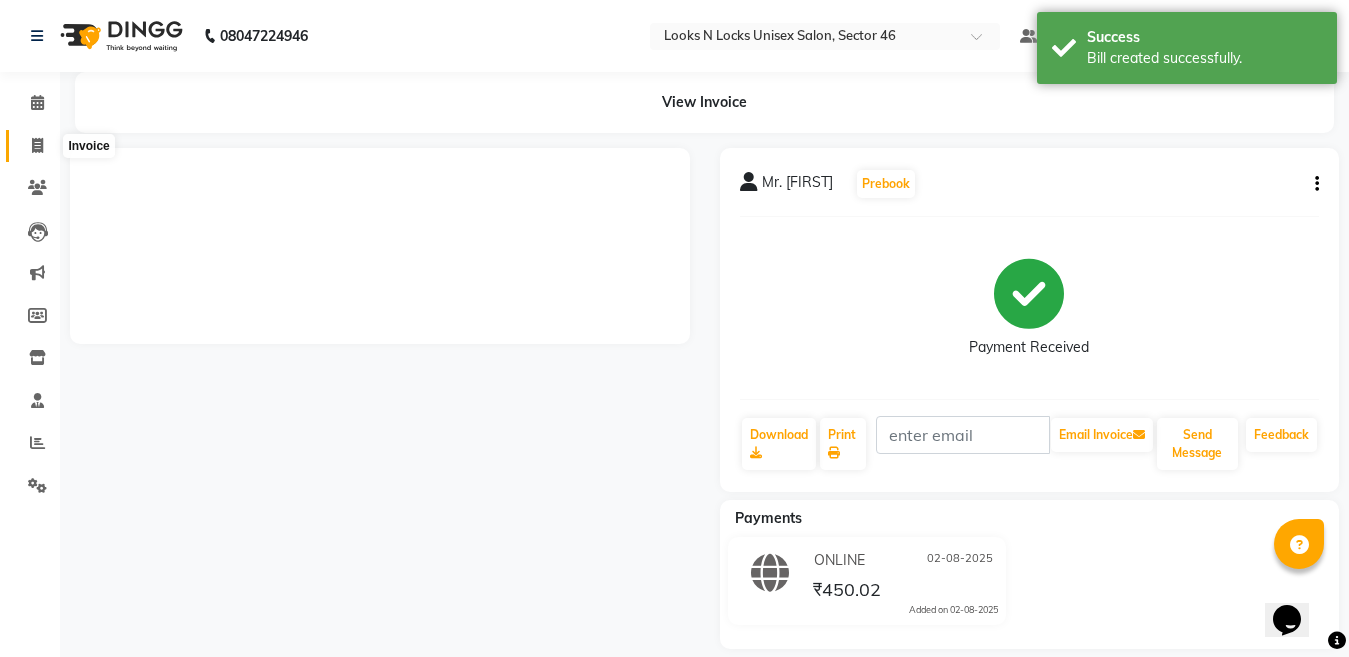 click 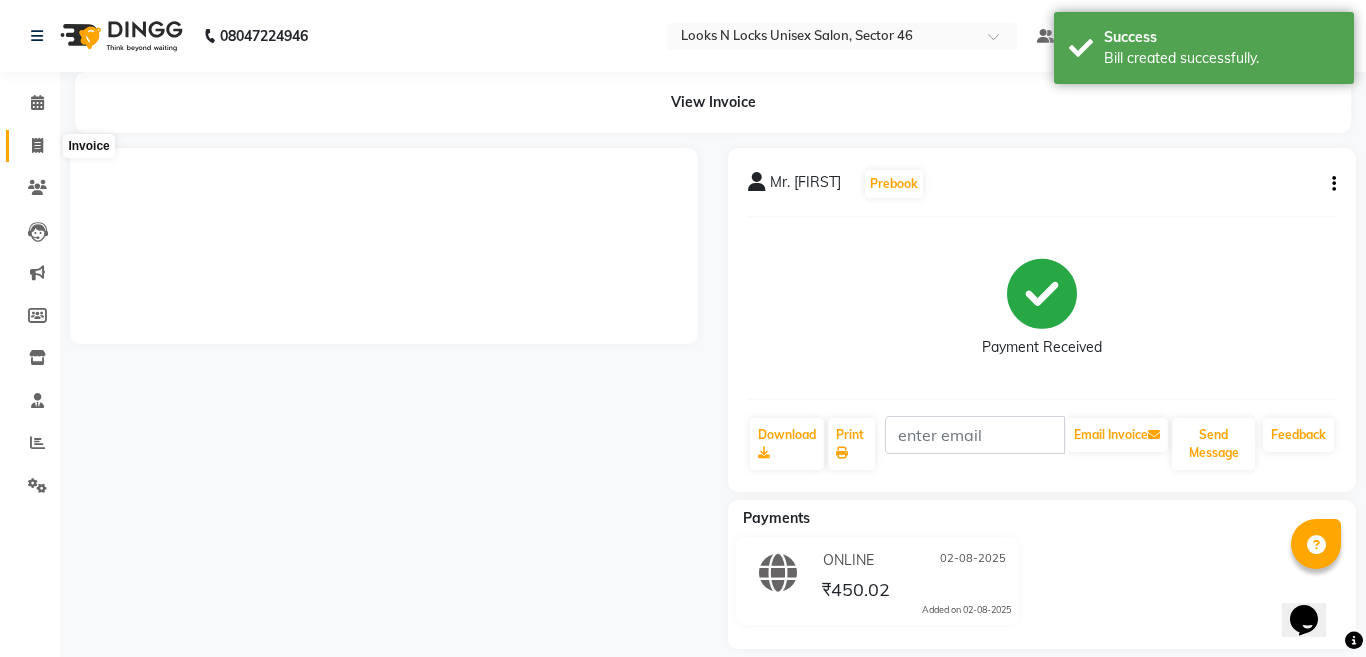 select on "service" 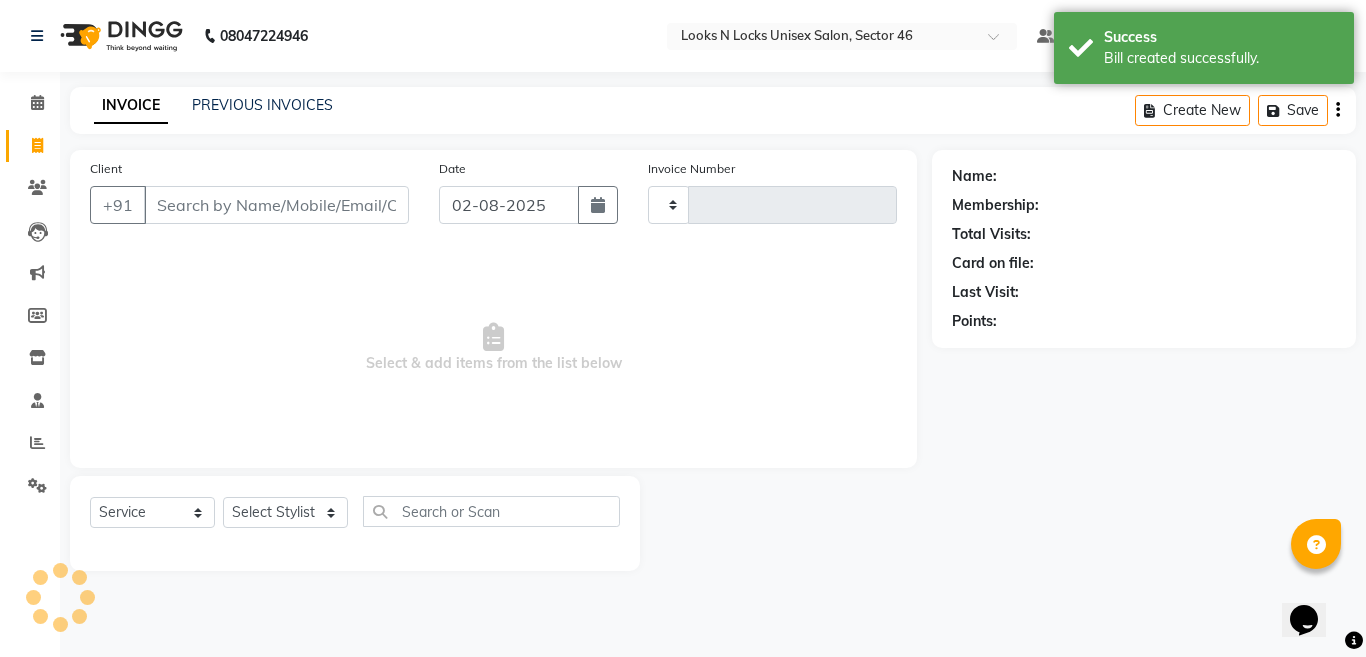 type on "0665" 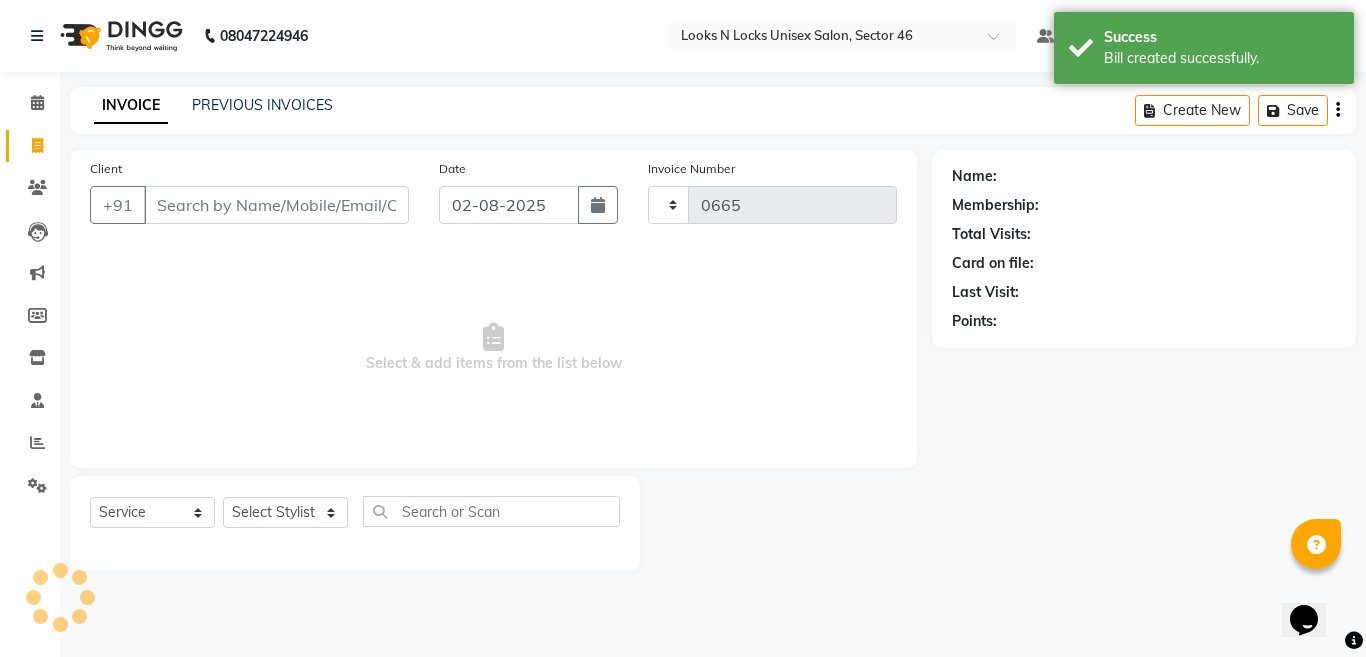 select on "3904" 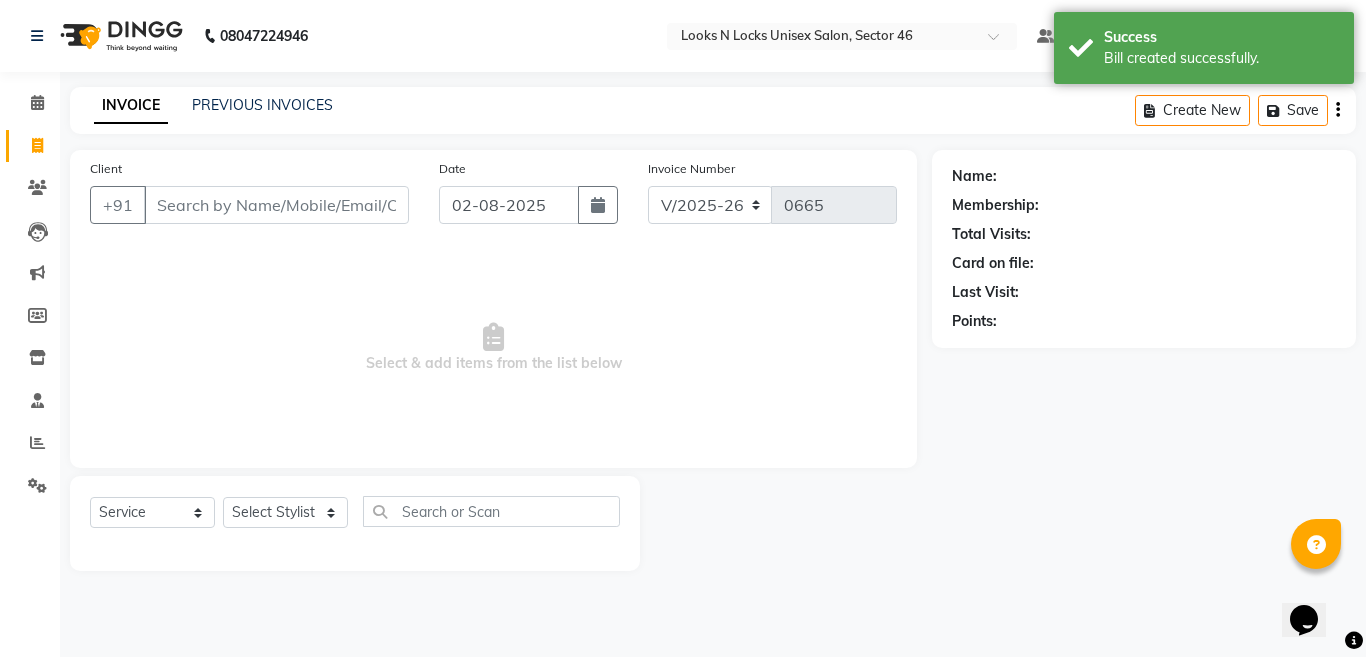 click on "Client" at bounding box center (276, 205) 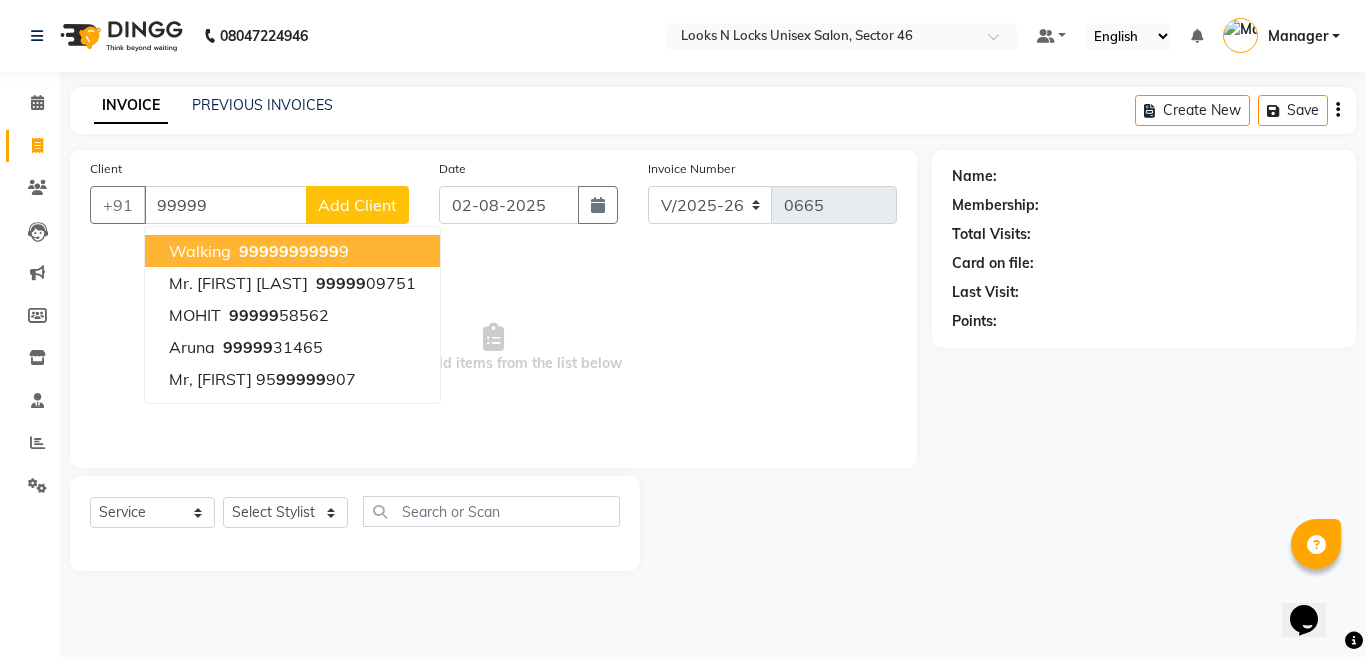 click on "99999" at bounding box center [264, 251] 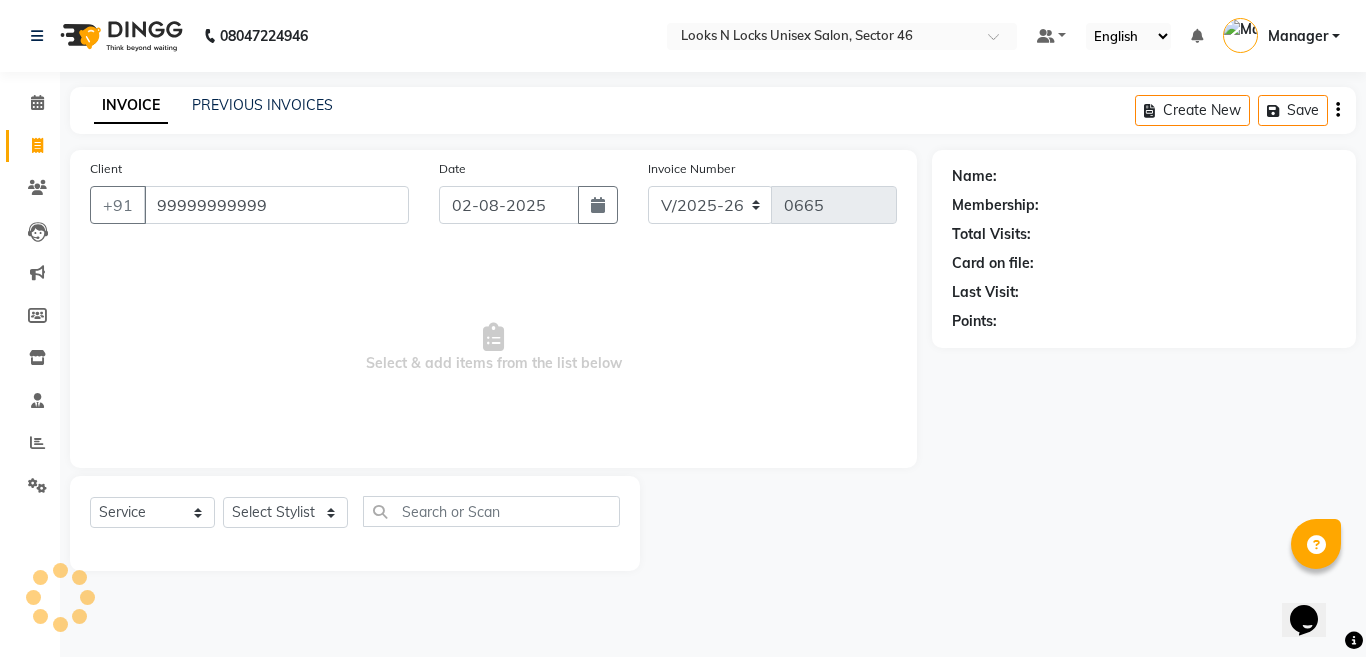 type on "99999999999" 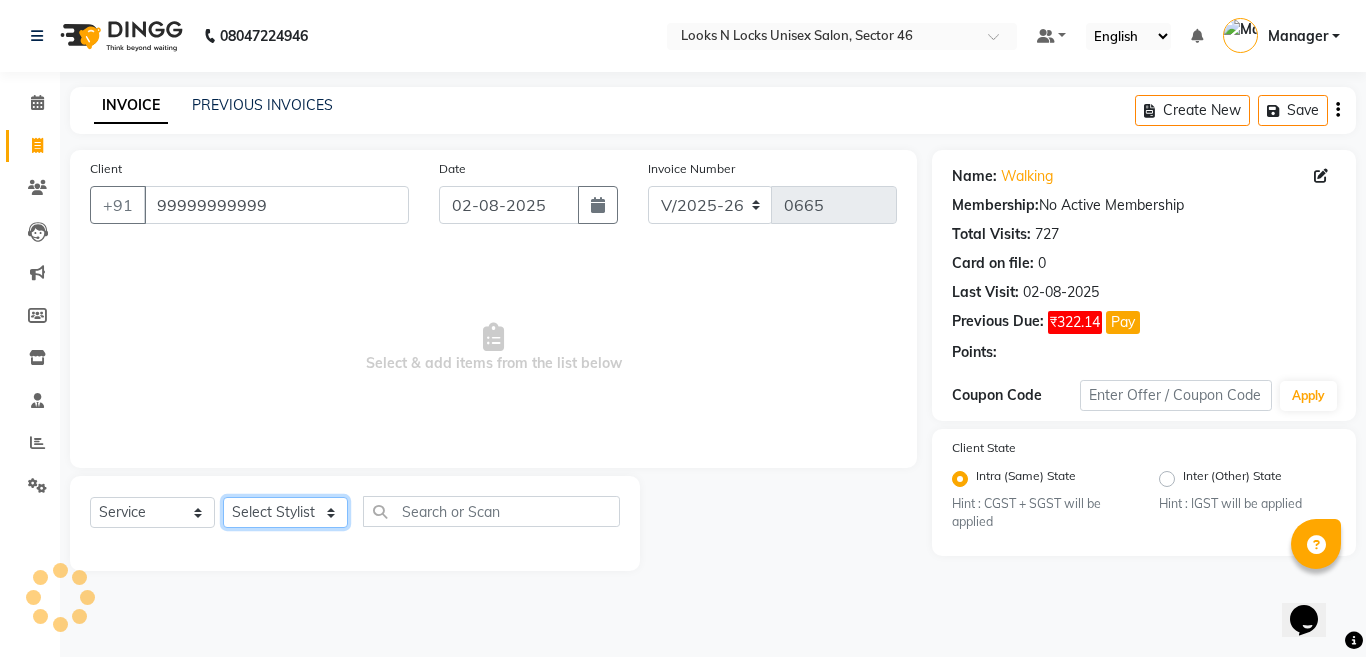 click on "Select Stylist Aakib Ansari Aalam Sheikh Ajay sain Anil  Sahu Gaurav Gulzar  Anshari Ibrahim Kamala Khushboo kusum maam Lucky Manager Marry Lepcha Nazim Priya Rao Ram Saurabha Seema Shilpa ( sunita) Sonia Sunita Chauhan Vanshika Varun Zafar" 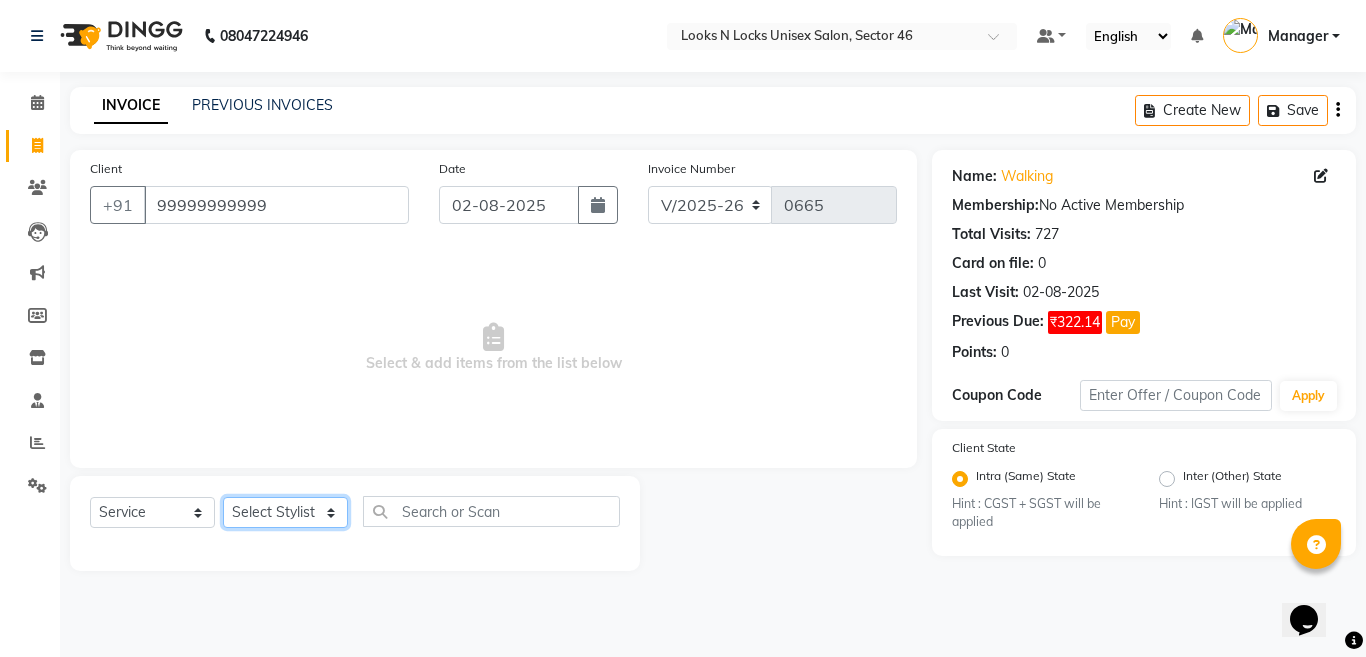 select on "83154" 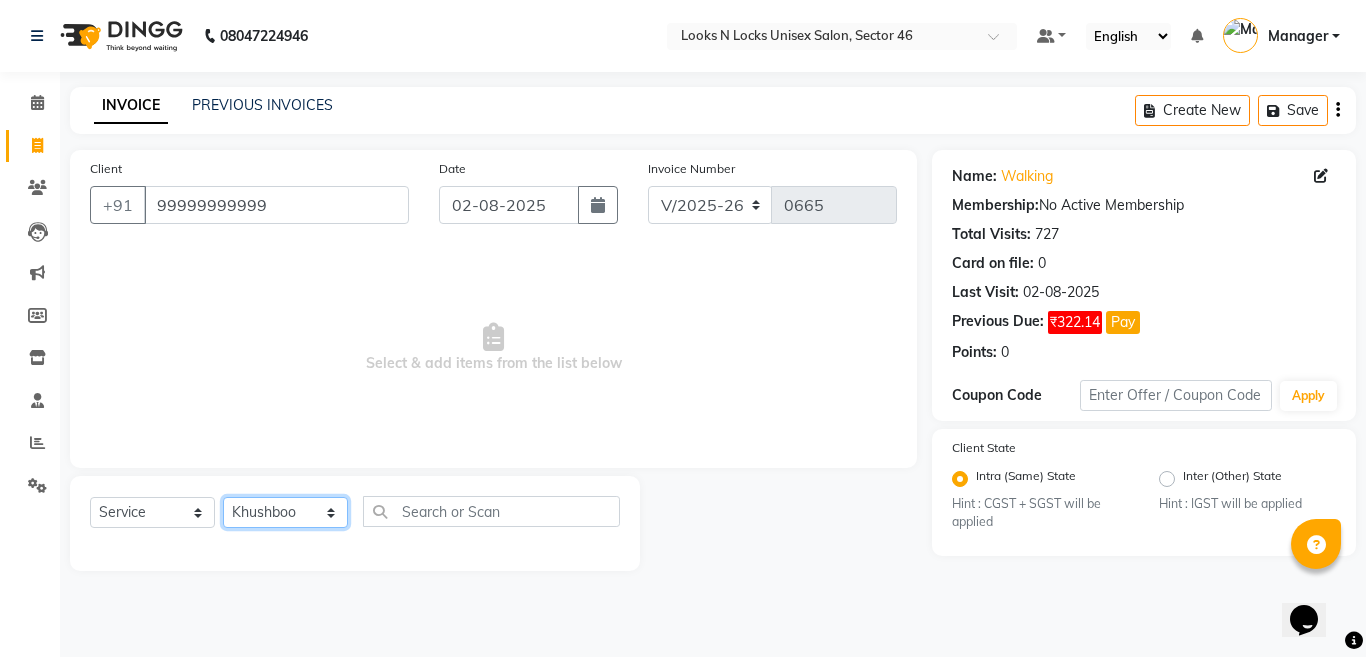 click on "Select Stylist Aakib Ansari Aalam Sheikh Ajay sain Anil  Sahu Gaurav Gulzar  Anshari Ibrahim Kamala Khushboo kusum maam Lucky Manager Marry Lepcha Nazim Priya Rao Ram Saurabha Seema Shilpa ( sunita) Sonia Sunita Chauhan Vanshika Varun Zafar" 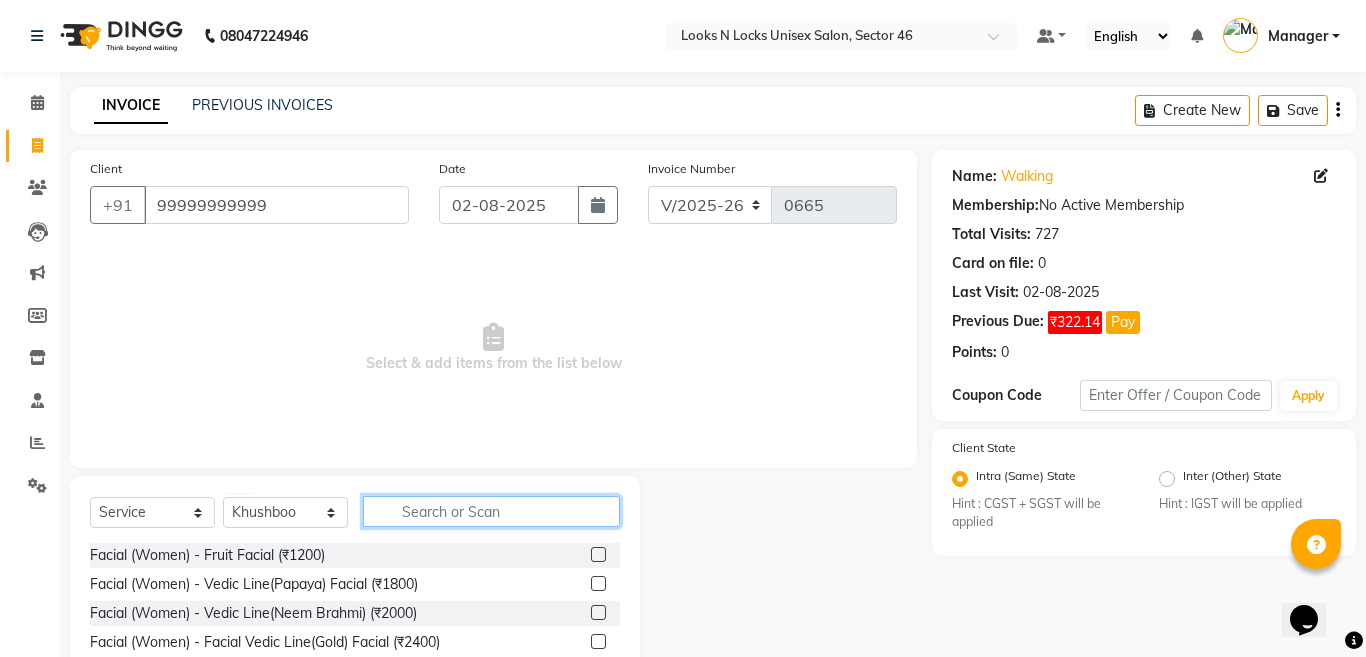 click 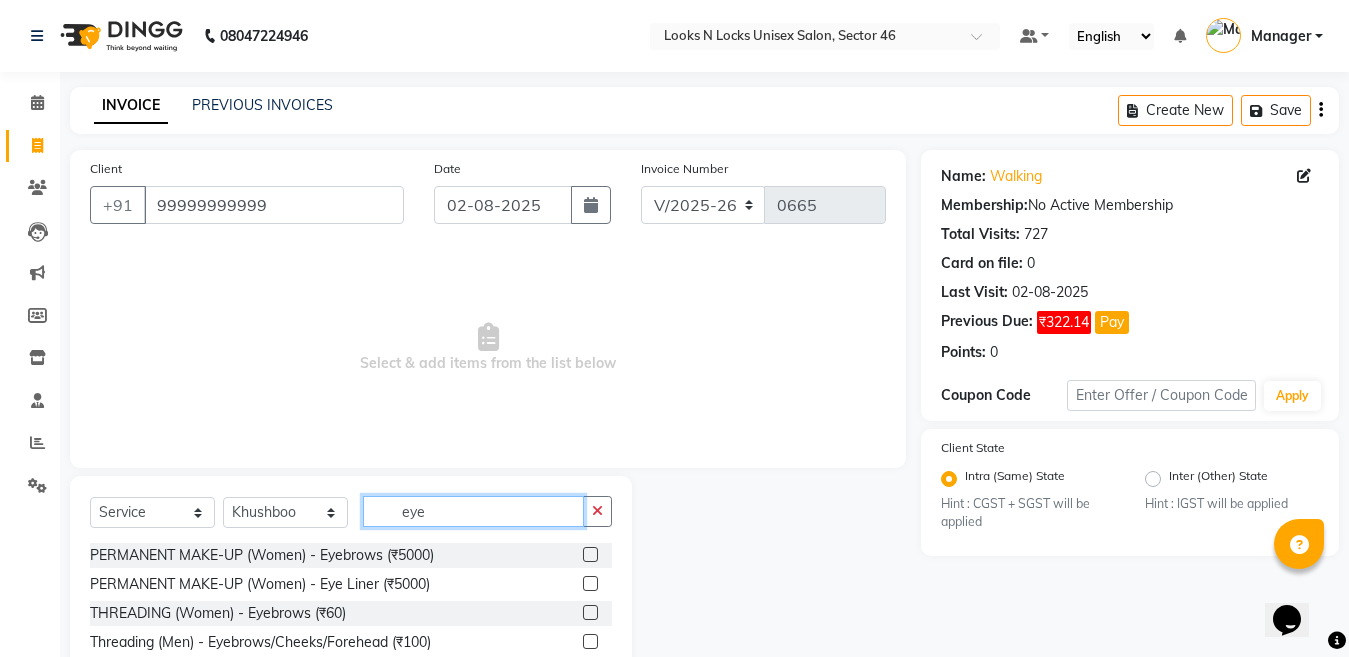 type on "eye" 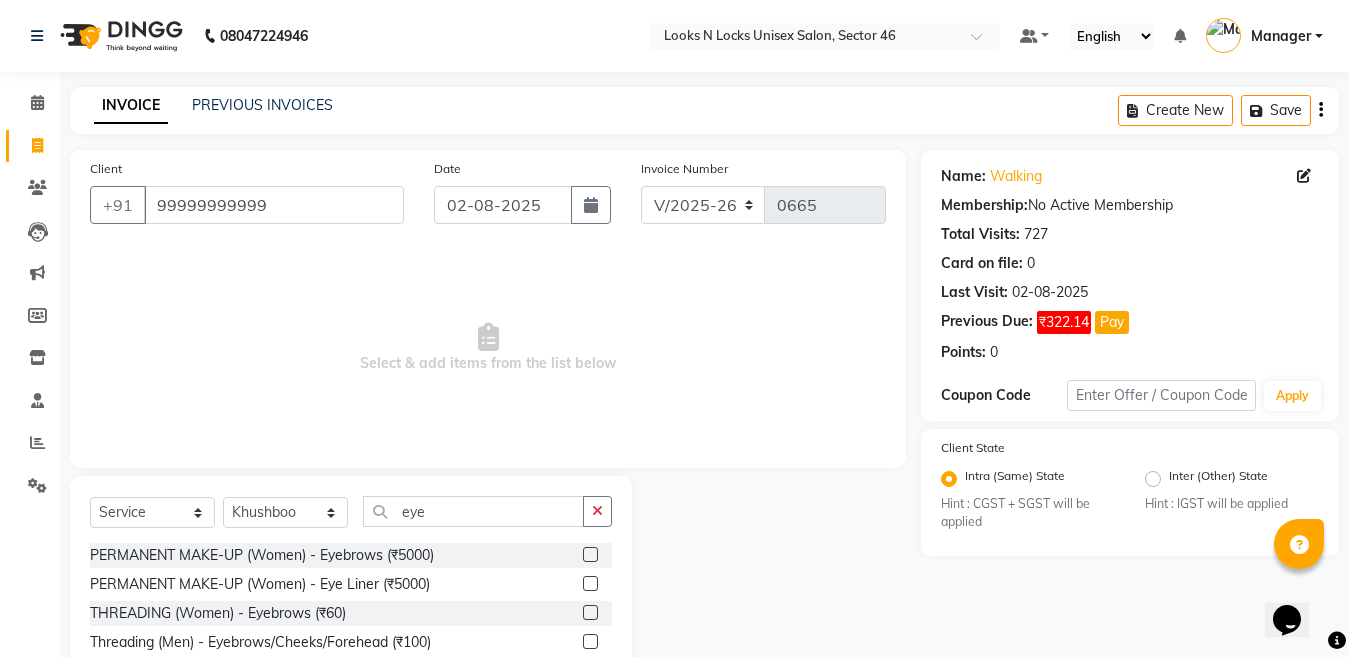 click 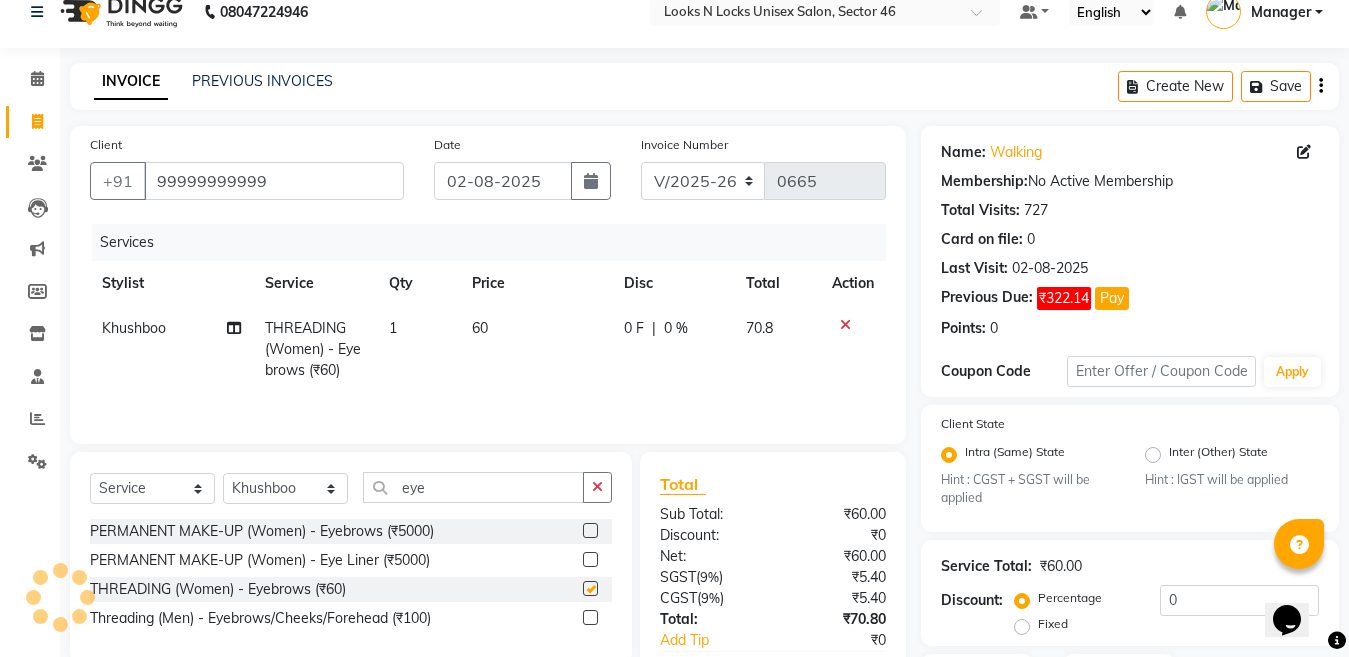 checkbox on "false" 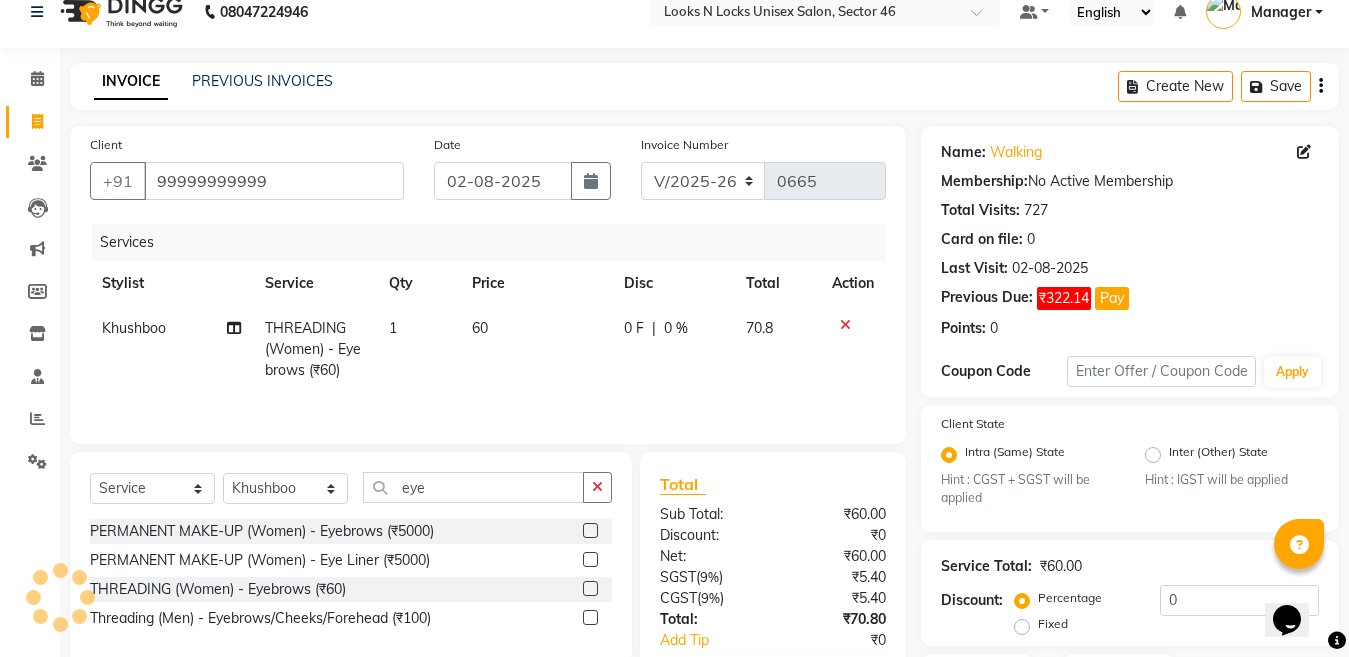 scroll, scrollTop: 100, scrollLeft: 0, axis: vertical 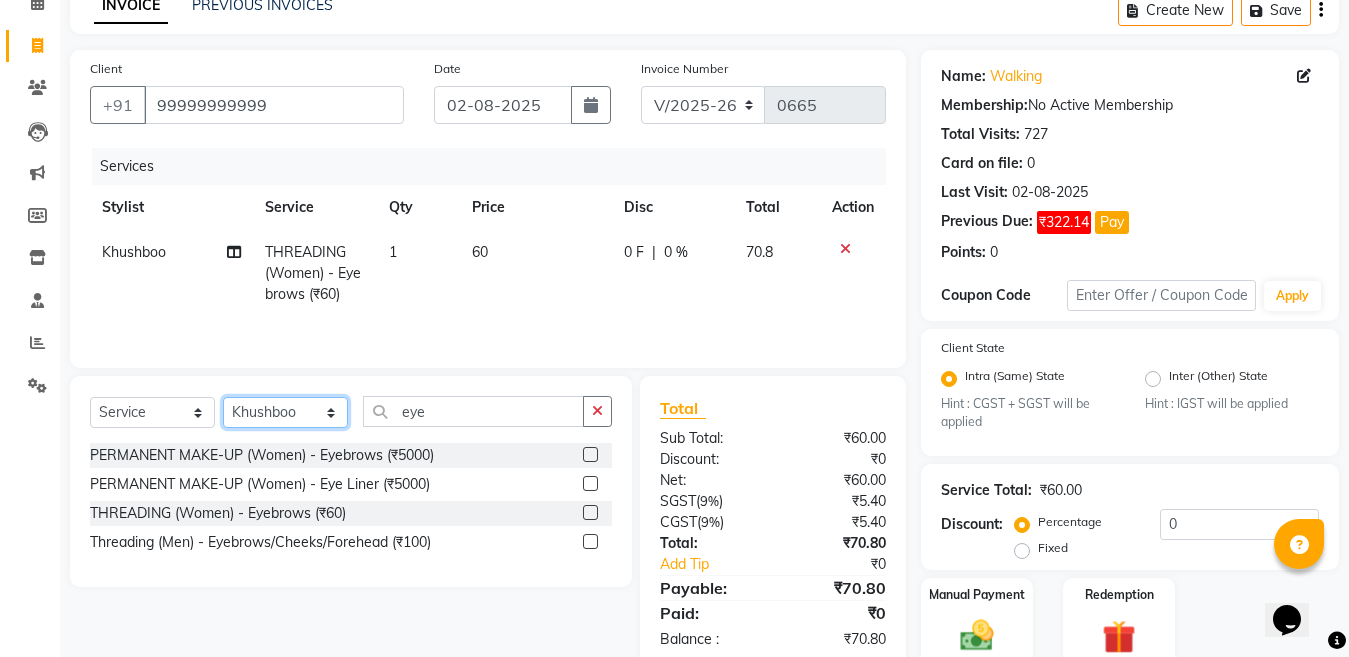 click on "Select Stylist Aakib Ansari Aalam Sheikh Ajay sain Anil  Sahu Gaurav Gulzar  Anshari Ibrahim Kamala Khushboo kusum maam Lucky Manager Marry Lepcha Nazim Priya Rao Ram Saurabha Seema Shilpa ( sunita) Sonia Sunita Chauhan Vanshika Varun Zafar" 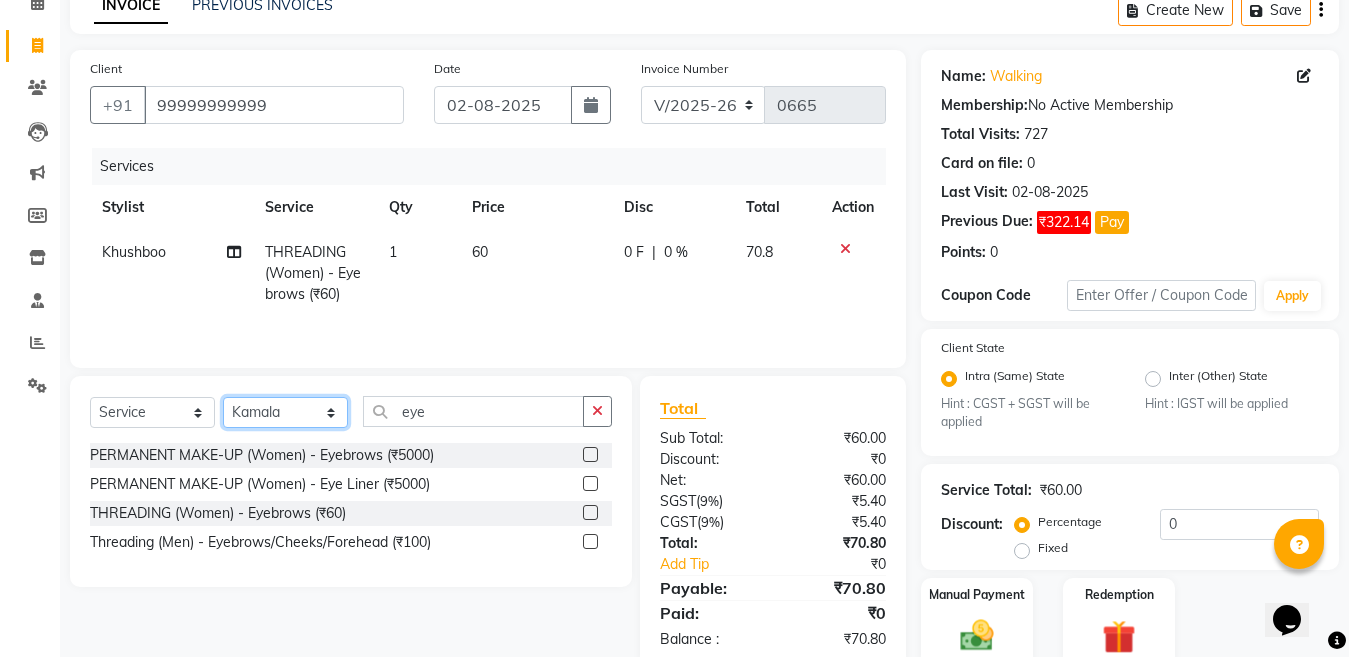 click on "Select Stylist Aakib Ansari Aalam Sheikh Ajay sain Anil  Sahu Gaurav Gulzar  Anshari Ibrahim Kamala Khushboo kusum maam Lucky Manager Marry Lepcha Nazim Priya Rao Ram Saurabha Seema Shilpa ( sunita) Sonia Sunita Chauhan Vanshika Varun Zafar" 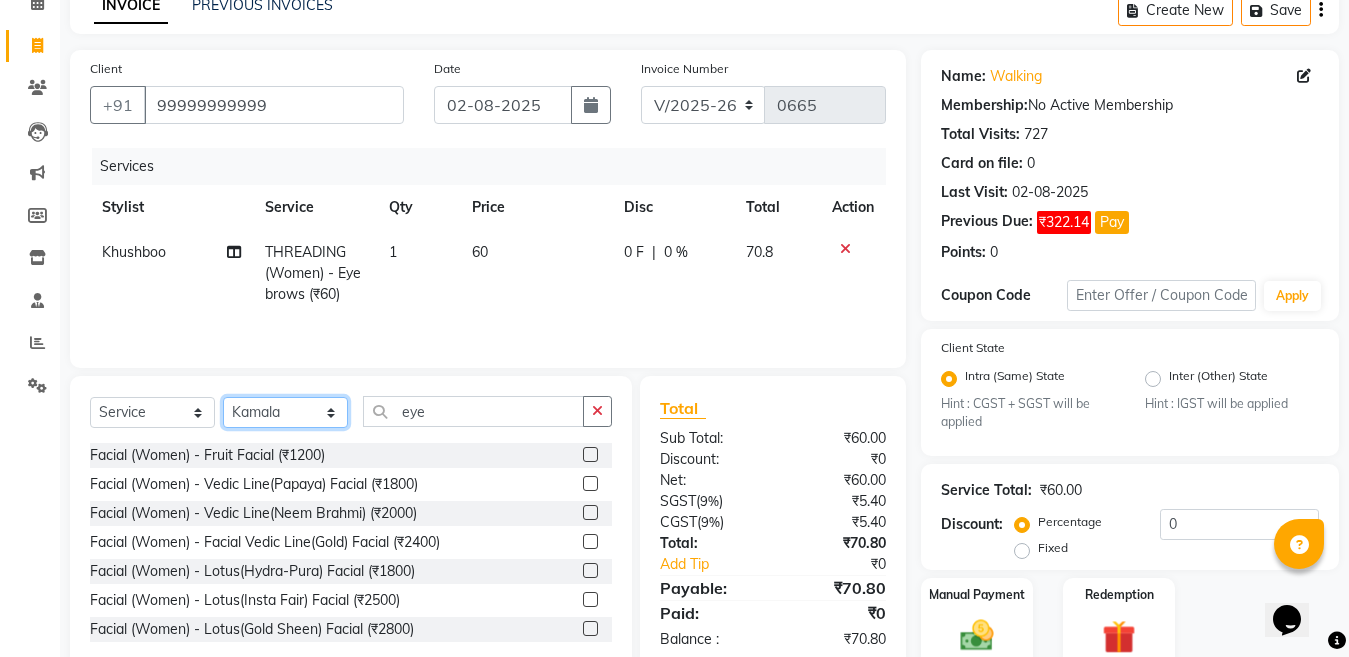 click on "Select Stylist Aakib Ansari Aalam Sheikh Ajay sain Anil  Sahu Gaurav Gulzar  Anshari Ibrahim Kamala Khushboo kusum maam Lucky Manager Marry Lepcha Nazim Priya Rao Ram Saurabha Seema Shilpa ( sunita) Sonia Sunita Chauhan Vanshika Varun Zafar" 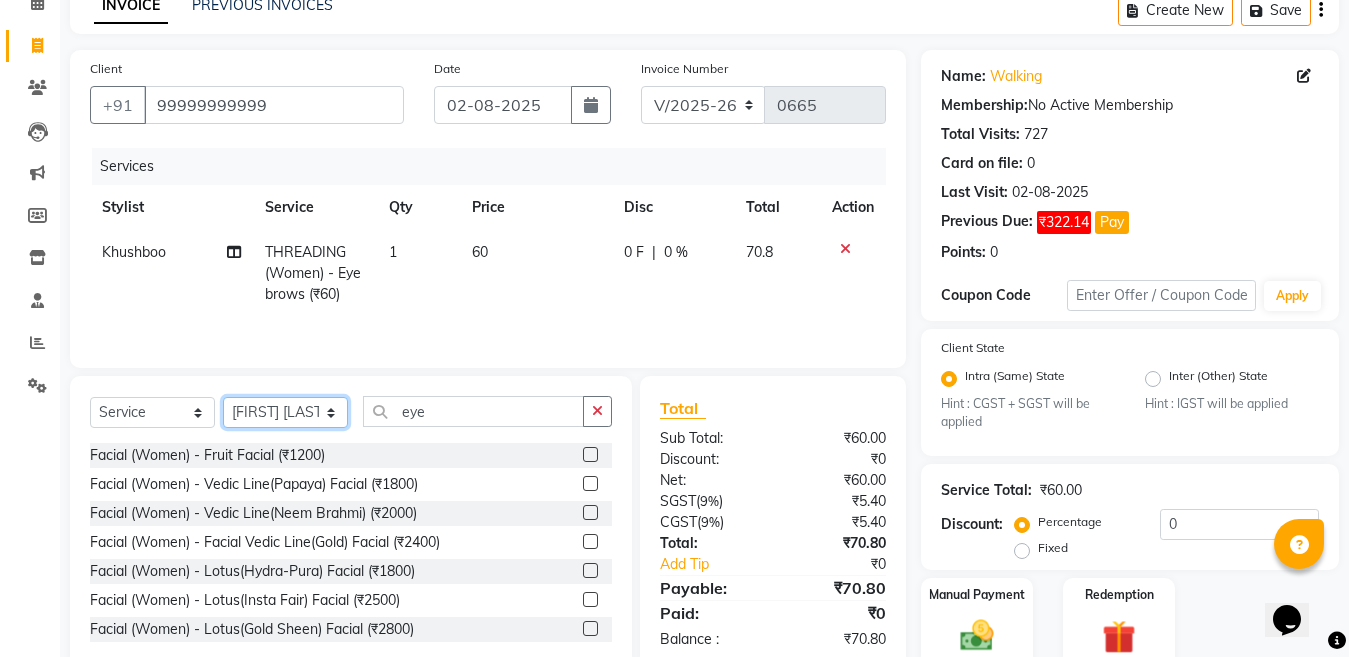 click on "Select Stylist Aakib Ansari Aalam Sheikh Ajay sain Anil  Sahu Gaurav Gulzar  Anshari Ibrahim Kamala Khushboo kusum maam Lucky Manager Marry Lepcha Nazim Priya Rao Ram Saurabha Seema Shilpa ( sunita) Sonia Sunita Chauhan Vanshika Varun Zafar" 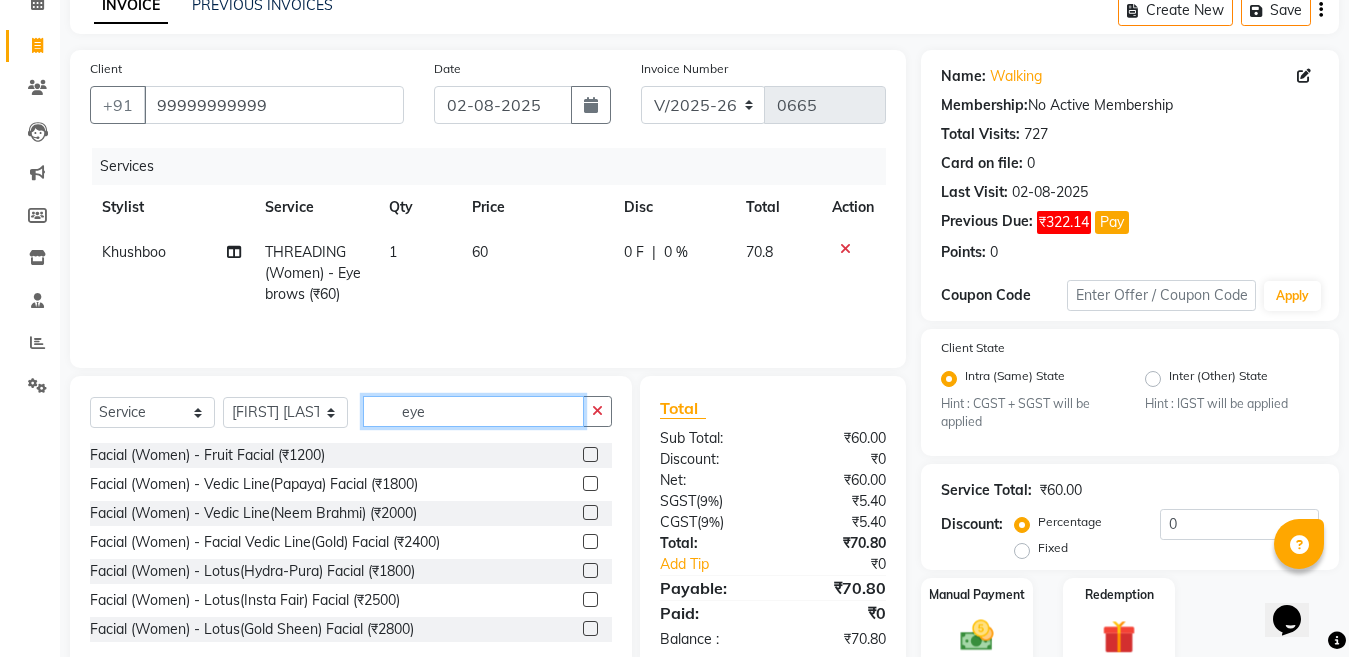 click on "eye" 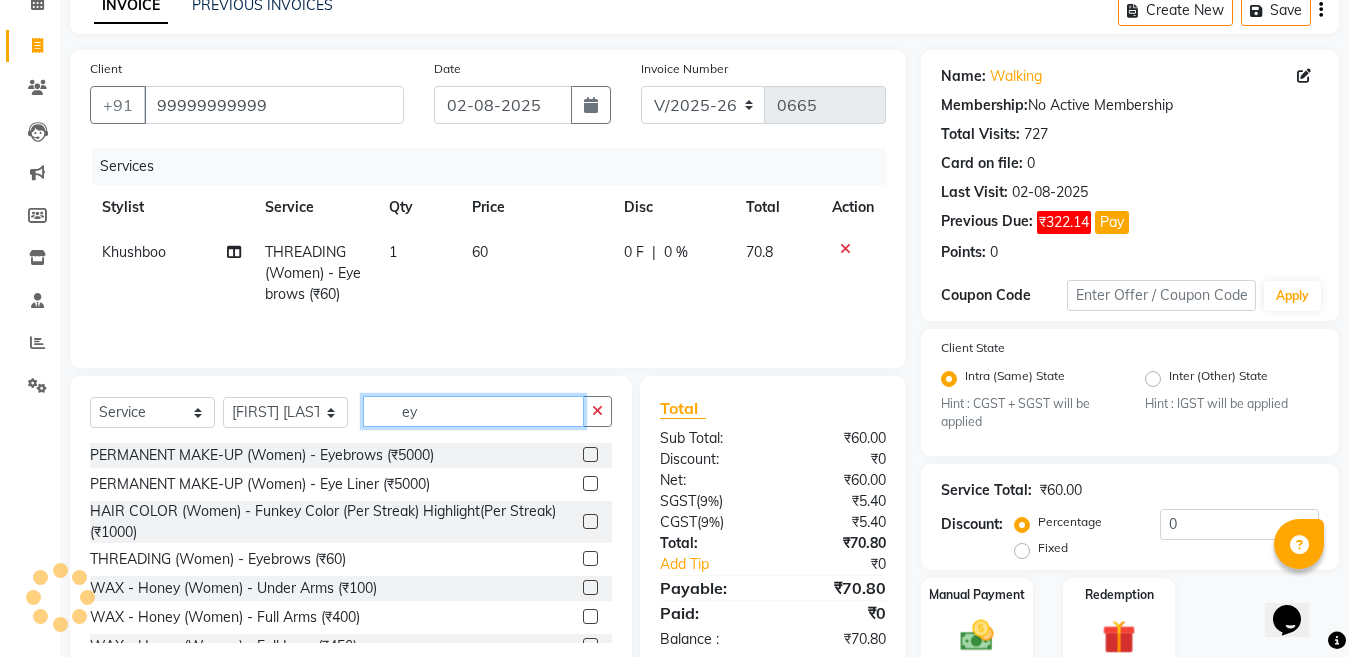 type on "e" 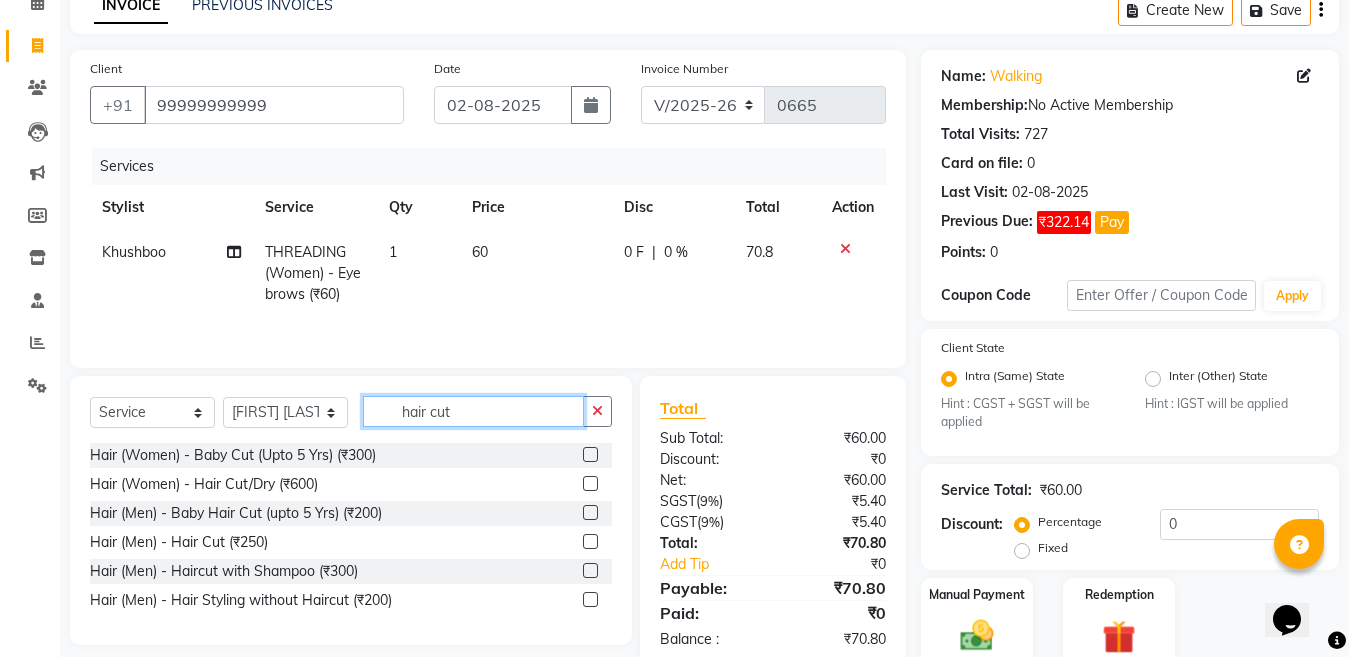 type on "hair cut" 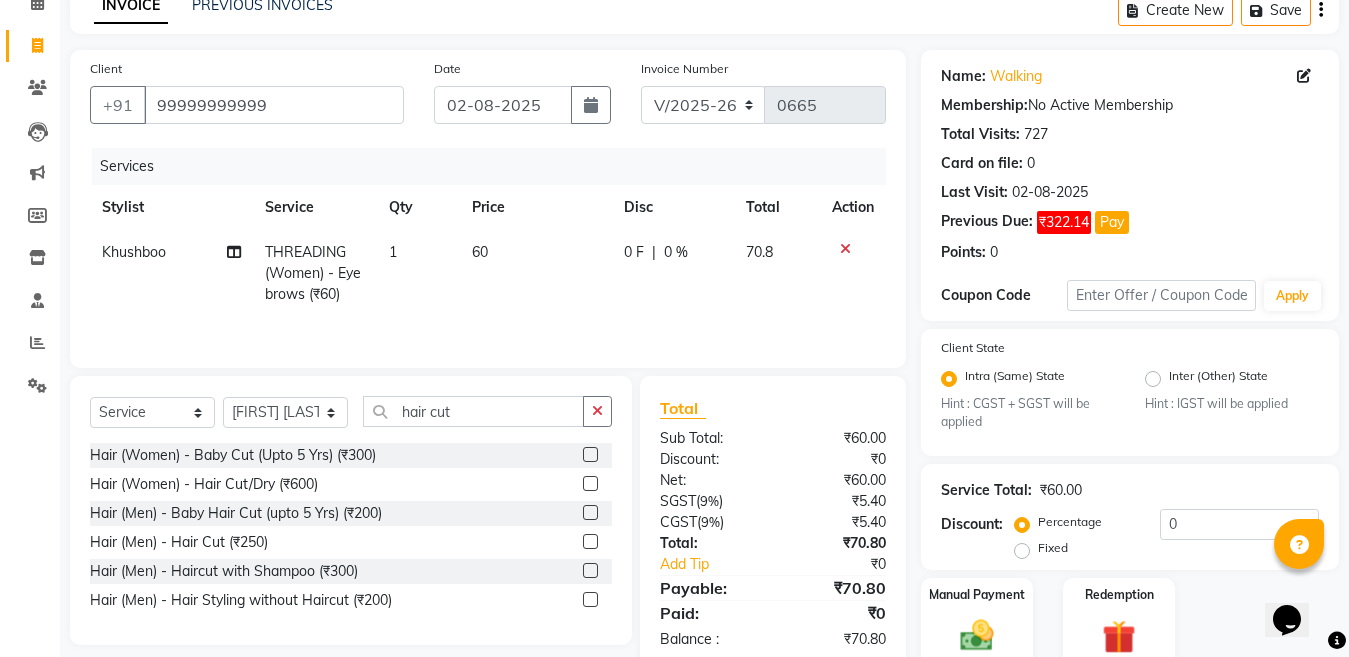 click 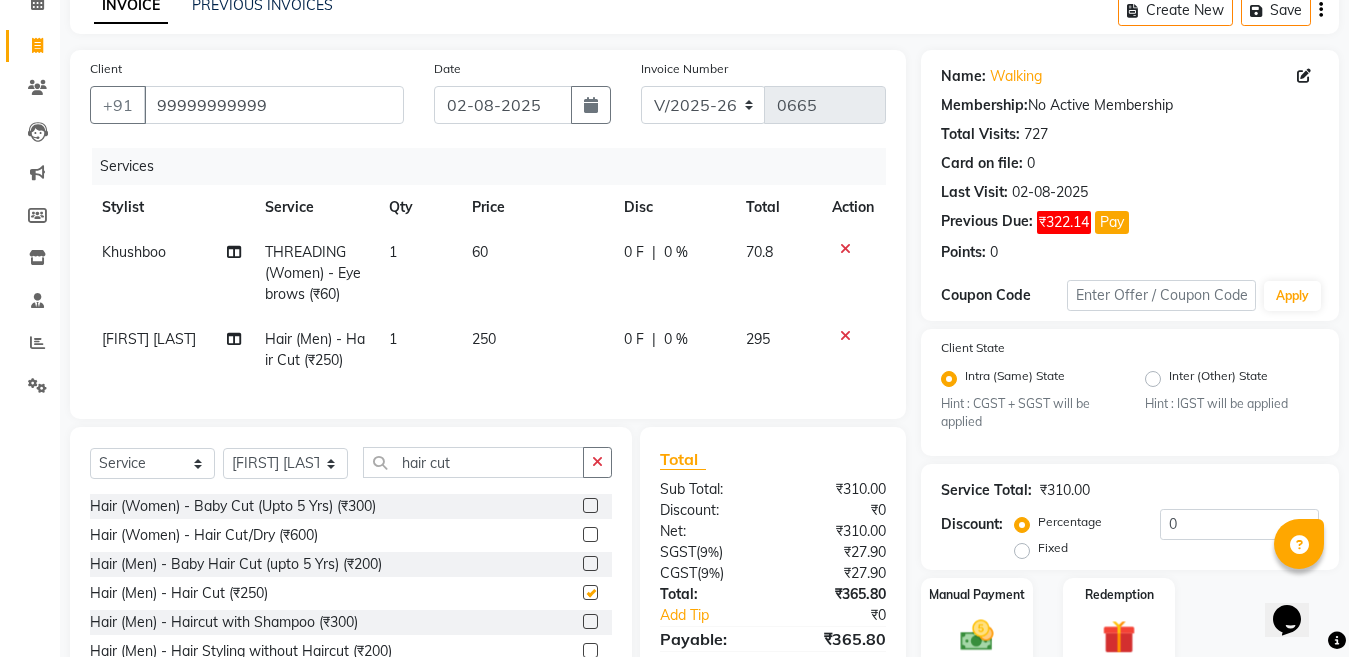 checkbox on "false" 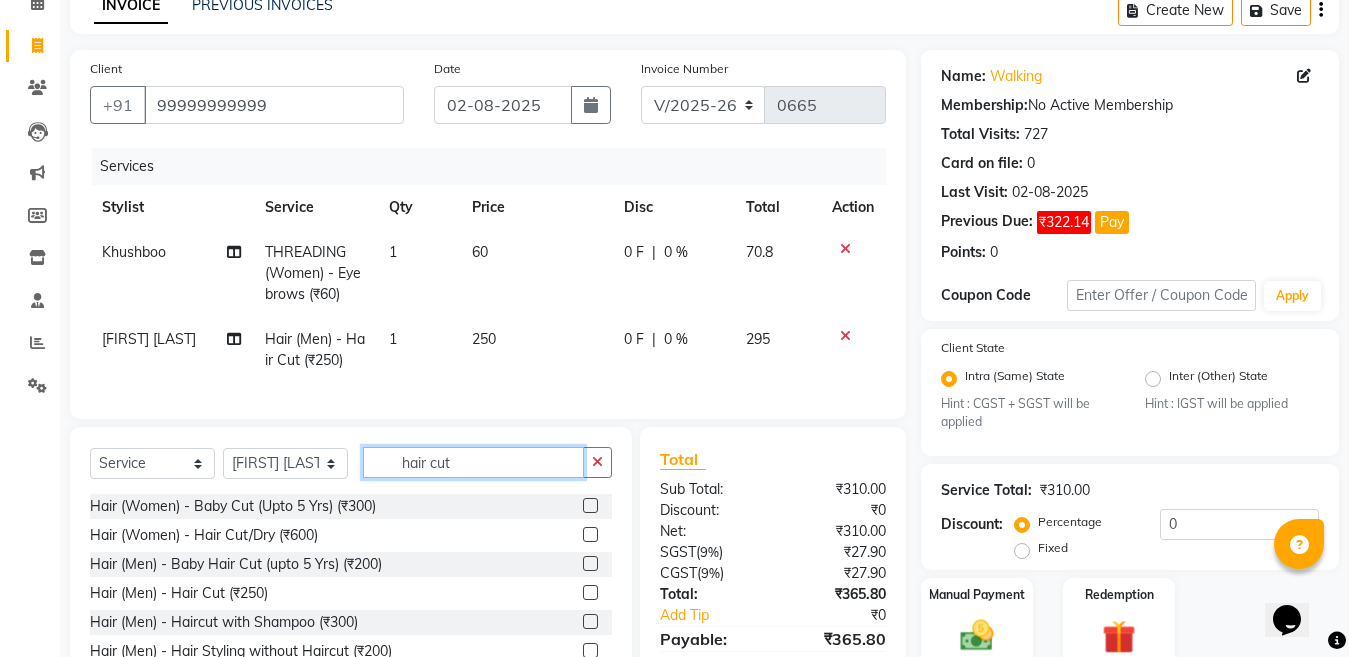 click on "hair cut" 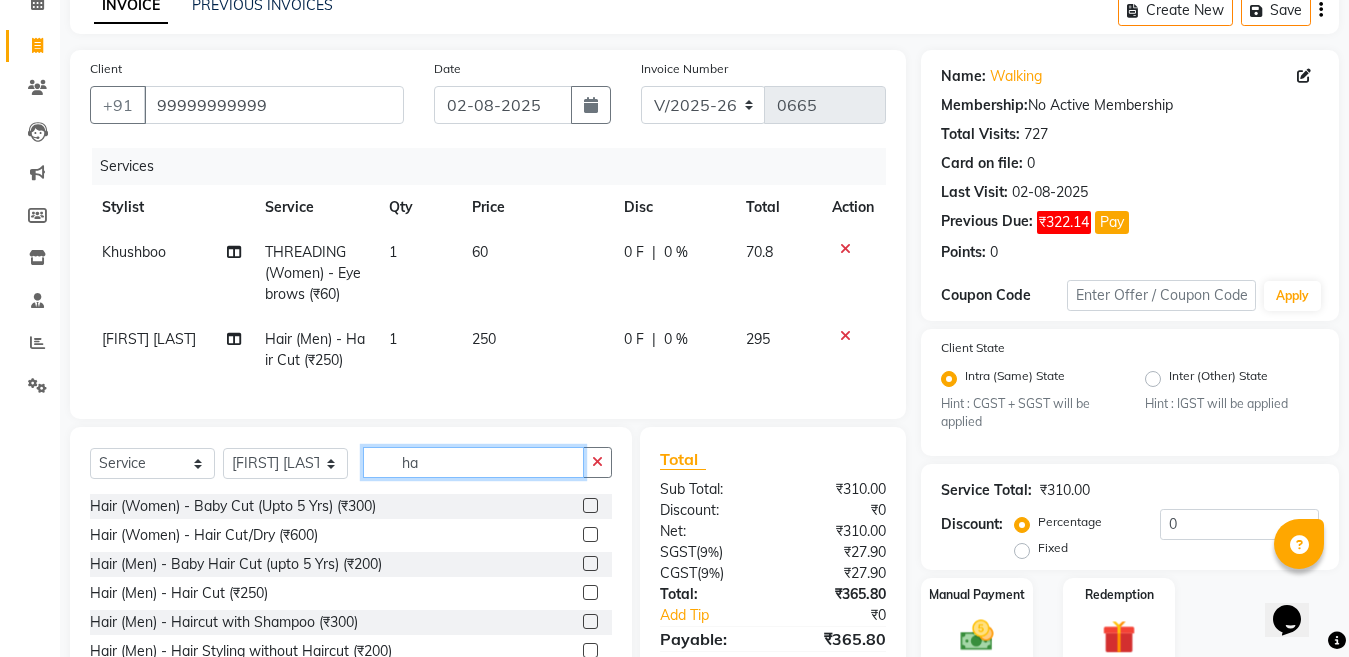 type on "h" 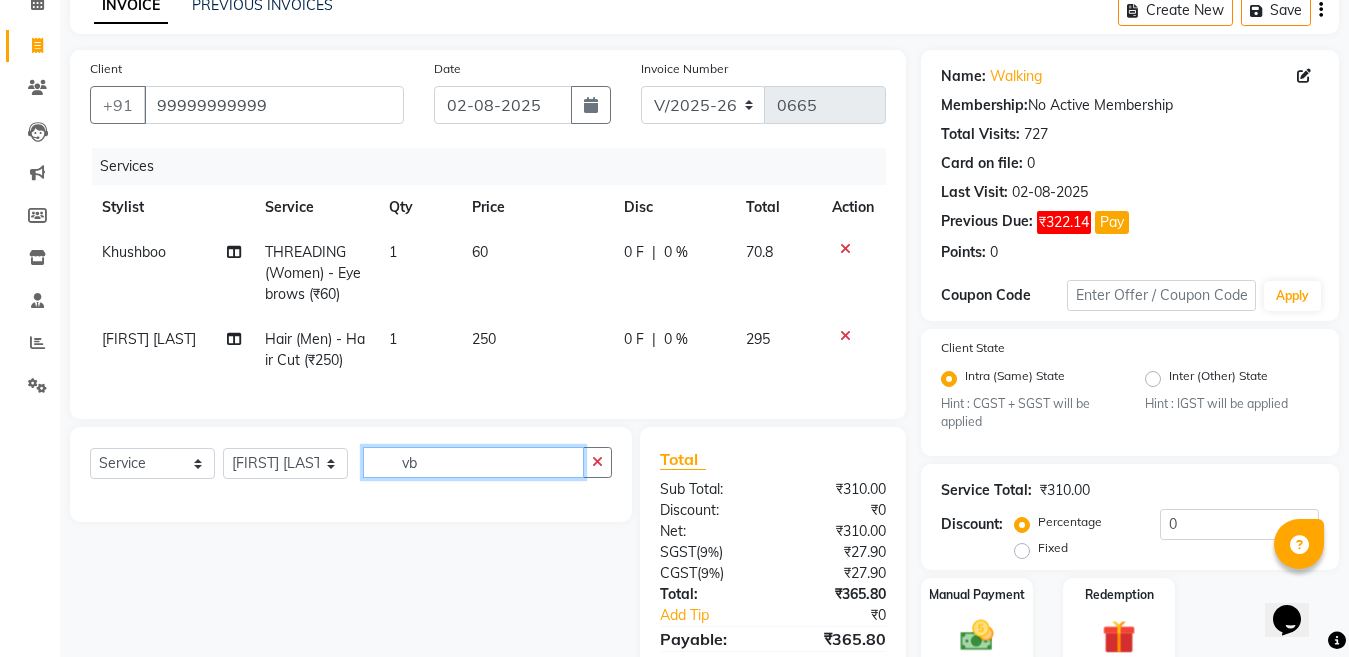 type on "v" 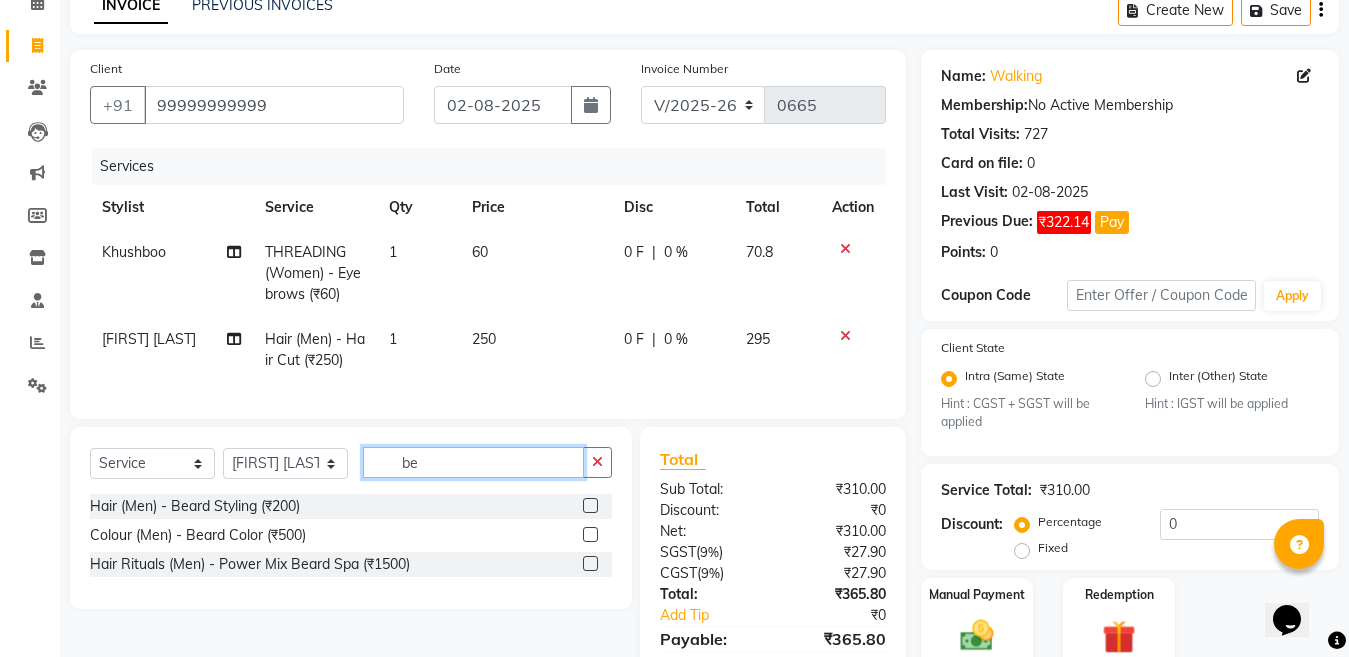 type on "be" 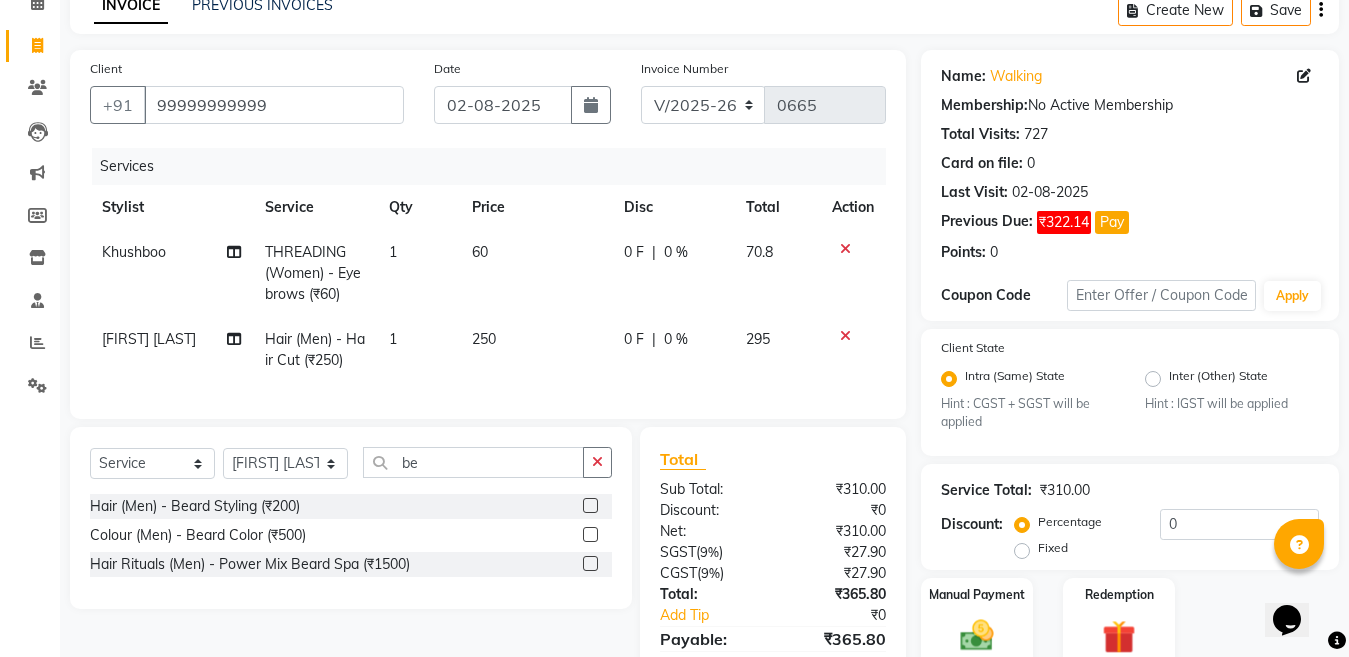 click 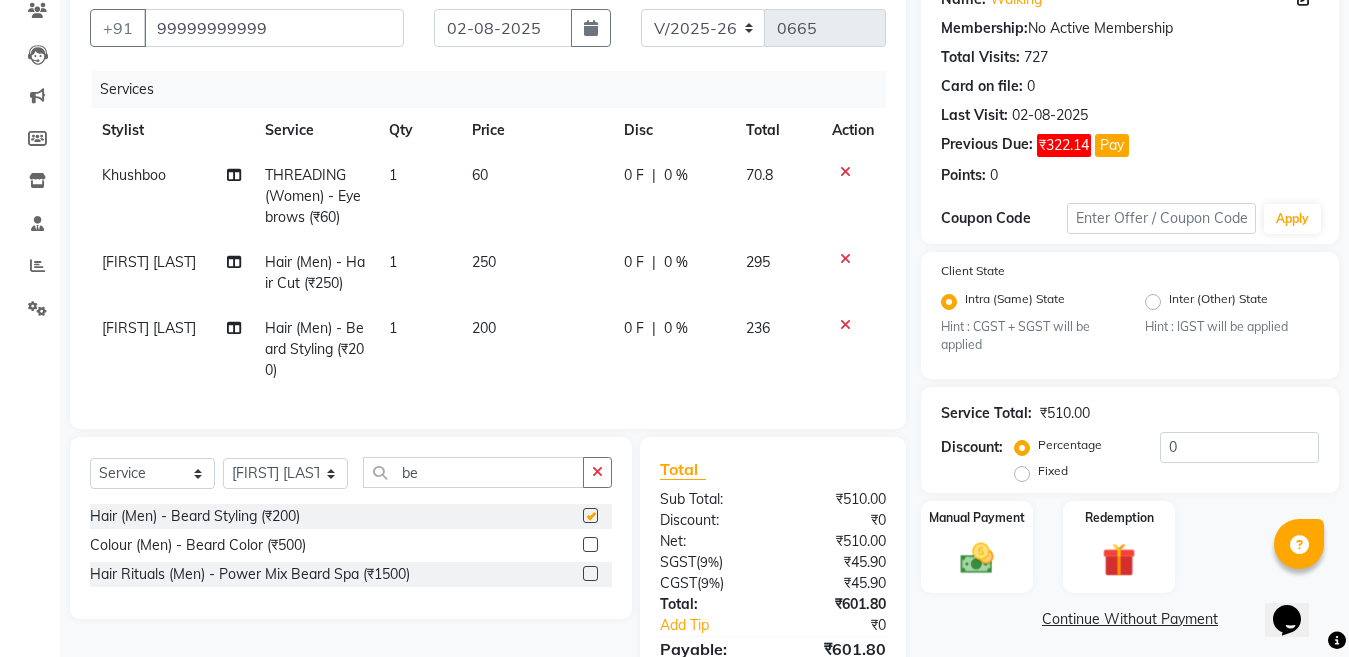 checkbox on "false" 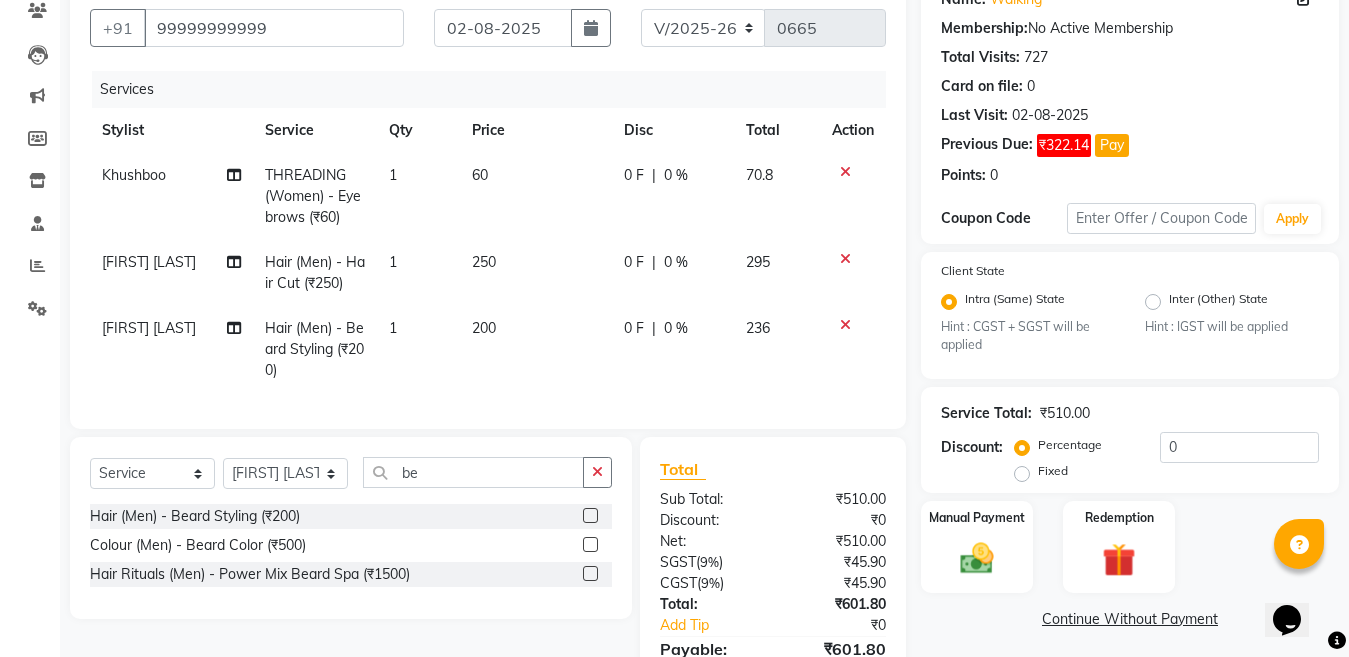 scroll, scrollTop: 298, scrollLeft: 0, axis: vertical 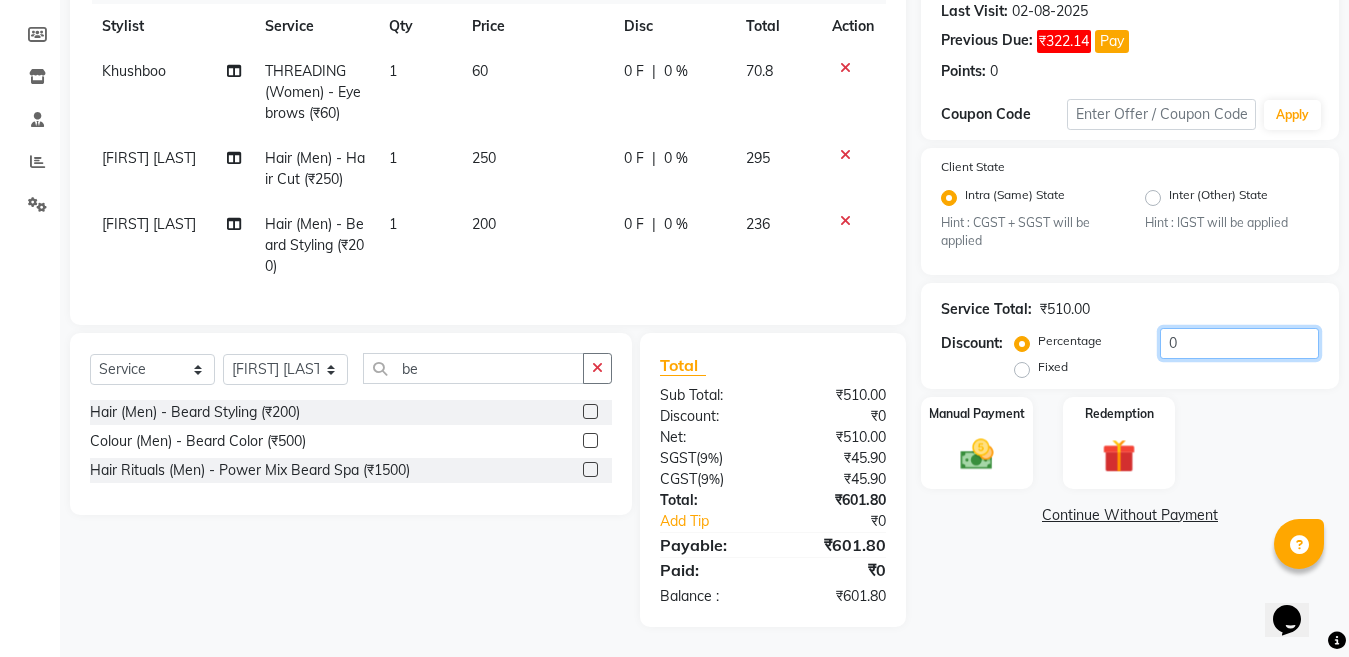 click on "0" 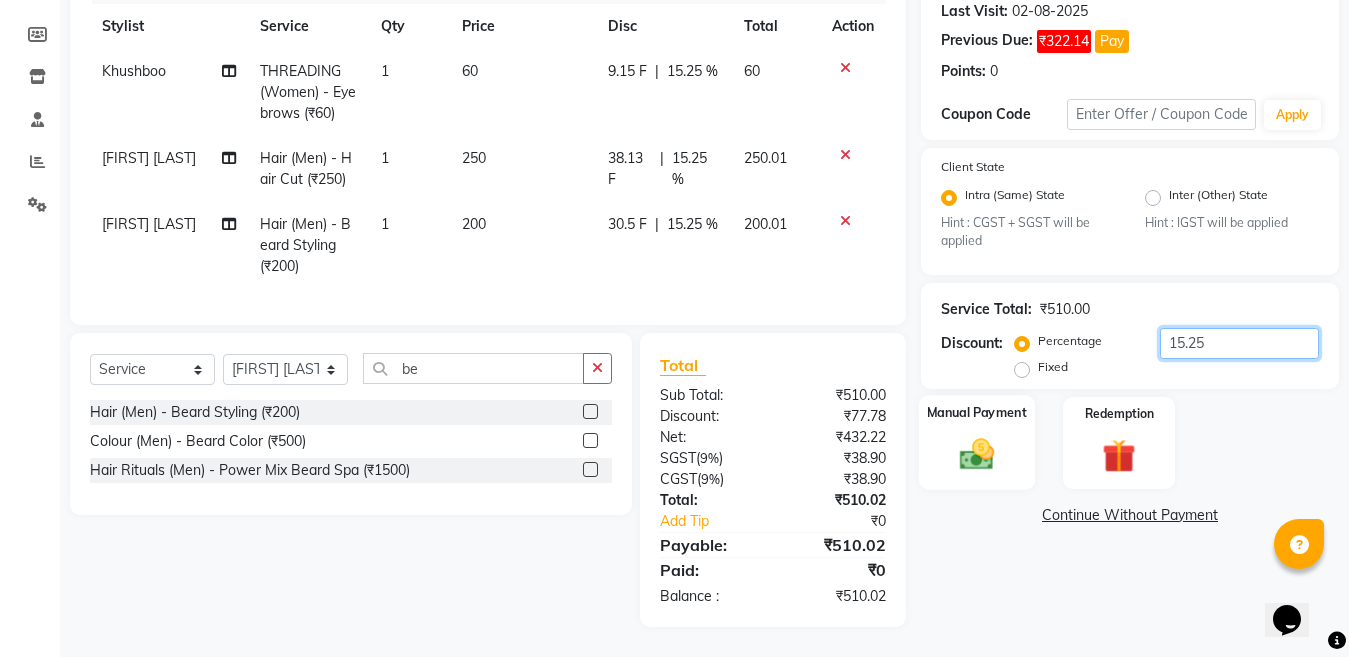 type on "15.25" 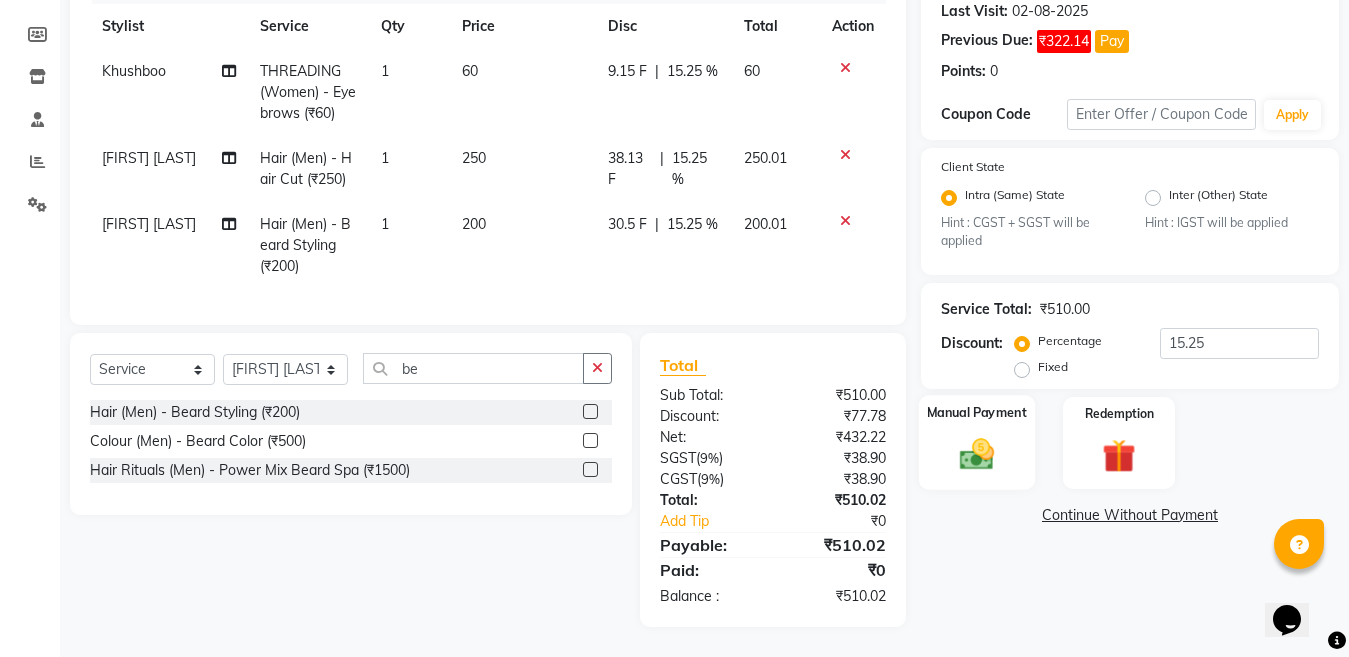 click 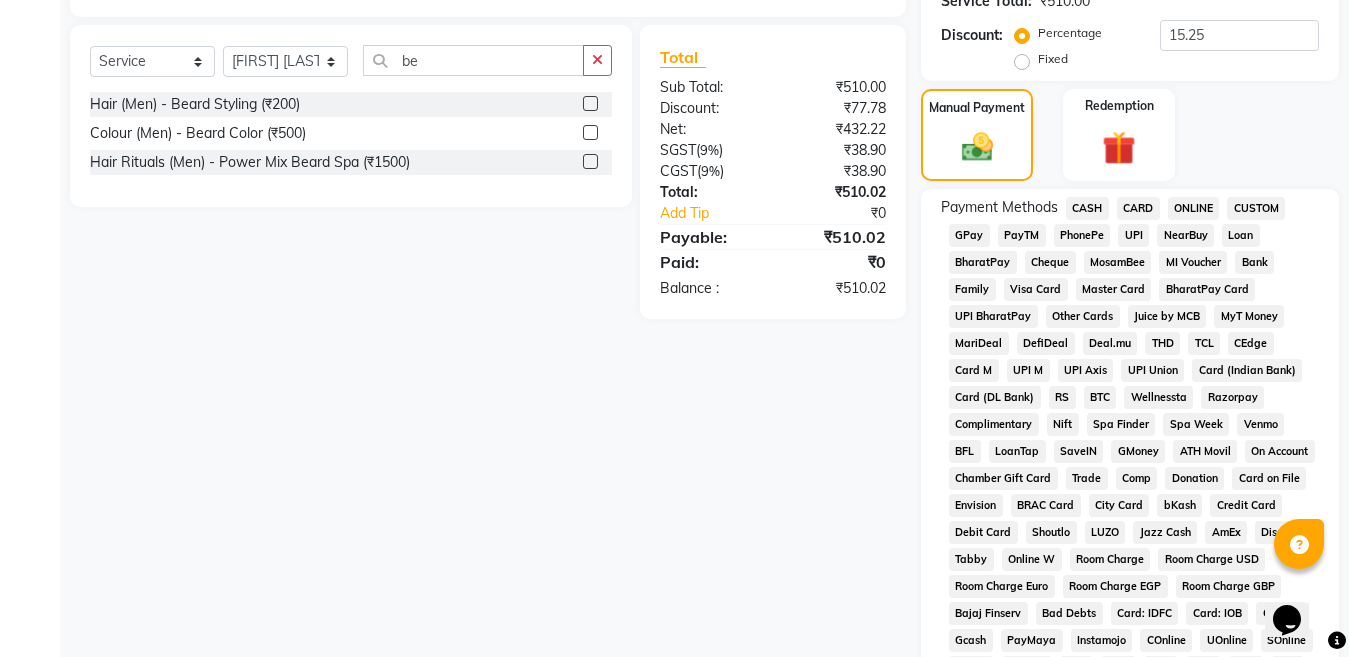 scroll, scrollTop: 598, scrollLeft: 0, axis: vertical 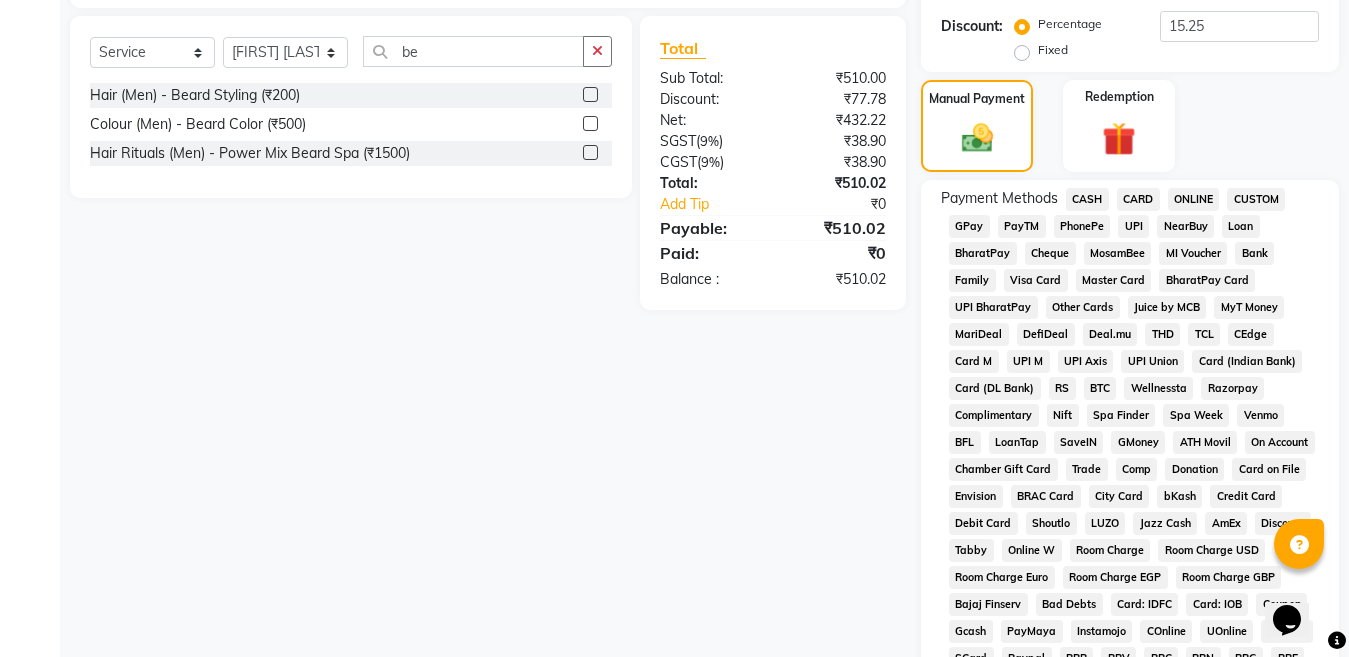 click on "ONLINE" 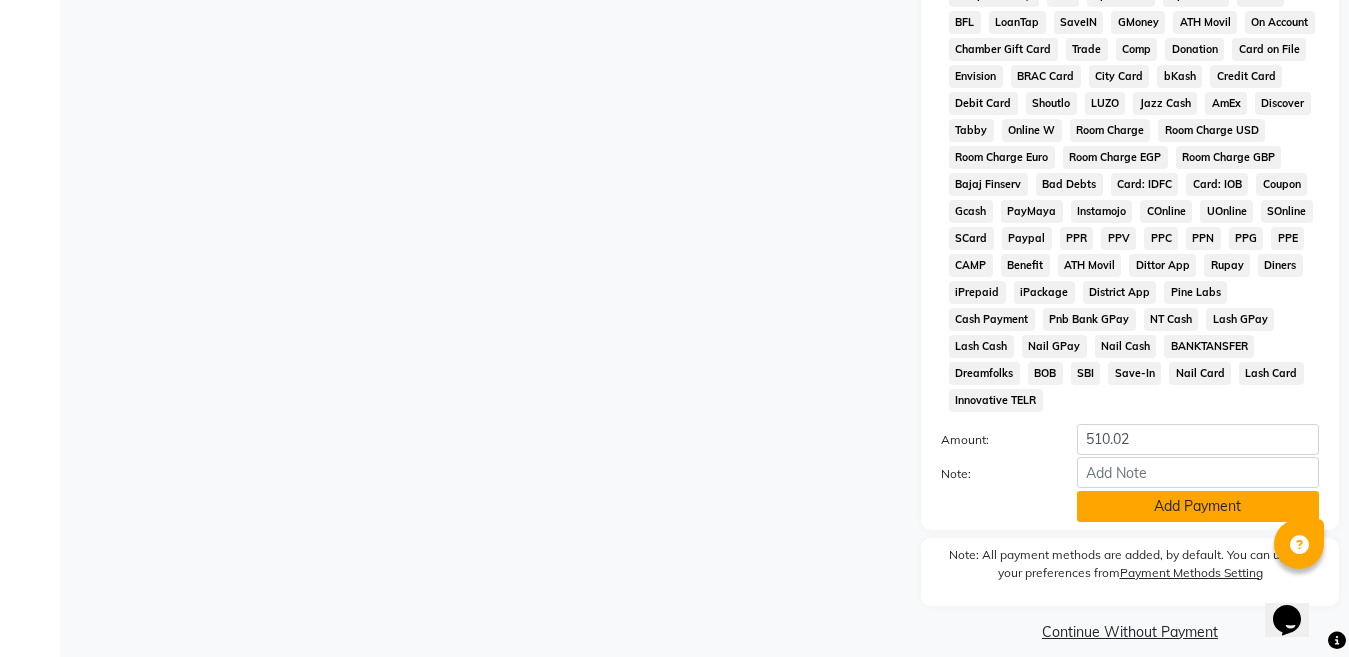 scroll, scrollTop: 1038, scrollLeft: 0, axis: vertical 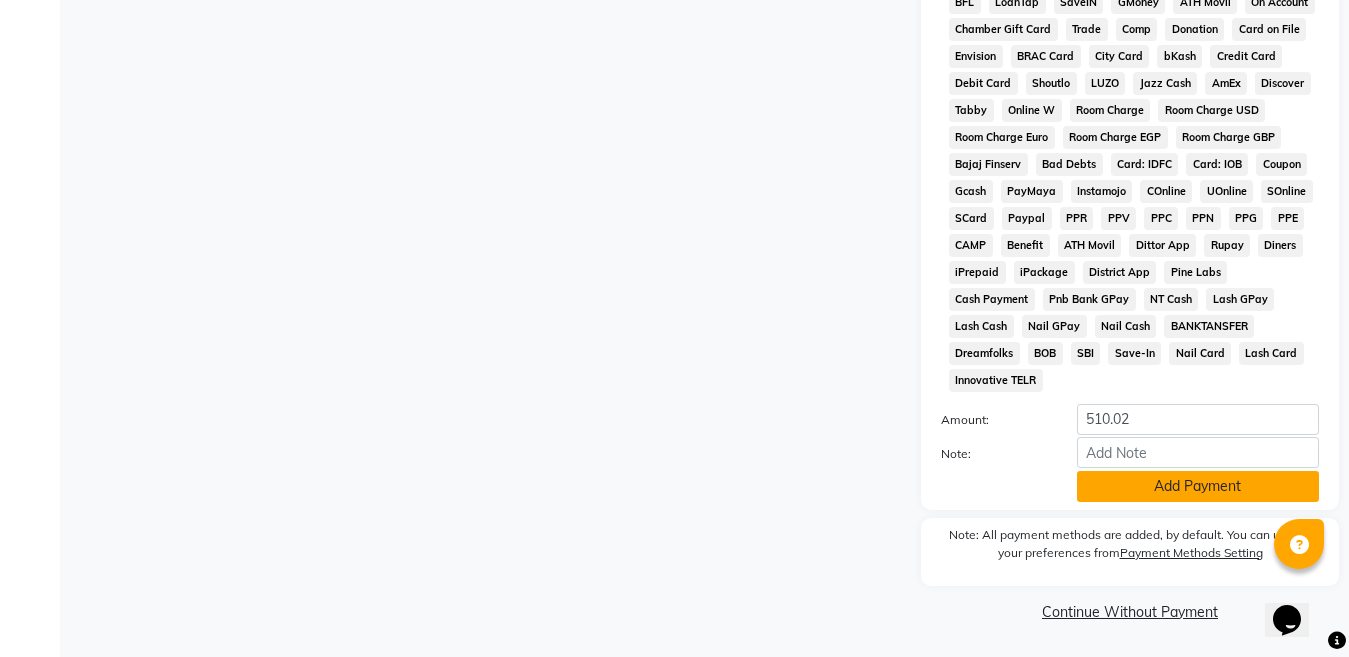 click on "Add Payment" 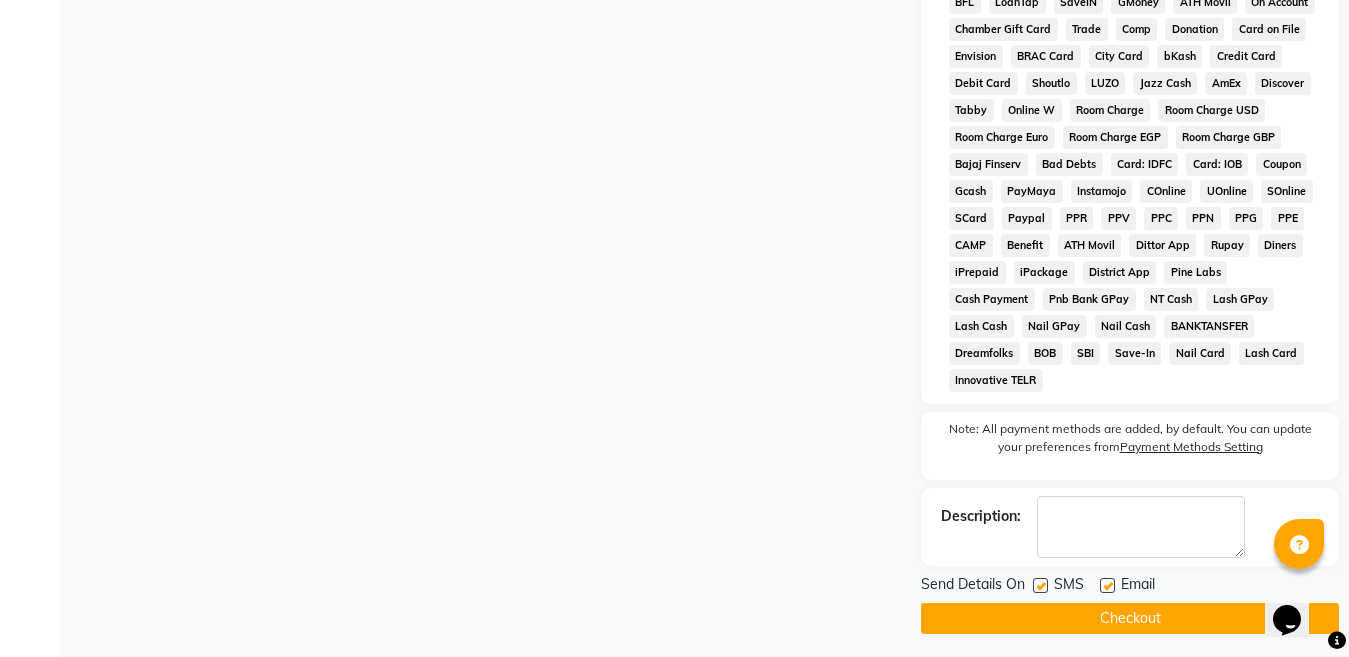 scroll, scrollTop: 1045, scrollLeft: 0, axis: vertical 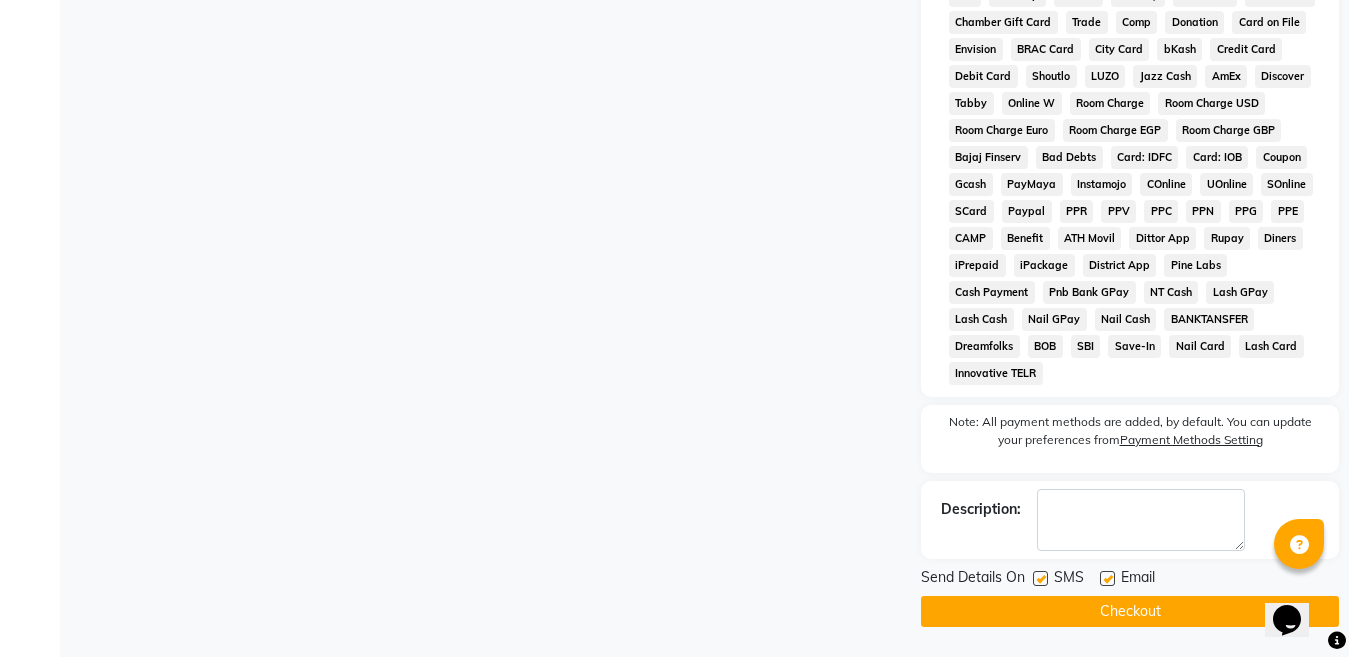 click on "Checkout" 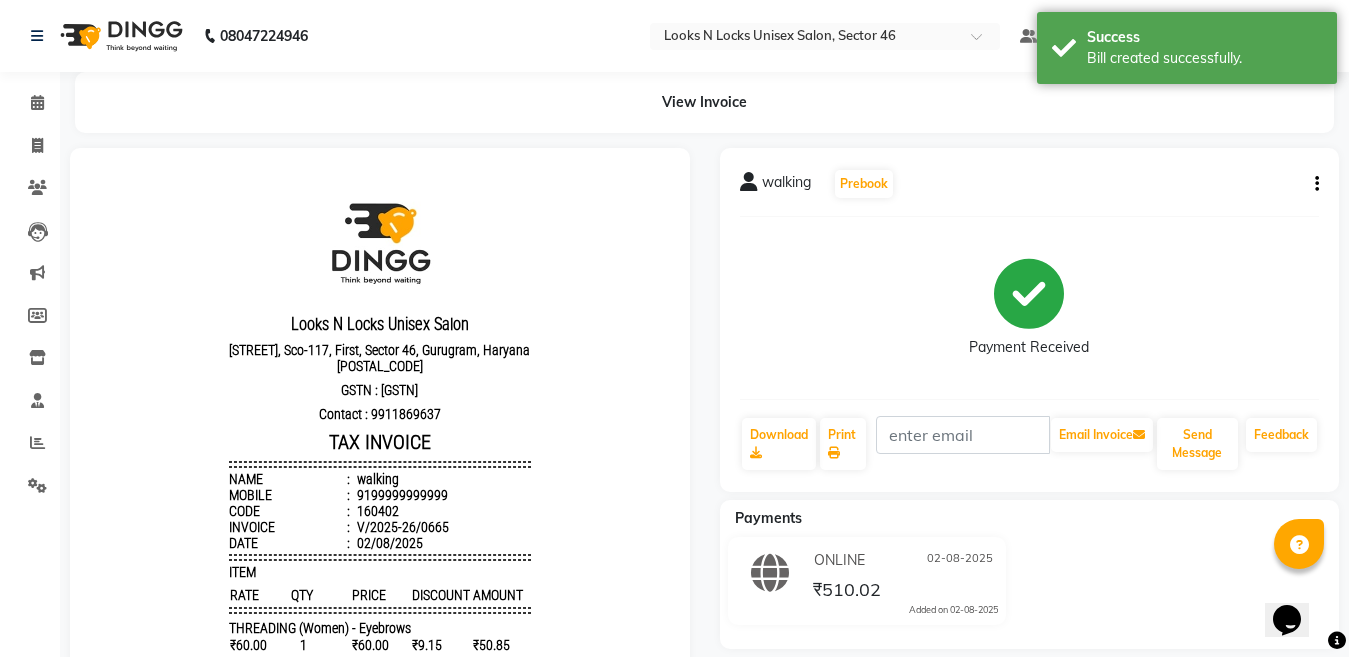 scroll, scrollTop: 0, scrollLeft: 0, axis: both 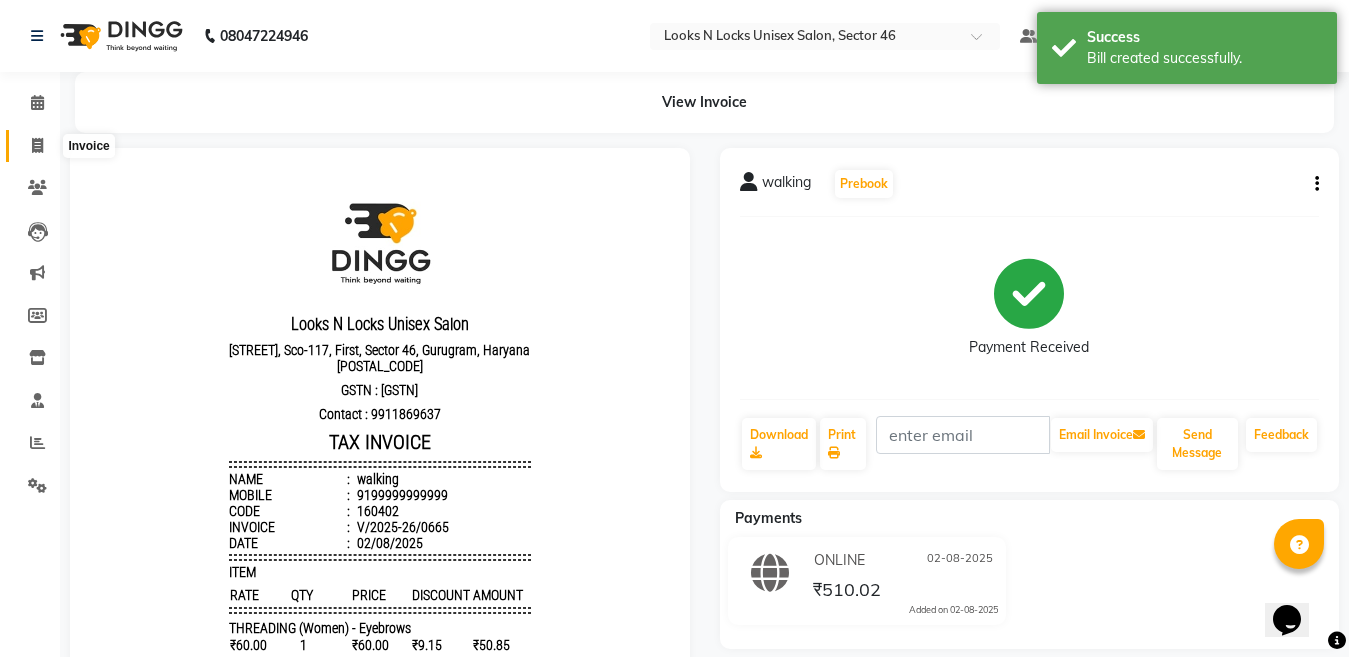click 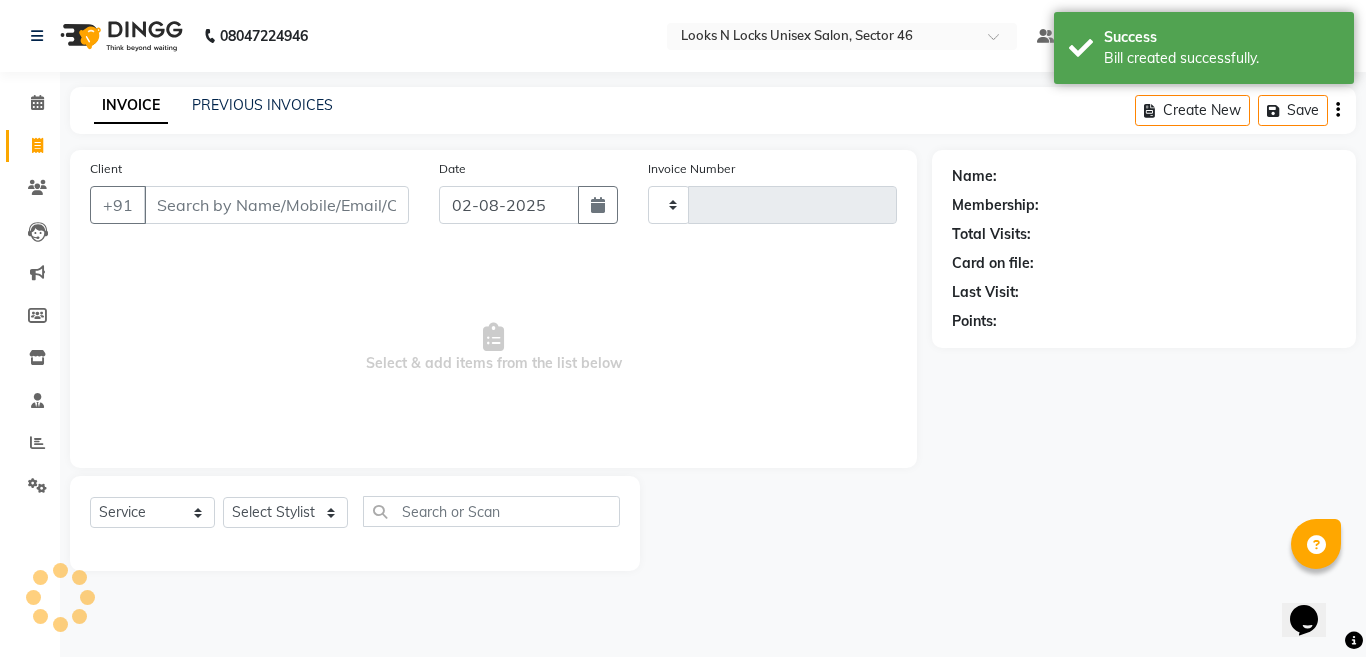 click on "Client" at bounding box center (276, 205) 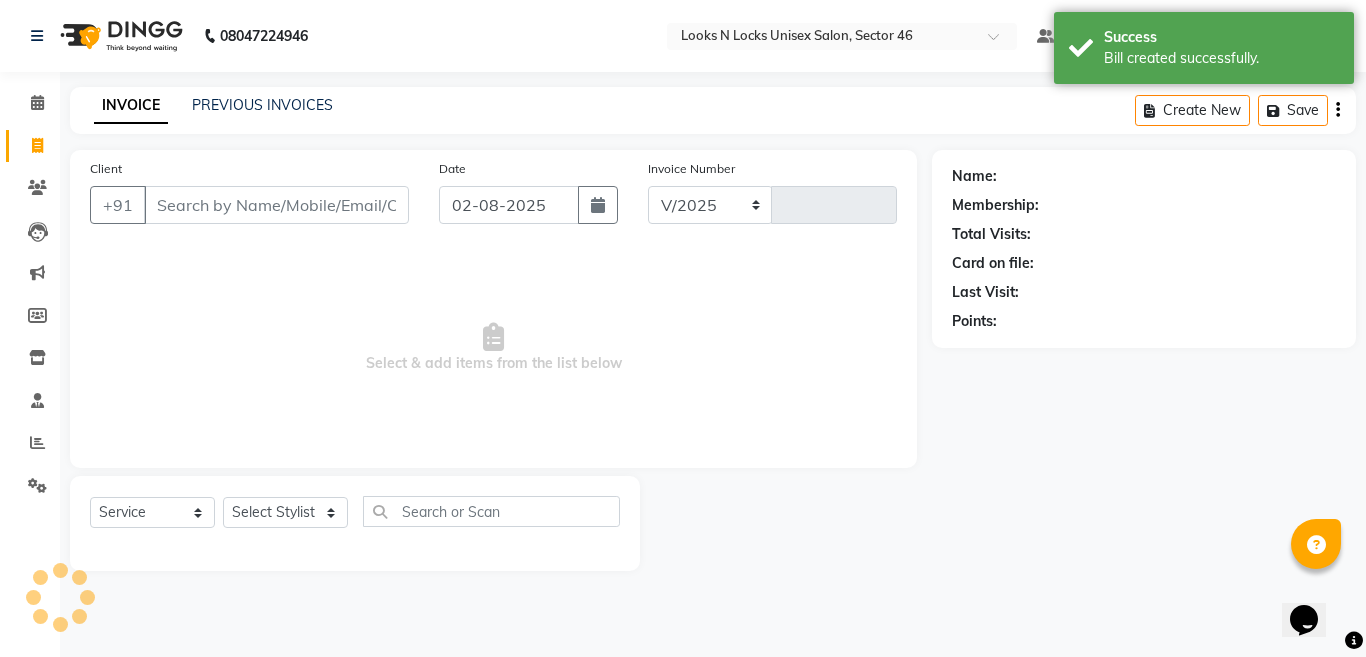 select on "3904" 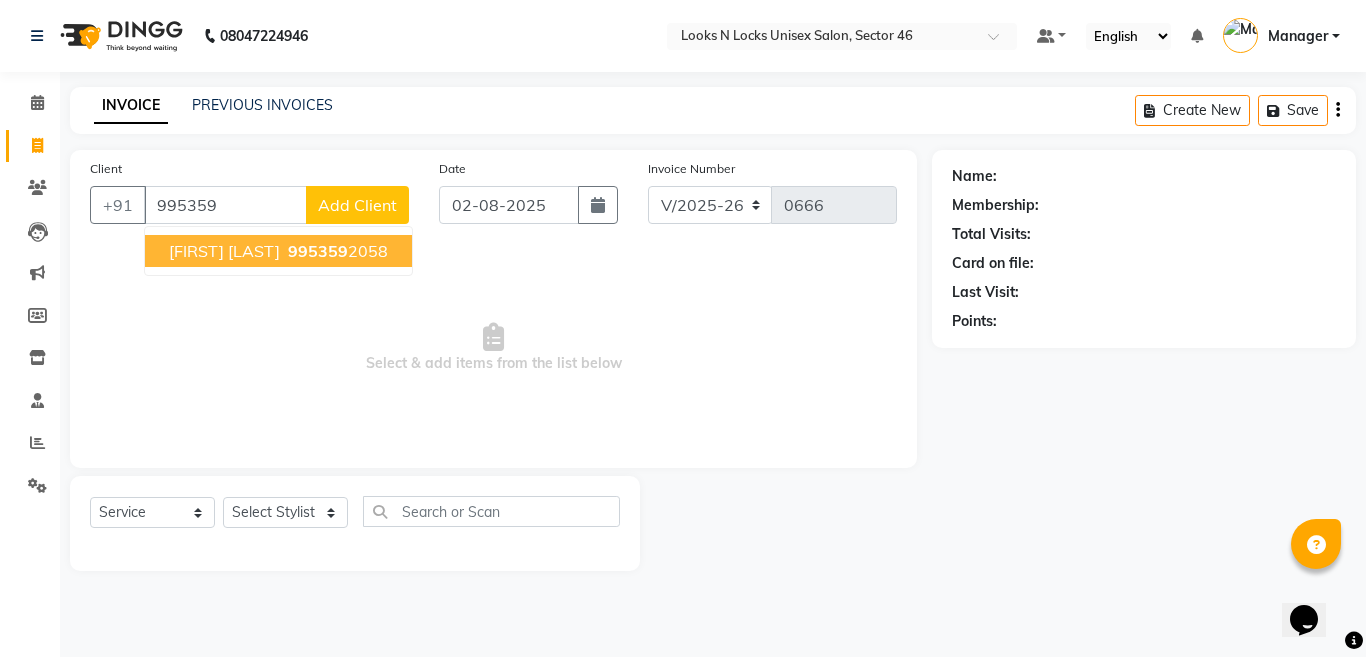click on "995359" at bounding box center [318, 251] 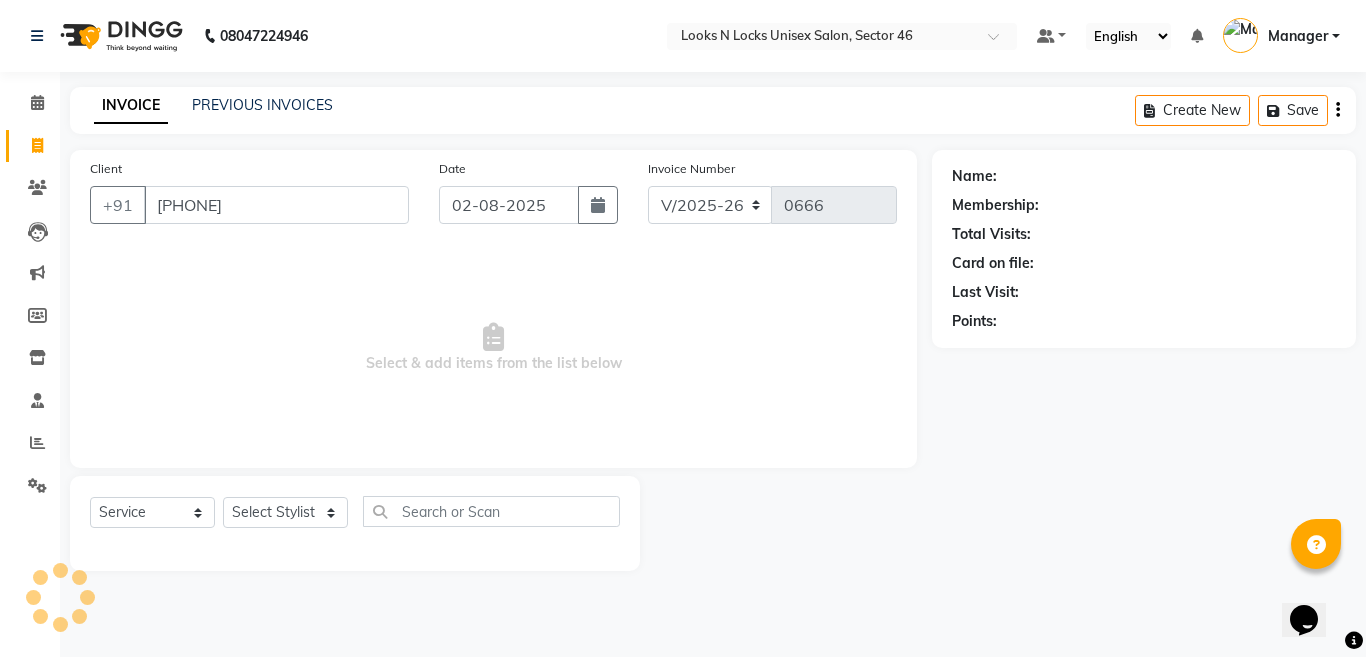 type on "[PHONE]" 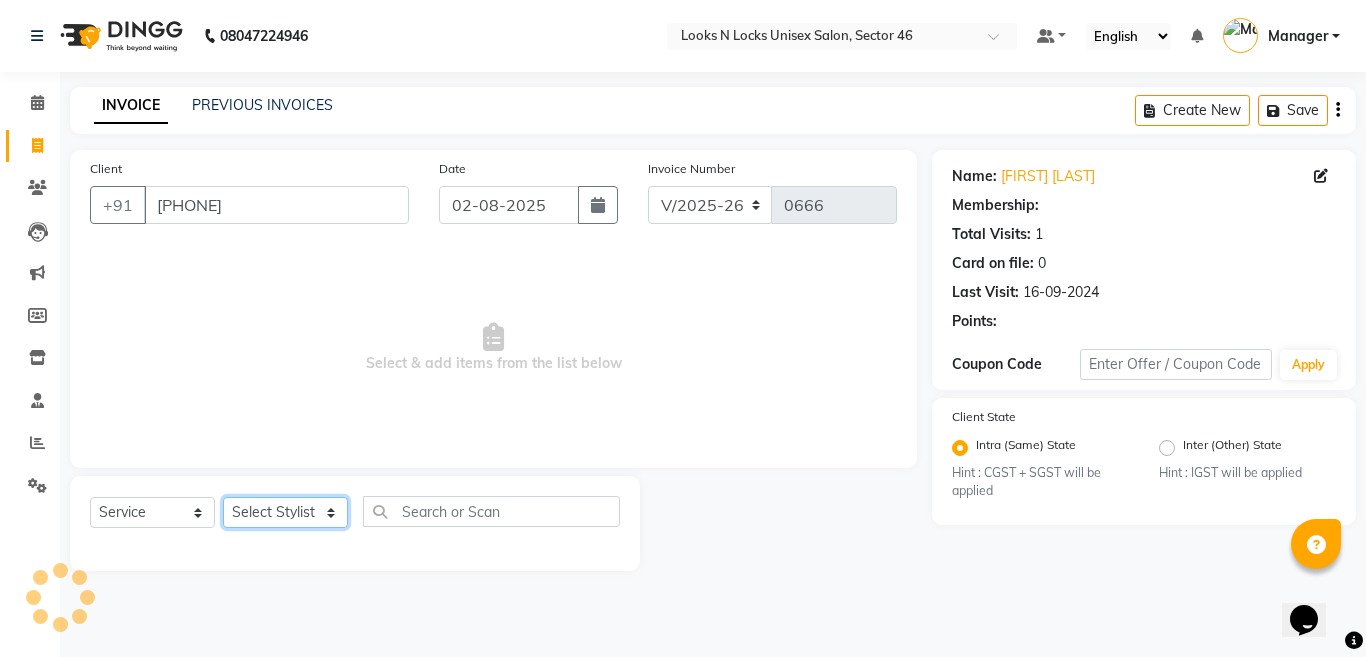 click on "Select Stylist Aakib Ansari Aalam Sheikh Ajay sain Anil  Sahu Gaurav Gulzar  Anshari Ibrahim Kamala Khushboo kusum maam Lucky Manager Marry Lepcha Nazim Priya Rao Ram Saurabha Seema Shilpa ( sunita) Sonia Sunita Chauhan Vanshika Varun Zafar" 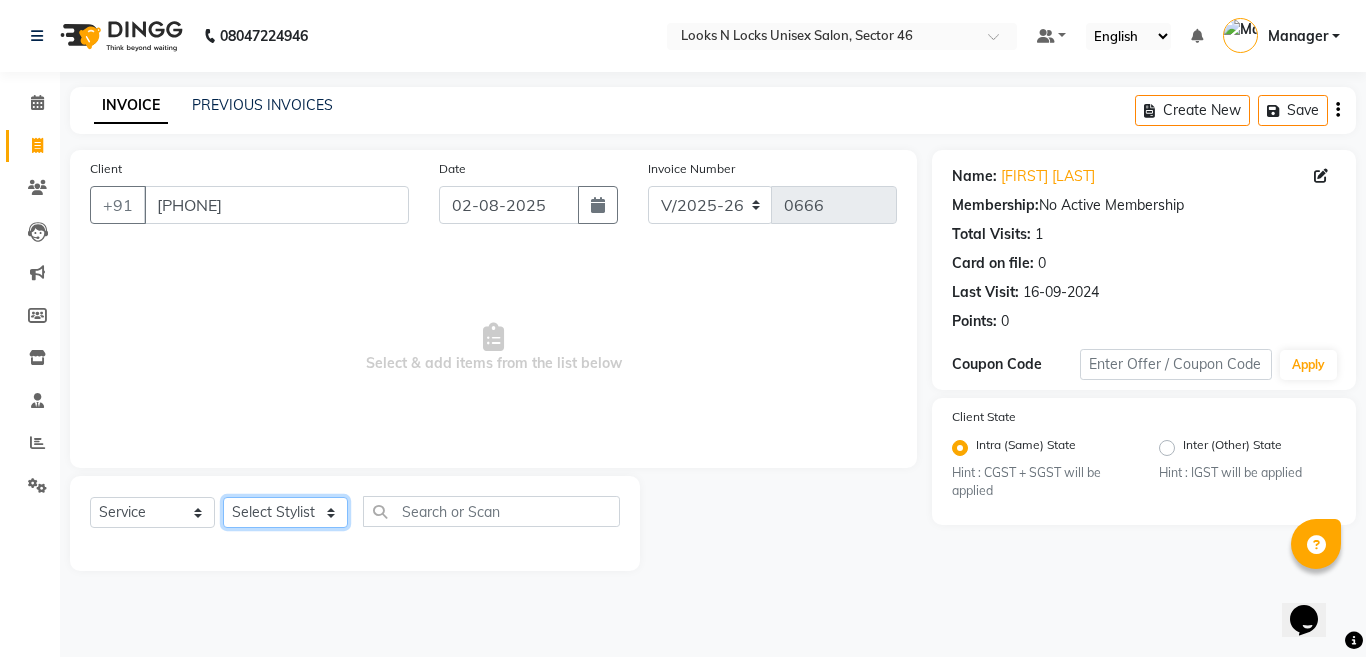 select on "83154" 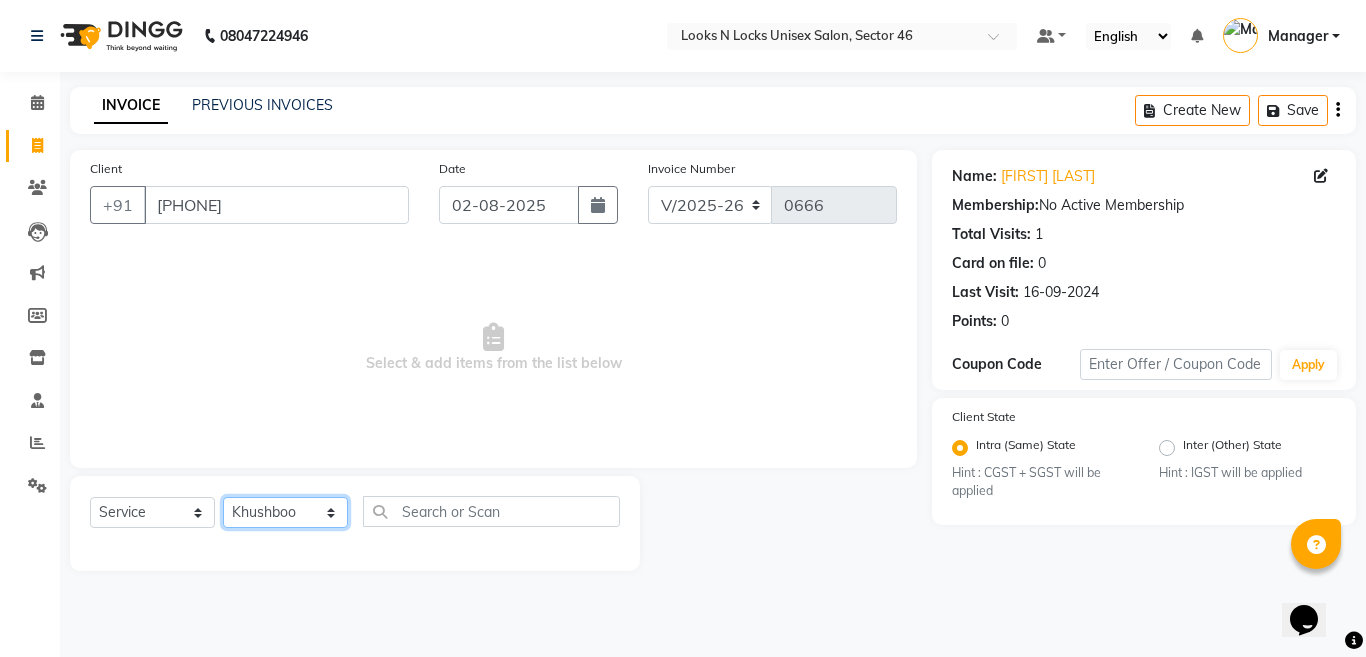 click on "Select Stylist Aakib Ansari Aalam Sheikh Ajay sain Anil  Sahu Gaurav Gulzar  Anshari Ibrahim Kamala Khushboo kusum maam Lucky Manager Marry Lepcha Nazim Priya Rao Ram Saurabha Seema Shilpa ( sunita) Sonia Sunita Chauhan Vanshika Varun Zafar" 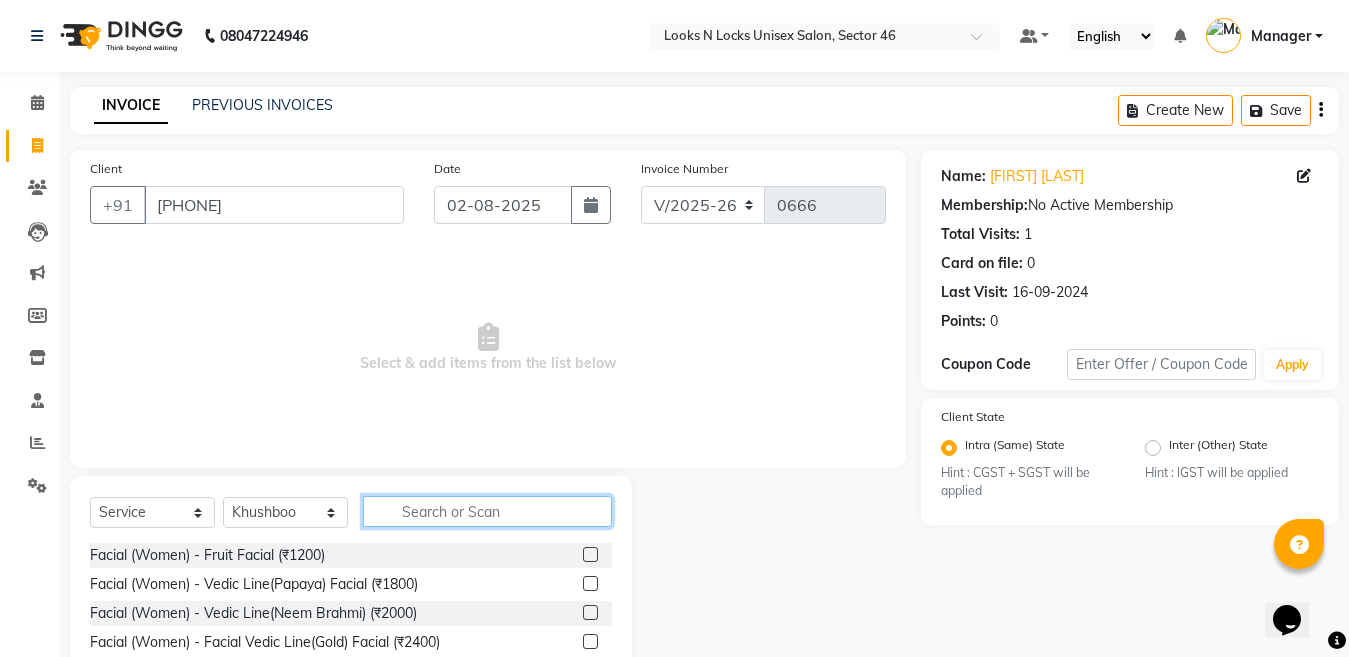 click 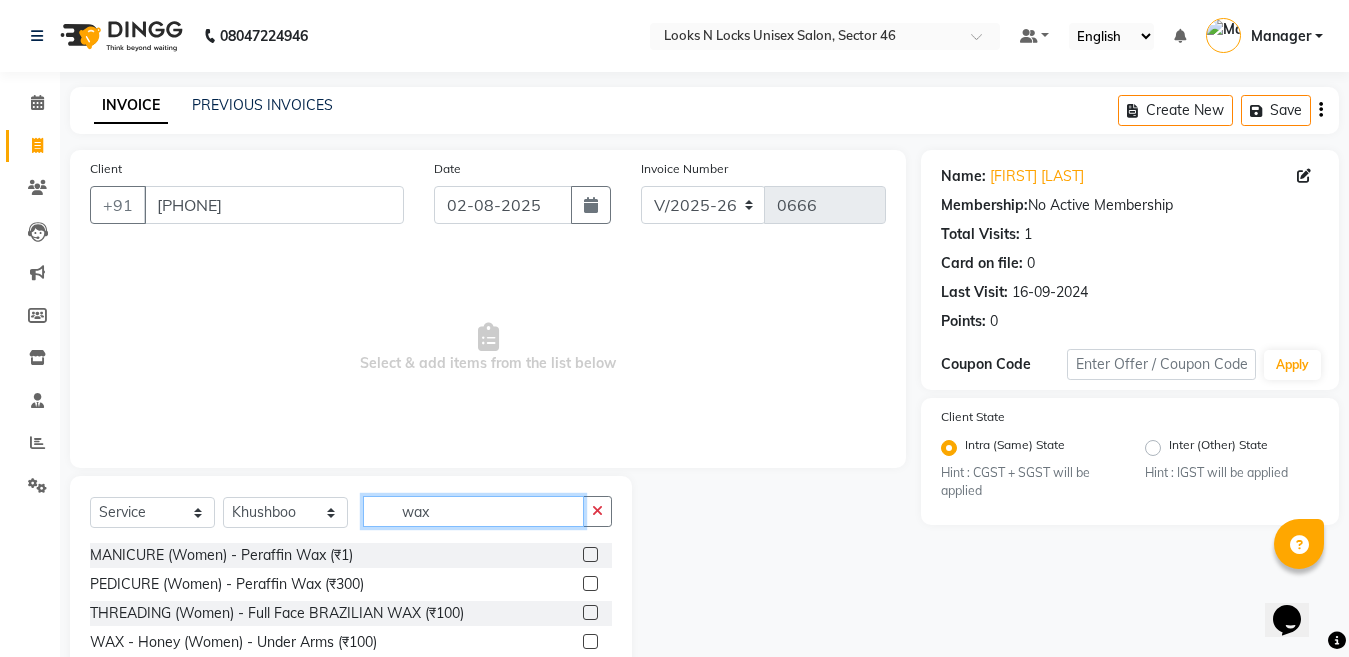 type on "wax" 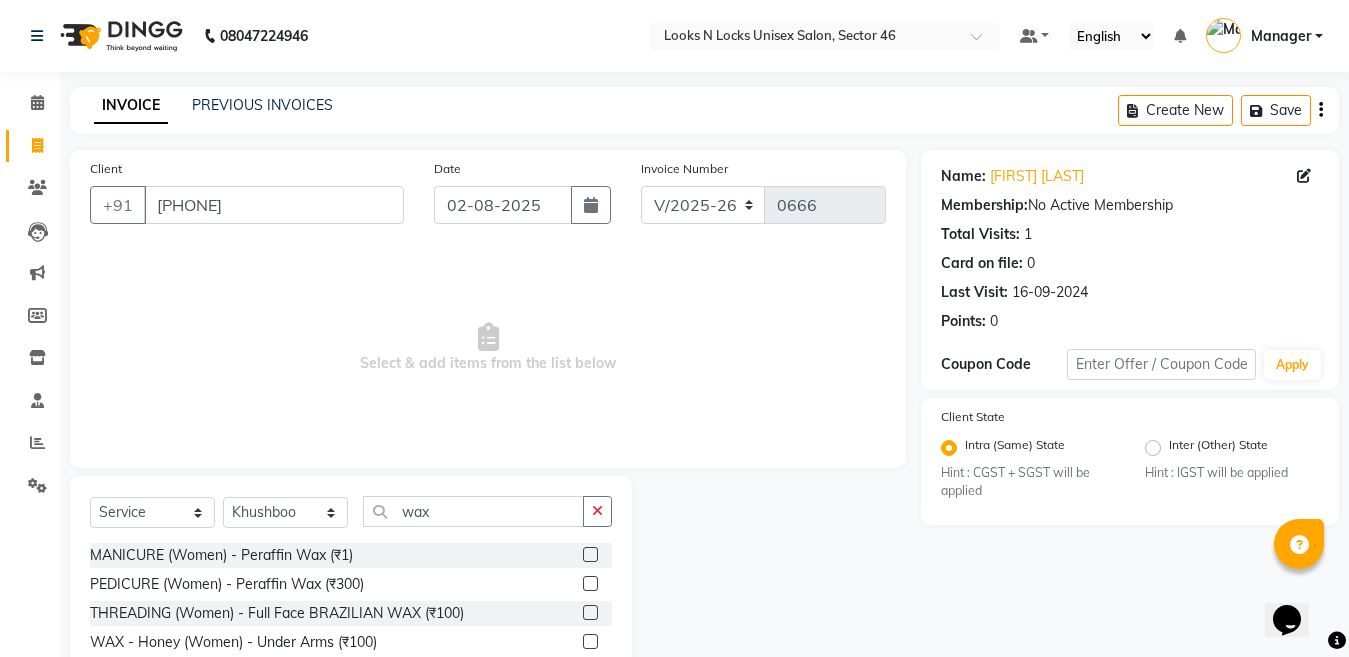 click 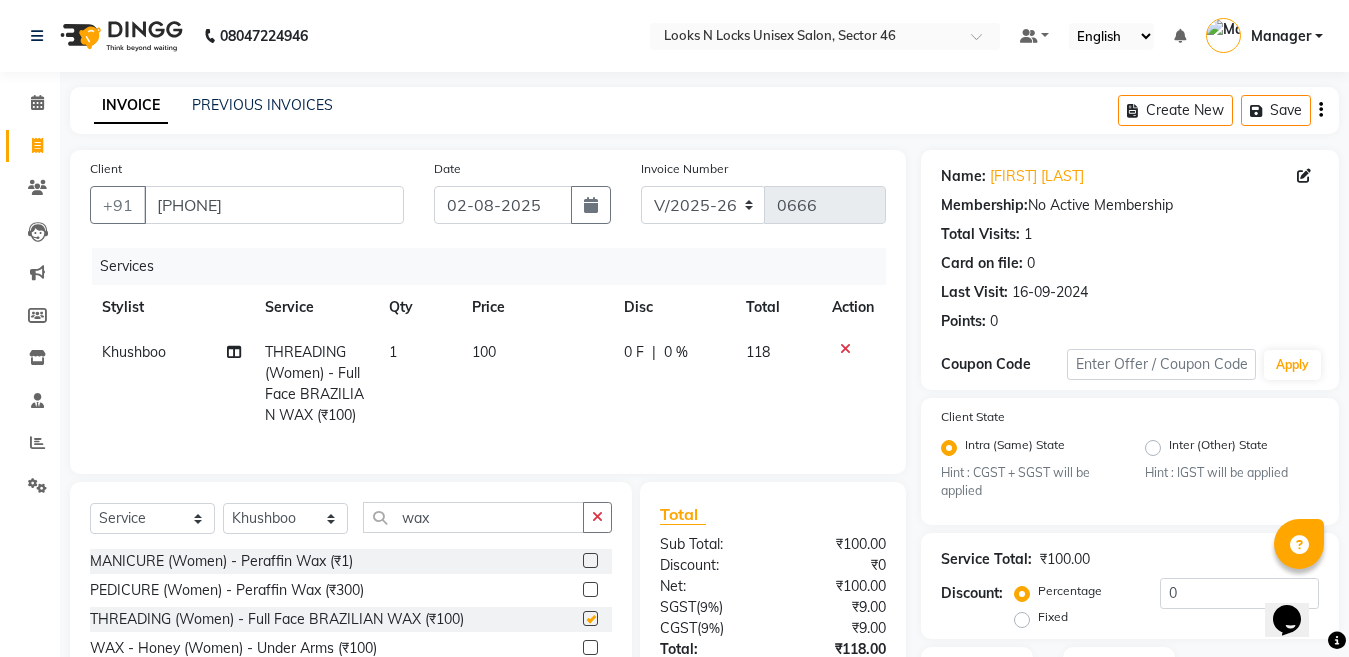 checkbox on "false" 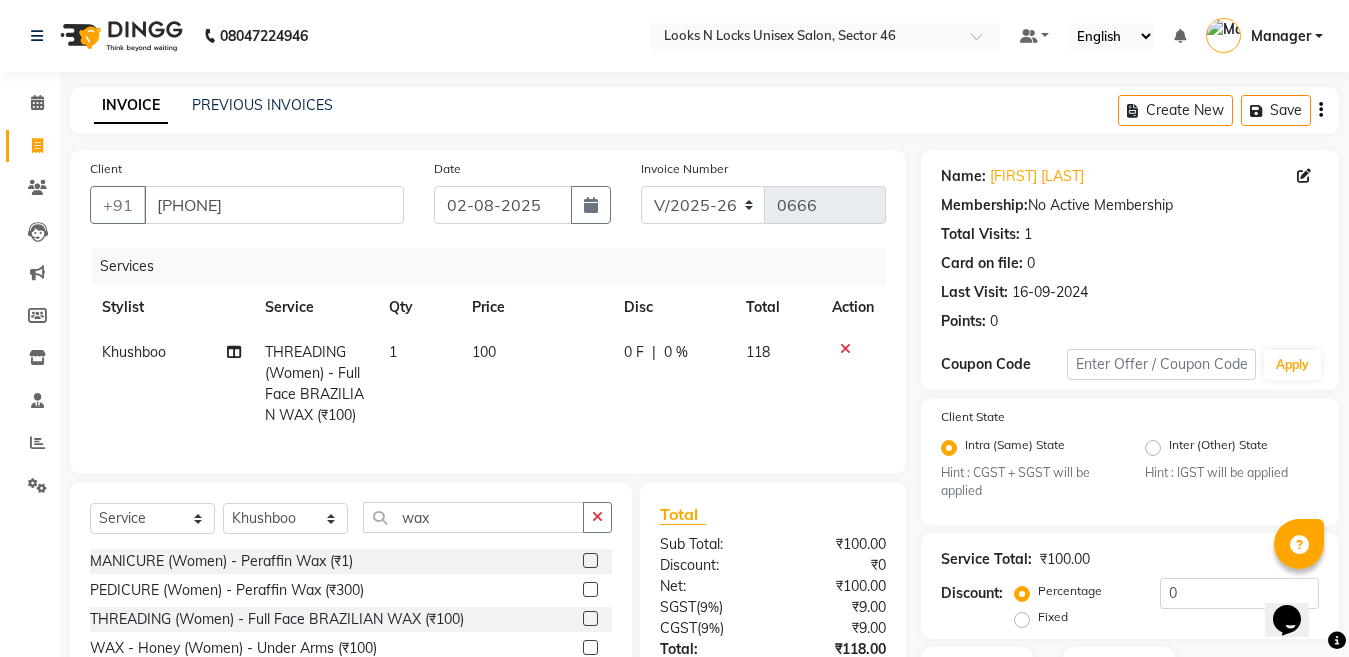 click on "100" 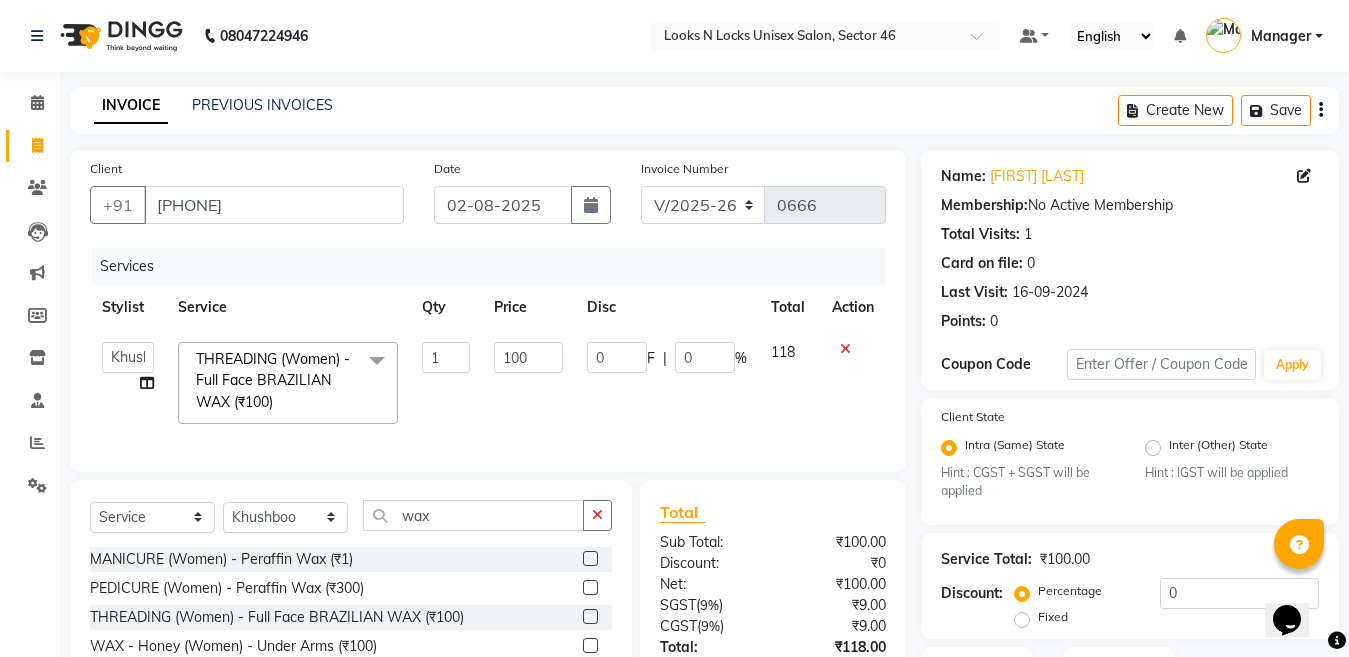 click on "100" 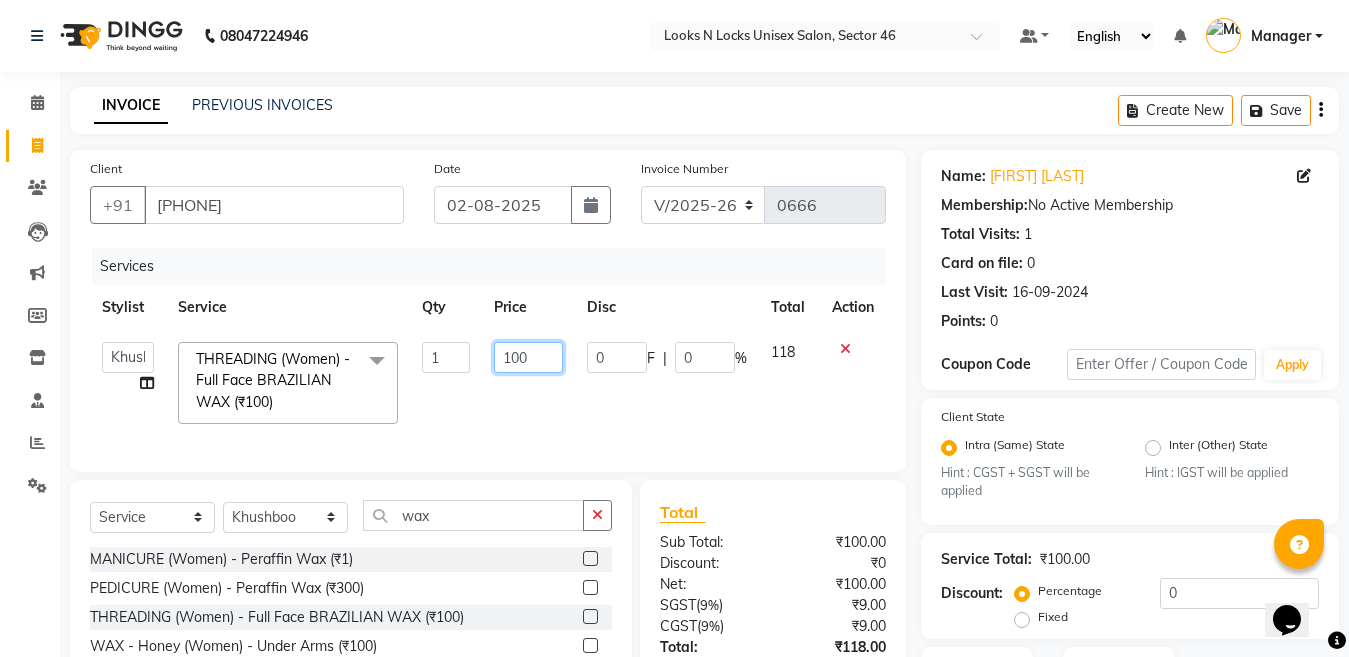 click on "100" 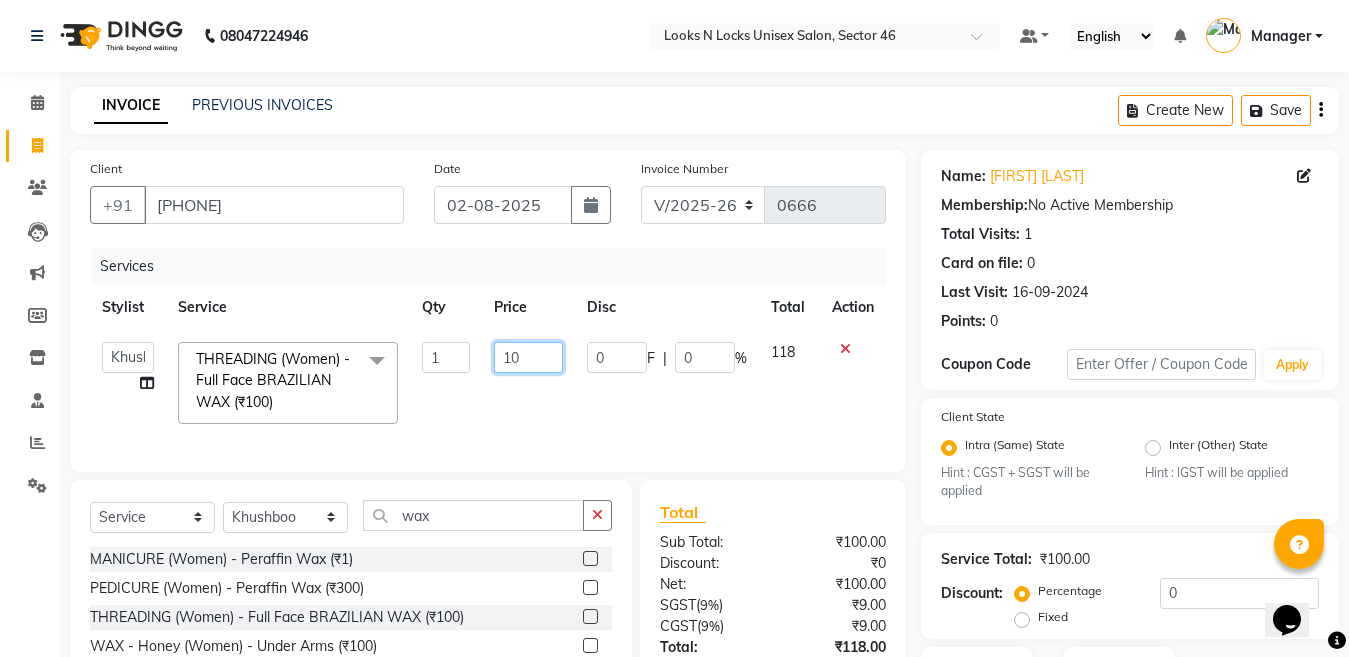 type on "1" 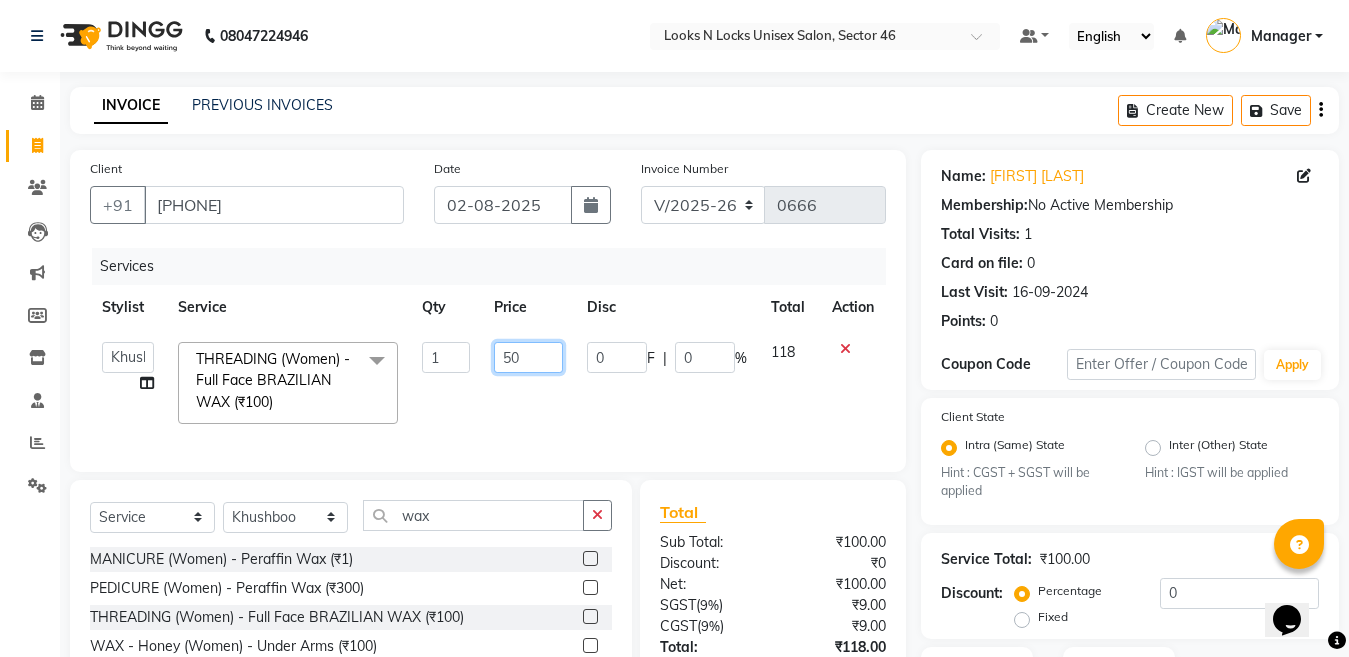type on "500" 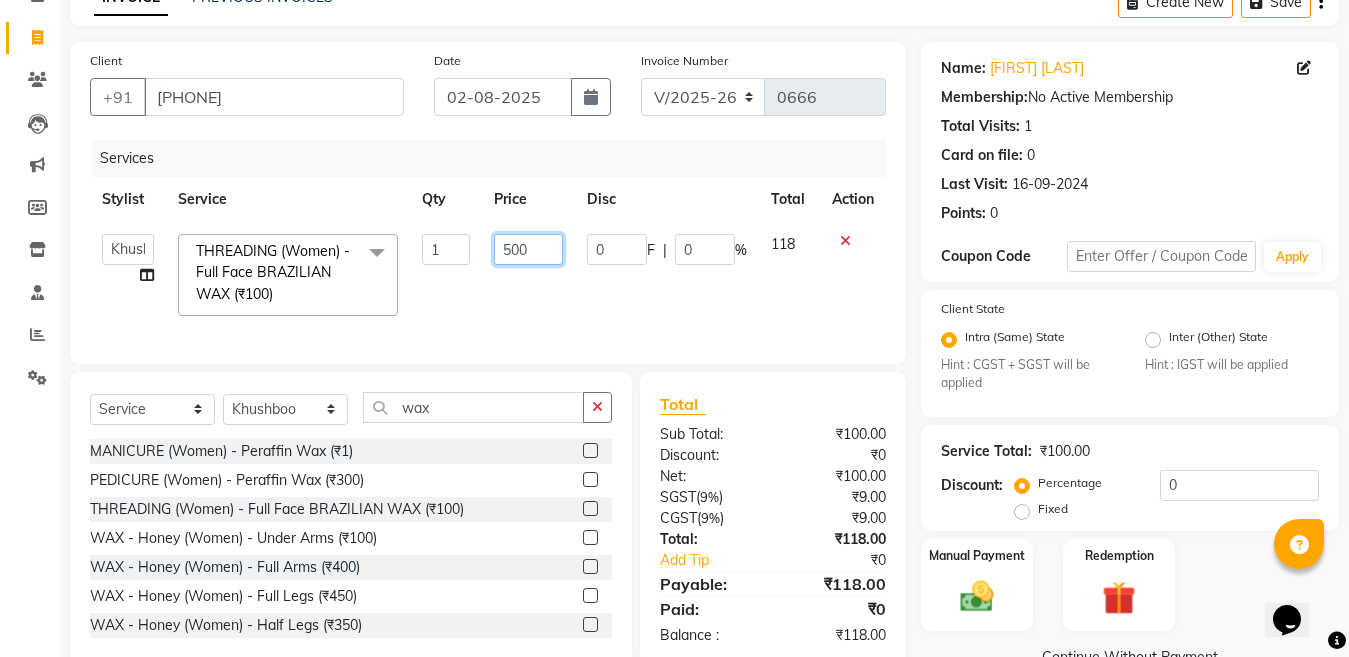scroll, scrollTop: 165, scrollLeft: 0, axis: vertical 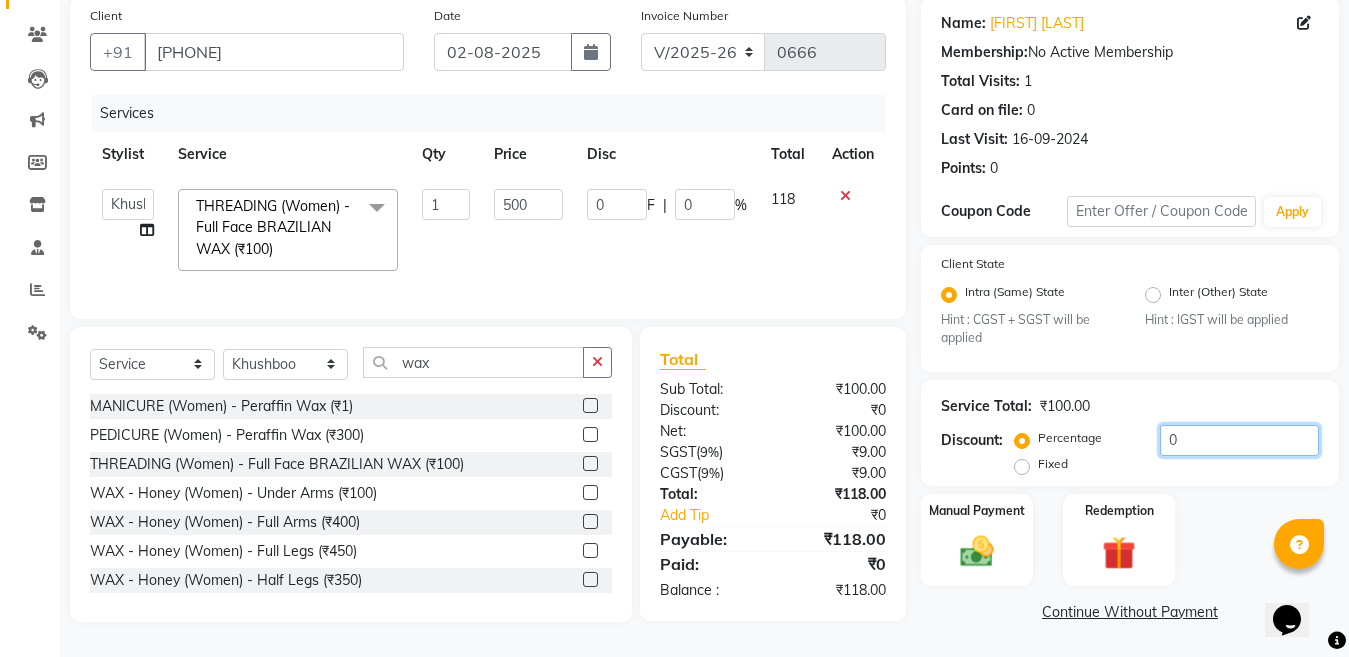 click on "0" 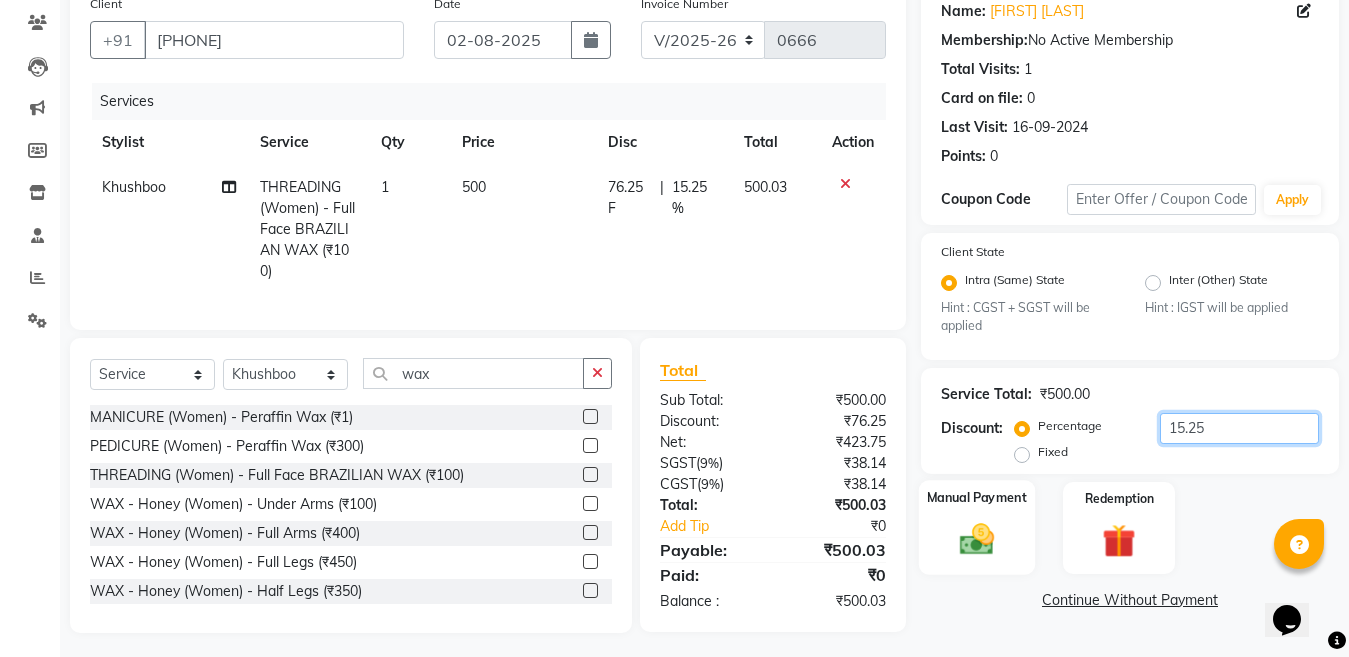 type on "15.25" 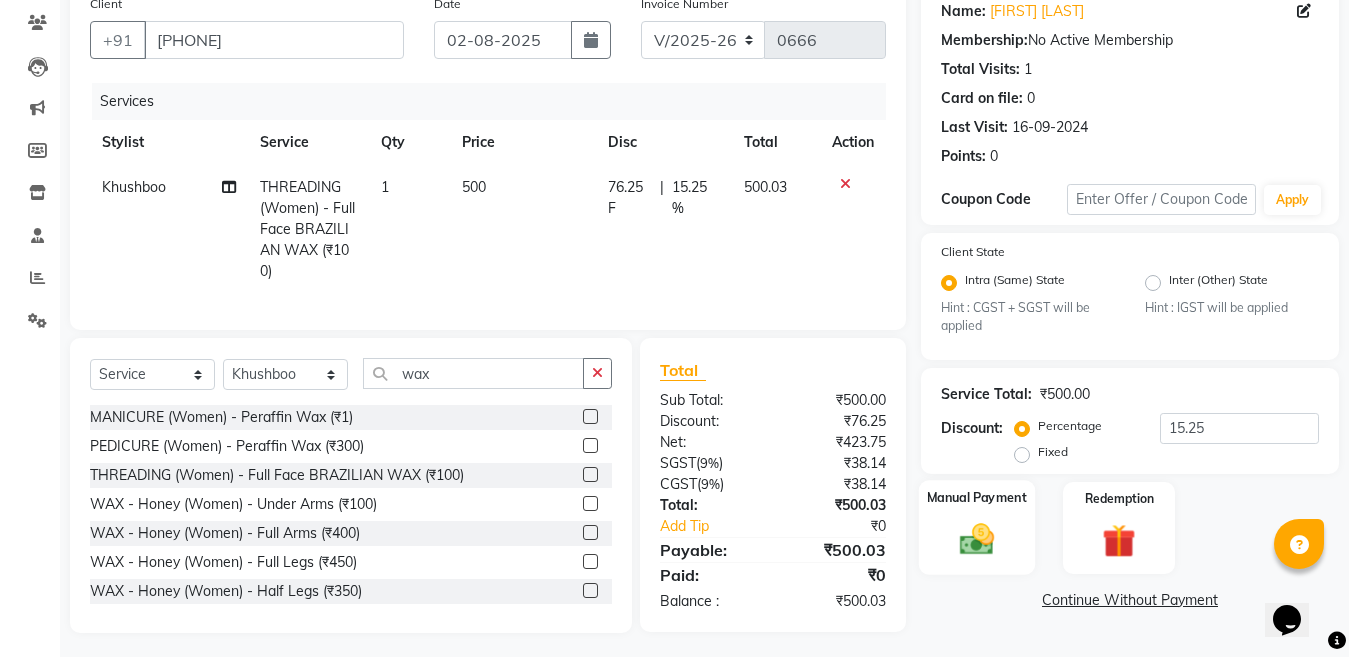 click 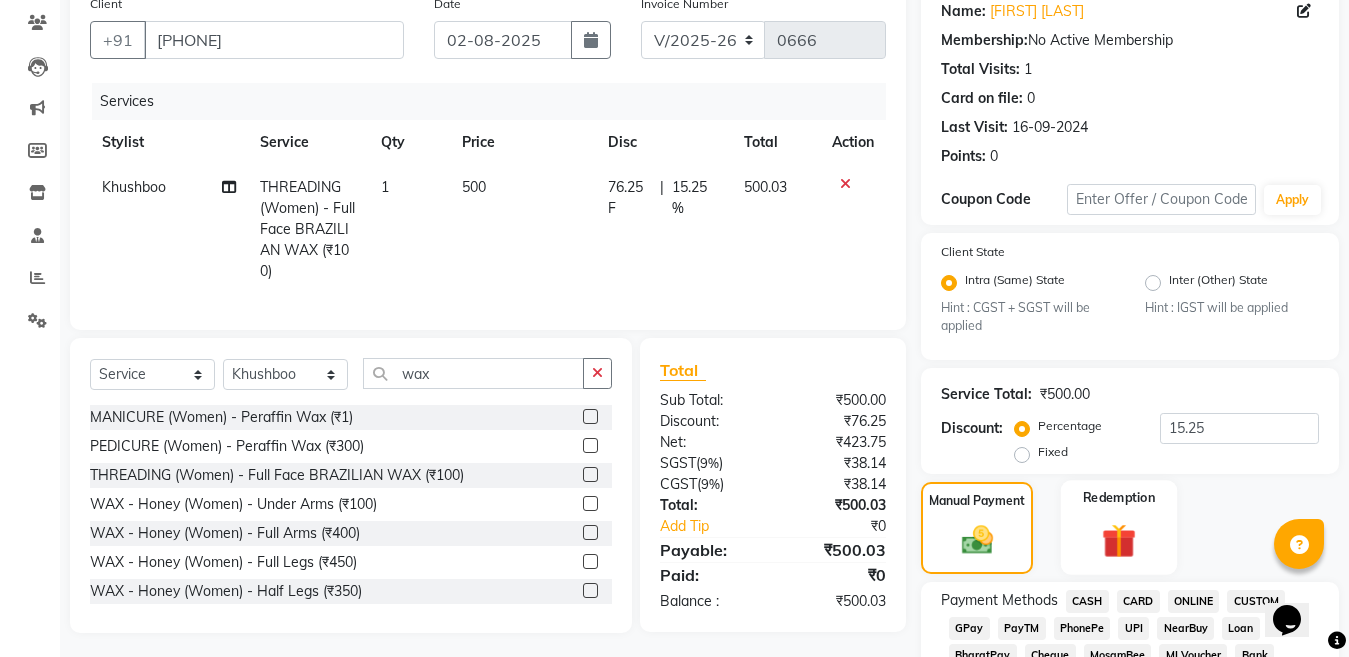 scroll, scrollTop: 188, scrollLeft: 0, axis: vertical 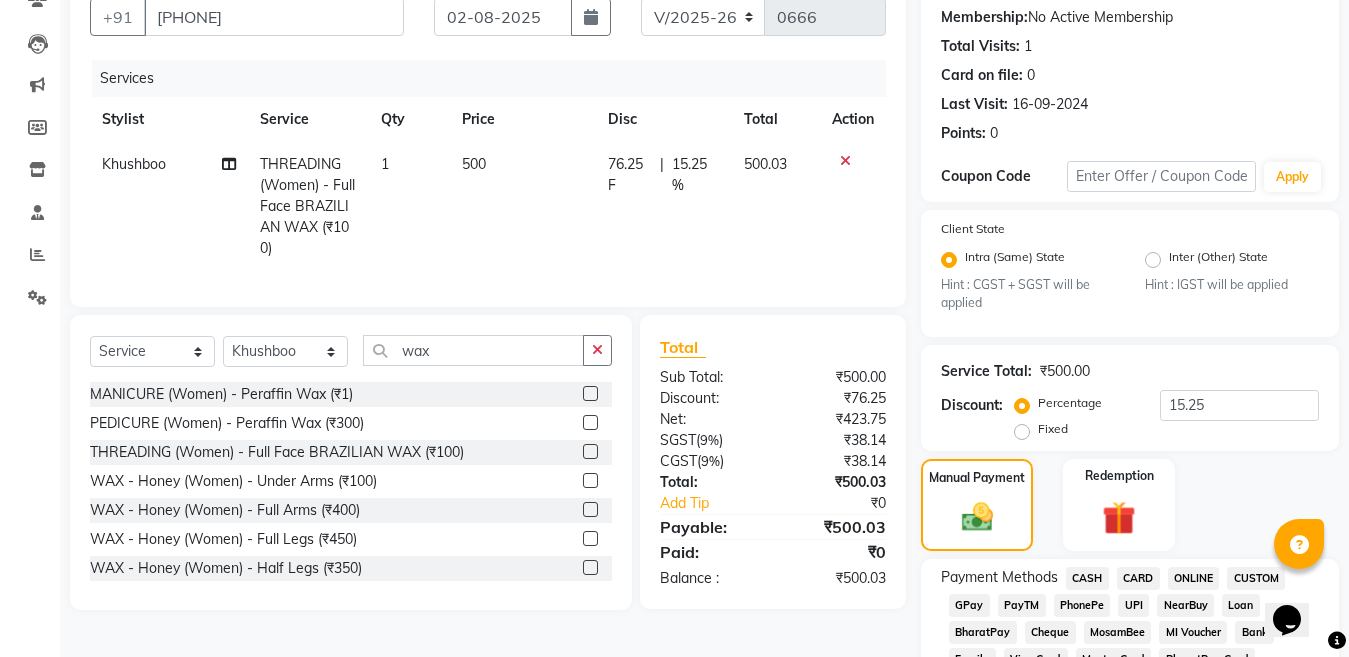click on "ONLINE" 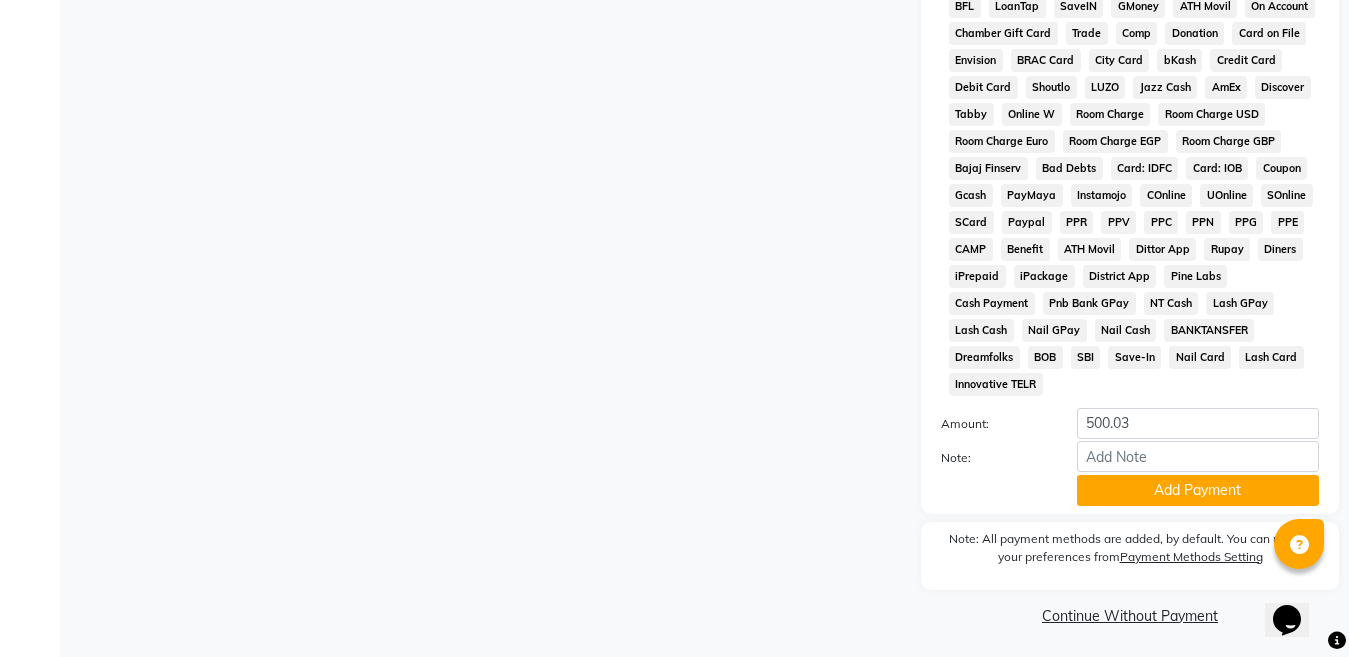 scroll, scrollTop: 1007, scrollLeft: 0, axis: vertical 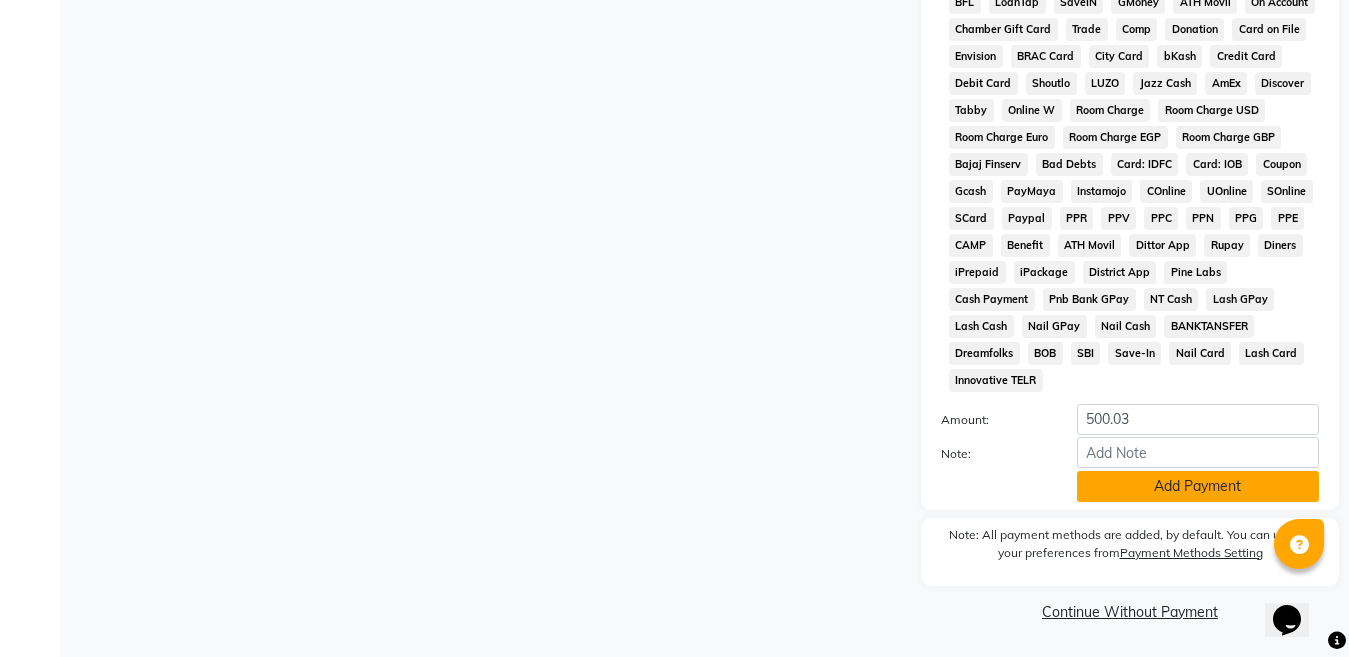 click on "Add Payment" 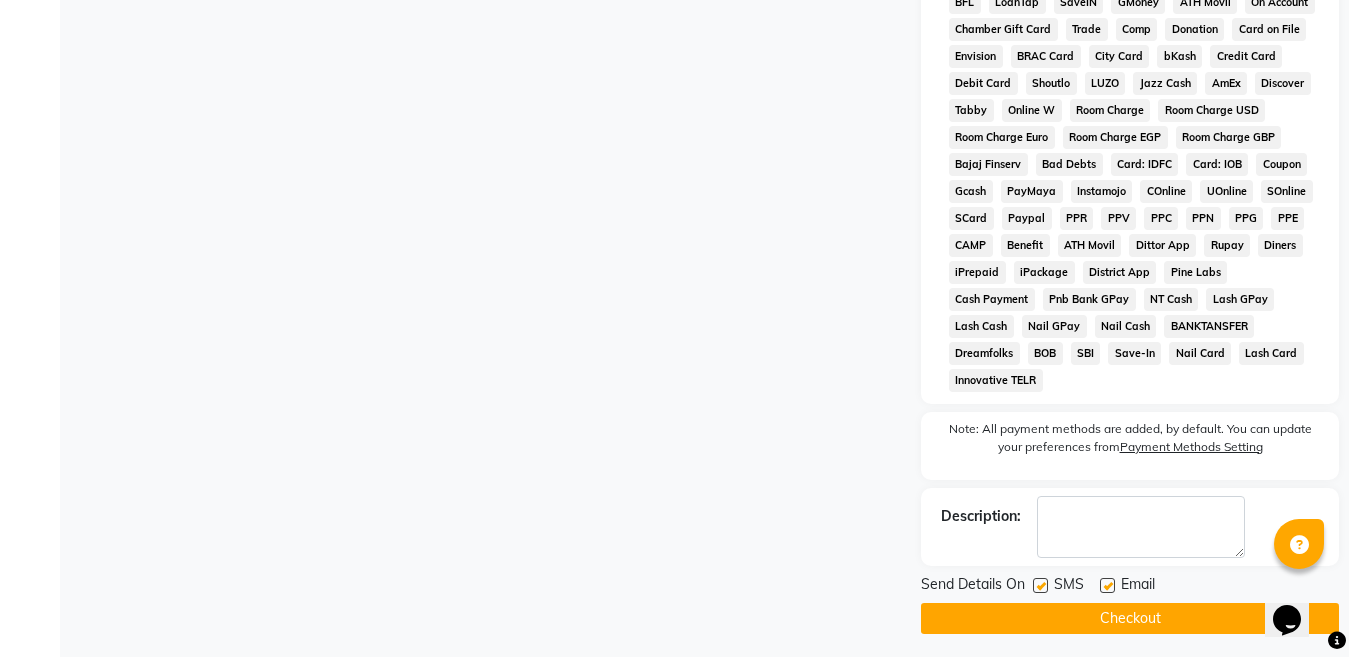 scroll, scrollTop: 1014, scrollLeft: 0, axis: vertical 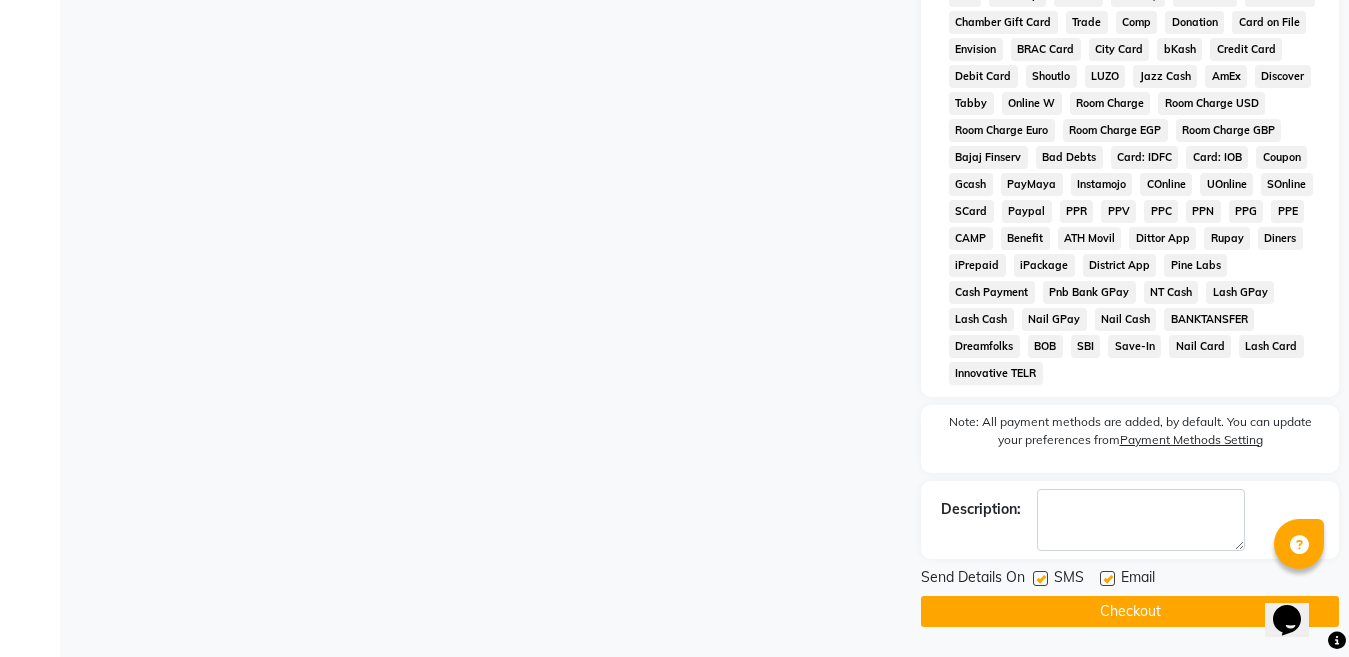 click on "Checkout" 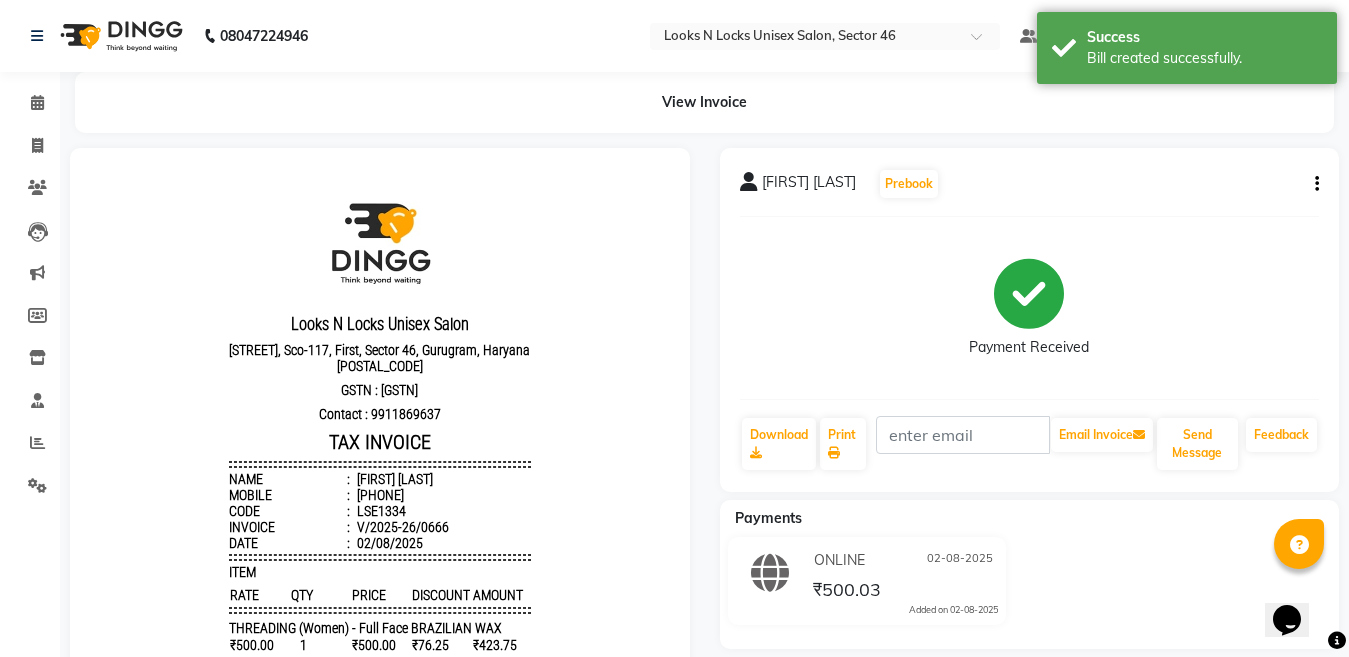 scroll, scrollTop: 0, scrollLeft: 0, axis: both 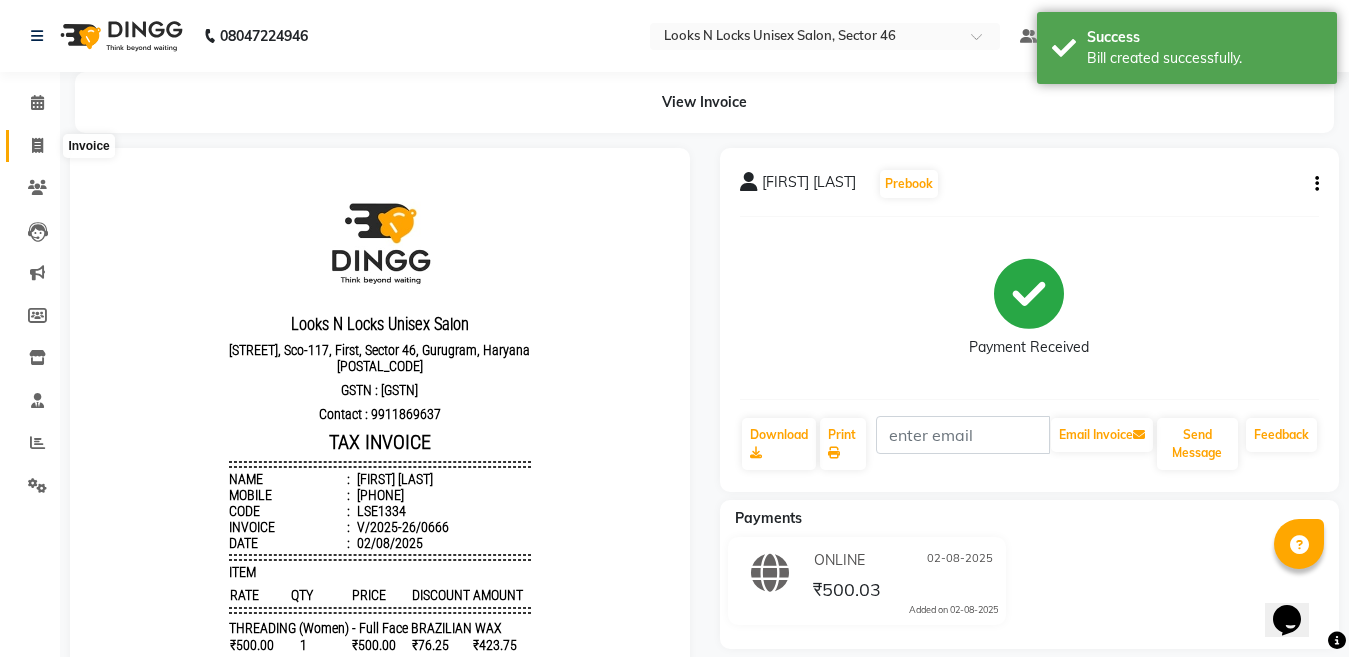 click 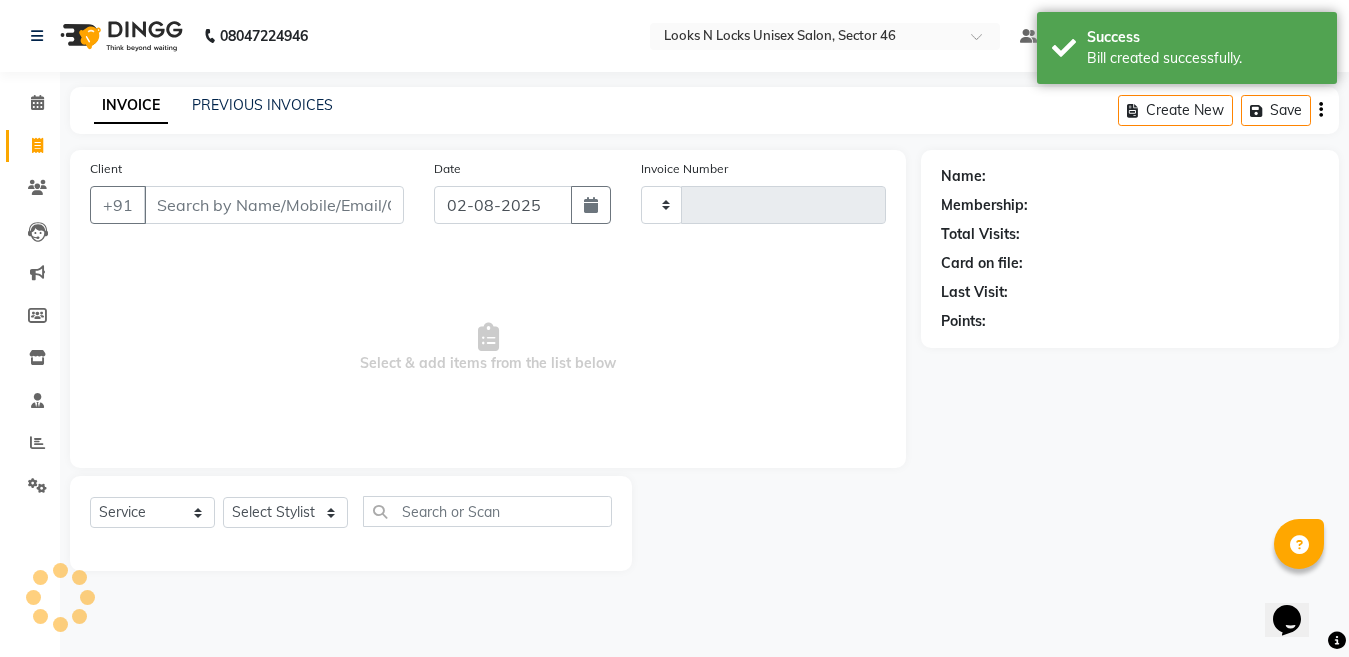 type on "0667" 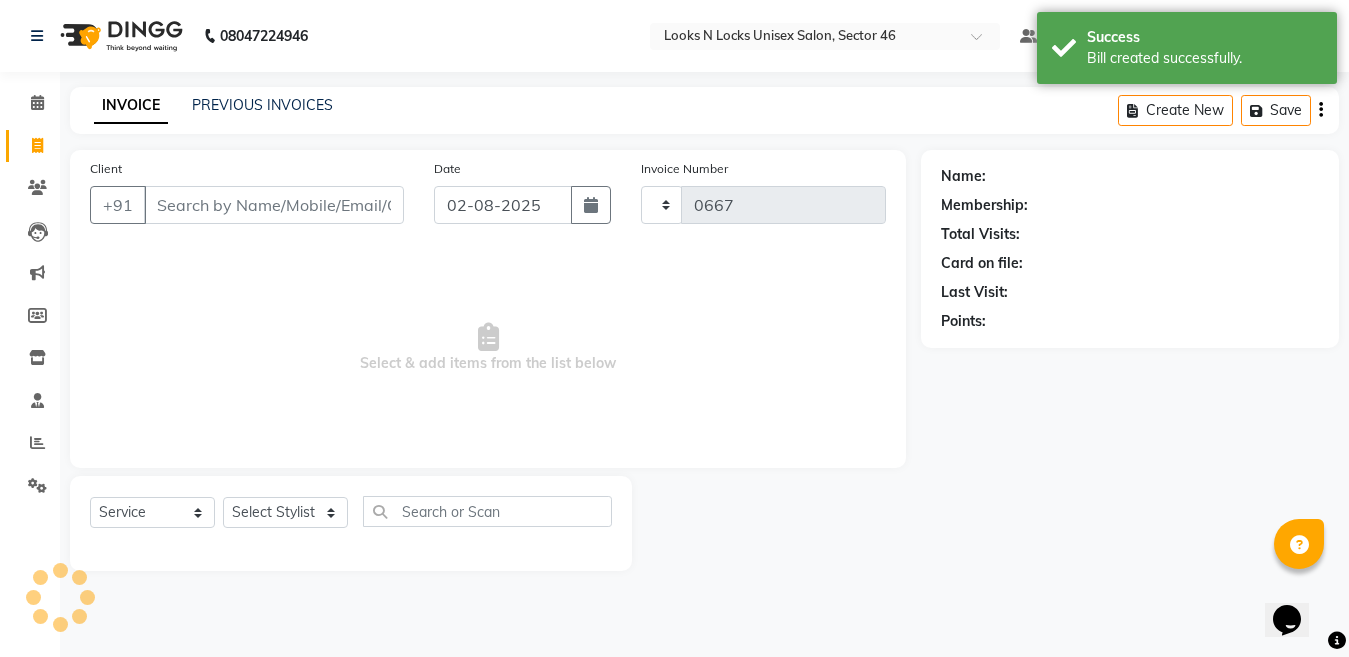 select on "3904" 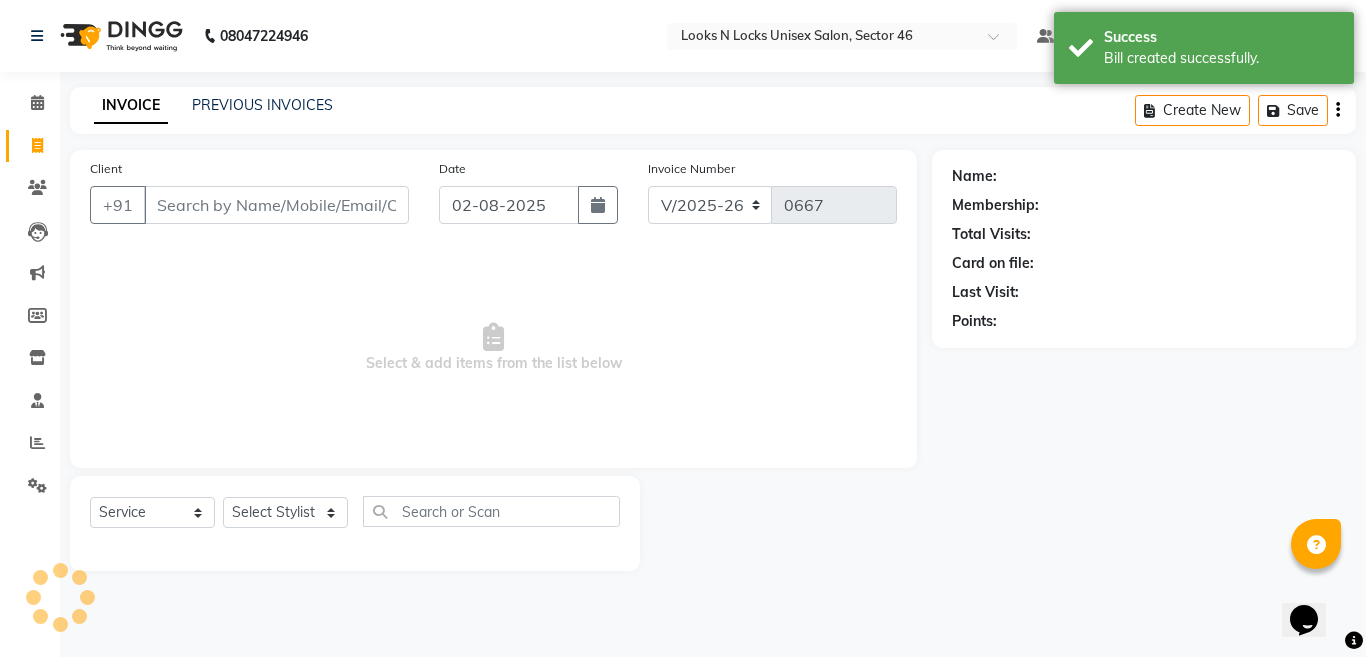 click on "Client" at bounding box center [276, 205] 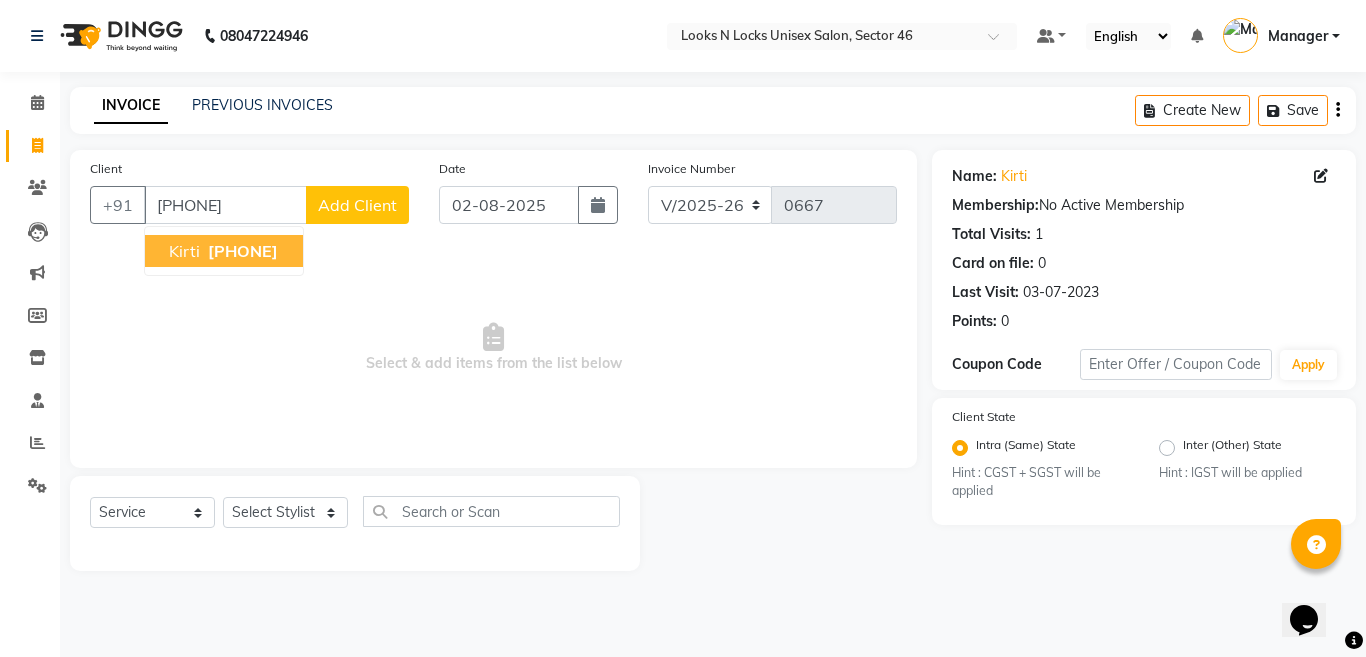 click on "[PHONE]" at bounding box center (243, 251) 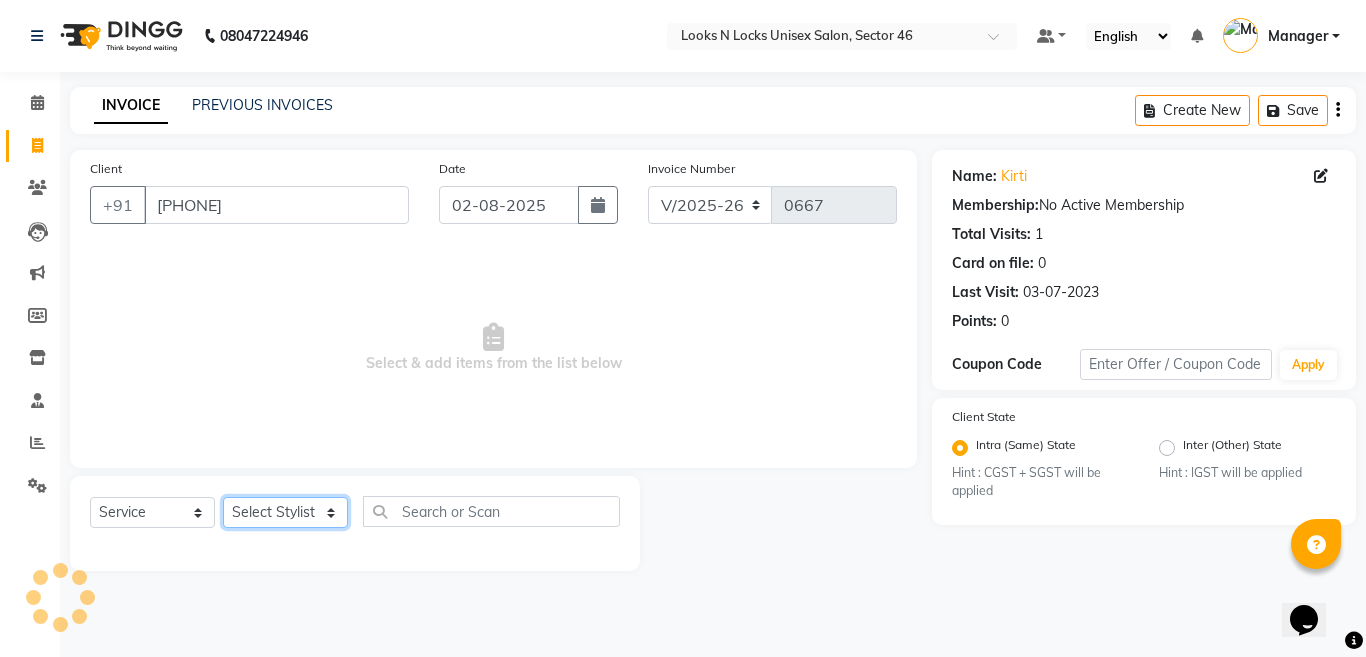 click on "Select Stylist Aakib Ansari Aalam Sheikh Ajay sain Anil  Sahu Gaurav Gulzar  Anshari Ibrahim Kamala Khushboo kusum maam Lucky Manager Marry Lepcha Nazim Priya Rao Ram Saurabha Seema Shilpa ( sunita) Sonia Sunita Chauhan Vanshika Varun Zafar" 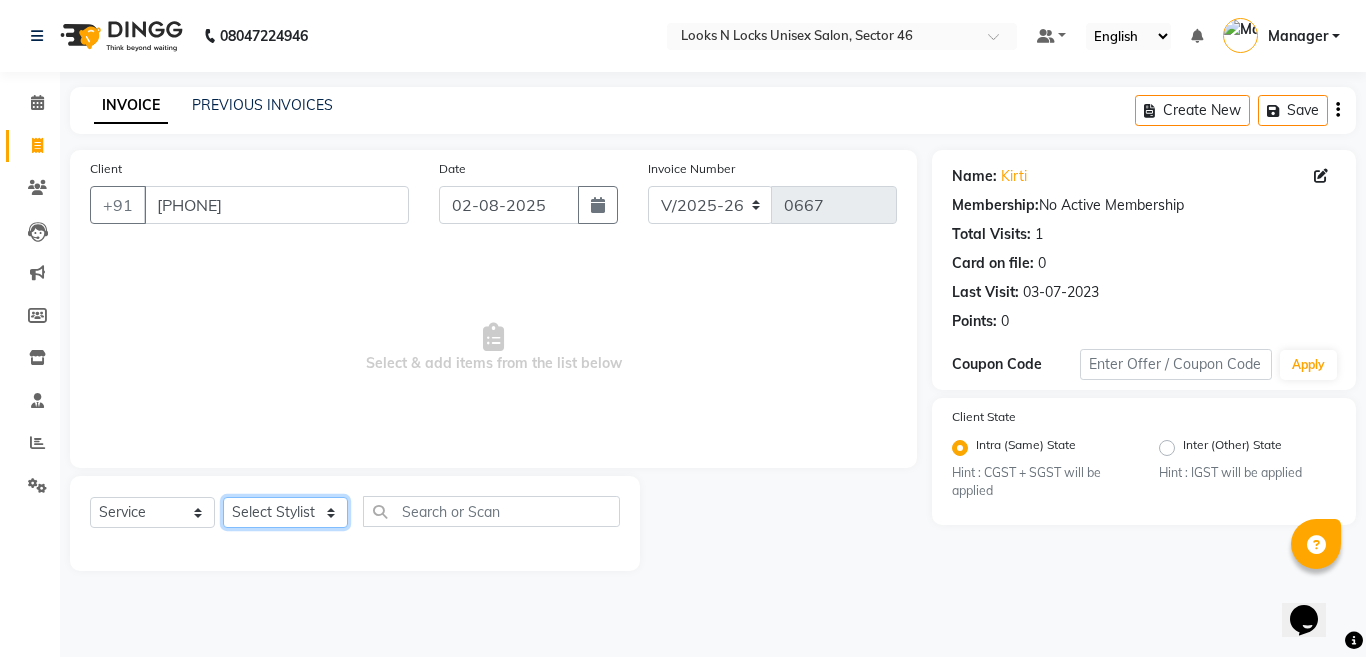 select on "59684" 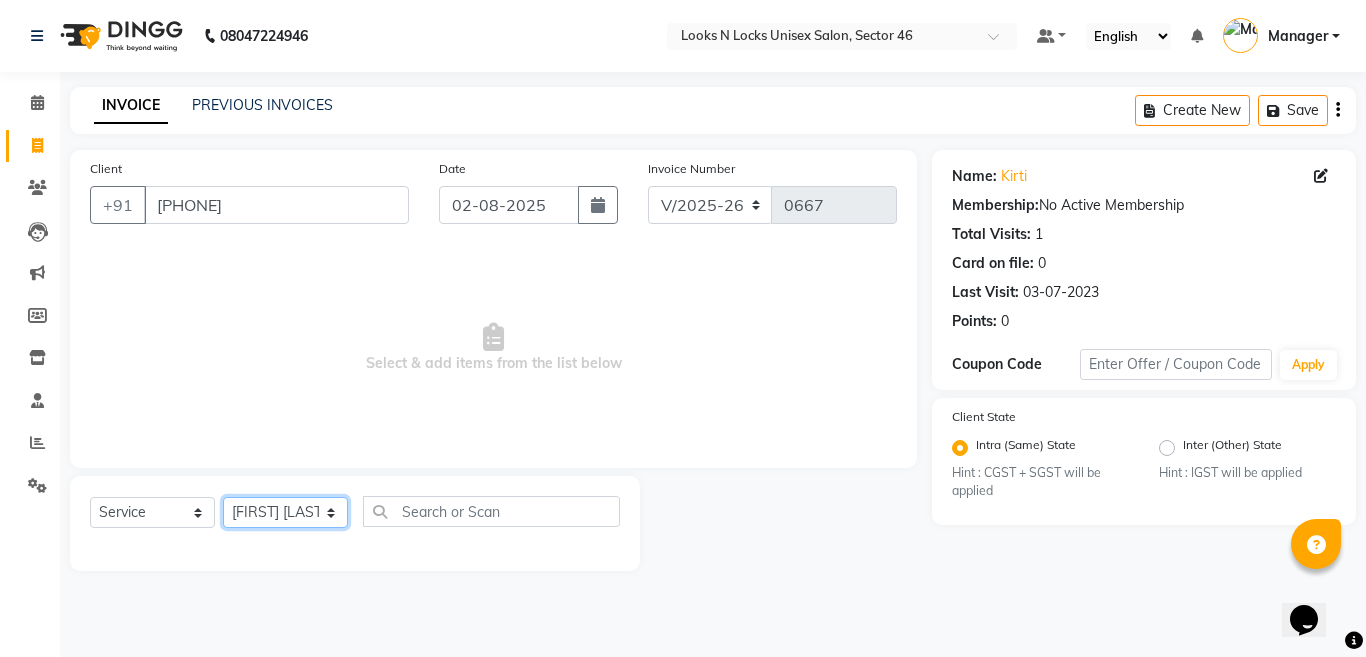 click on "Select Stylist Aakib Ansari Aalam Sheikh Ajay sain Anil  Sahu Gaurav Gulzar  Anshari Ibrahim Kamala Khushboo kusum maam Lucky Manager Marry Lepcha Nazim Priya Rao Ram Saurabha Seema Shilpa ( sunita) Sonia Sunita Chauhan Vanshika Varun Zafar" 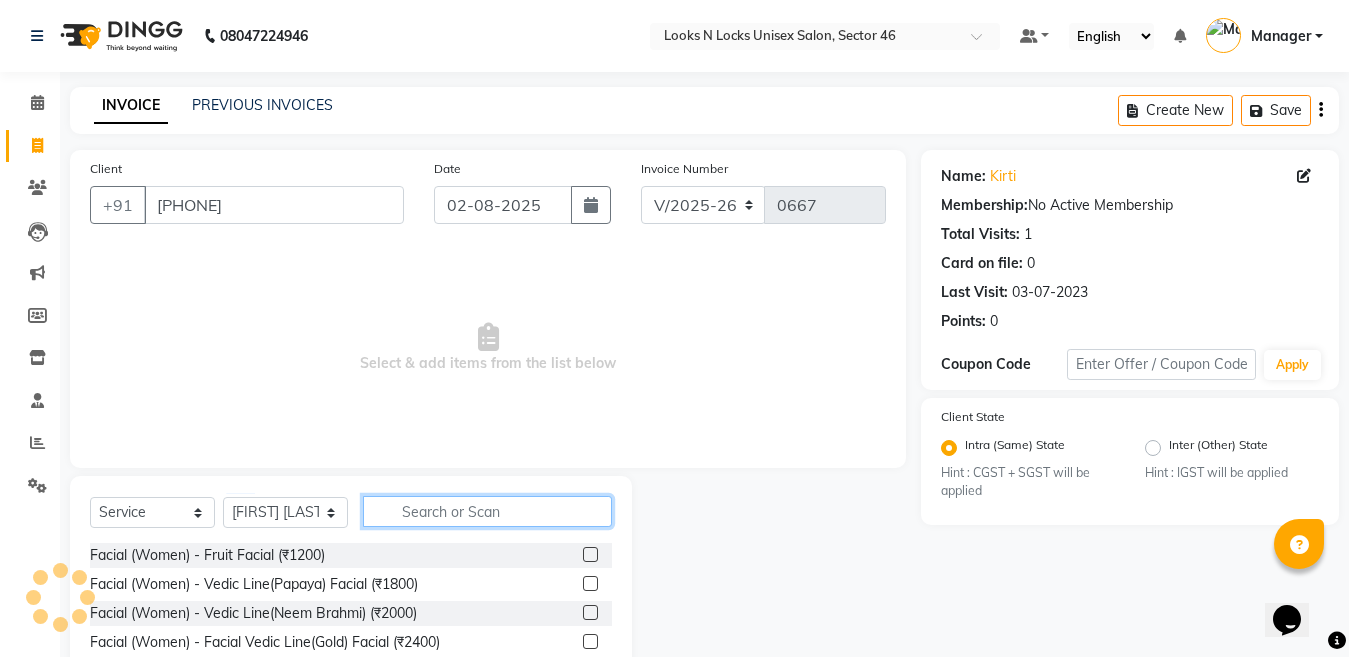 click 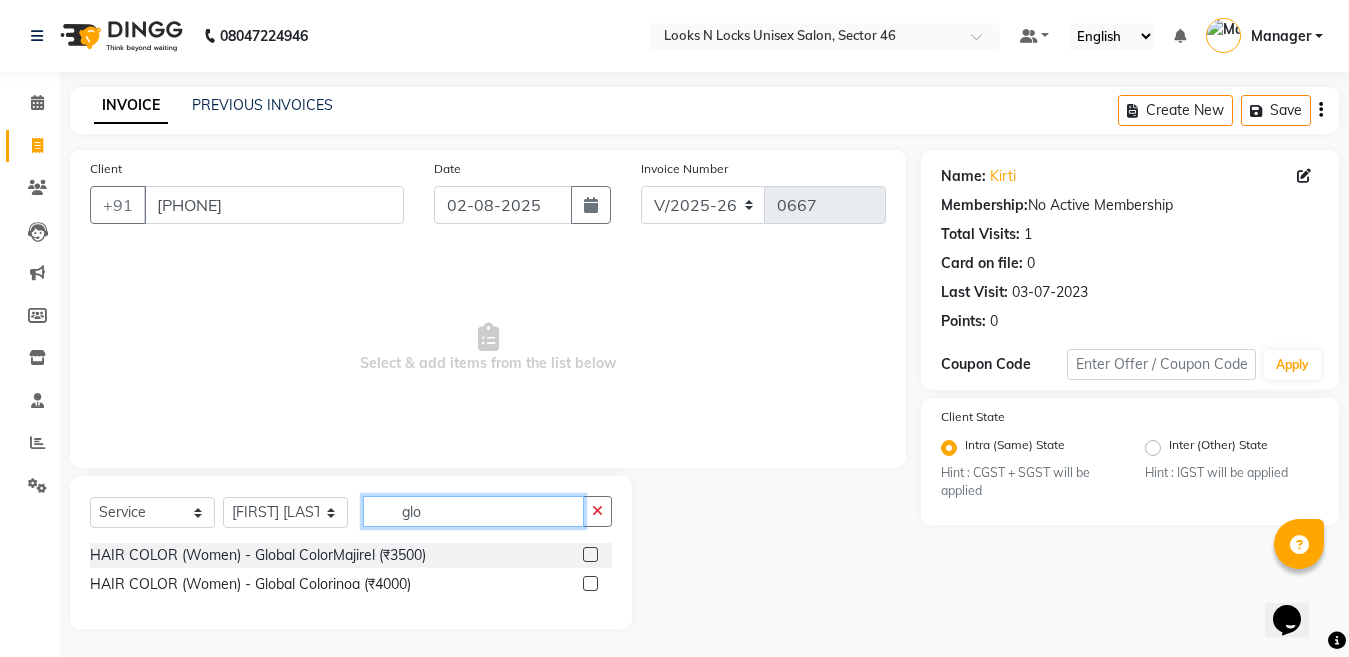 type on "glo" 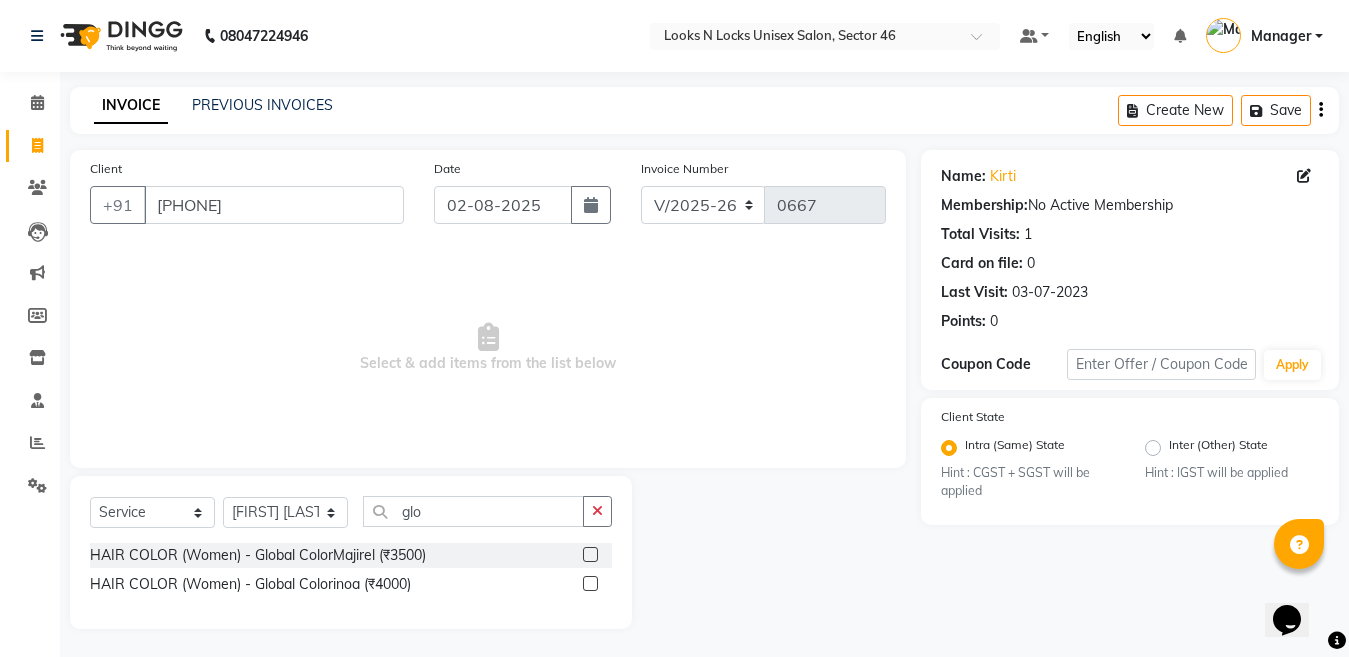 click 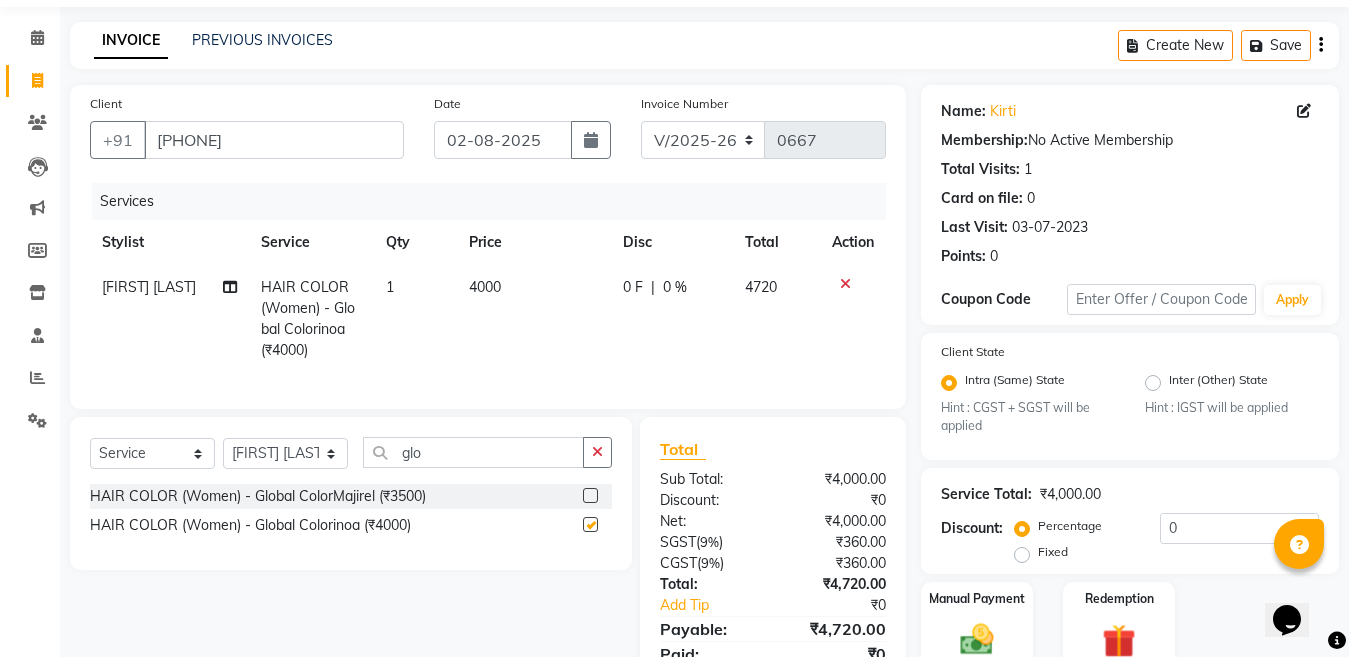 scroll, scrollTop: 100, scrollLeft: 0, axis: vertical 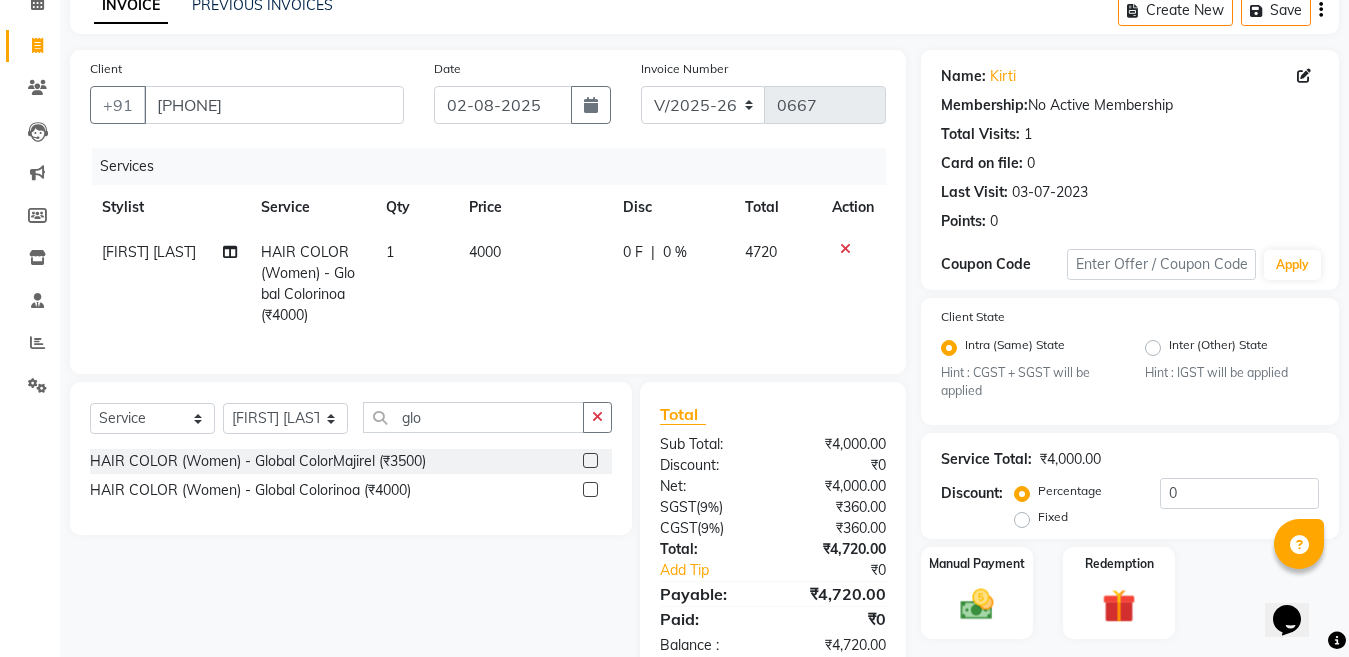 checkbox on "false" 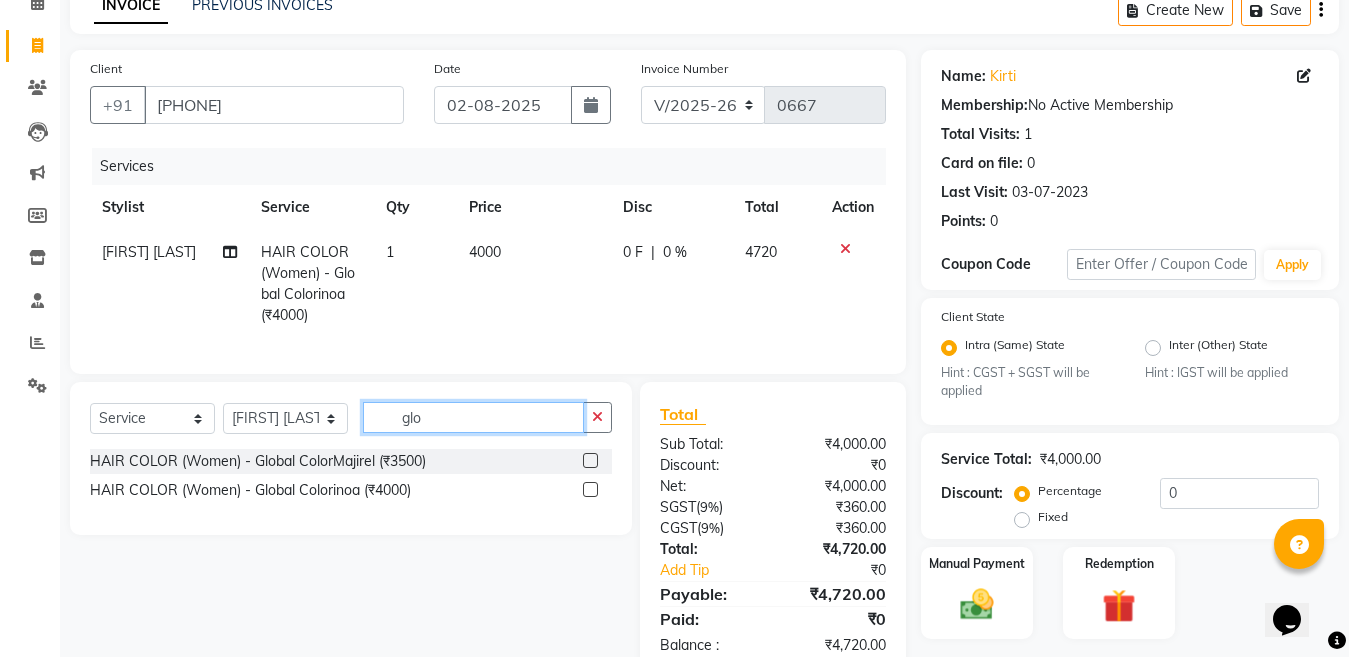 click on "glo" 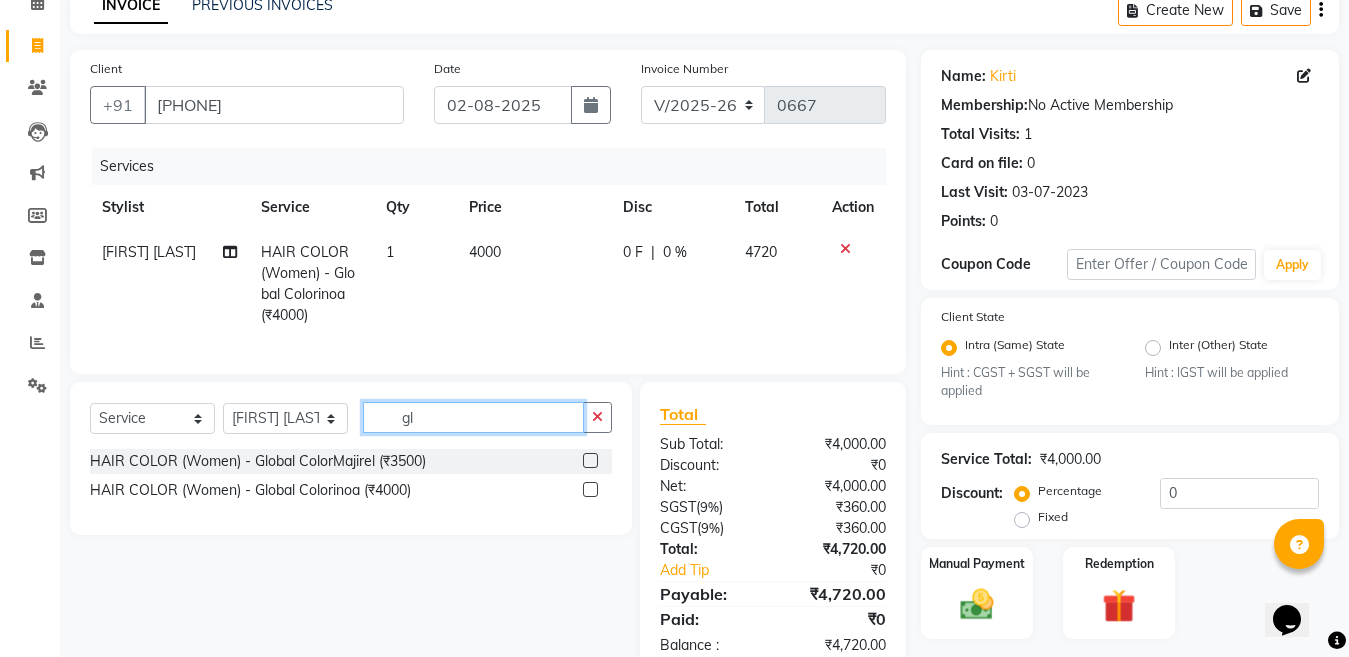 type on "g" 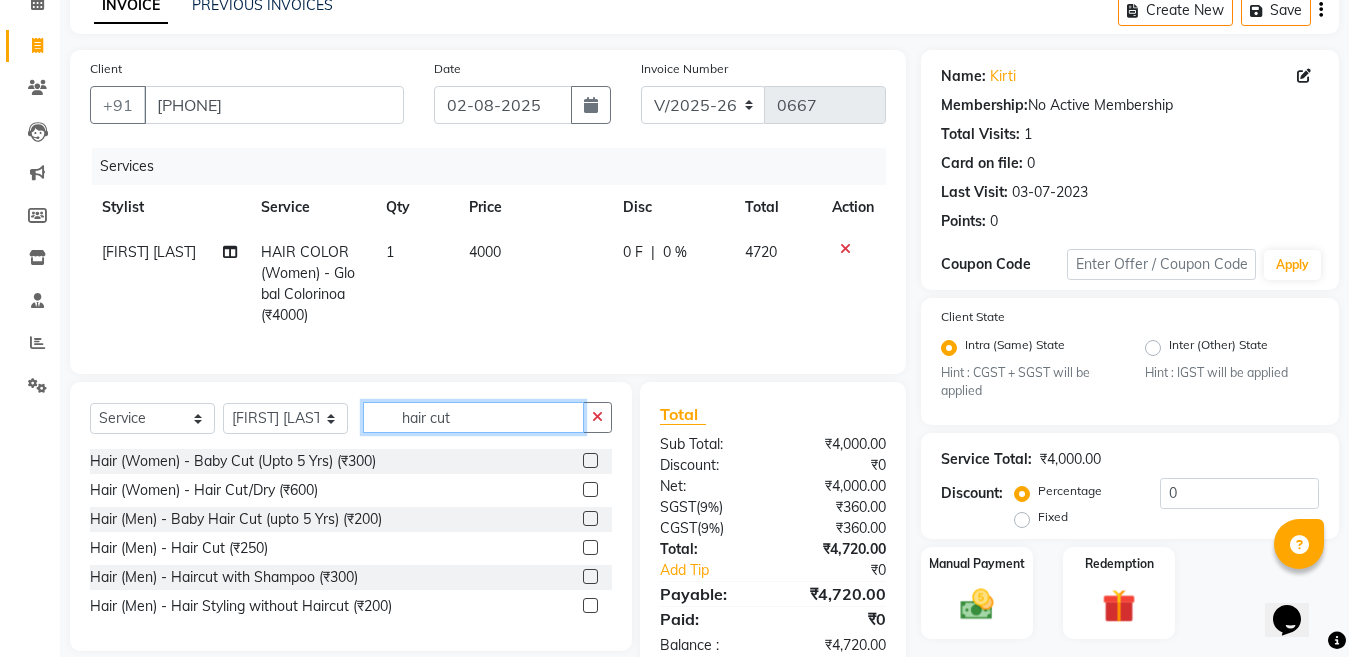 type on "hair cut" 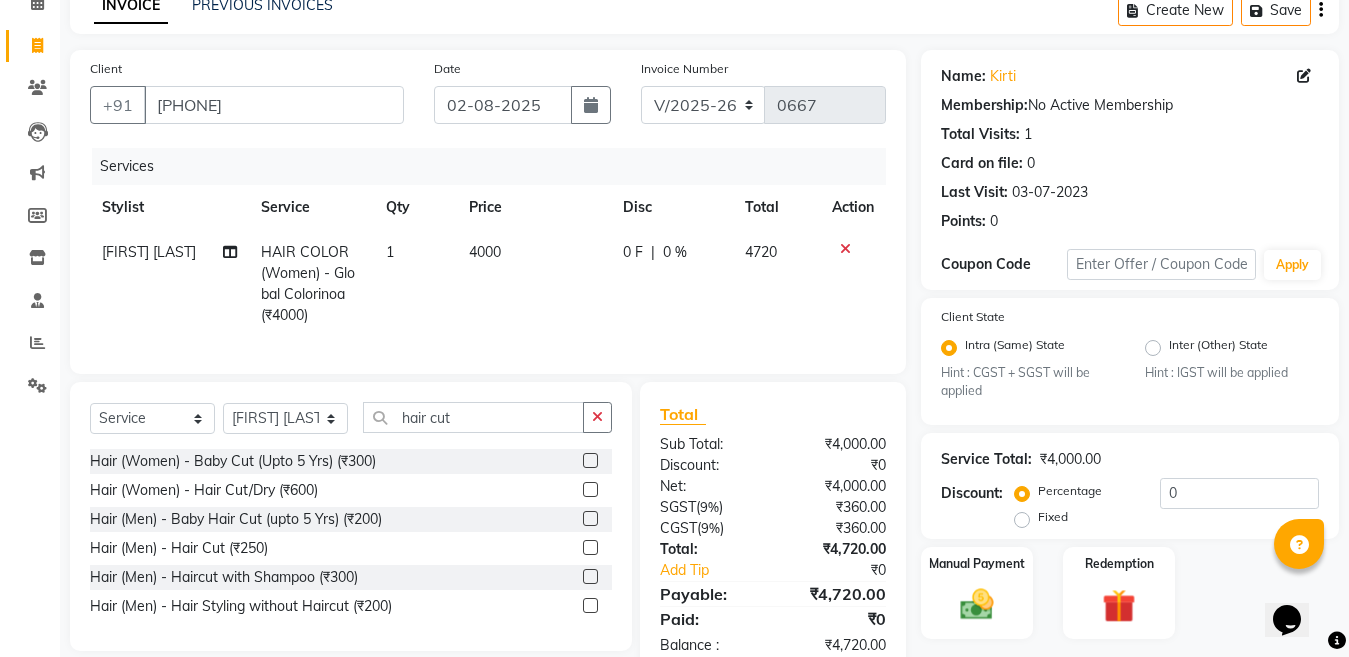 click 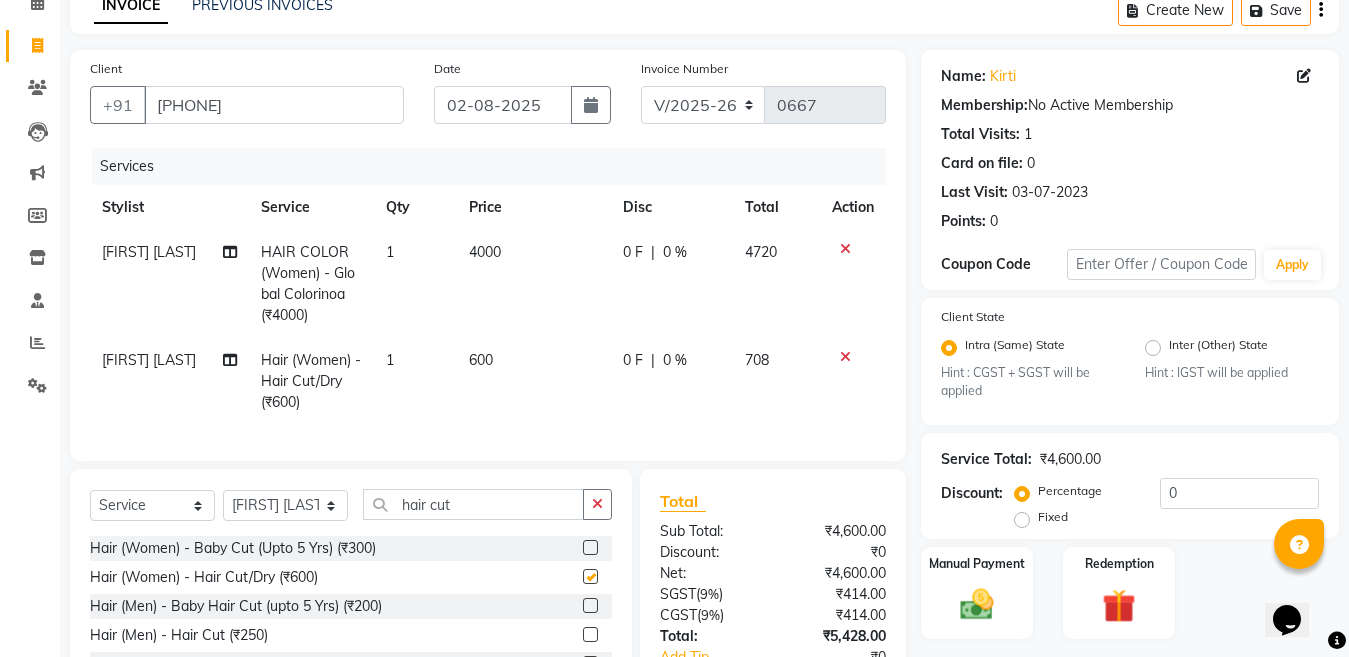 checkbox on "false" 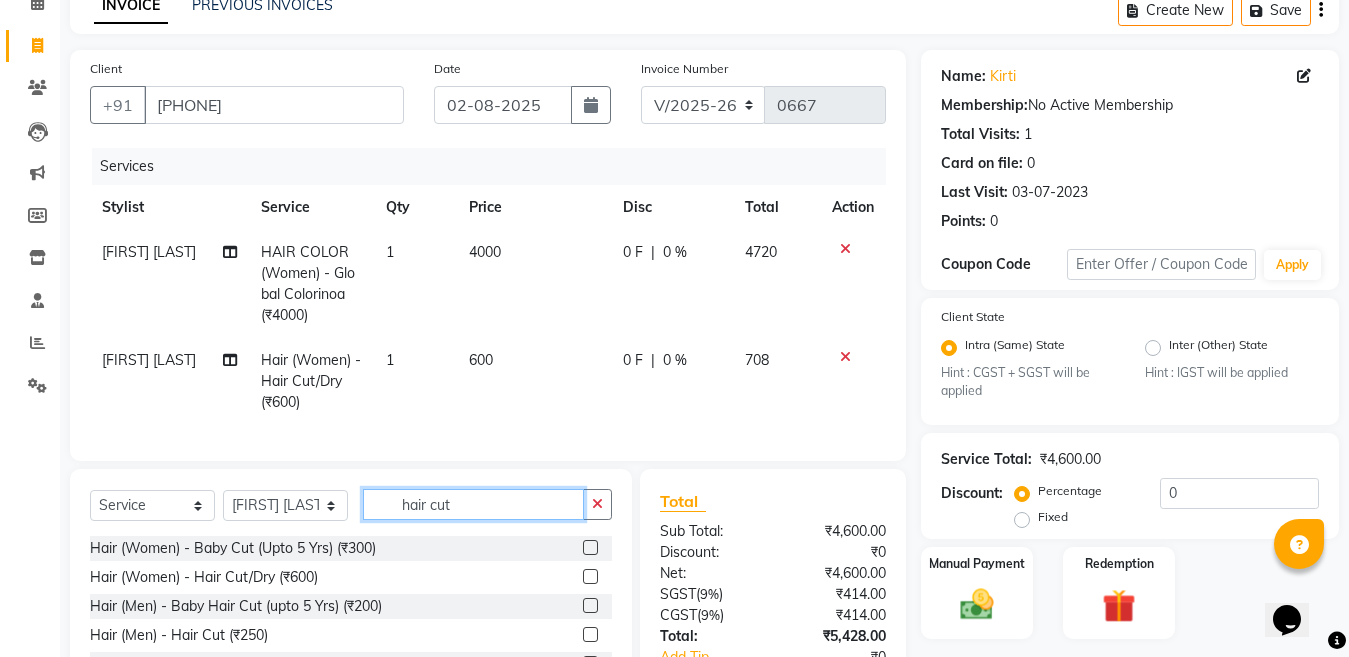 click on "hair cut" 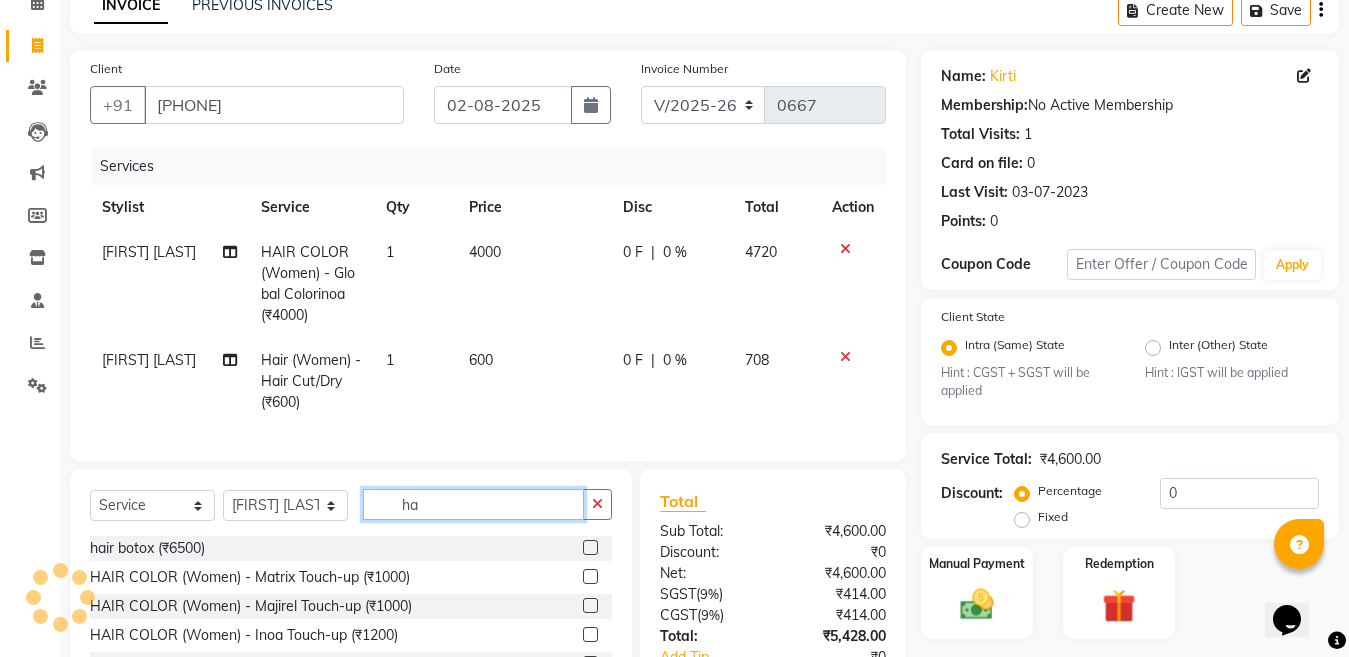 type on "h" 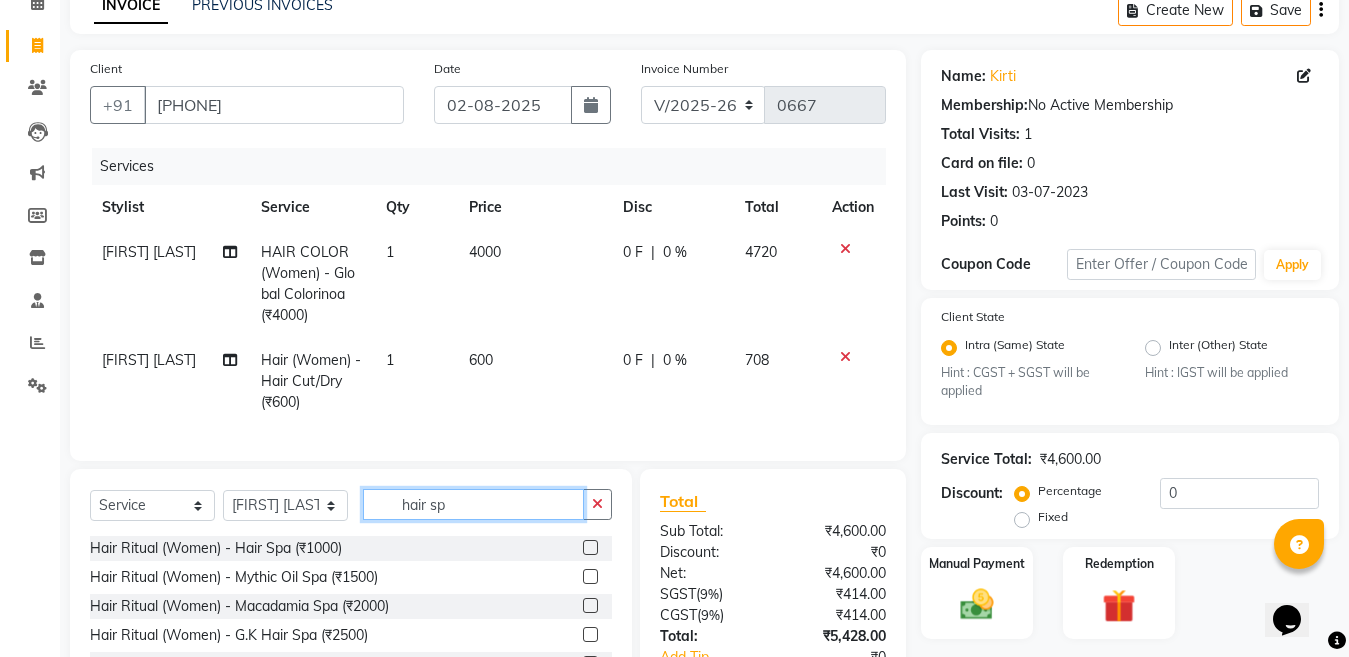 type on "hair sp" 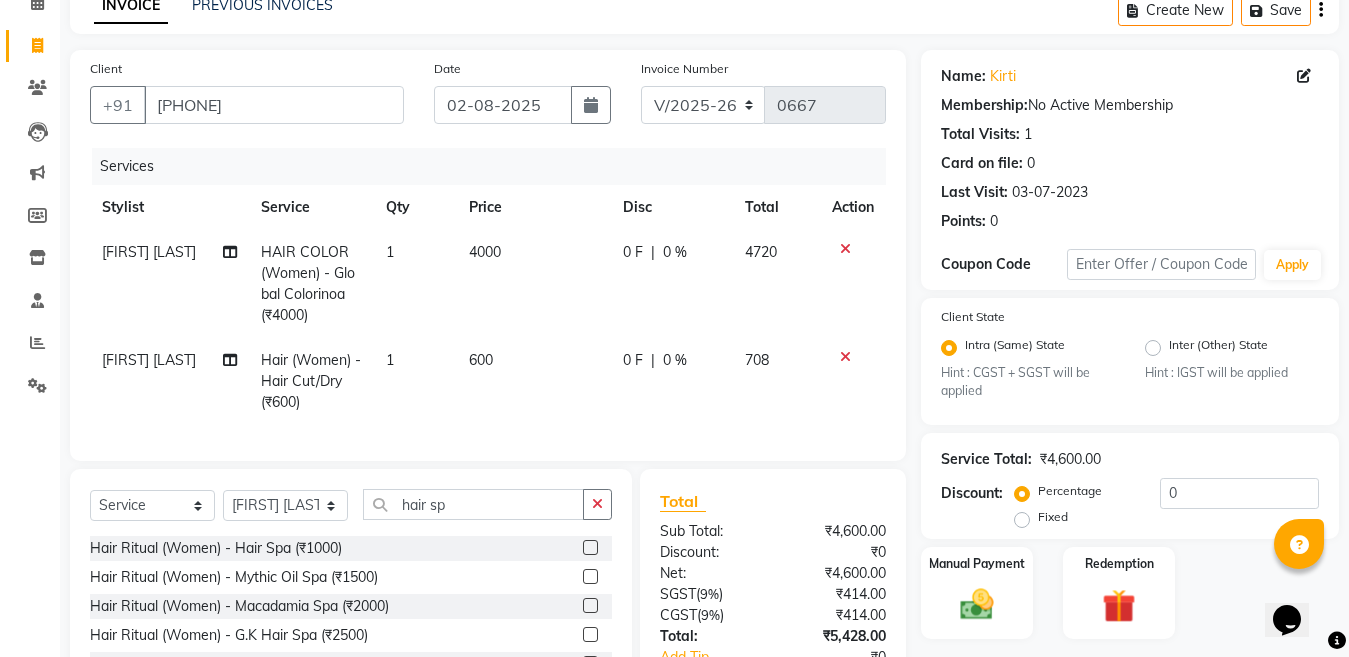 click 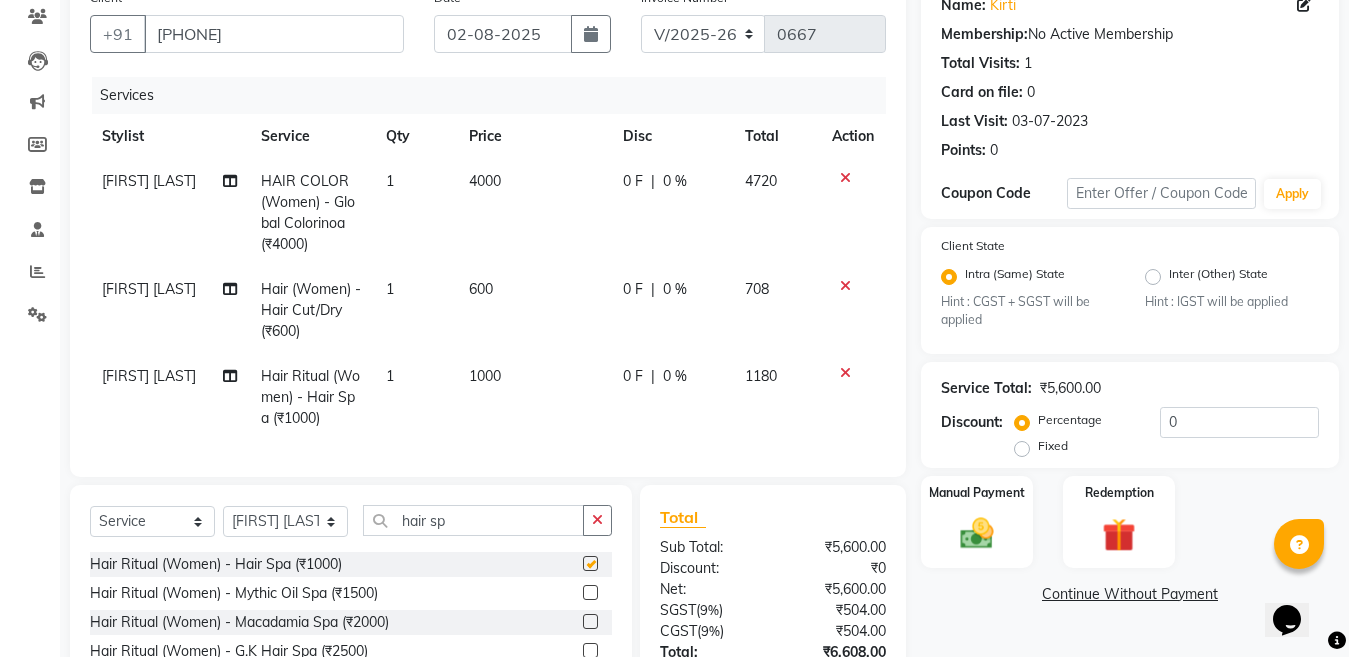 checkbox on "false" 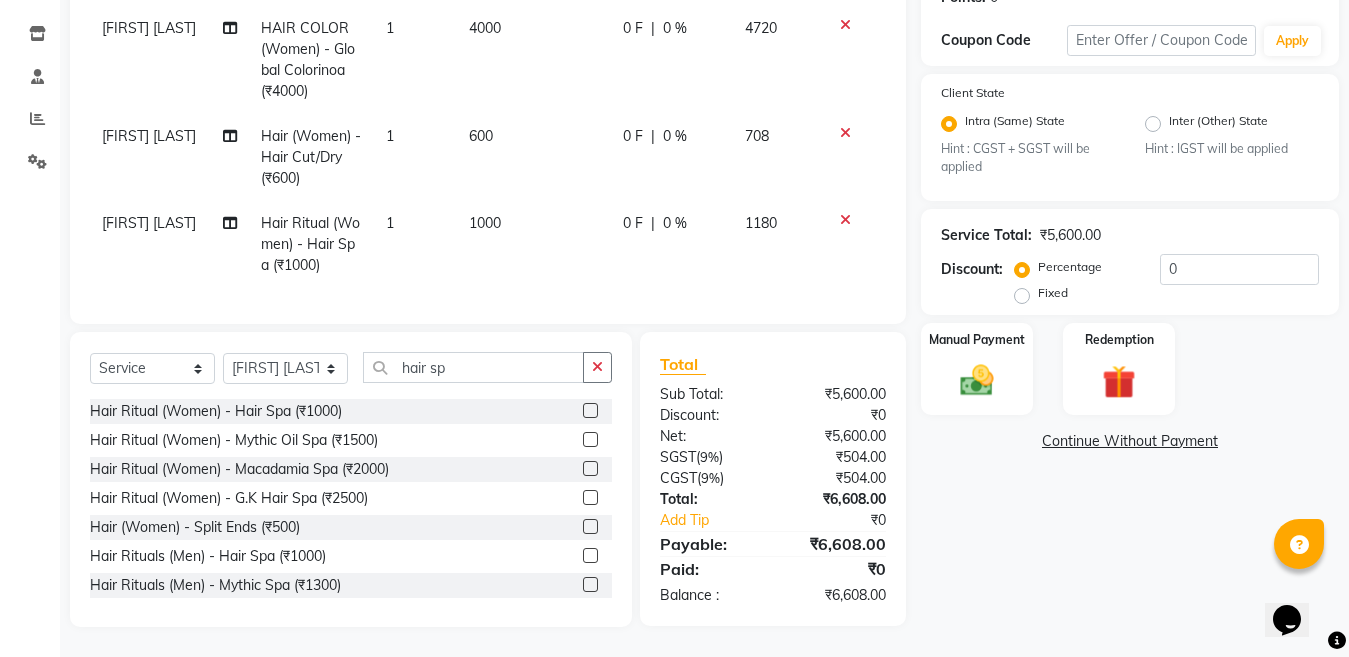 scroll, scrollTop: 341, scrollLeft: 0, axis: vertical 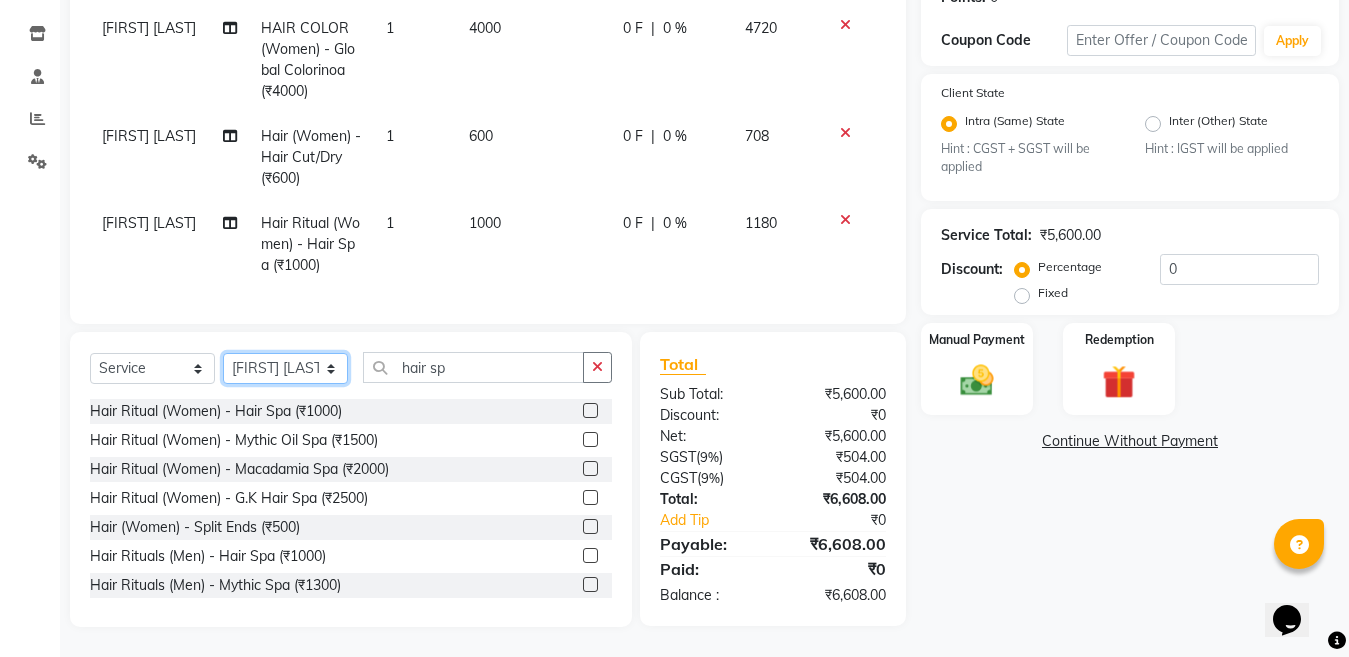 click on "Select Stylist Aakib Ansari Aalam Sheikh Ajay sain Anil  Sahu Gaurav Gulzar  Anshari Ibrahim Kamala Khushboo kusum maam Lucky Manager Marry Lepcha Nazim Priya Rao Ram Saurabha Seema Shilpa ( sunita) Sonia Sunita Chauhan Vanshika Varun Zafar" 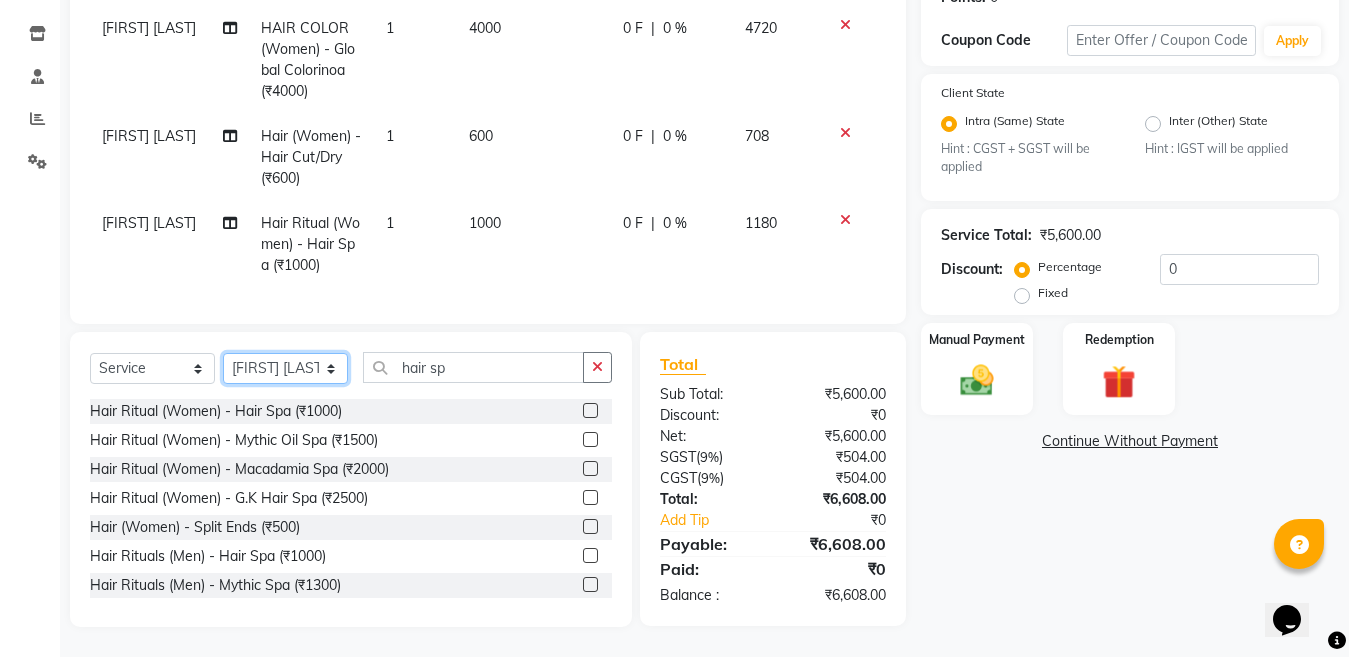 select on "83158" 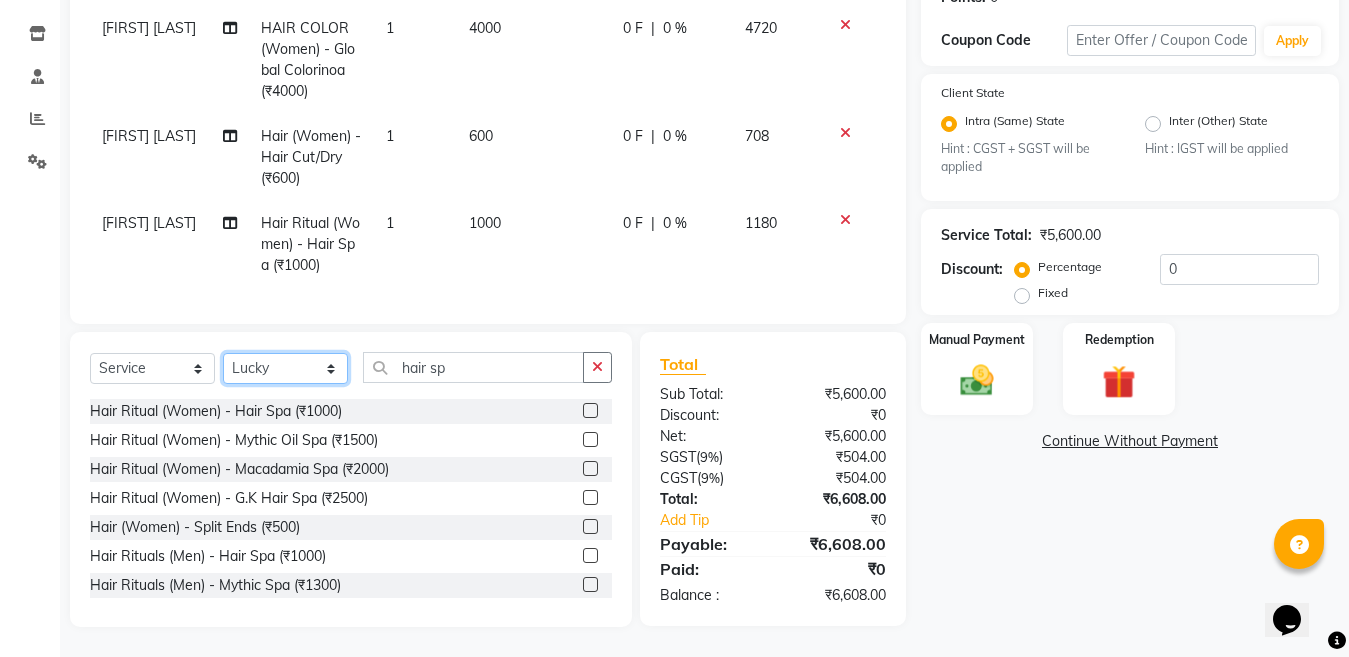 click on "Select Stylist Aakib Ansari Aalam Sheikh Ajay sain Anil  Sahu Gaurav Gulzar  Anshari Ibrahim Kamala Khushboo kusum maam Lucky Manager Marry Lepcha Nazim Priya Rao Ram Saurabha Seema Shilpa ( sunita) Sonia Sunita Chauhan Vanshika Varun Zafar" 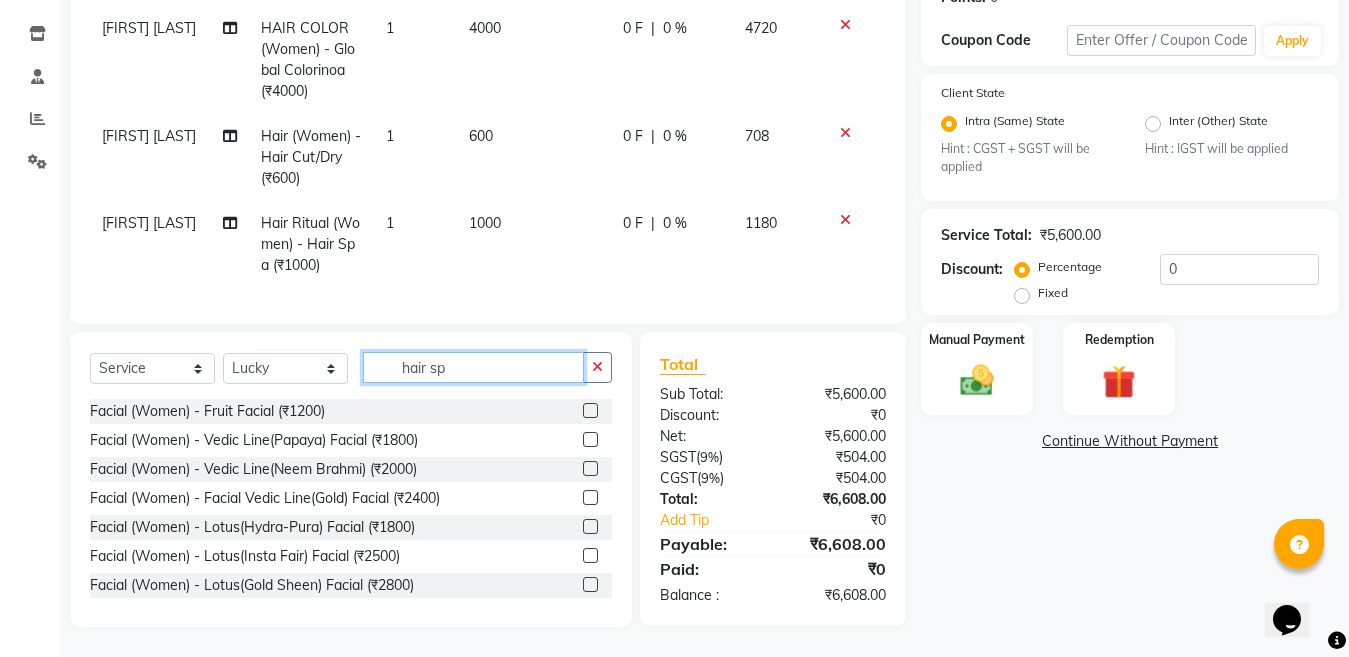 click on "hair sp" 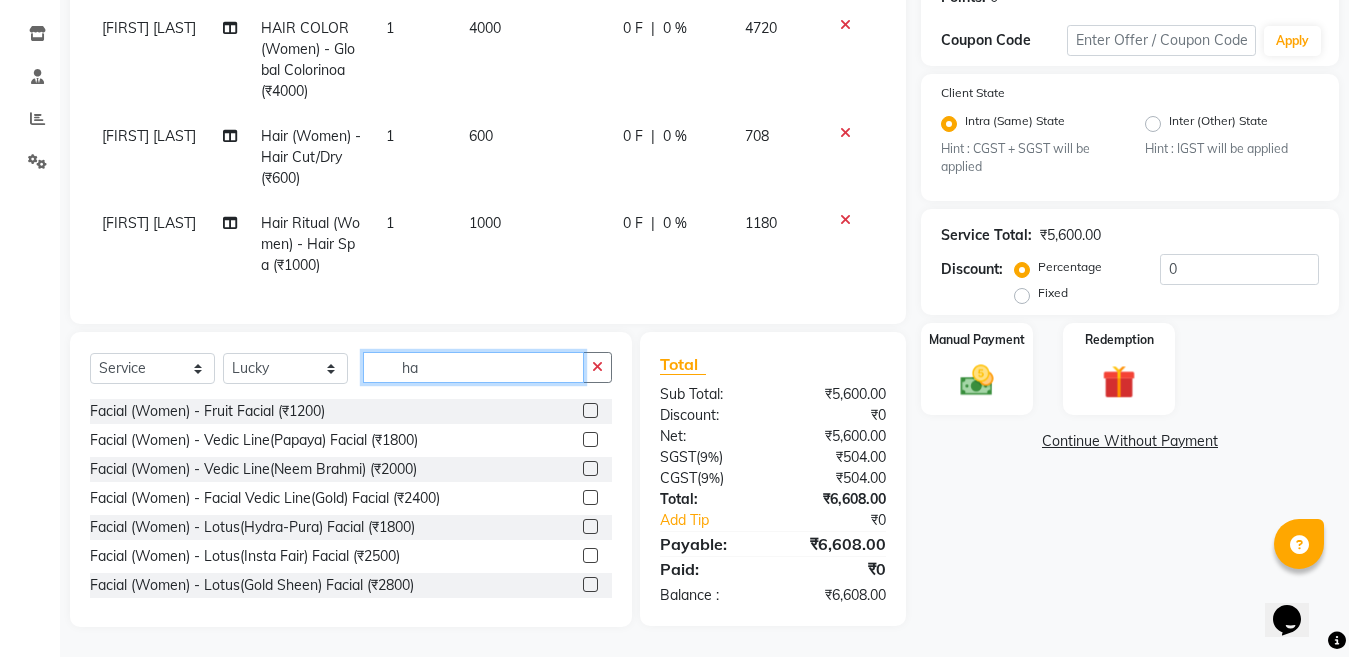 type on "h" 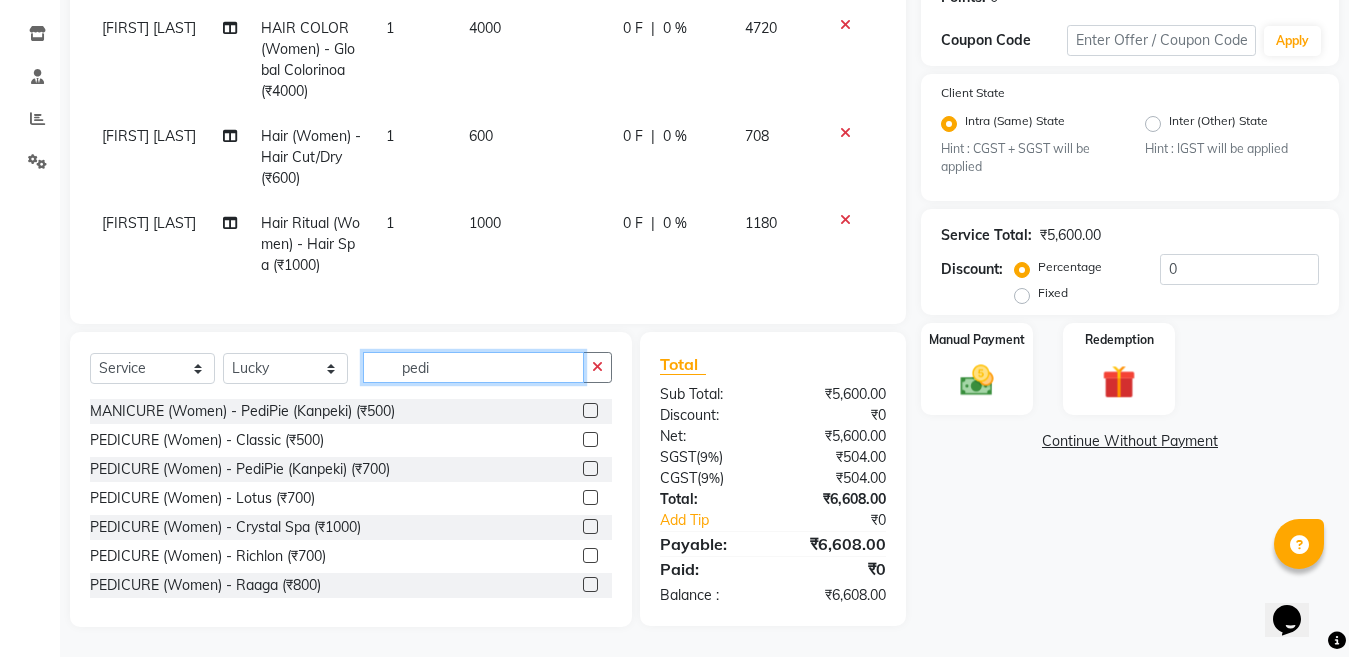 type on "pedi" 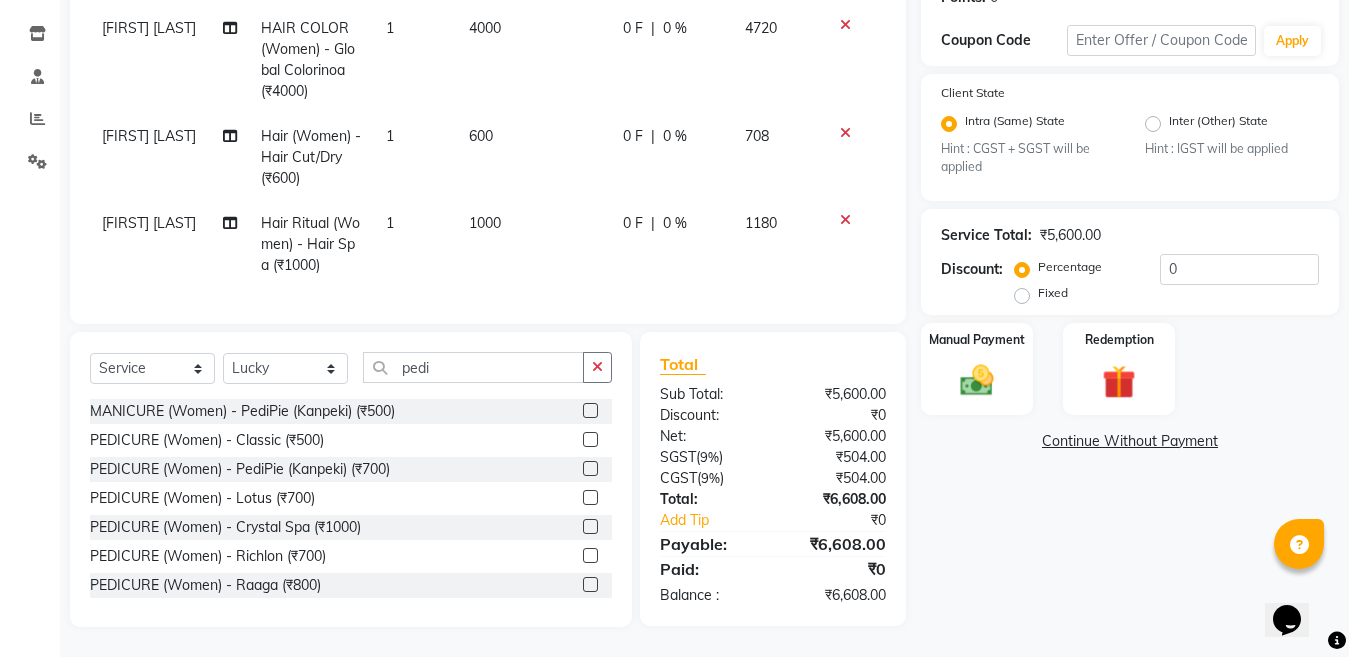 click 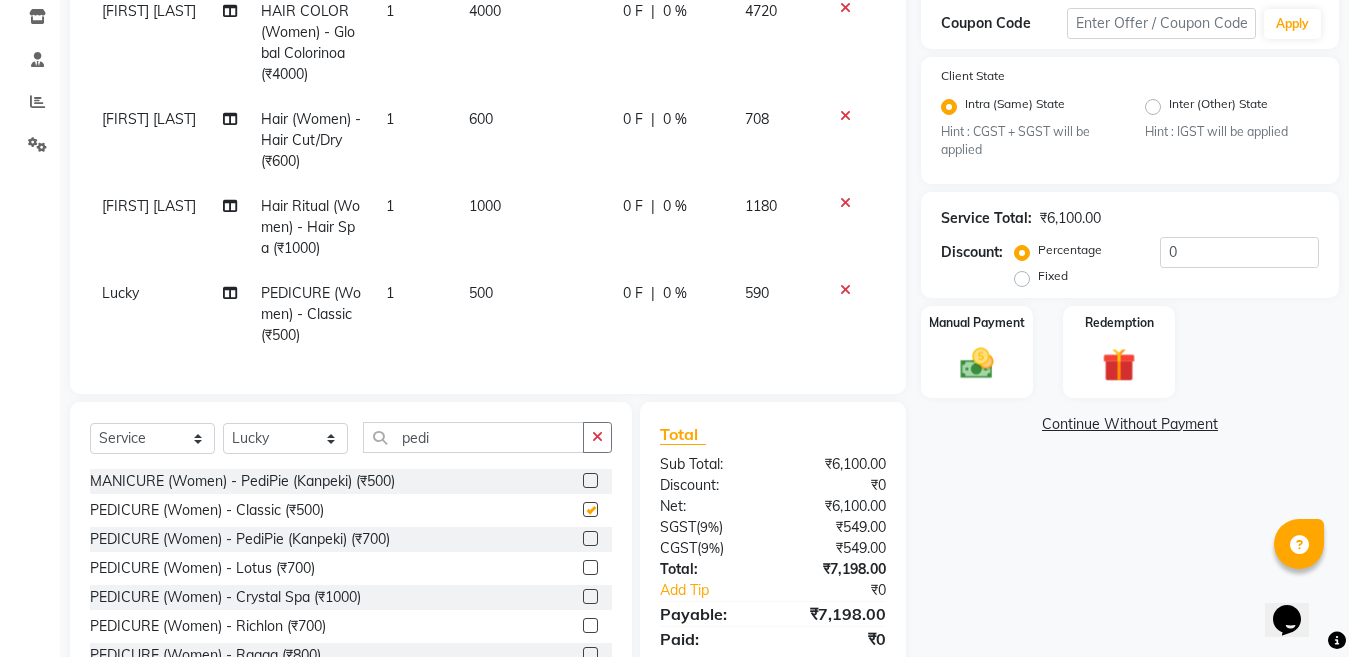 checkbox on "false" 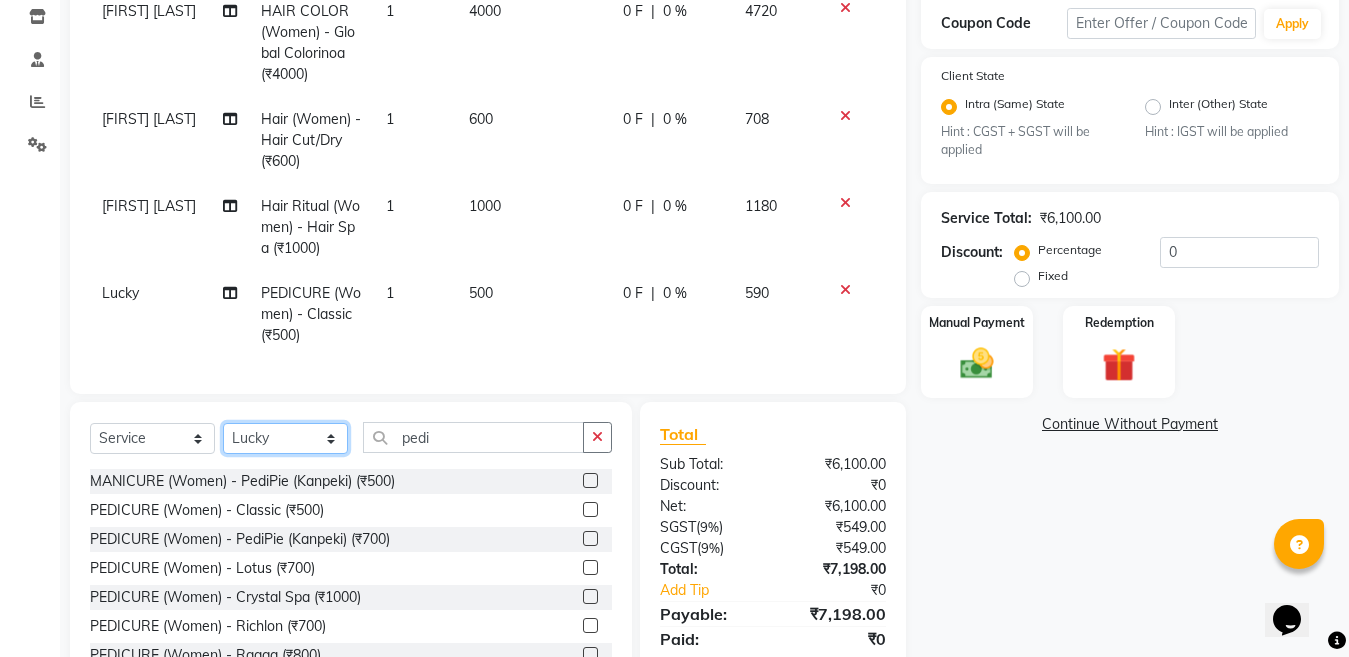 click on "Select Stylist Aakib Ansari Aalam Sheikh Ajay sain Anil  Sahu Gaurav Gulzar  Anshari Ibrahim Kamala Khushboo kusum maam Lucky Manager Marry Lepcha Nazim Priya Rao Ram Saurabha Seema Shilpa ( sunita) Sonia Sunita Chauhan Vanshika Varun Zafar" 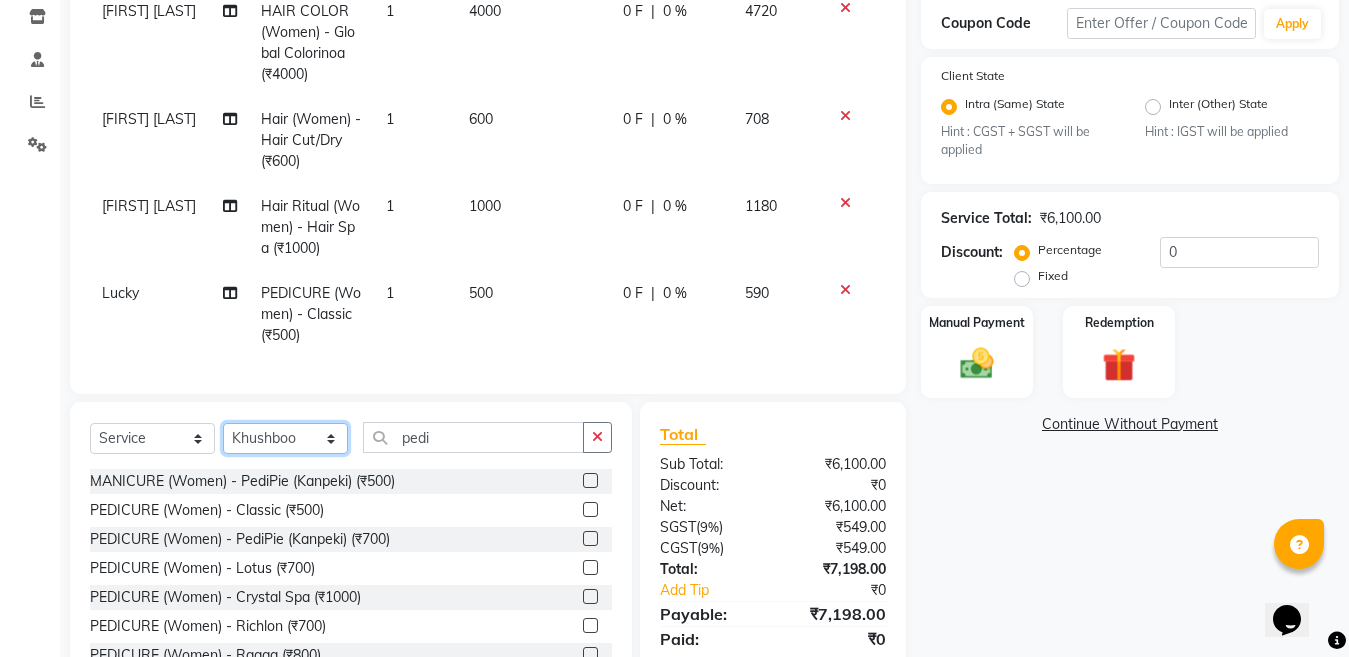 click on "Select Stylist Aakib Ansari Aalam Sheikh Ajay sain Anil  Sahu Gaurav Gulzar  Anshari Ibrahim Kamala Khushboo kusum maam Lucky Manager Marry Lepcha Nazim Priya Rao Ram Saurabha Seema Shilpa ( sunita) Sonia Sunita Chauhan Vanshika Varun Zafar" 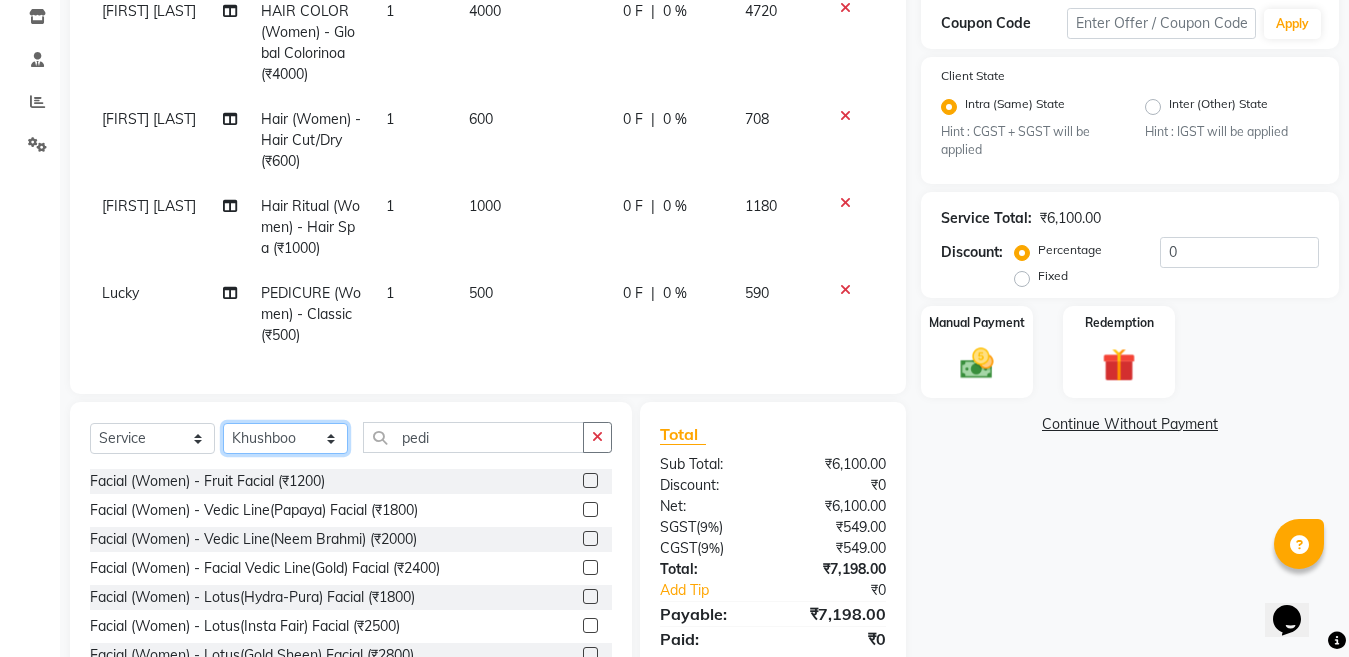 drag, startPoint x: 280, startPoint y: 459, endPoint x: 279, endPoint y: 441, distance: 18.027756 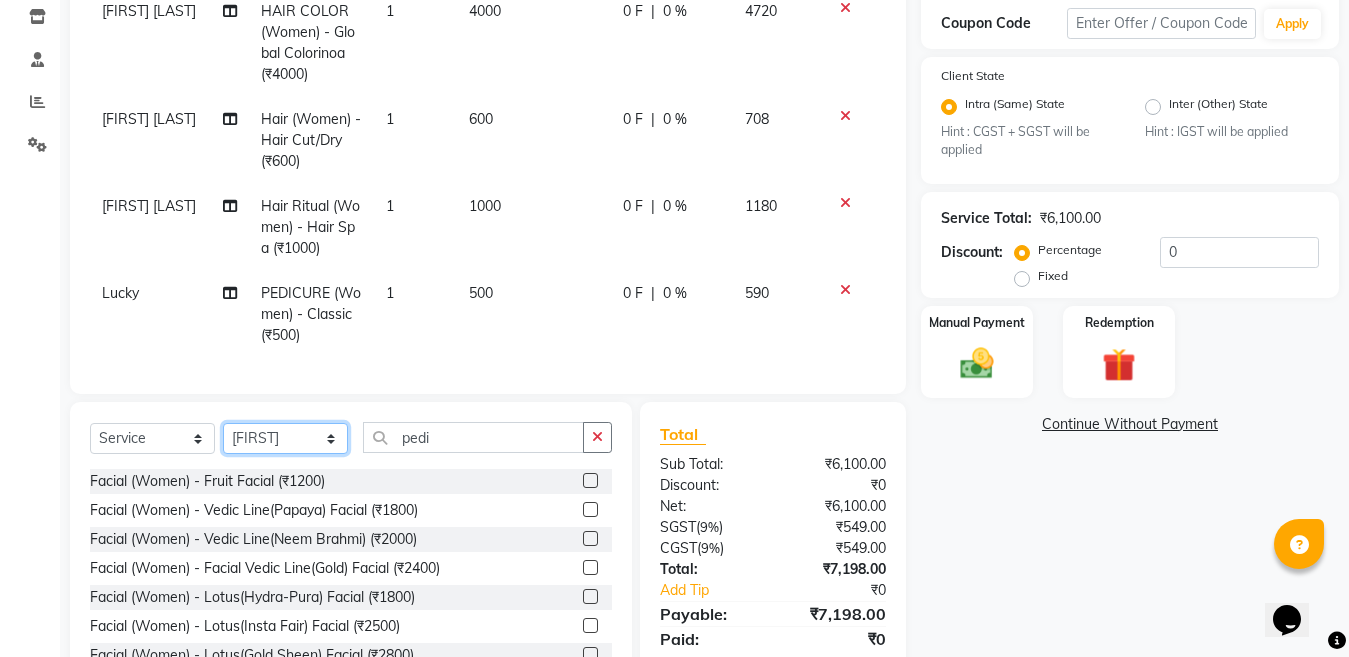 click on "Select Stylist Aakib Ansari Aalam Sheikh Ajay sain Anil  Sahu Gaurav Gulzar  Anshari Ibrahim Kamala Khushboo kusum maam Lucky Manager Marry Lepcha Nazim Priya Rao Ram Saurabha Seema Shilpa ( sunita) Sonia Sunita Chauhan Vanshika Varun Zafar" 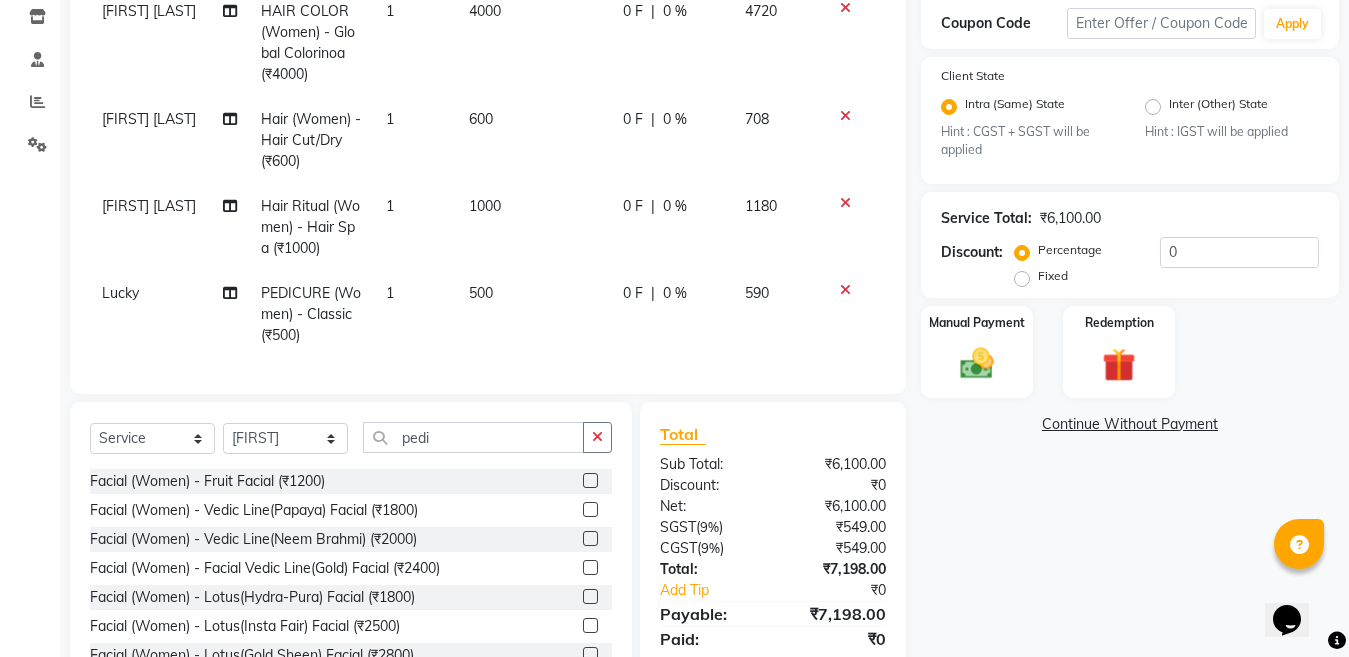 click on "Select  Service  Product  Membership  Package Voucher Prepaid Gift Card  Select Stylist [FIRST] [LAST] [FIRST] [LAST] [FIRST] [LAST] [FIRST] [LAST] [FIRST] [FIRST] [LAST] [FIRST]   [FIRST]   [FIRST]   [FIRST]  [LAST]   [FIRST]   [FIRST] [LAST]   [FIRST]   [FIRST]   [FIRST] ( [FIRST])   [FIRST]   [FIRST] [LAST]   [FIRST]   [FIRST]  pedi" 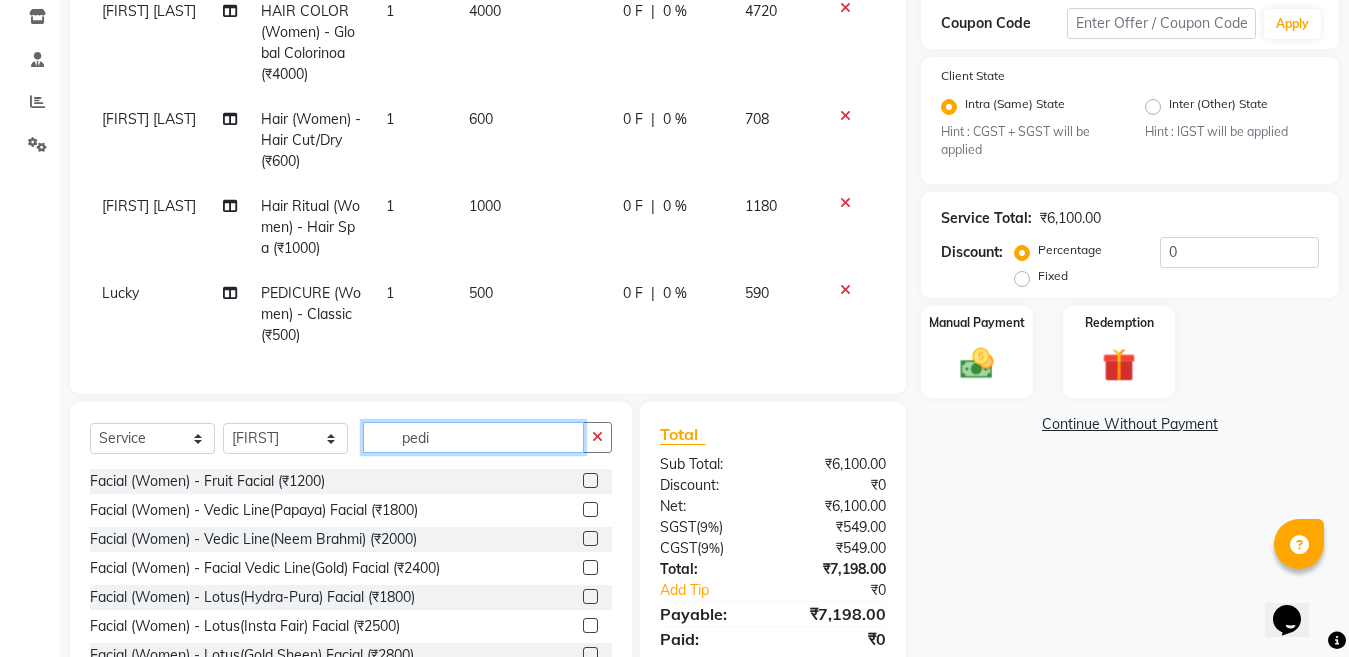 click on "pedi" 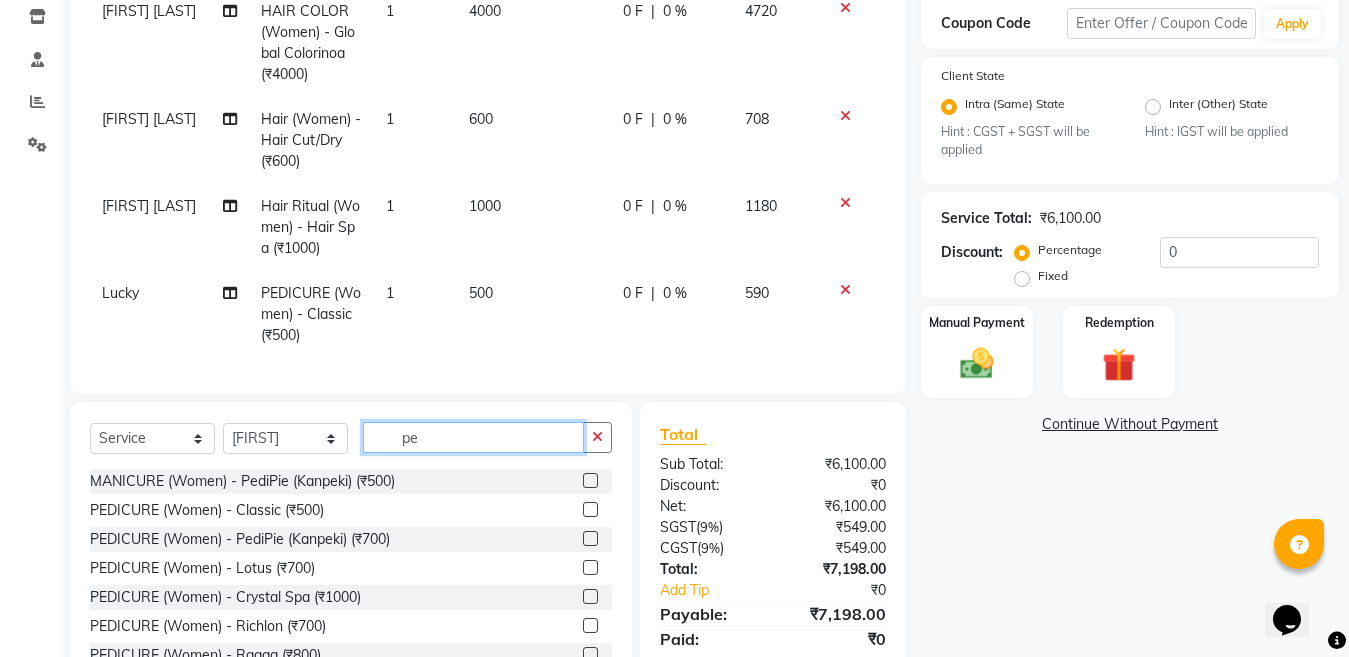type on "p" 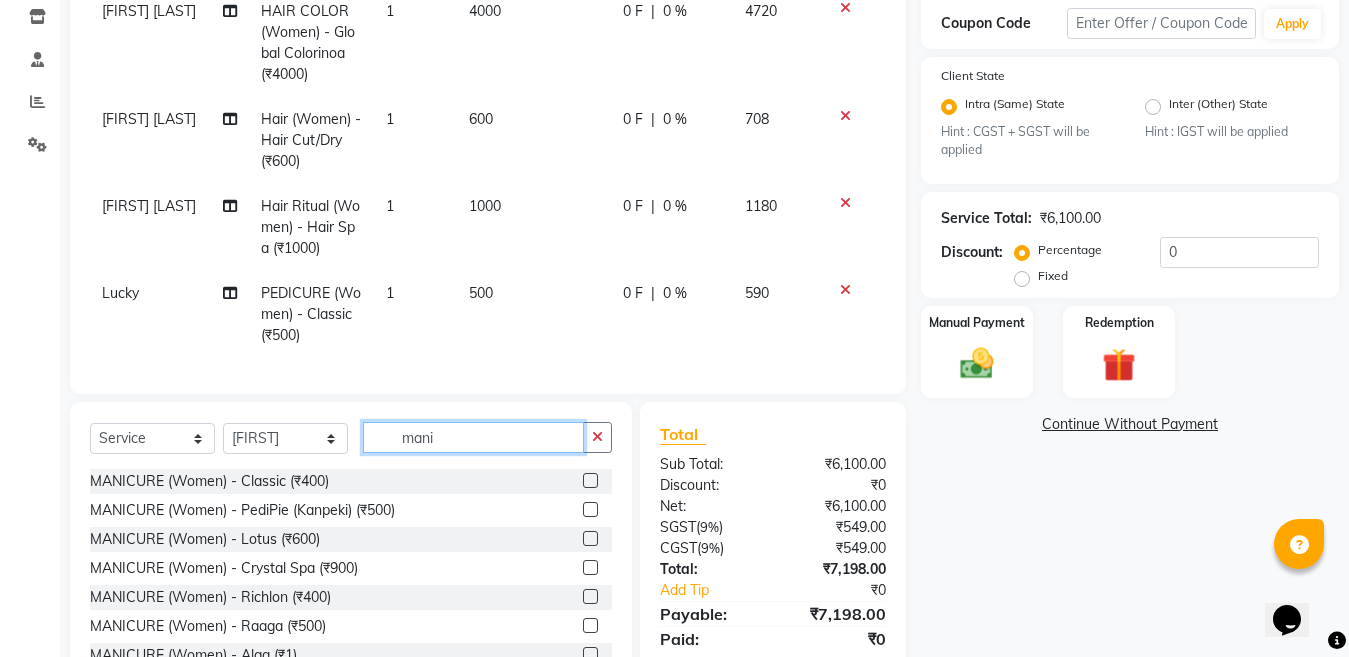 type on "mani" 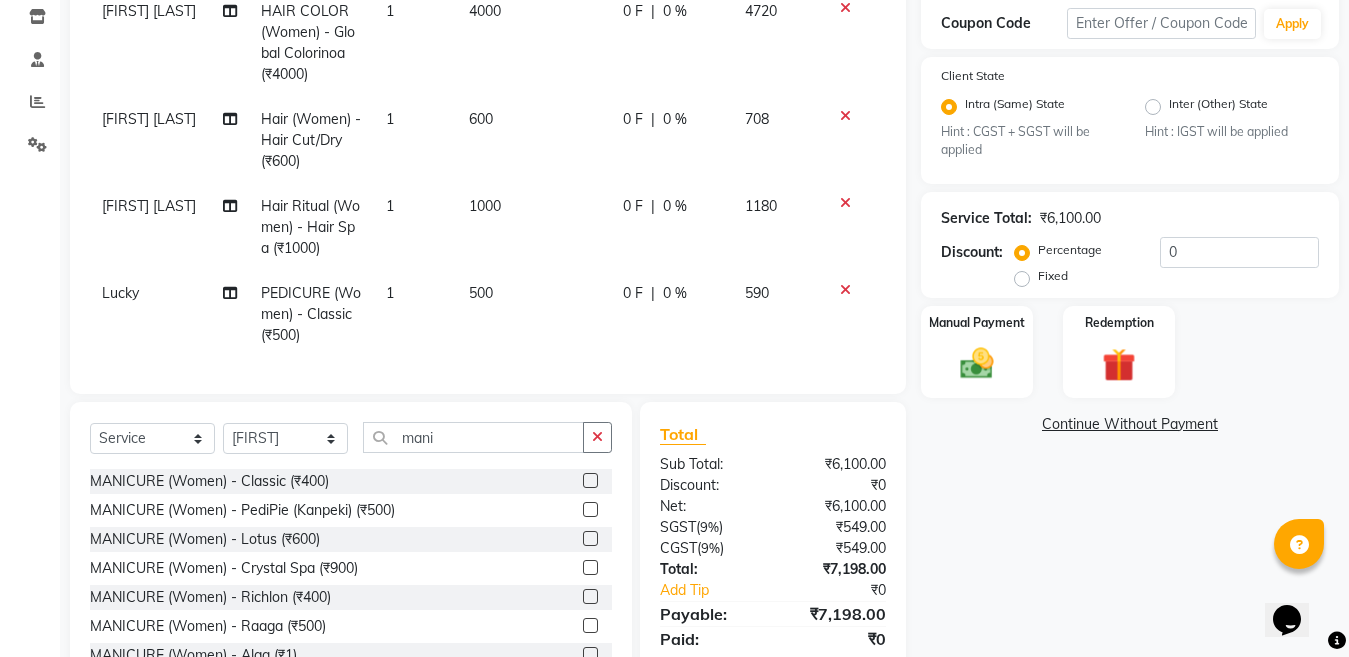 click 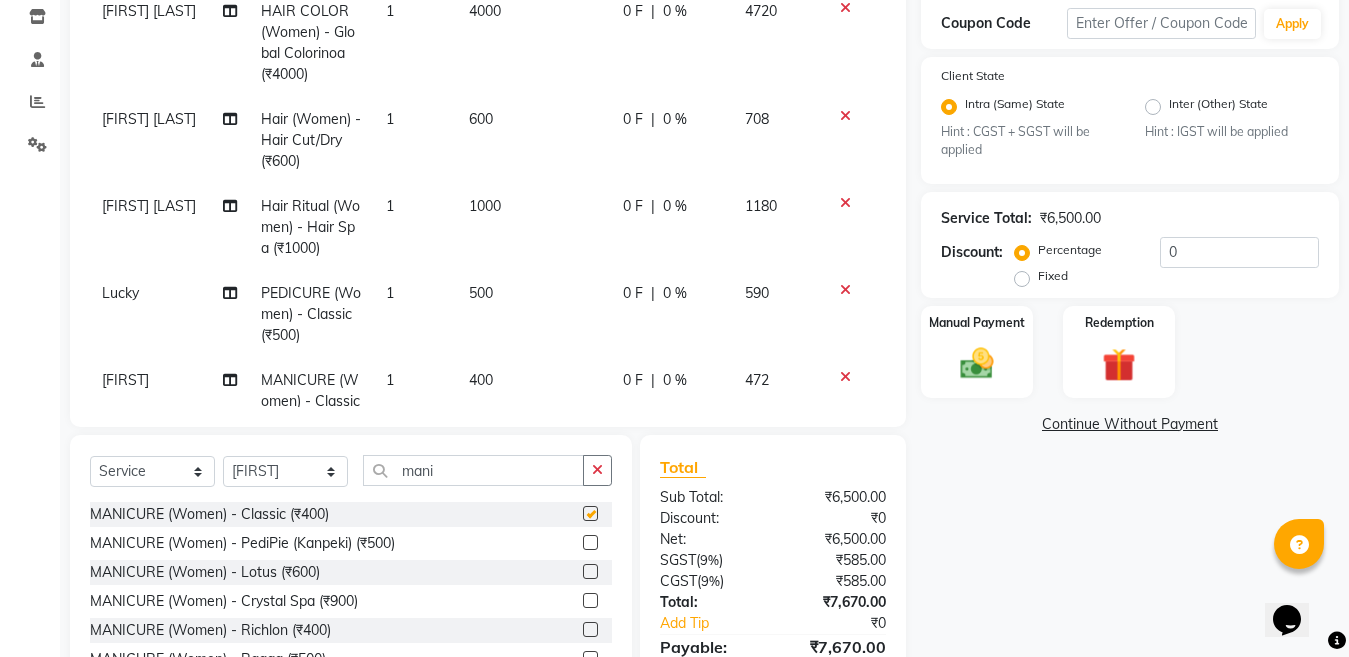 checkbox on "false" 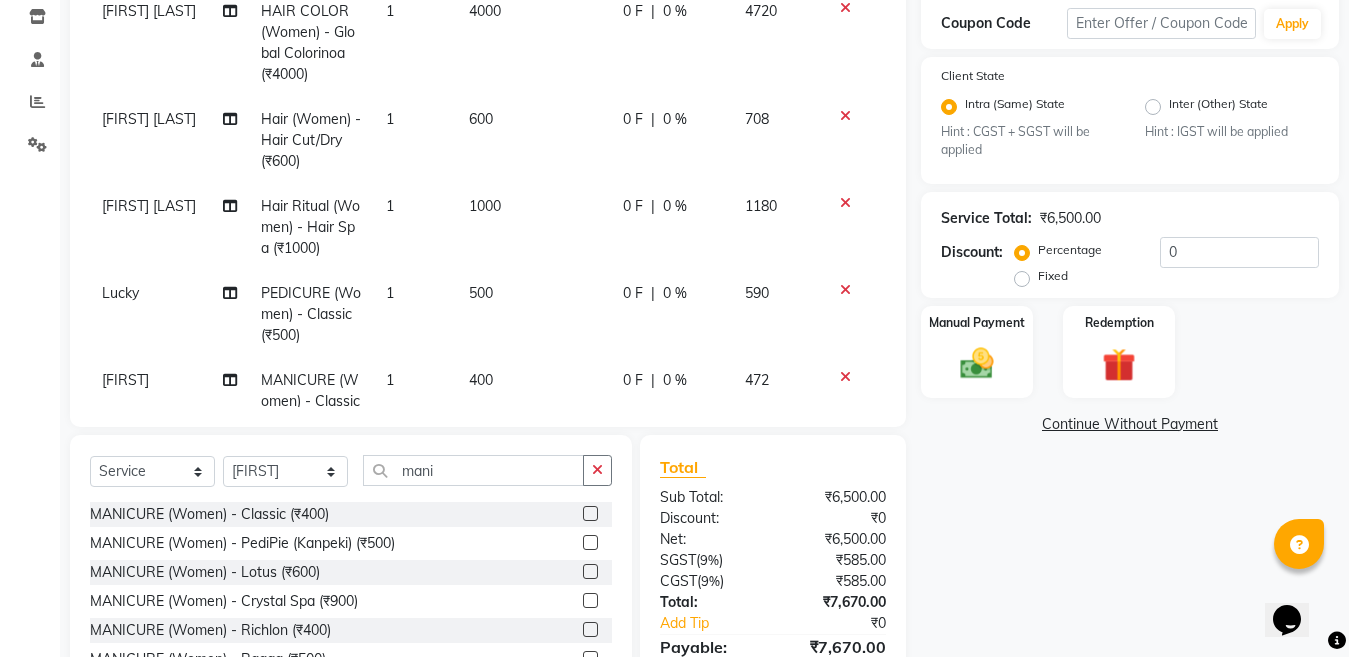 scroll, scrollTop: 71, scrollLeft: 0, axis: vertical 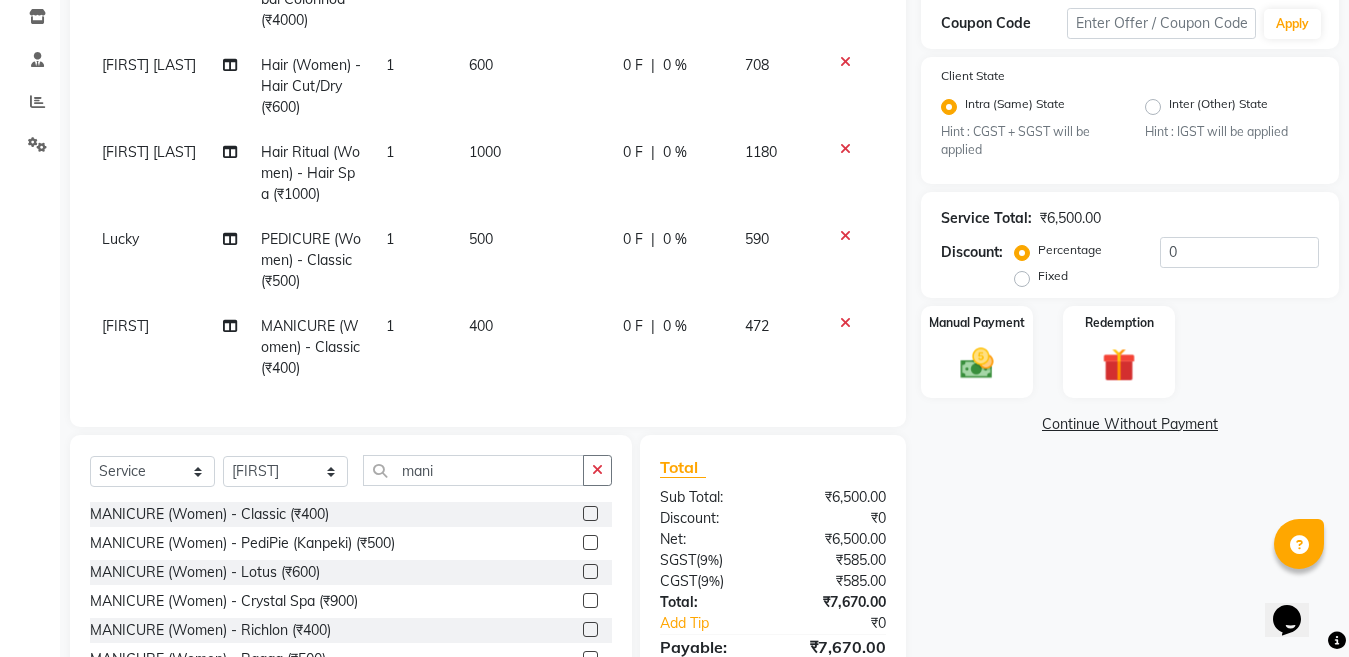 click on "1" 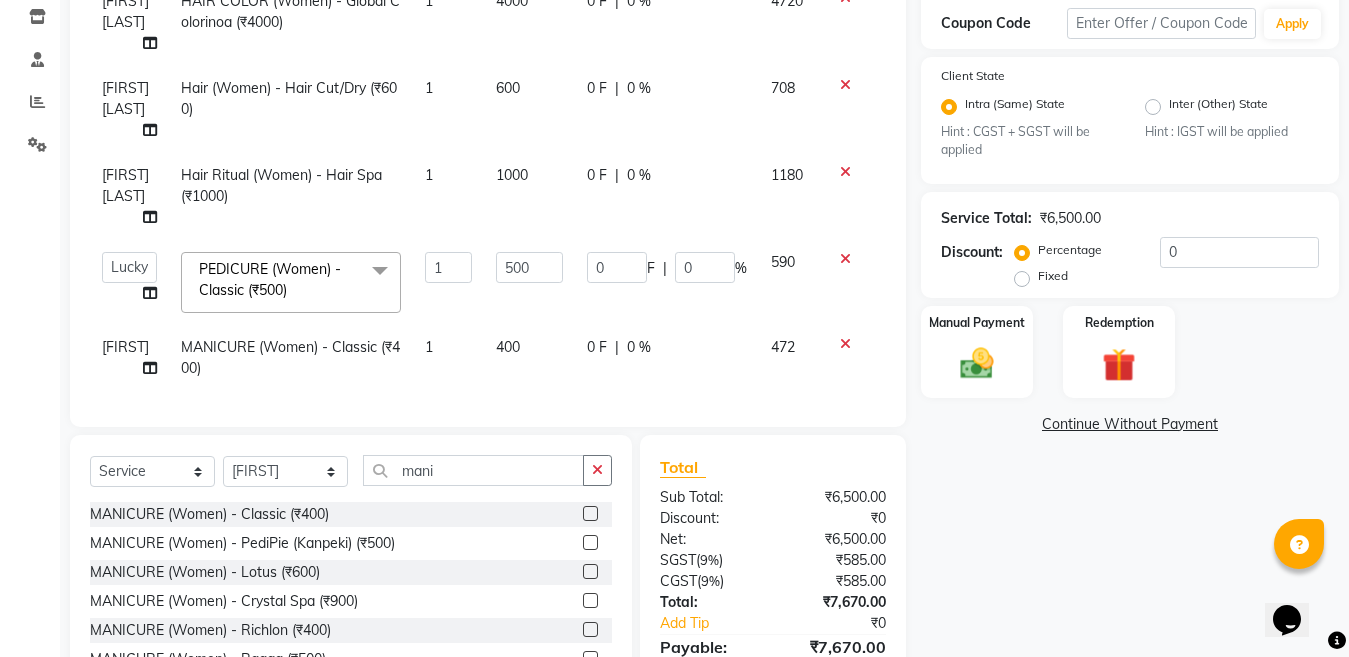 scroll, scrollTop: 0, scrollLeft: 0, axis: both 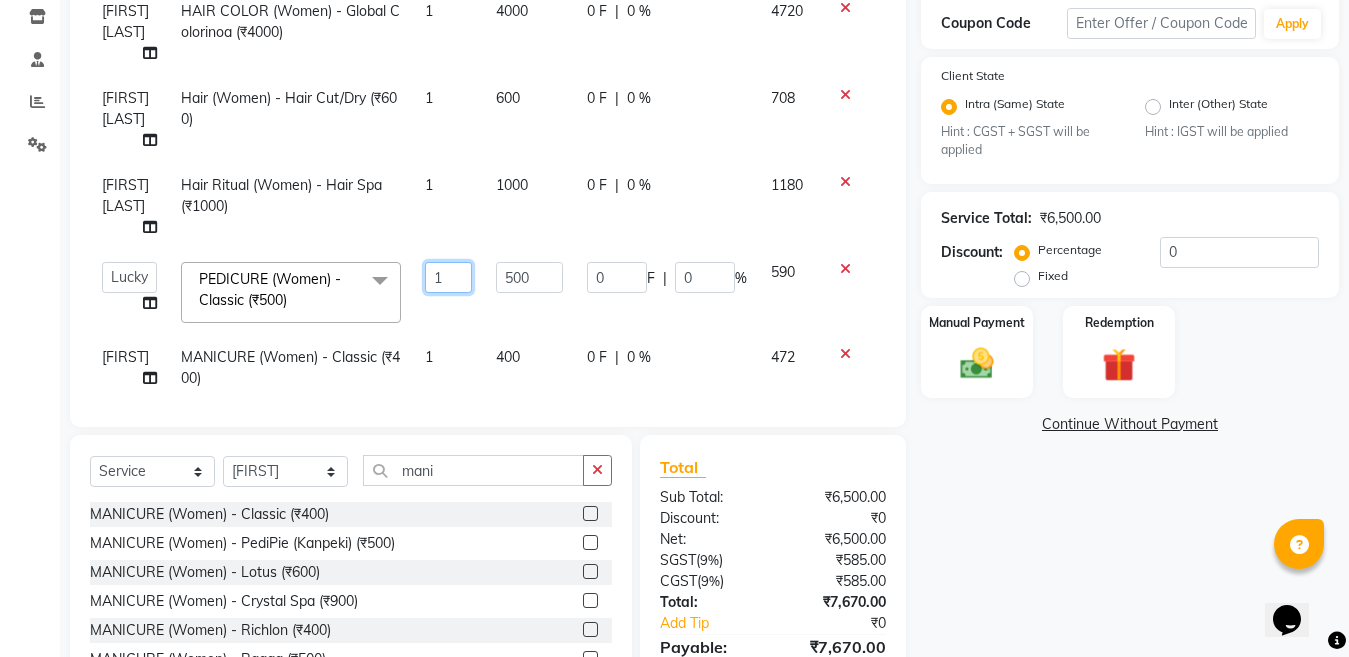 click on "1" 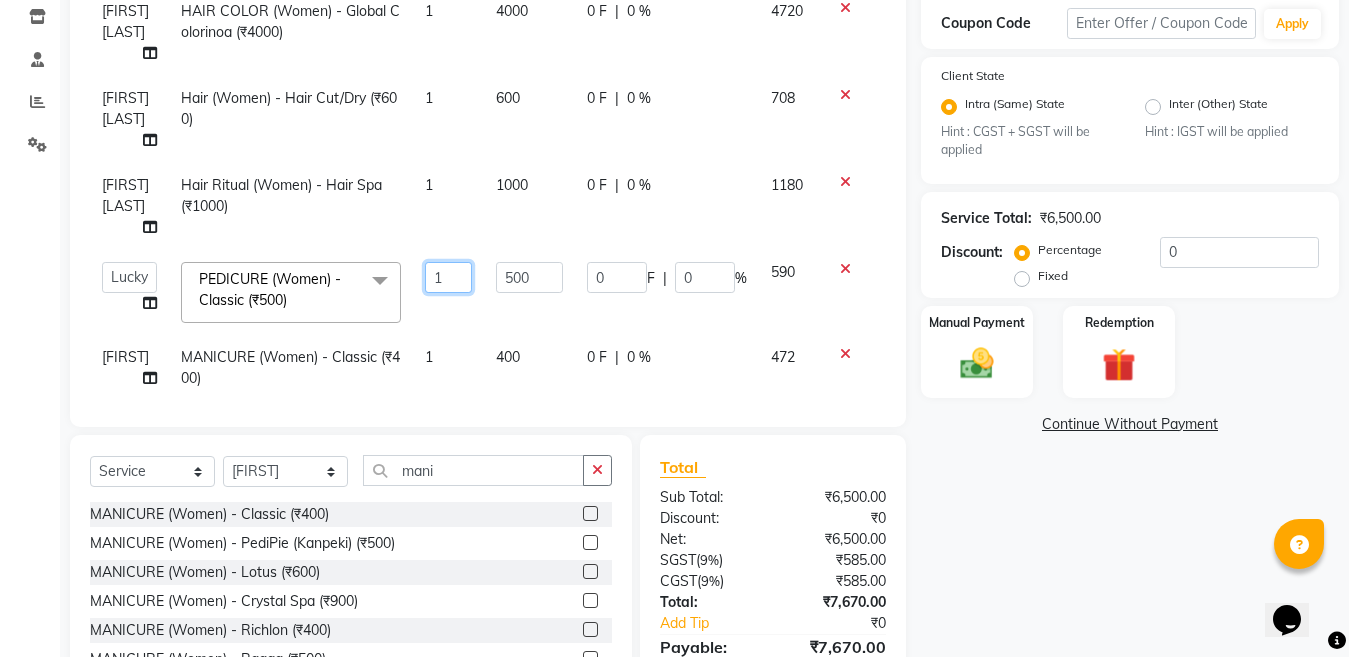 type on "2" 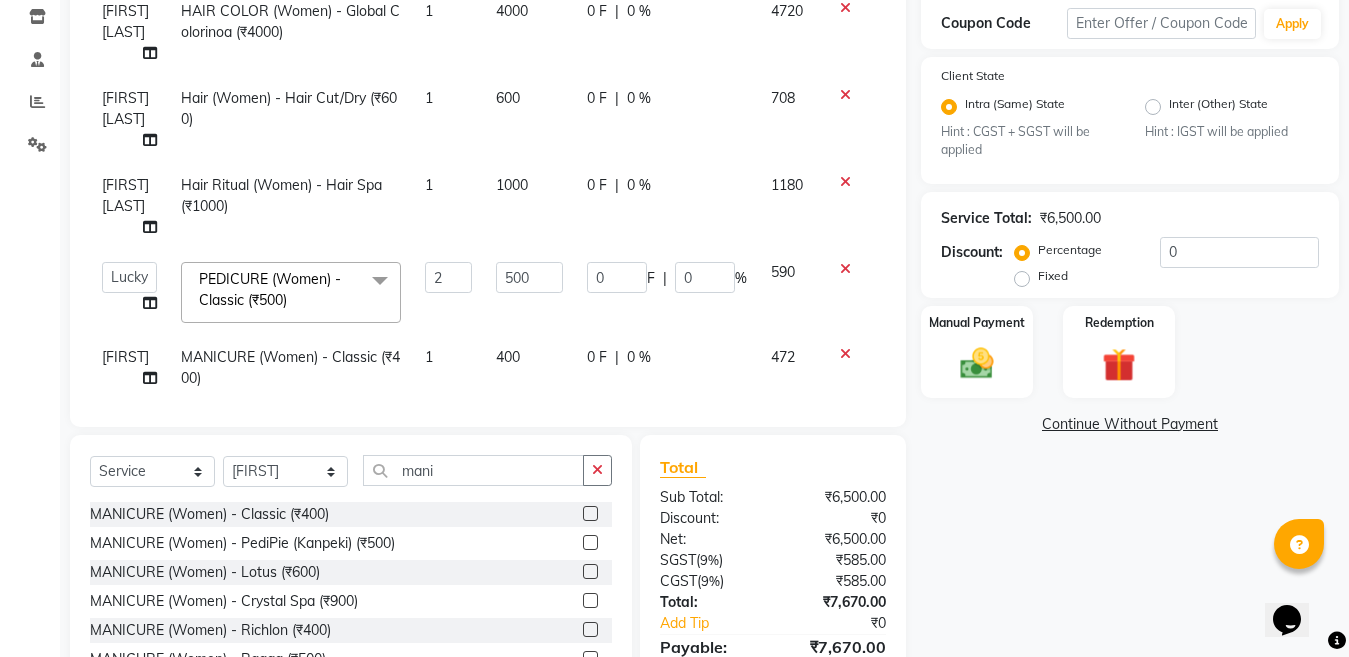 click on "Aakib Ansari HAIR COLOR (Women) - Global Colorinoa (₹4000) 1 4000 0 F | 0 % 4720 Aalam Sheikh Hair (Women) - Hair Cut/Dry (₹600) 1 600 0 F | 0 % 708 Aalam Sheikh Hair Ritual (Women) - Hair Spa (₹1000) 1 1000 0 F | 0 % 1180  [FIRST] [LAST]   [FIRST] [LAST]   [FIRST] [LAST]   [FIRST]  [LAST]   [FIRST]   [FIRST] [LAST]   [FIRST]   [FIRST]   [FIRST]   [FIRST]  [LAST]   [FIRST]   [FIRST] [LAST]   [FIRST]   [FIRST]   [FIRST] ( [FIRST])   [FIRST]   [FIRST] [LAST]   [FIRST]   [FIRST]  PEDICURE (Women) - Classic (₹500)  x Facial (Women) - Fruit Facial (₹1200) Facial (Women) - Vedic Line(Papaya) Facial (₹1800) Facial (Women) - Vedic Line(Neem Brahmi) (₹2000) Facial (Women) - Facial Vedic Line(Gold) Facial (₹2400) Facial (Women) - Lotus(Hydra-Pura) Facial (₹1800) Facial (Women) - Lotus(Insta Fair) Facial (₹2500) Facial (Women) - Lotus(Gold Sheen) Facial (₹2800) Facial (Women) - Raaga(For Oily Skin) Facial (₹2400) Facial (Women) - Cheryls Facial (₹1800) olaplex (₹2500) 2 500 0" 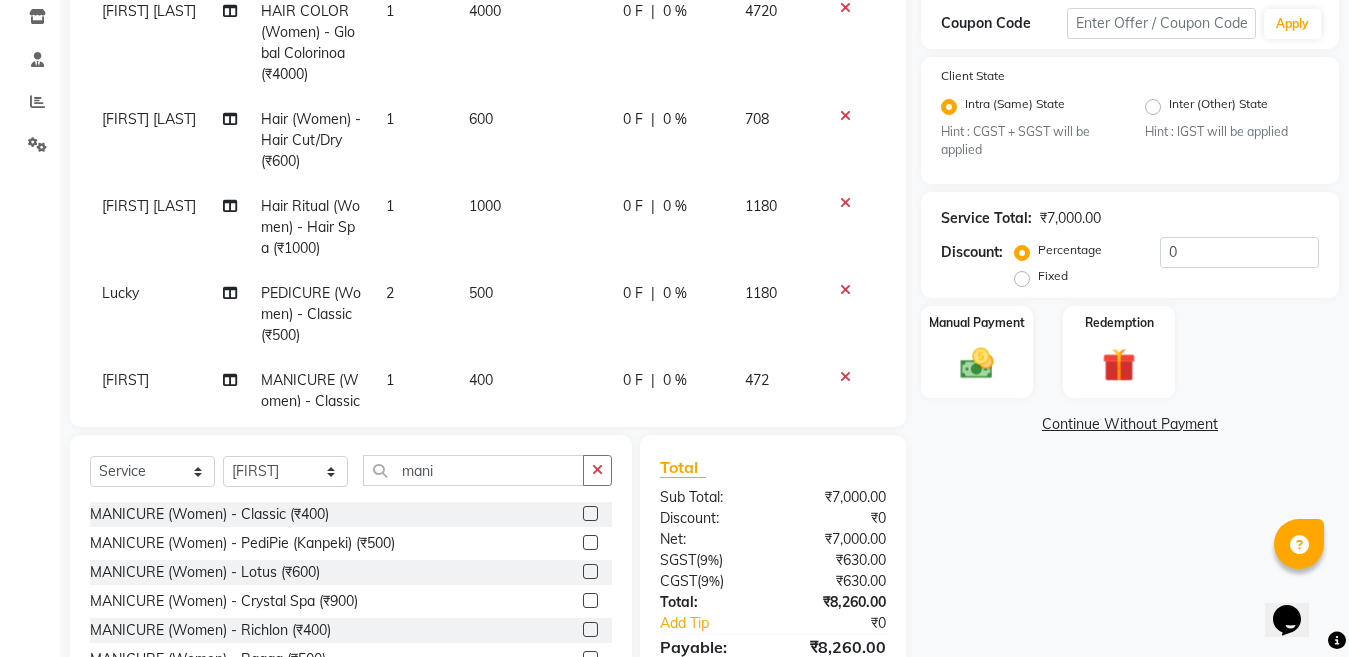 scroll, scrollTop: 71, scrollLeft: 0, axis: vertical 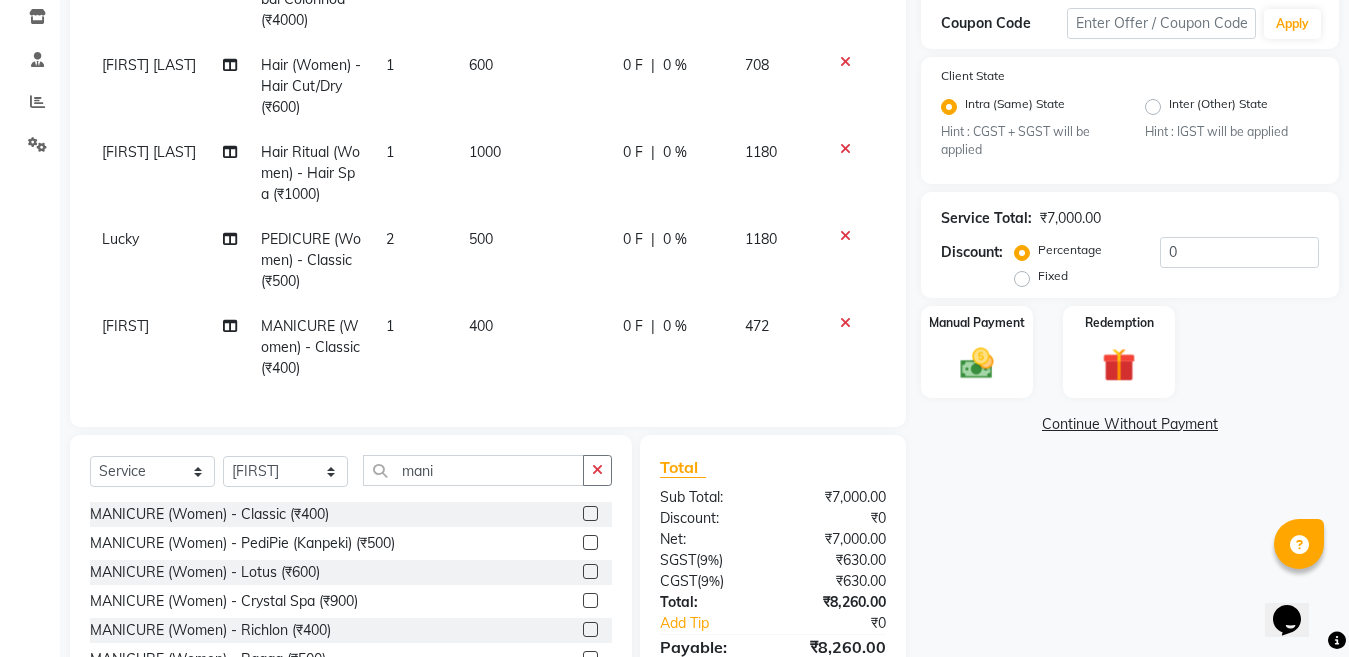 click on "1" 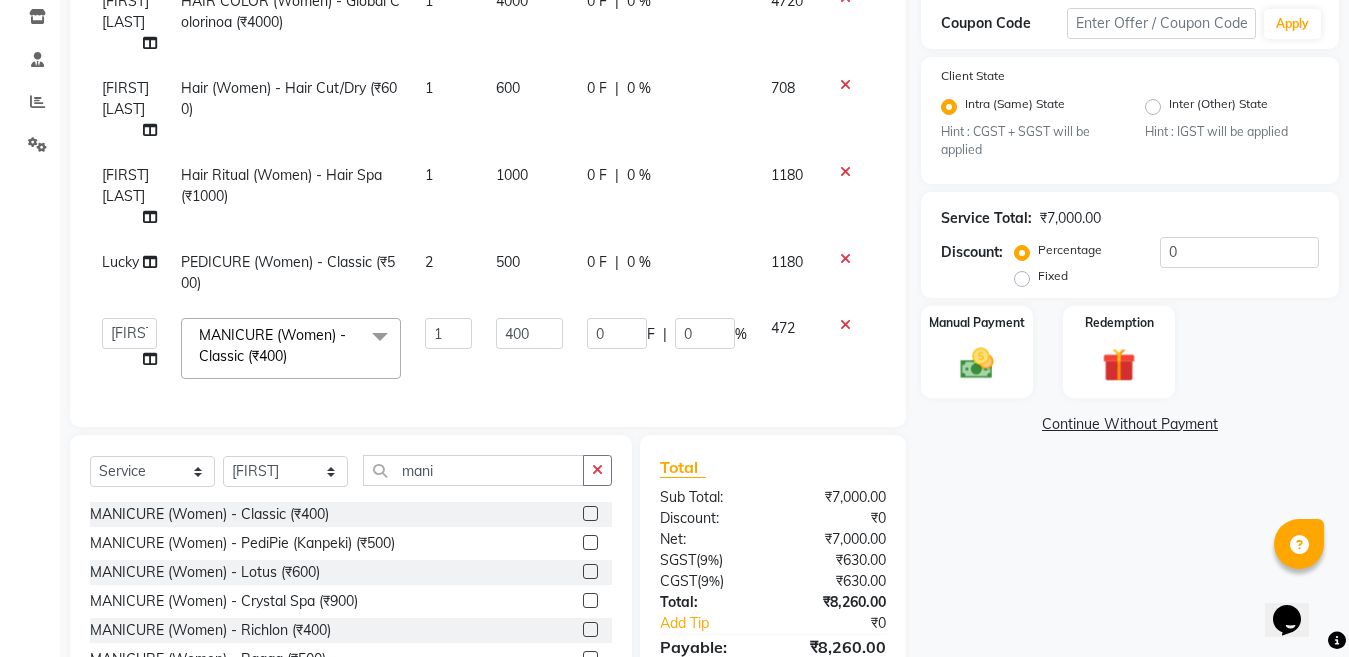 scroll, scrollTop: 27, scrollLeft: 0, axis: vertical 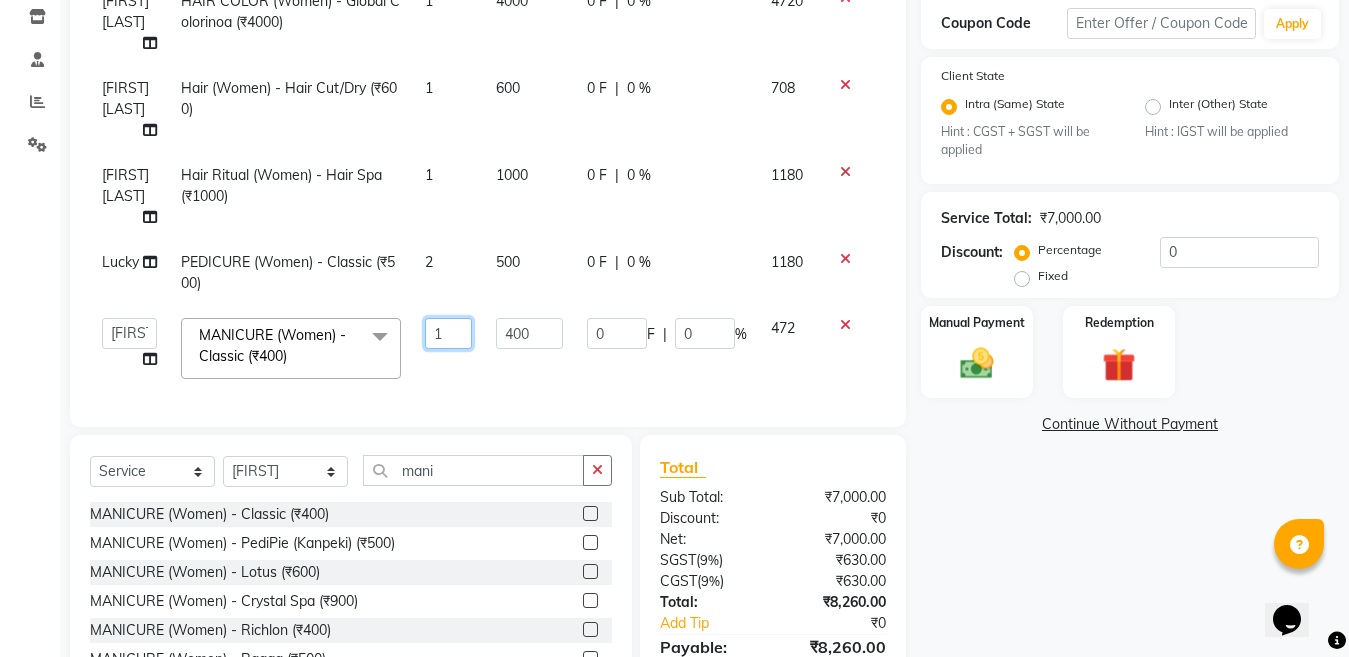 click on "1" 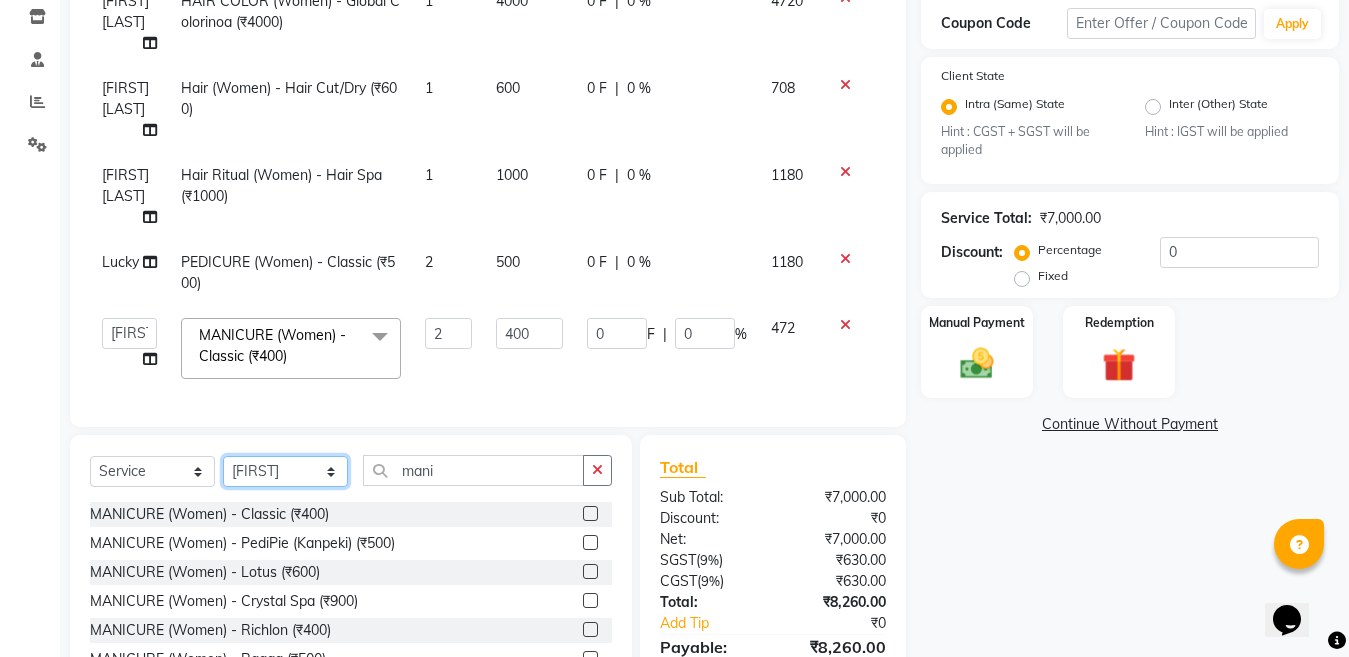 click on "Select Stylist Aakib Ansari Aalam Sheikh Ajay sain Anil  Sahu Gaurav Gulzar  Anshari Ibrahim Kamala Khushboo kusum maam Lucky Manager Marry Lepcha Nazim Priya Rao Ram Saurabha Seema Shilpa ( sunita) Sonia Sunita Chauhan Vanshika Varun Zafar" 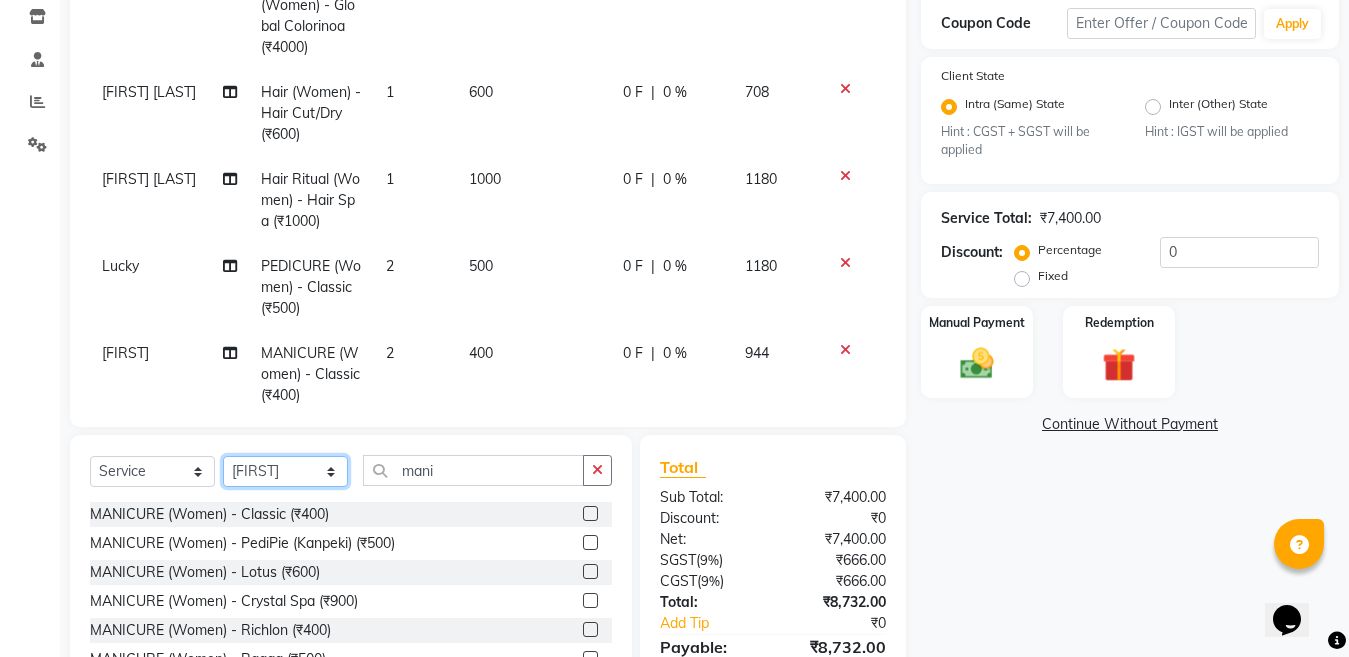 select on "69067" 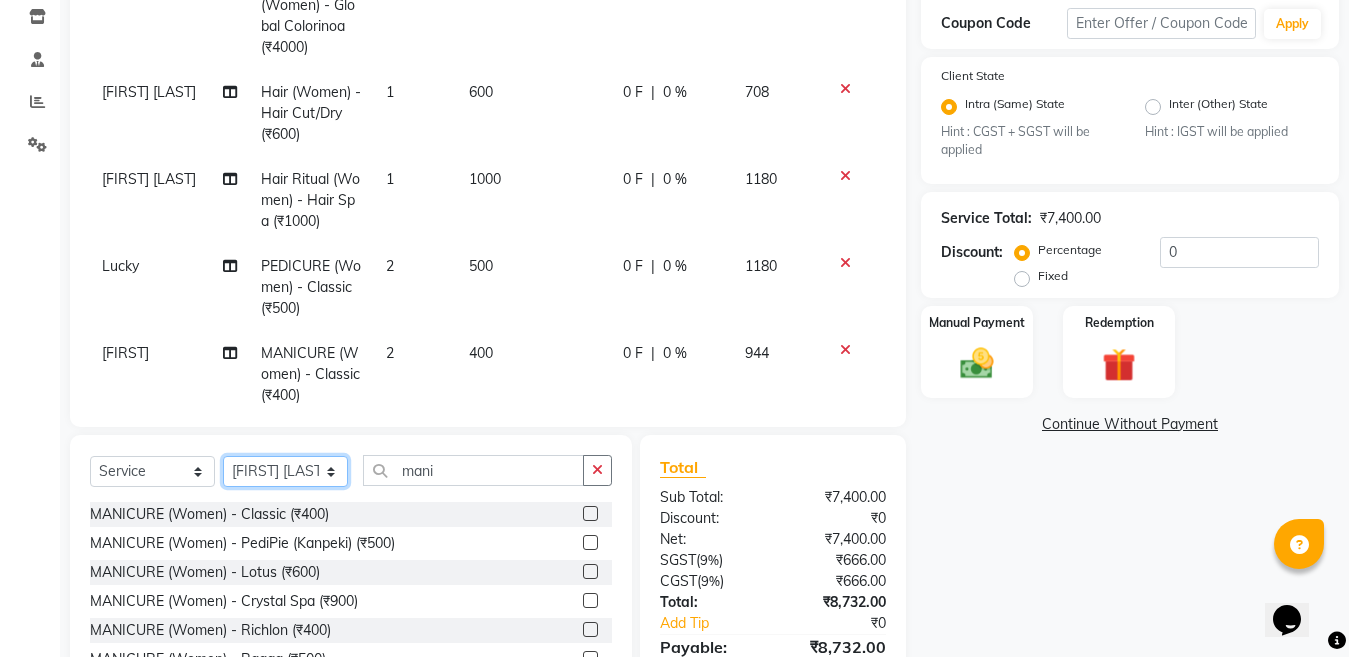 click on "Select Stylist Aakib Ansari Aalam Sheikh Ajay sain Anil  Sahu Gaurav Gulzar  Anshari Ibrahim Kamala Khushboo kusum maam Lucky Manager Marry Lepcha Nazim Priya Rao Ram Saurabha Seema Shilpa ( sunita) Sonia Sunita Chauhan Vanshika Varun Zafar" 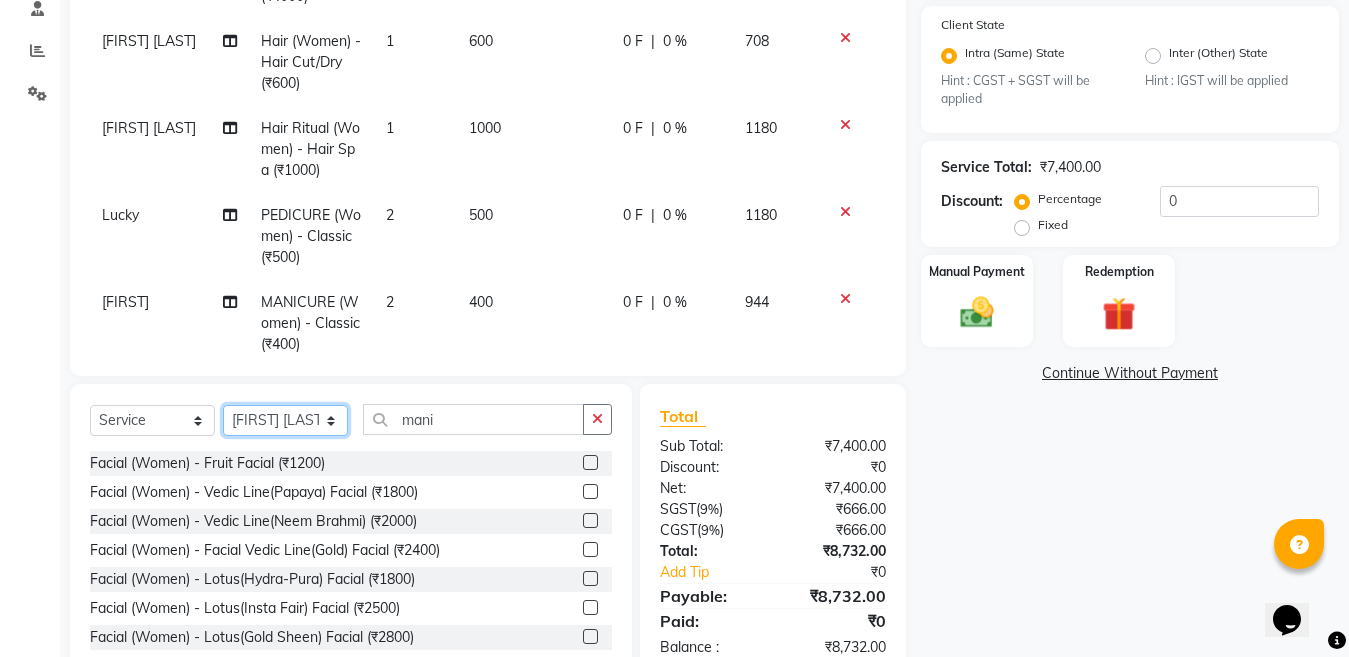 scroll, scrollTop: 444, scrollLeft: 0, axis: vertical 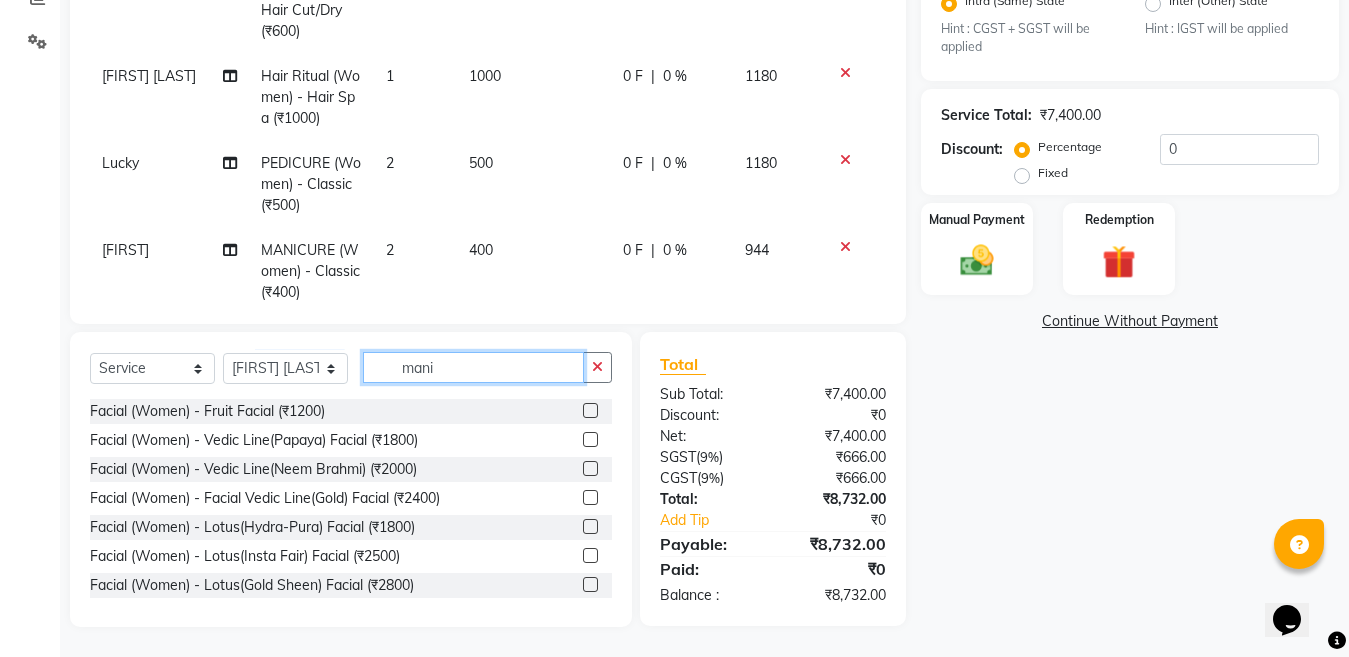 click on "mani" 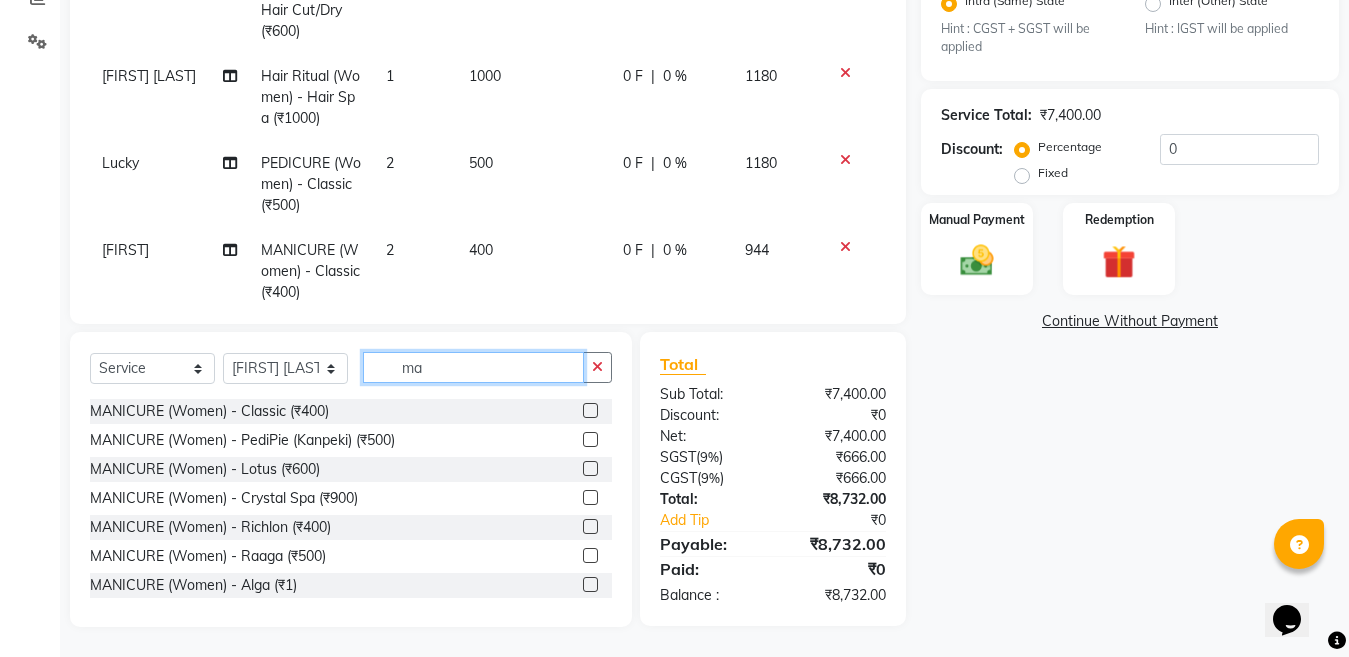 type on "m" 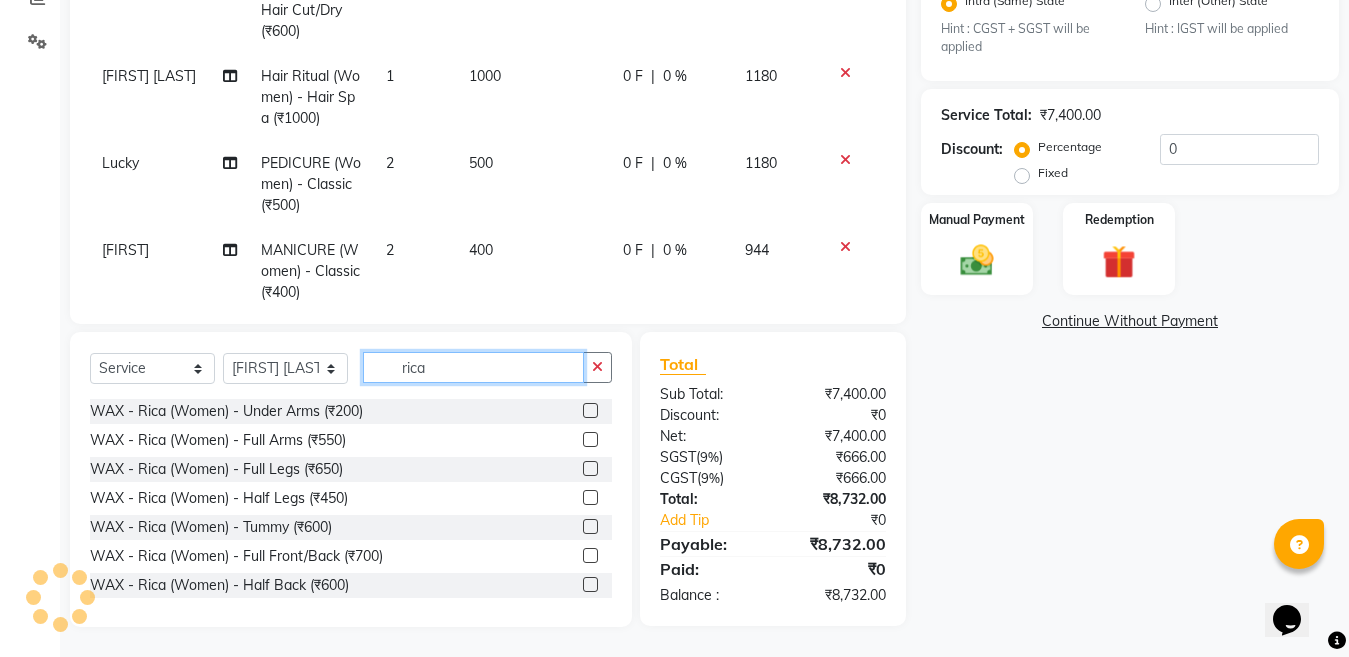 type on "rica" 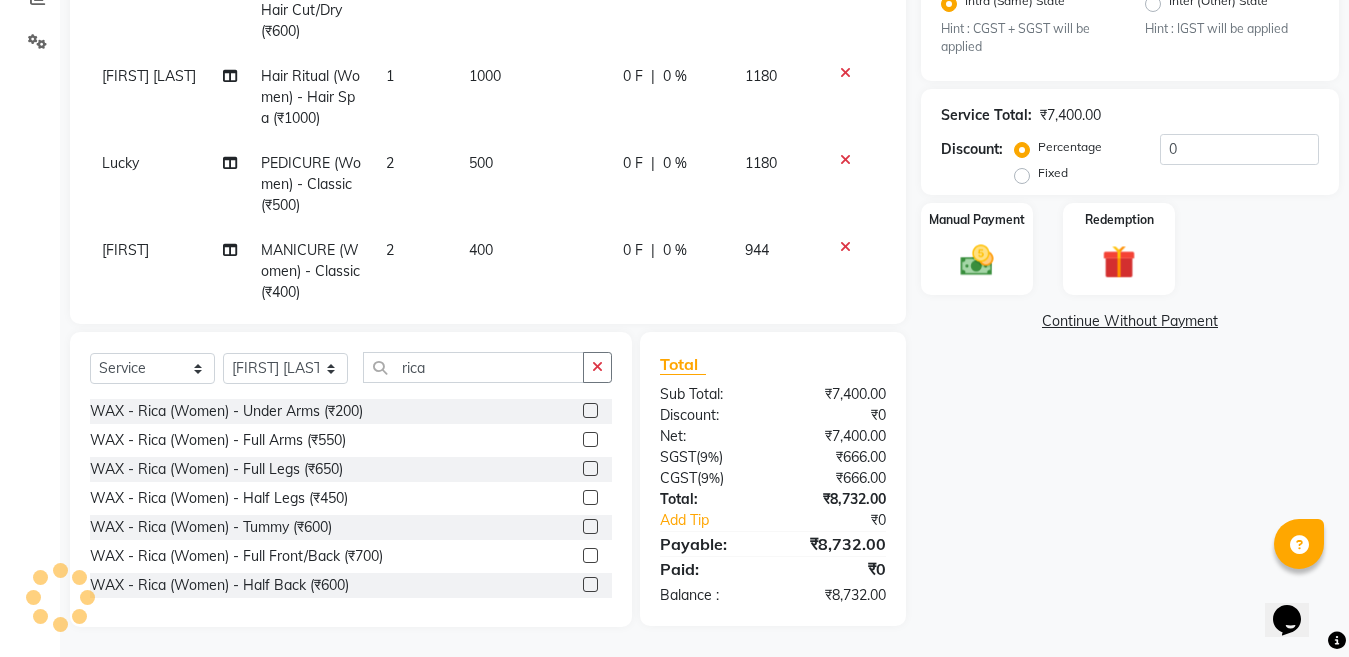 click 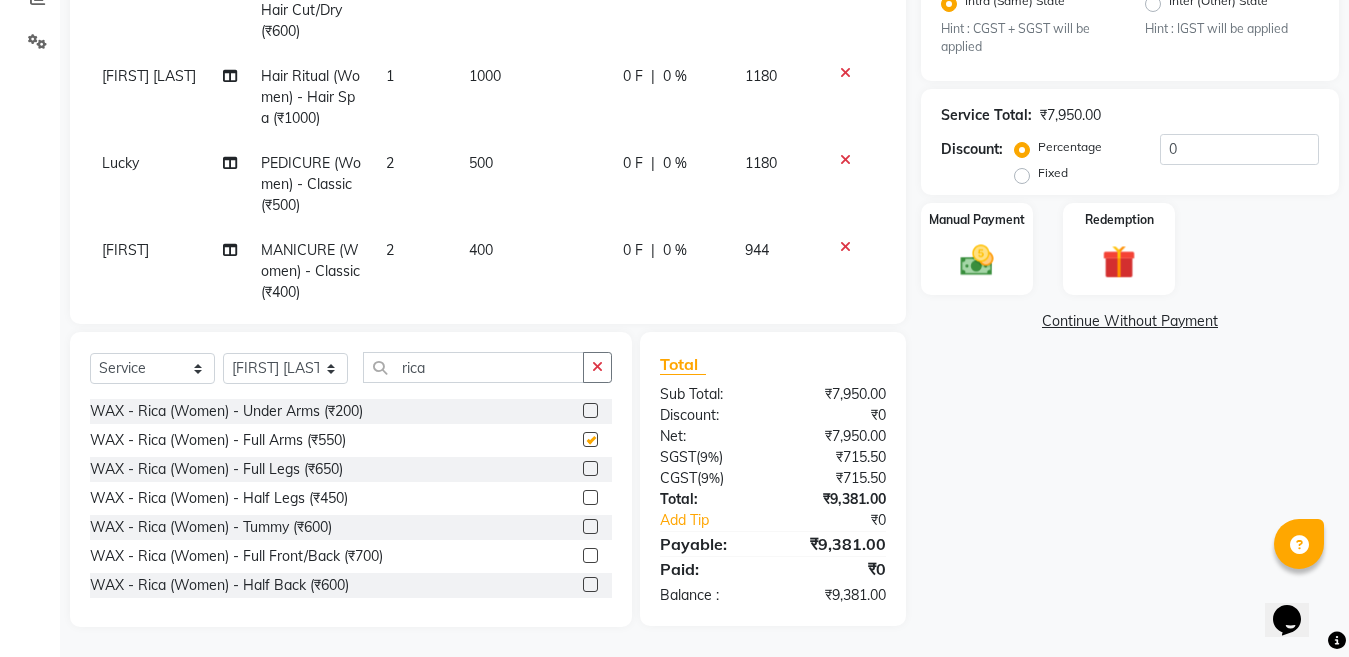 checkbox on "false" 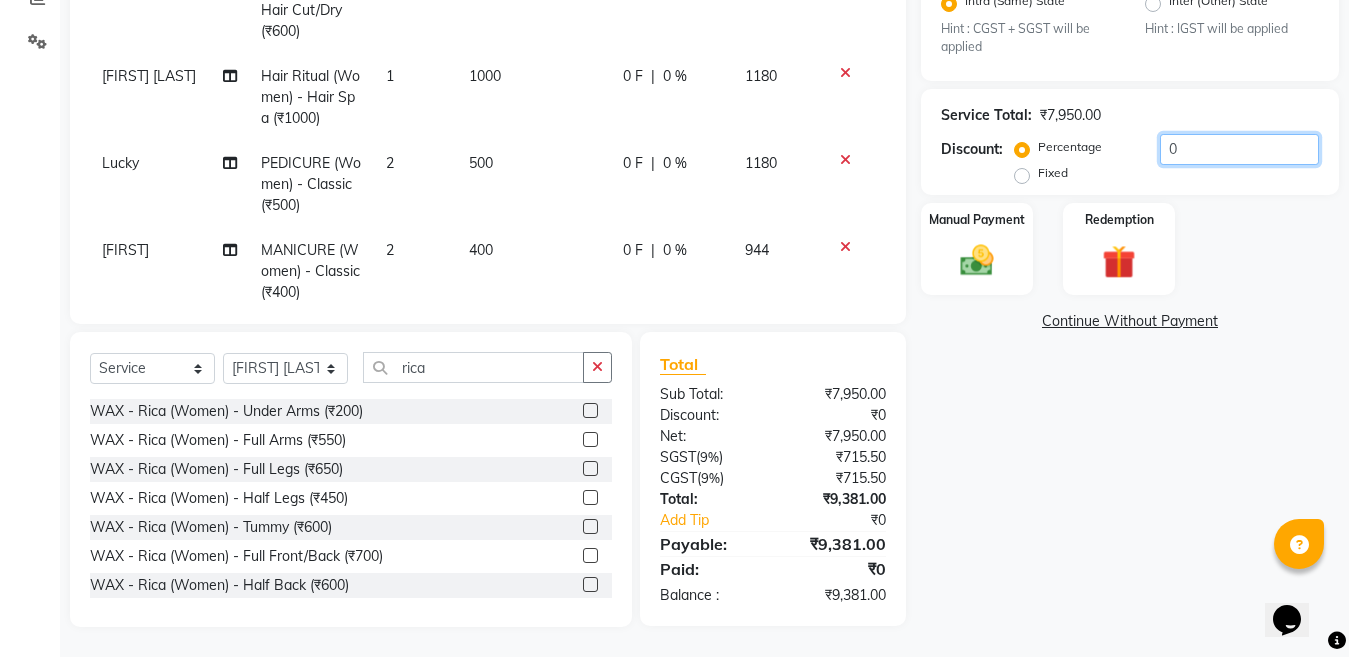 click on "0" 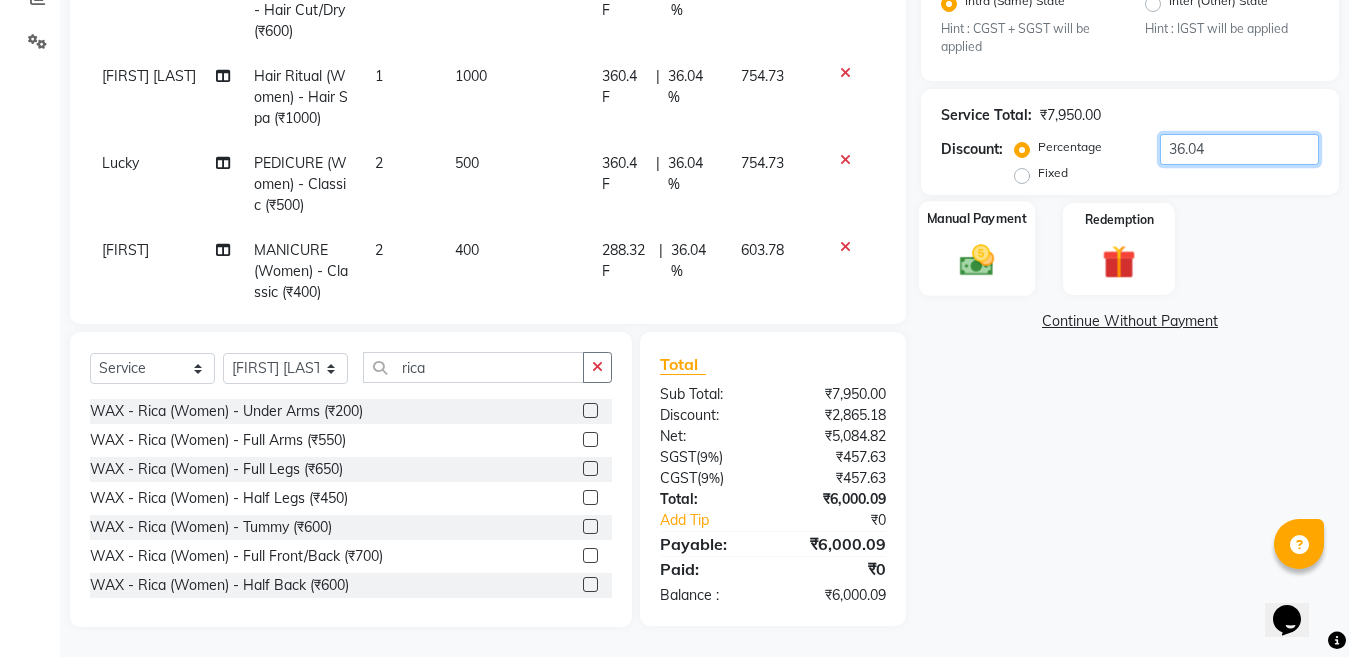 type on "36.04" 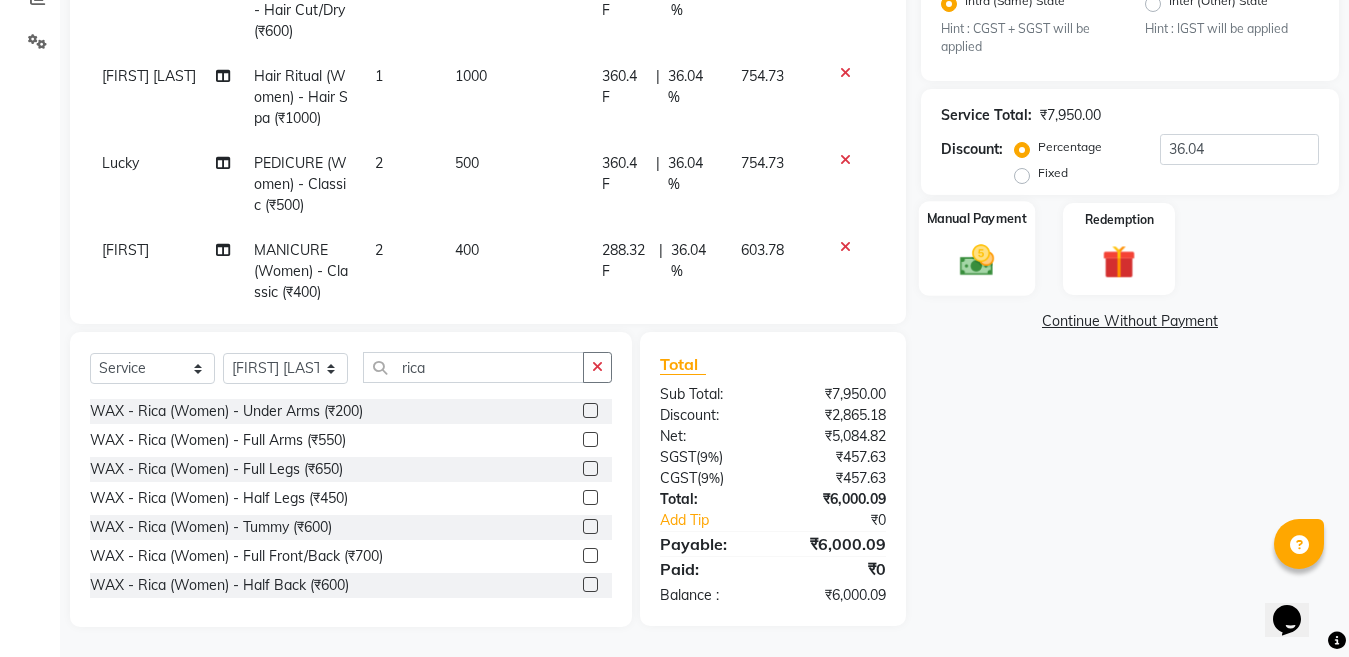 click 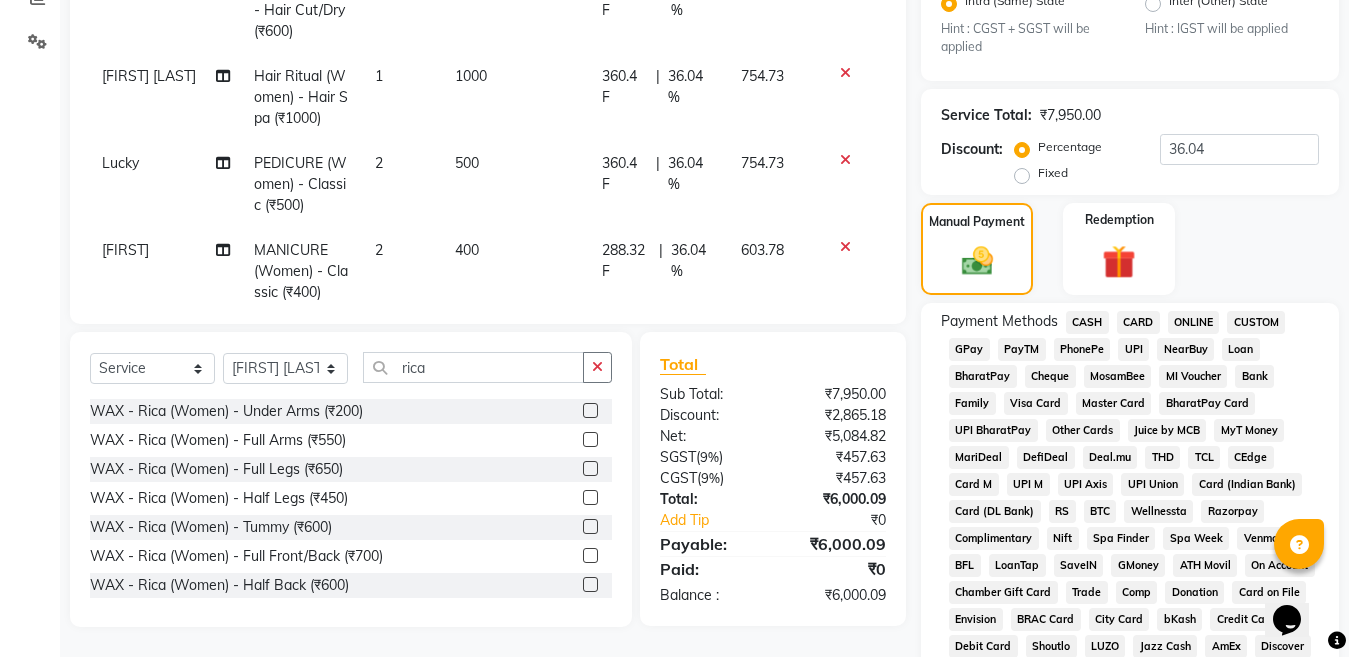 click on "ONLINE" 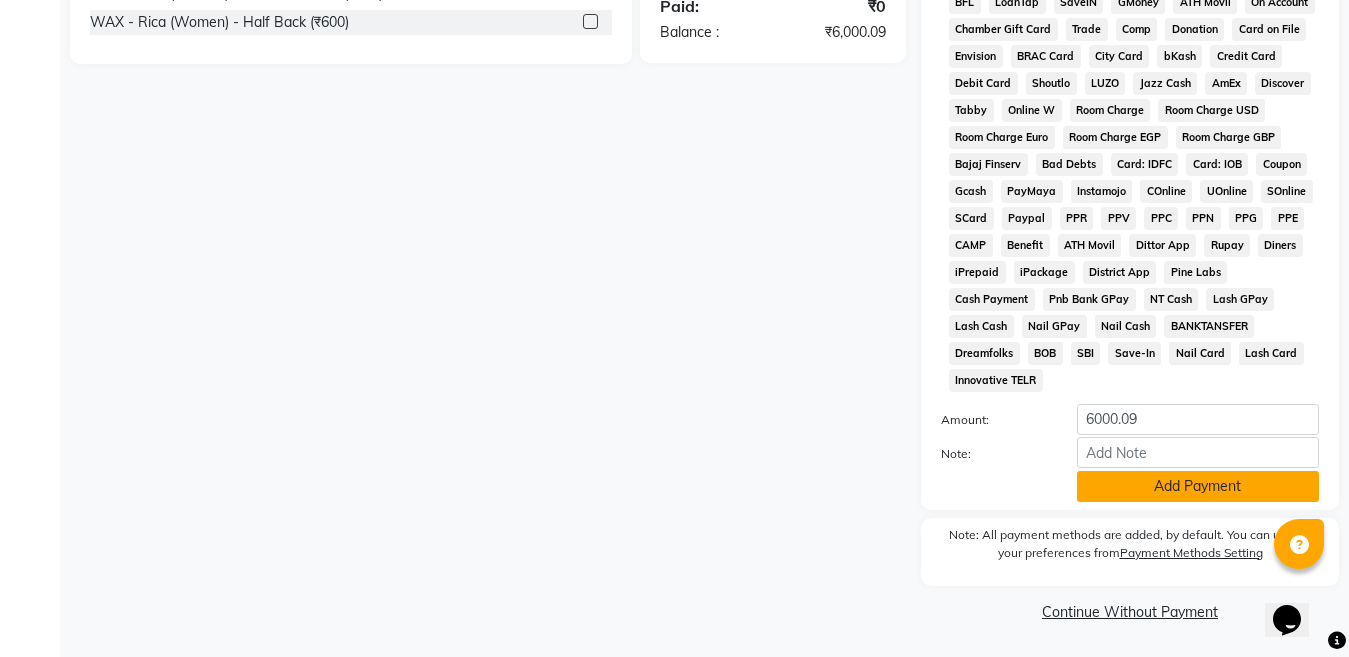 click on "Add Payment" 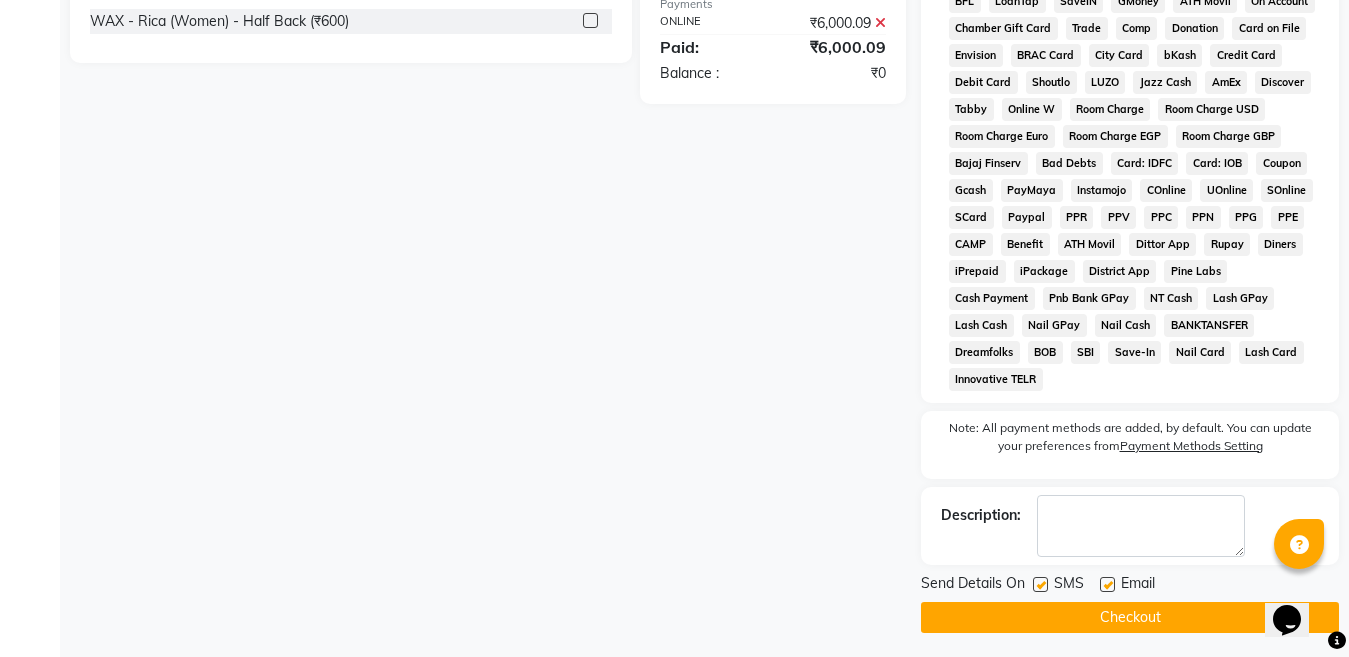 scroll, scrollTop: 1014, scrollLeft: 0, axis: vertical 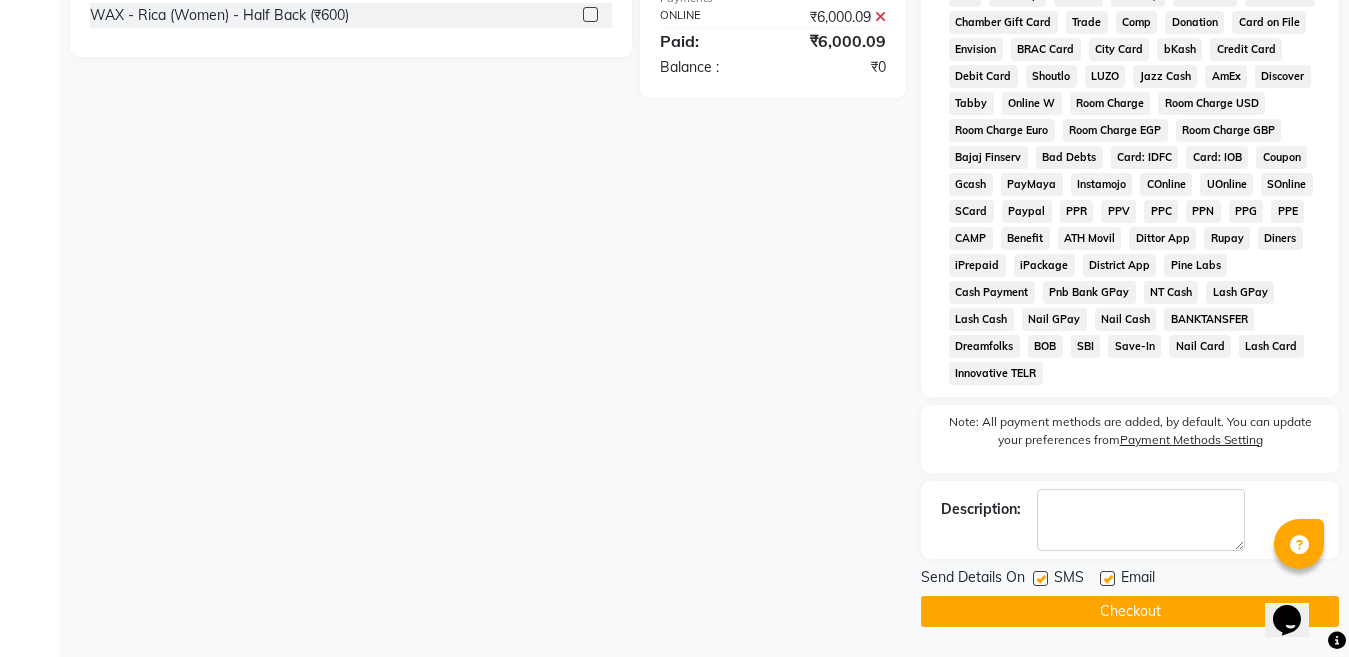 click on "Checkout" 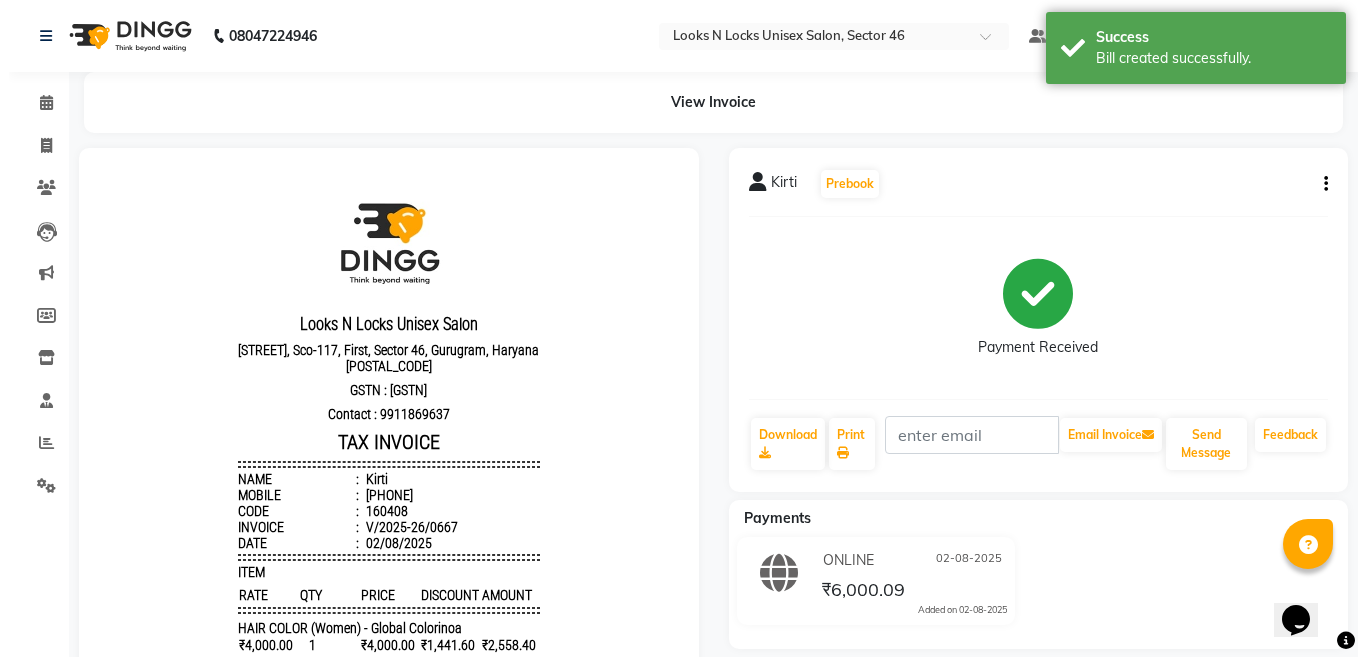 scroll, scrollTop: 0, scrollLeft: 0, axis: both 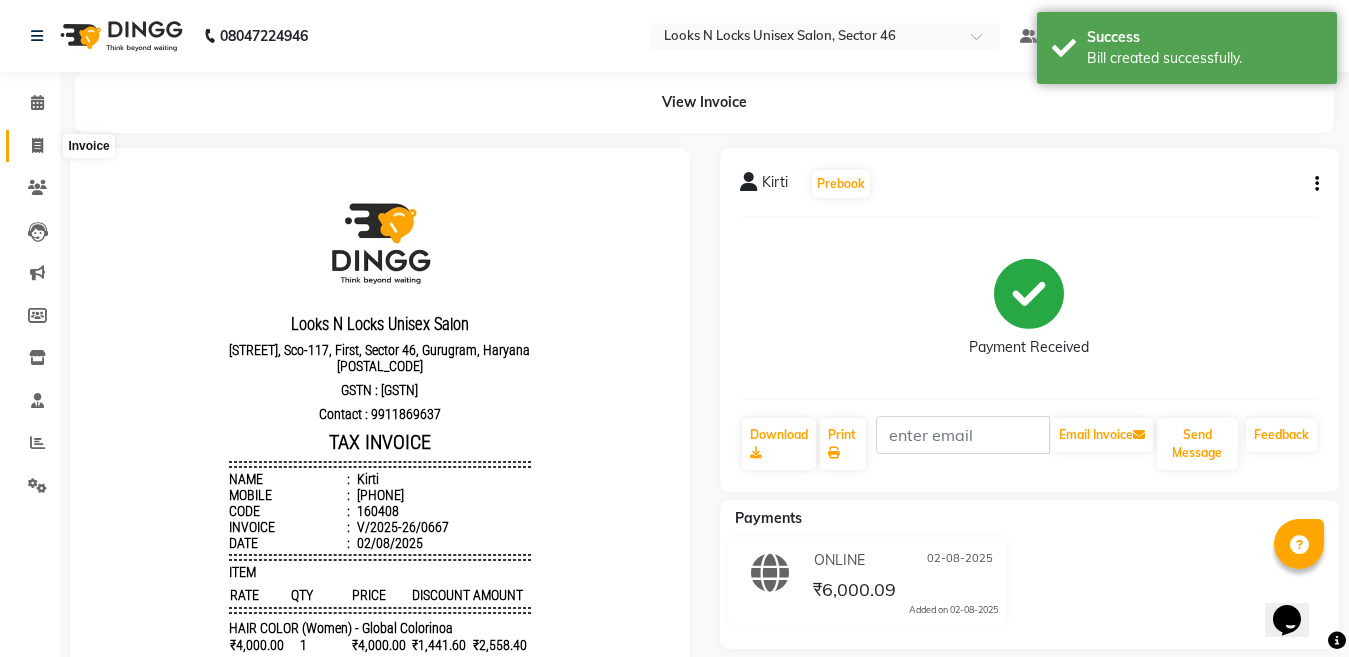 click 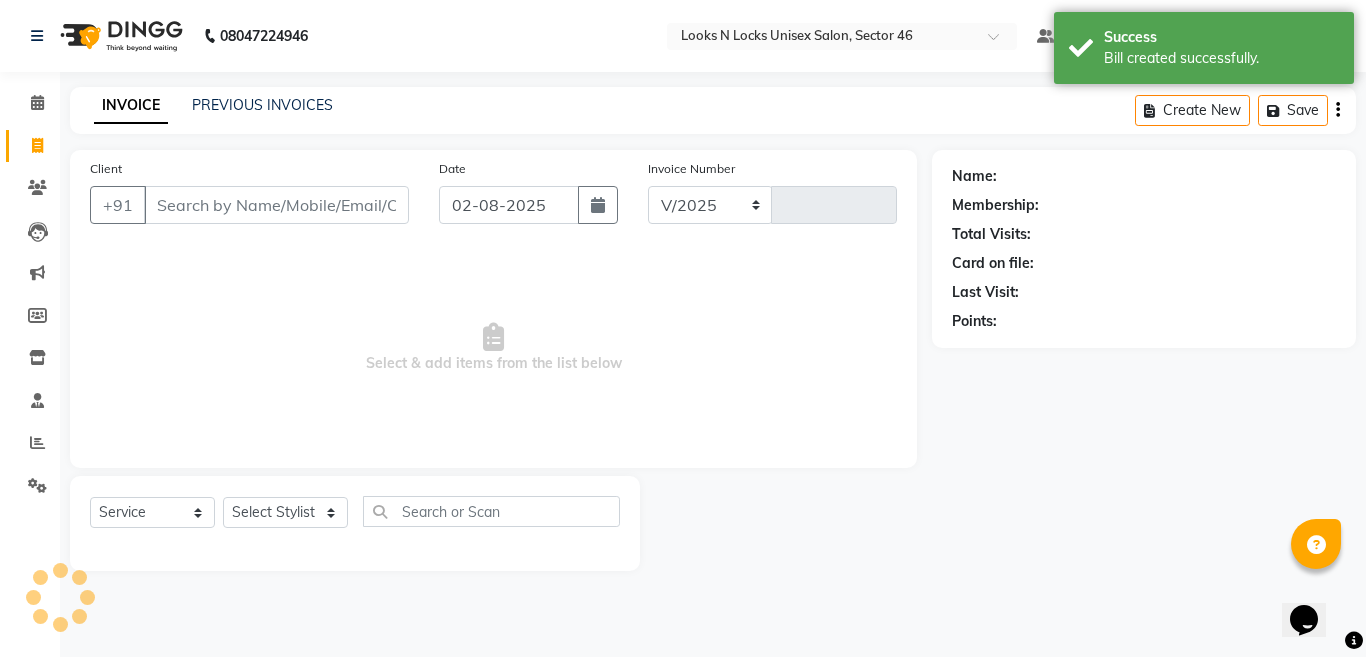 select on "3904" 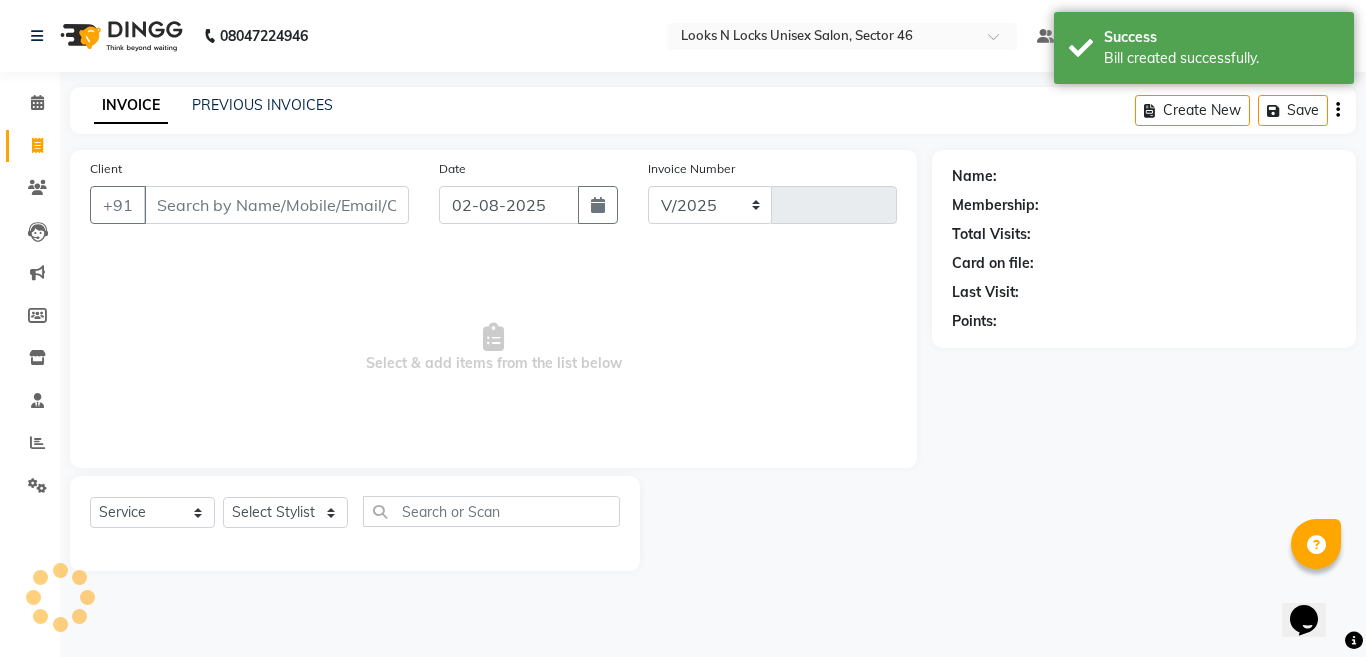 type on "0668" 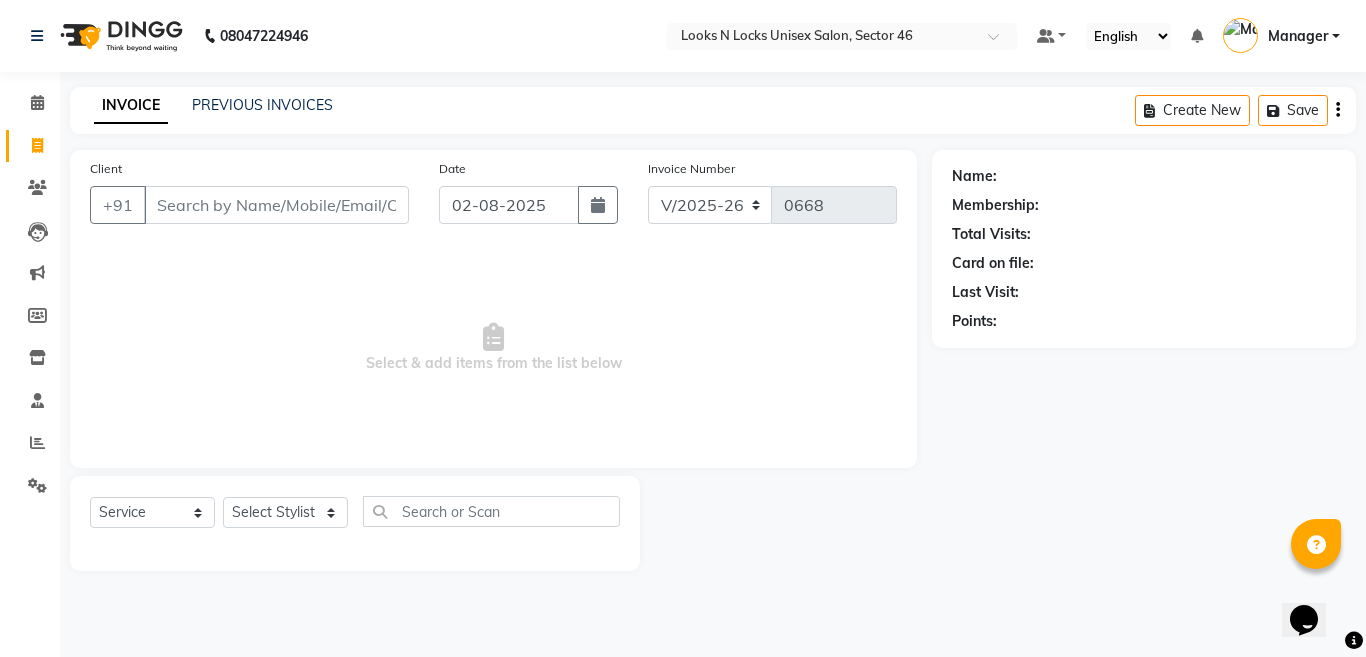 click on "Client" at bounding box center [276, 205] 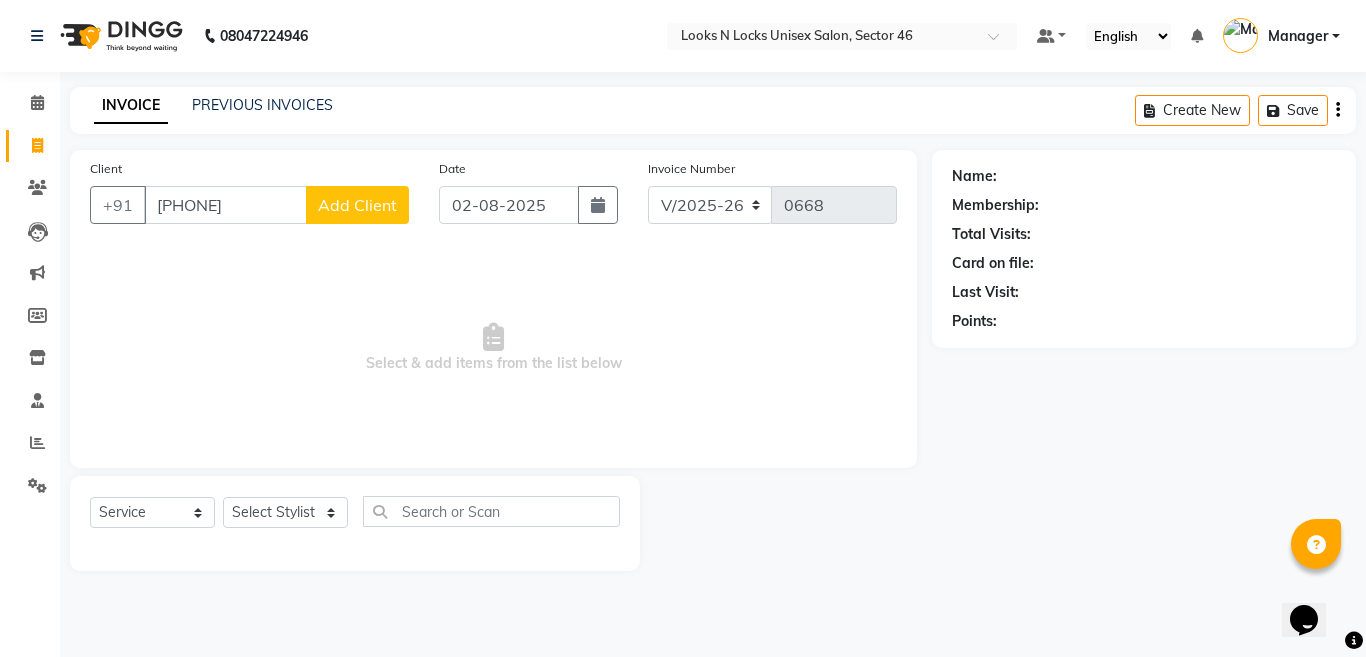 type on "[PHONE]" 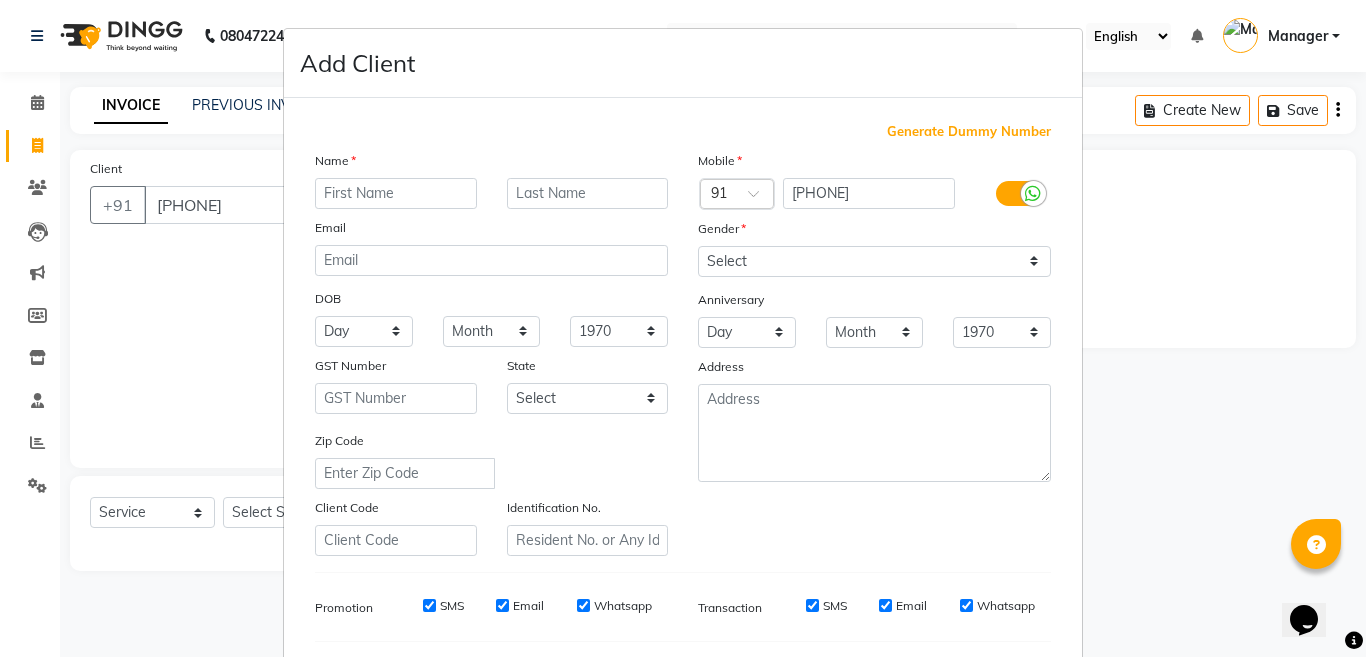 click at bounding box center (396, 193) 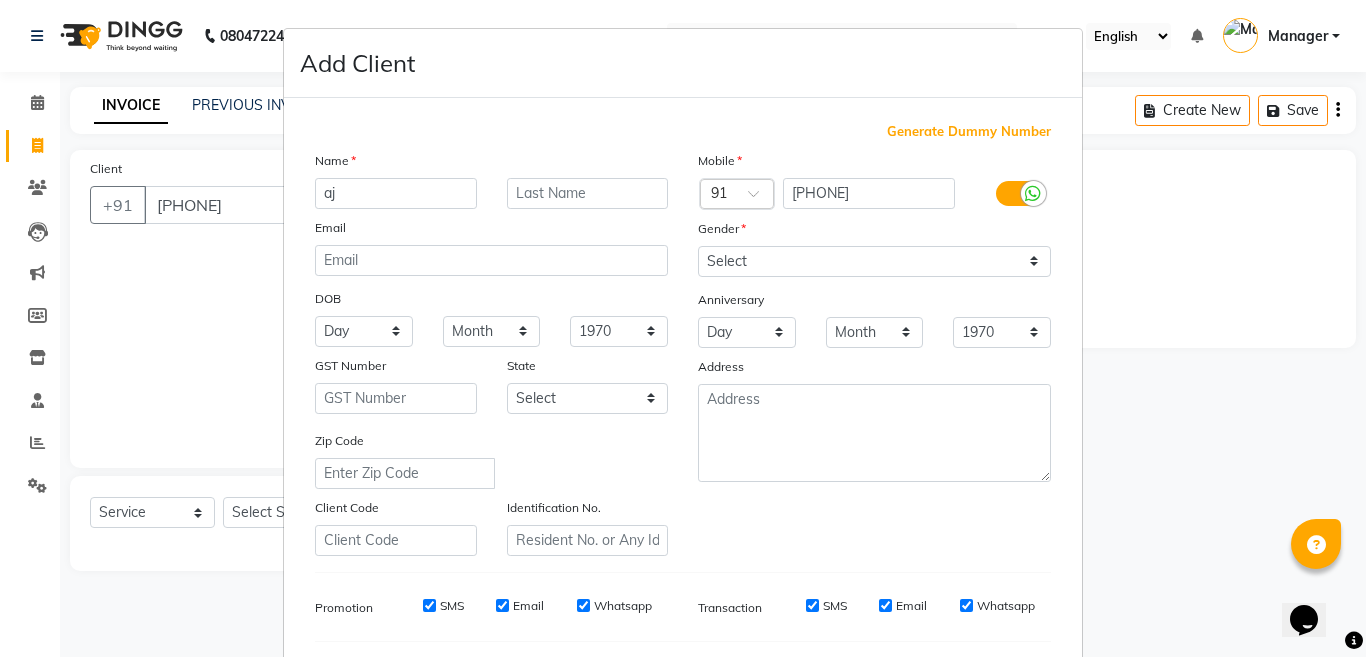 type on "a" 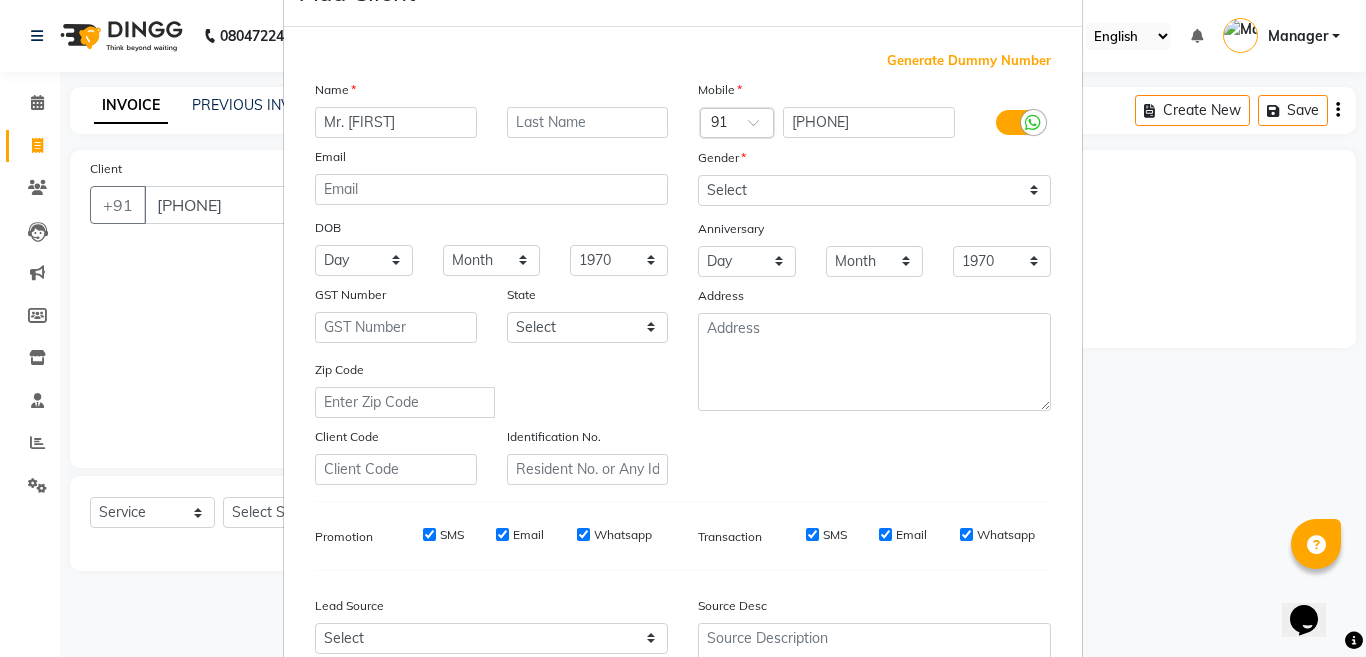 scroll, scrollTop: 0, scrollLeft: 0, axis: both 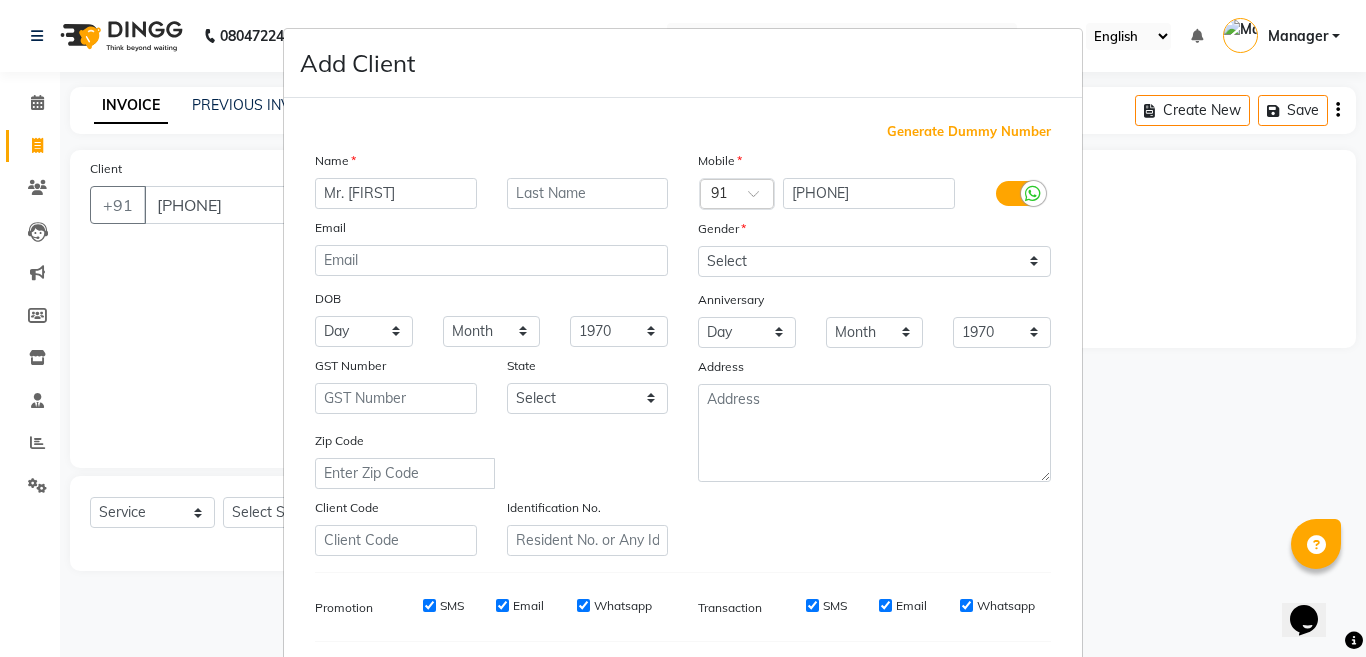 type on "Mr. [FIRST]" 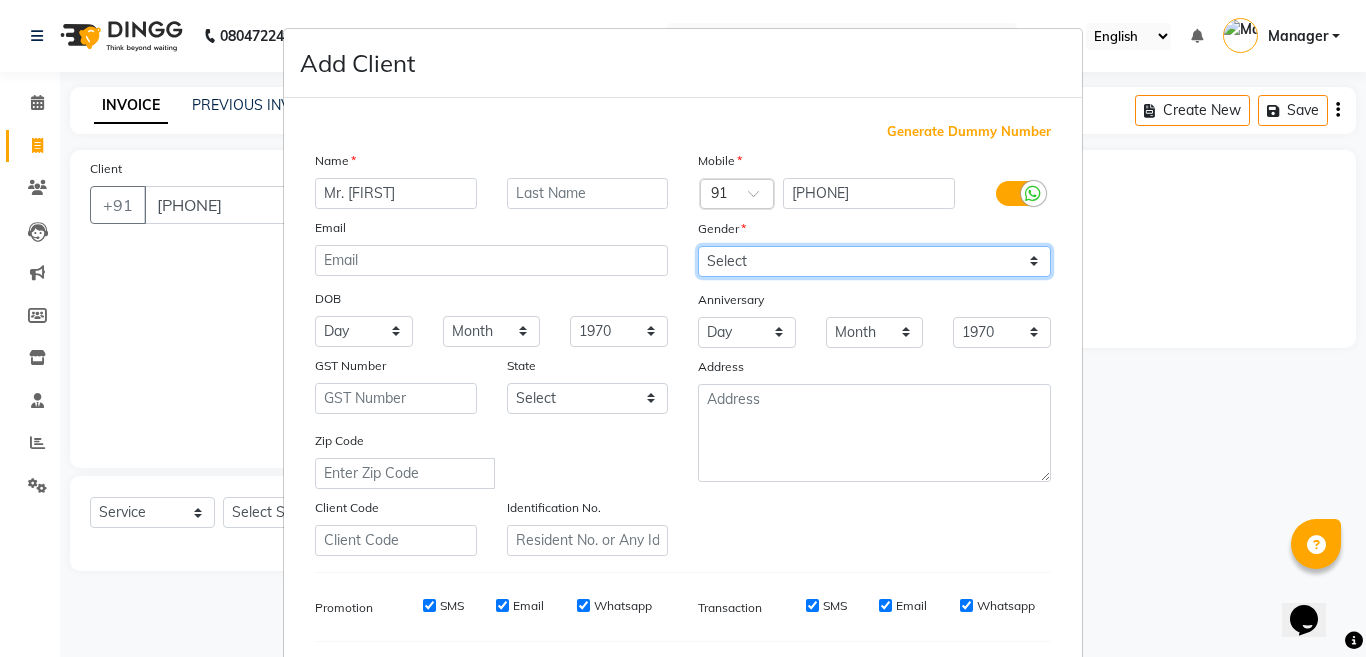 click on "Select Male Female Other Prefer Not To Say" at bounding box center [874, 261] 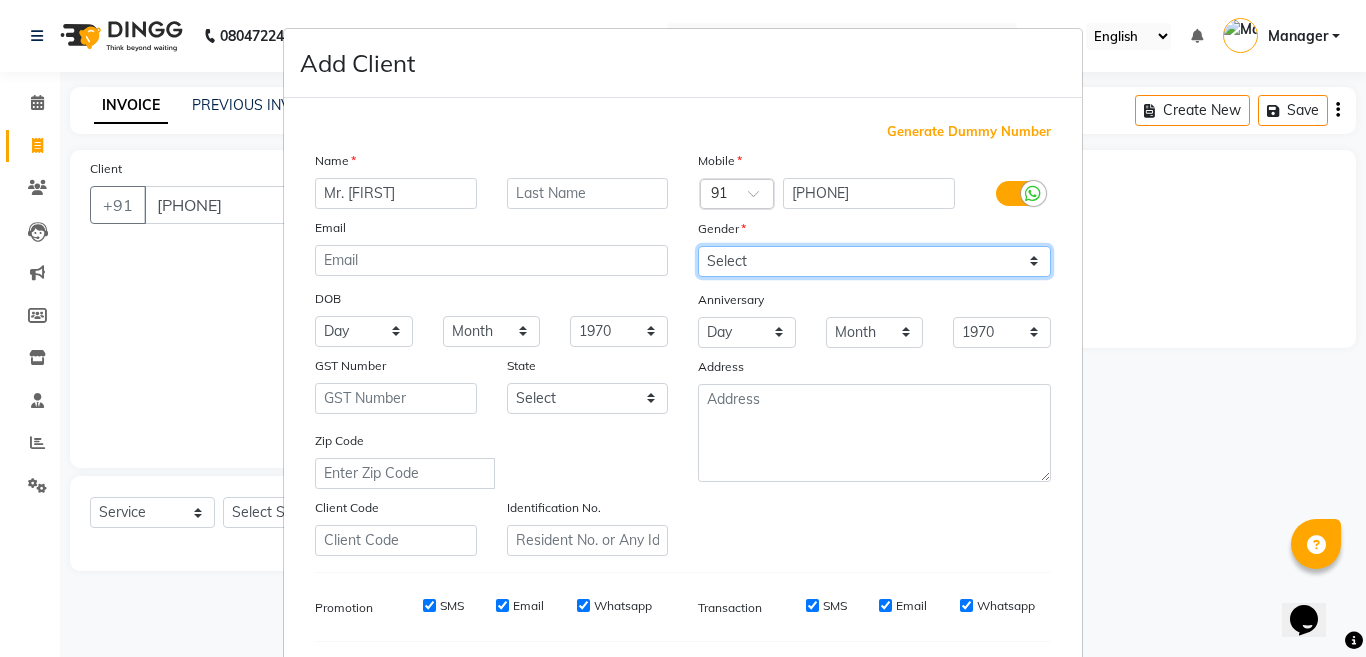 select on "male" 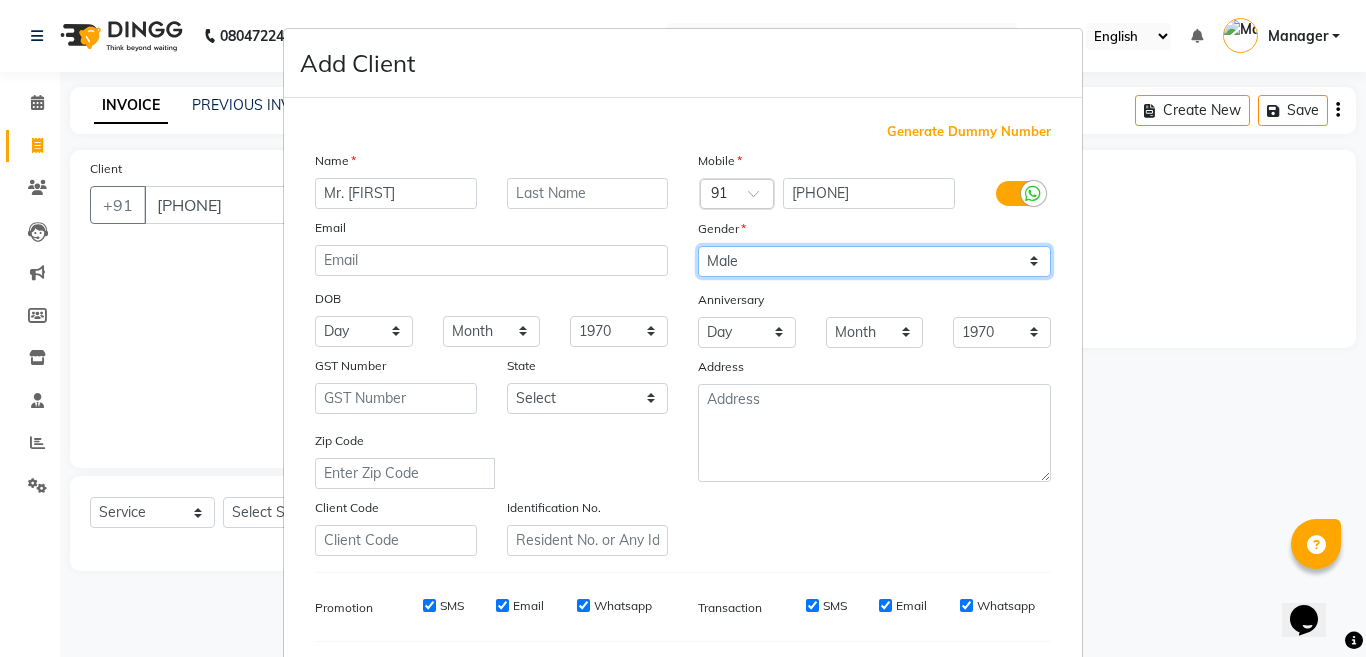 click on "Select Male Female Other Prefer Not To Say" at bounding box center (874, 261) 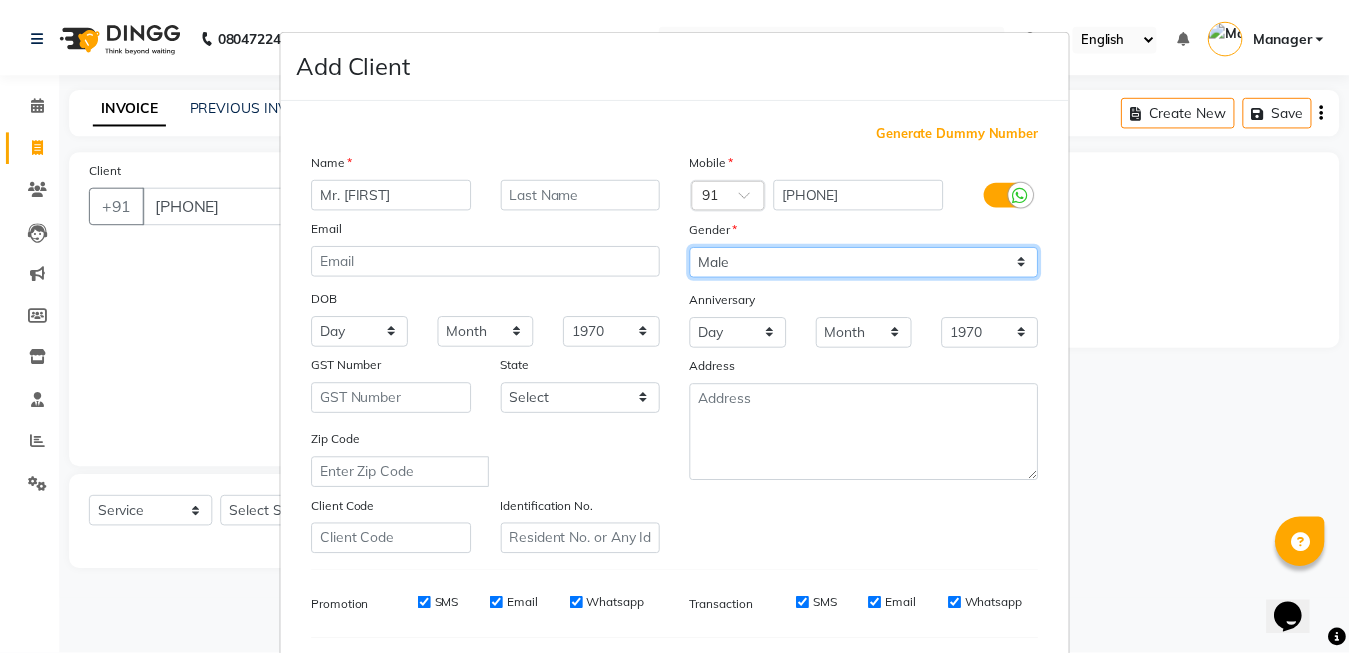 scroll, scrollTop: 266, scrollLeft: 0, axis: vertical 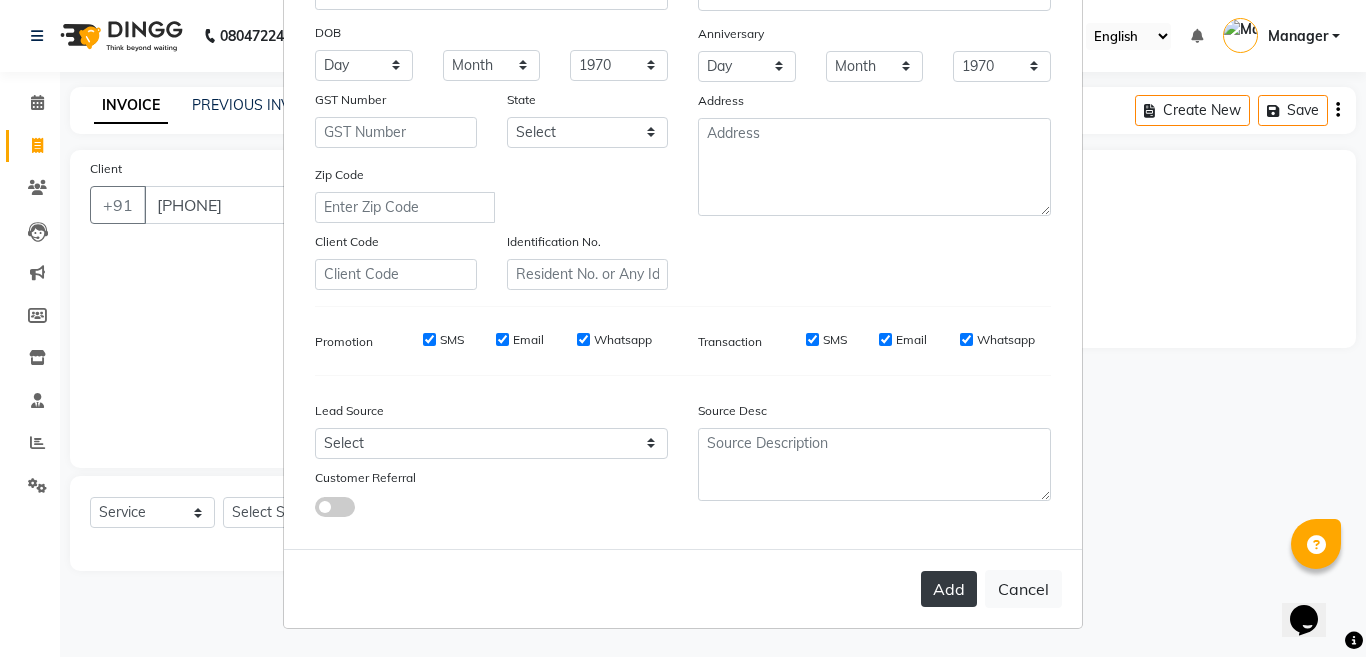 click on "Add" at bounding box center [949, 589] 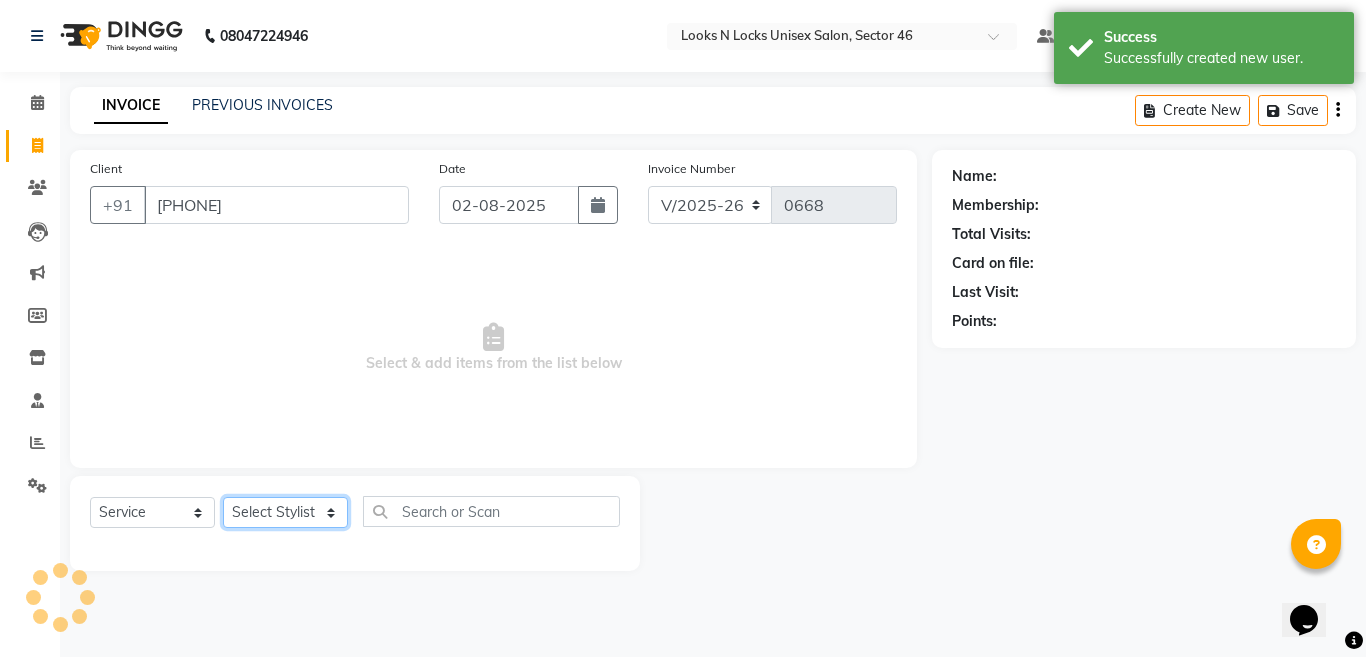 click on "Select Stylist Aakib Ansari Aalam Sheikh Ajay sain Anil  Sahu Gaurav Gulzar  Anshari Ibrahim Kamala Khushboo kusum maam Lucky Manager Marry Lepcha Nazim Priya Rao Ram Saurabha Seema Shilpa ( sunita) Sonia Sunita Chauhan Vanshika Varun Zafar" 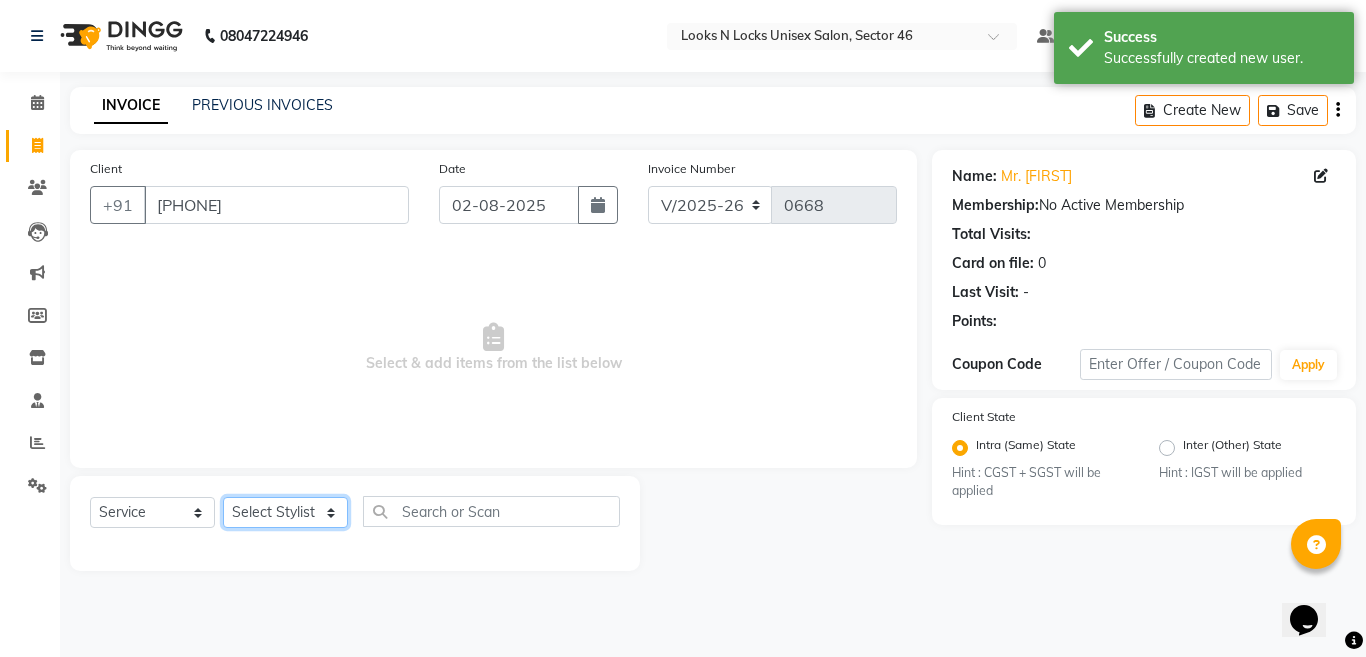 select on "87806" 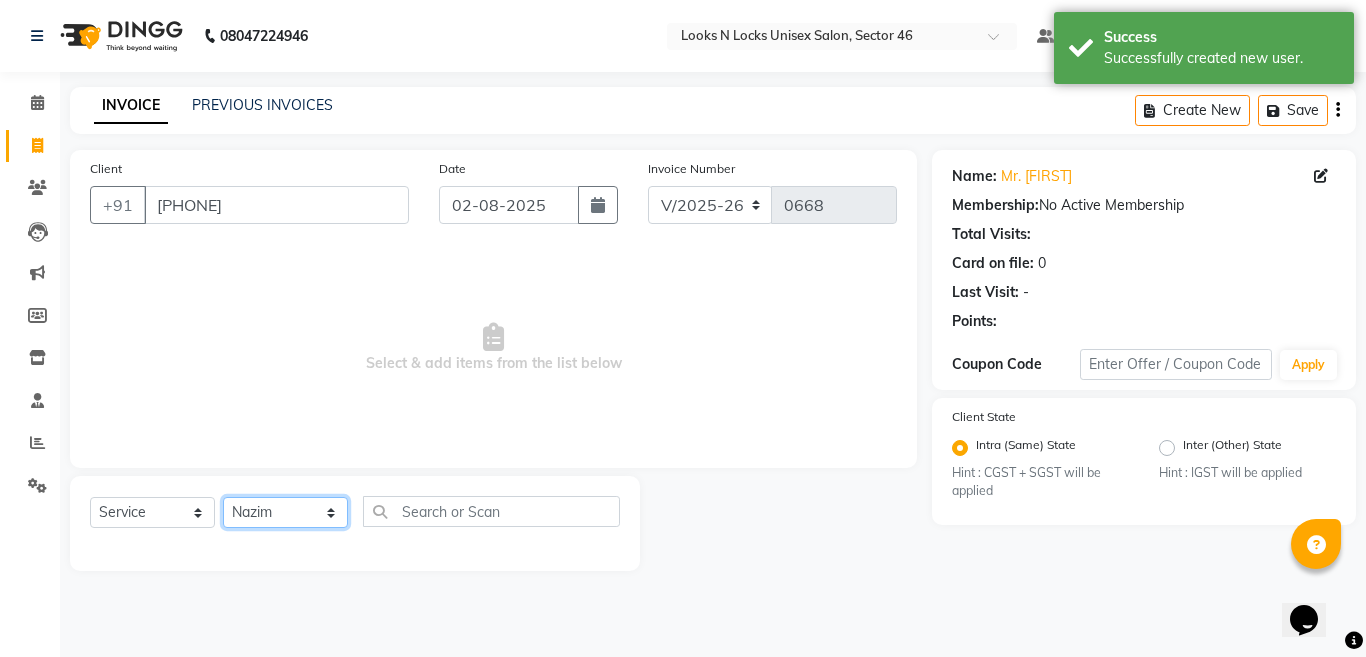 click on "Select Stylist Aakib Ansari Aalam Sheikh Ajay sain Anil  Sahu Gaurav Gulzar  Anshari Ibrahim Kamala Khushboo kusum maam Lucky Manager Marry Lepcha Nazim Priya Rao Ram Saurabha Seema Shilpa ( sunita) Sonia Sunita Chauhan Vanshika Varun Zafar" 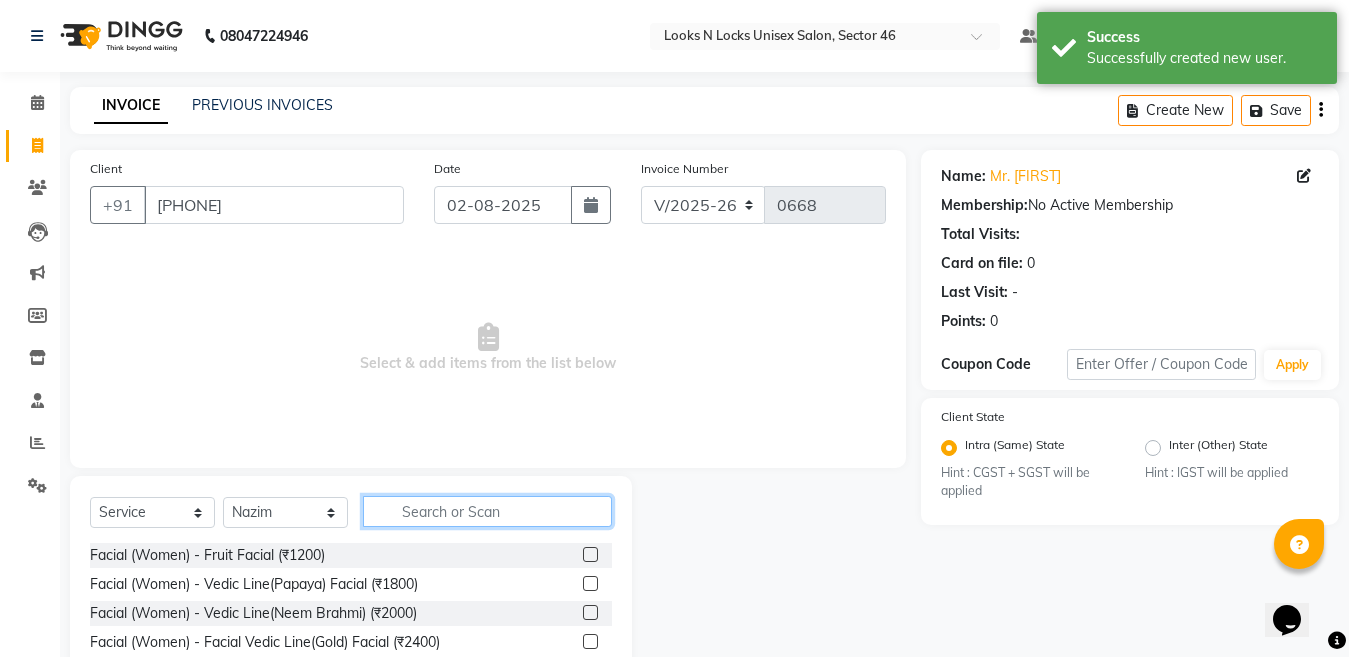 click 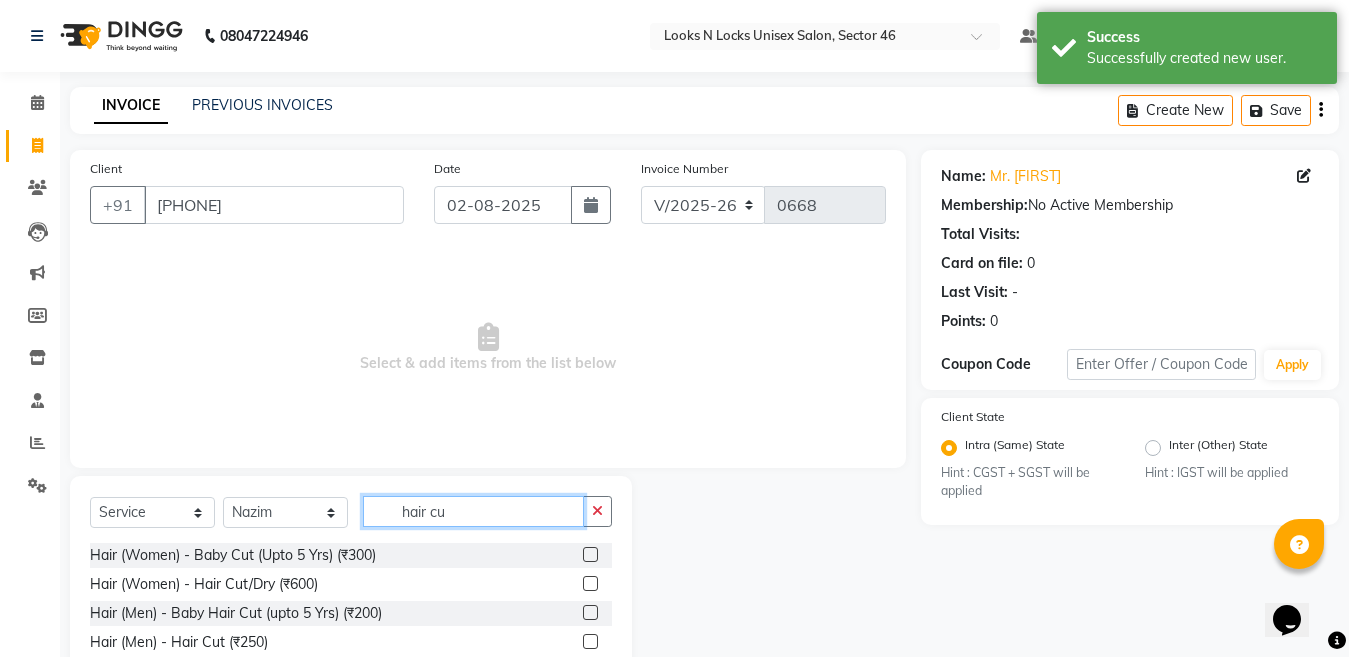 type on "hair cu" 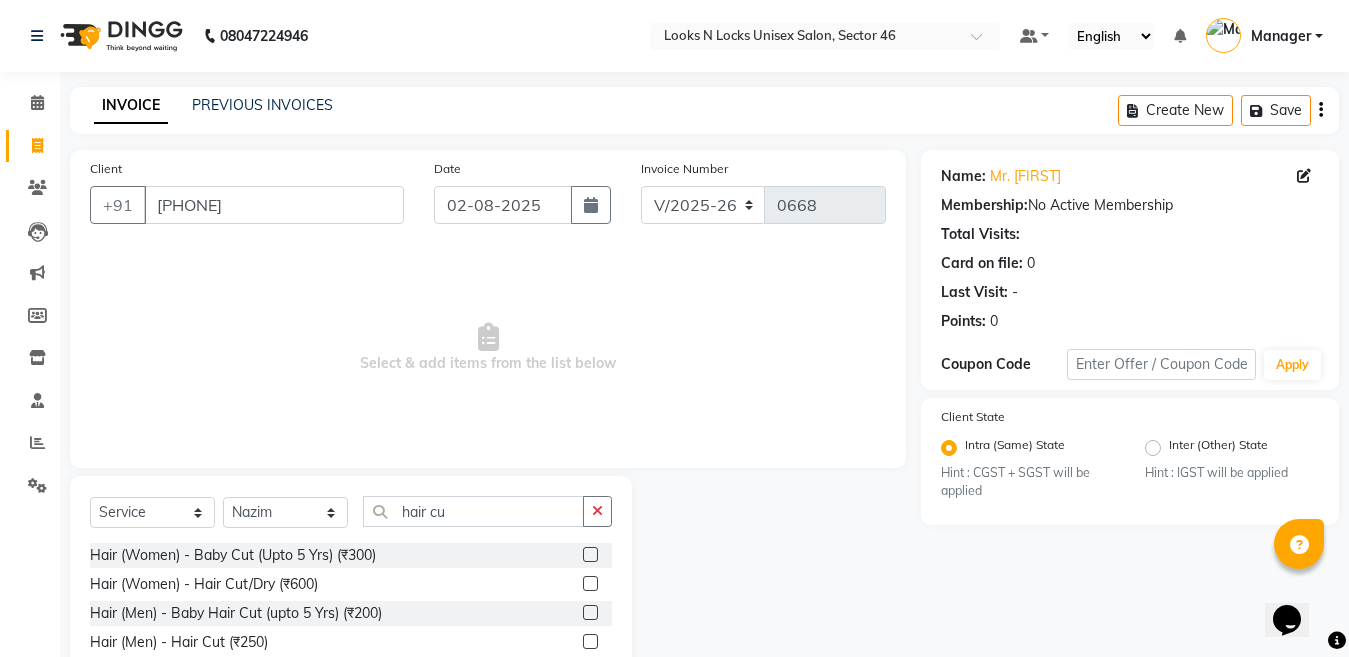click 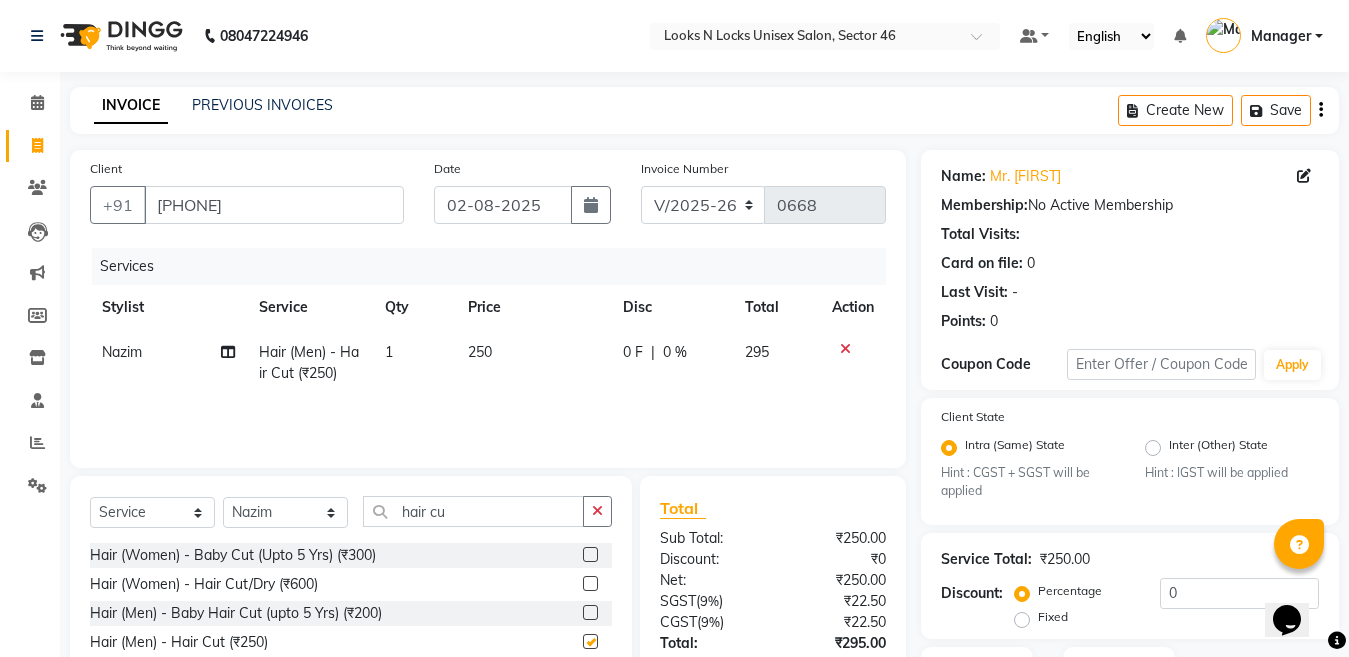 checkbox on "false" 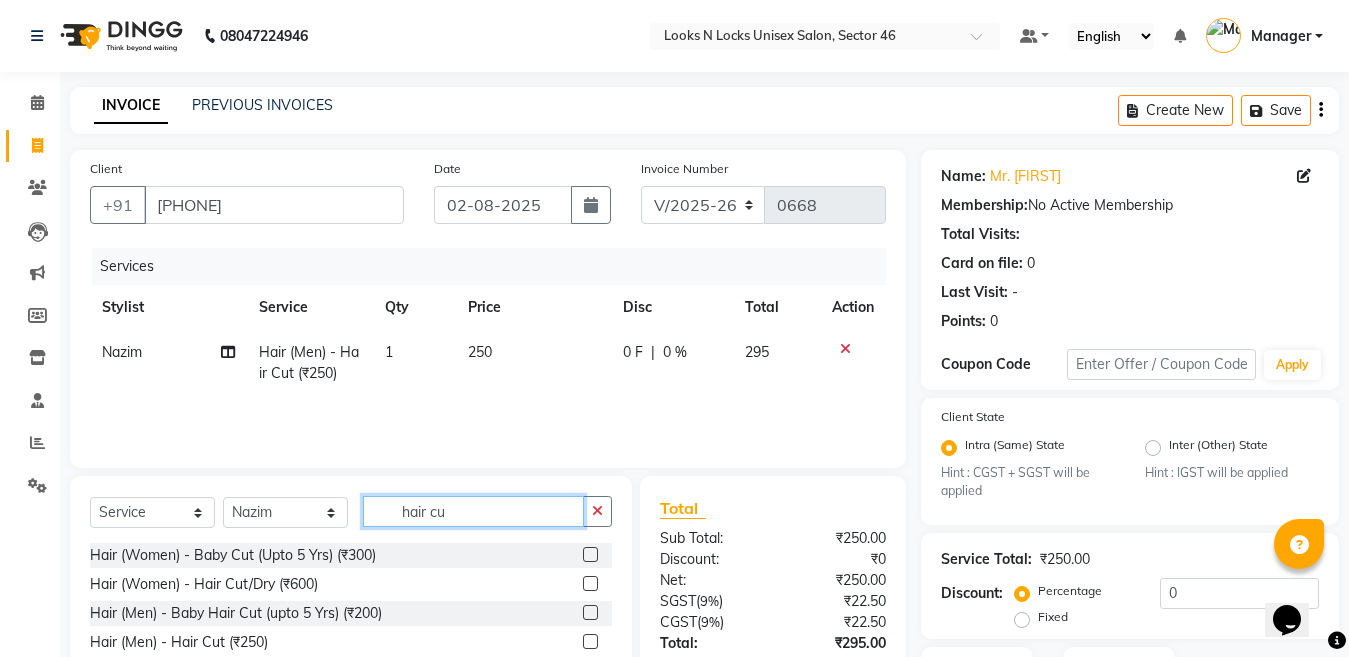 click on "hair cu" 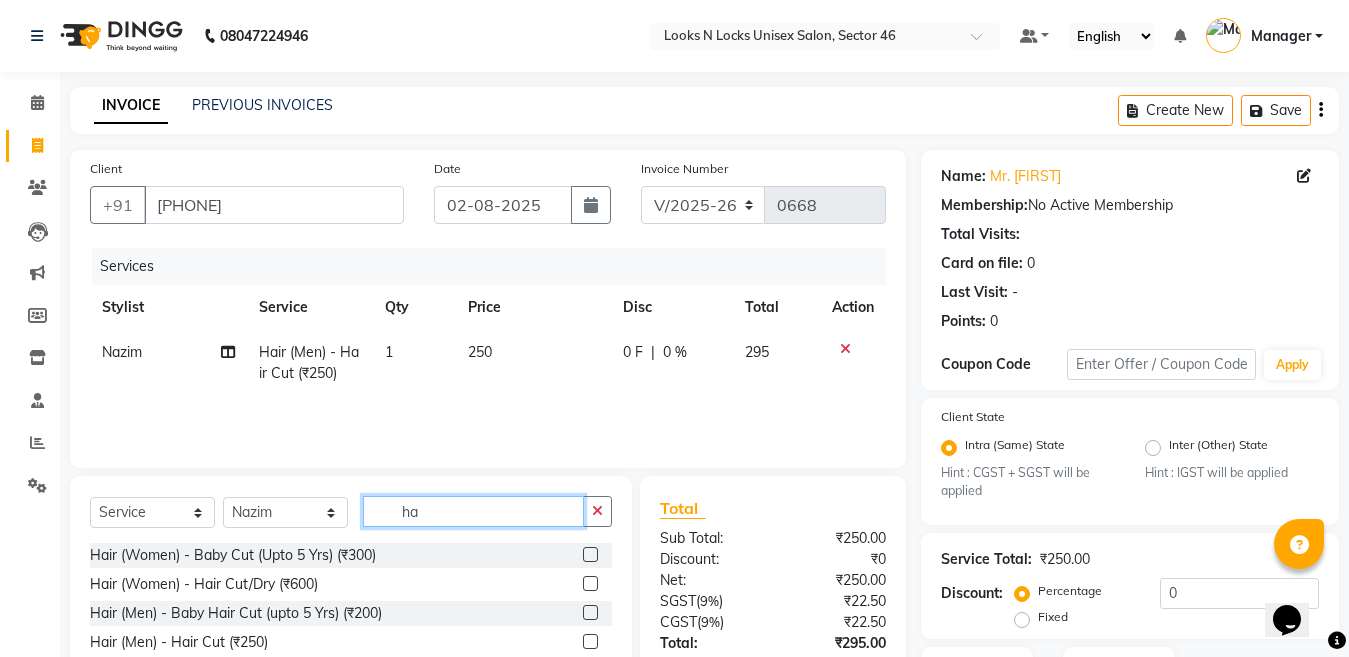 type on "h" 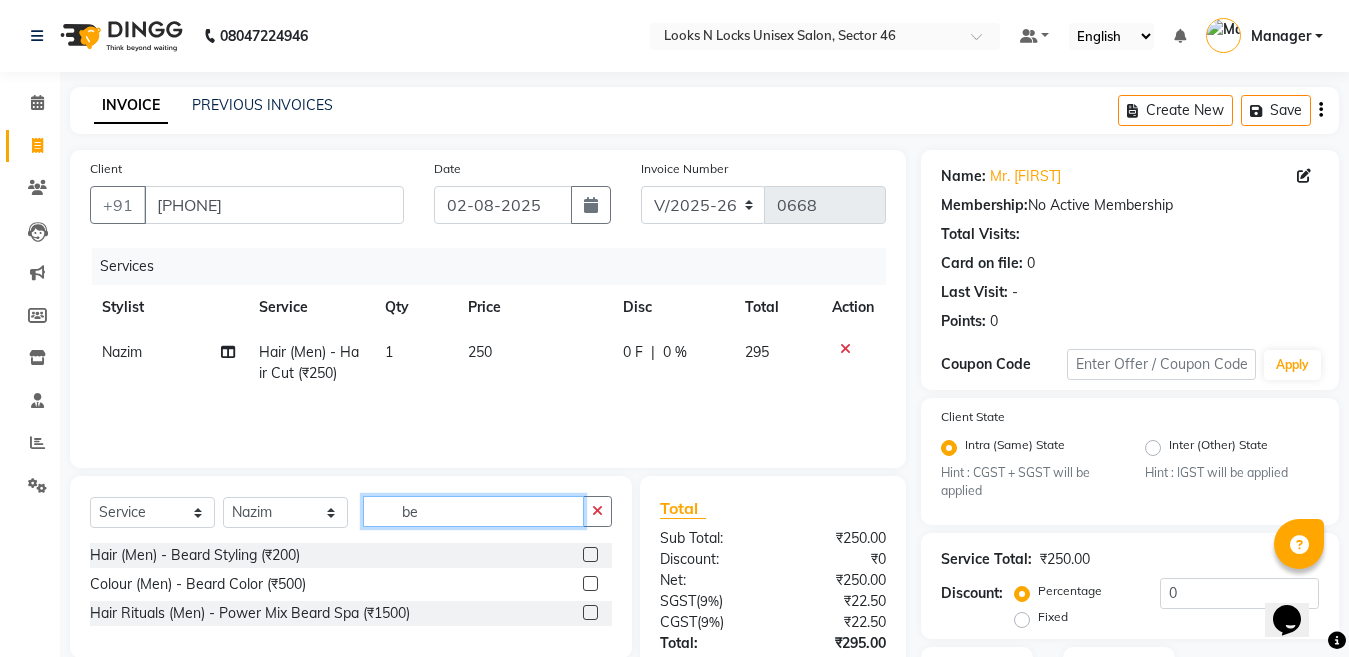 type on "be" 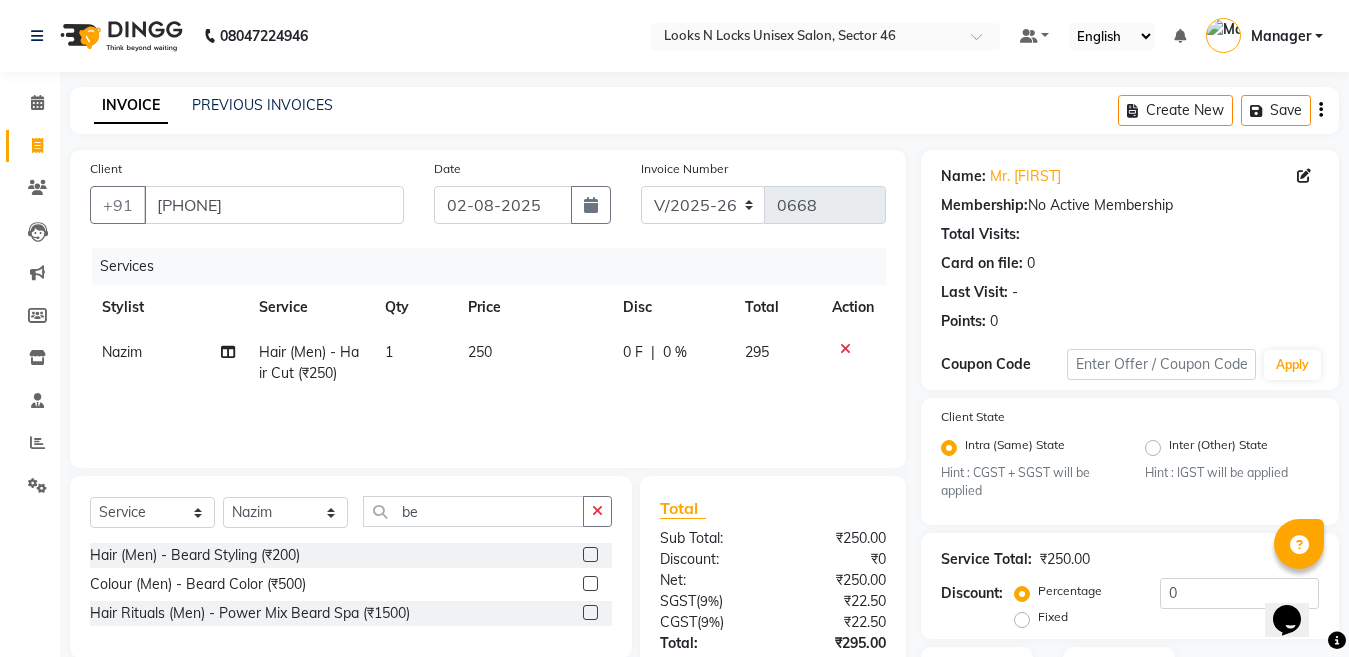 click 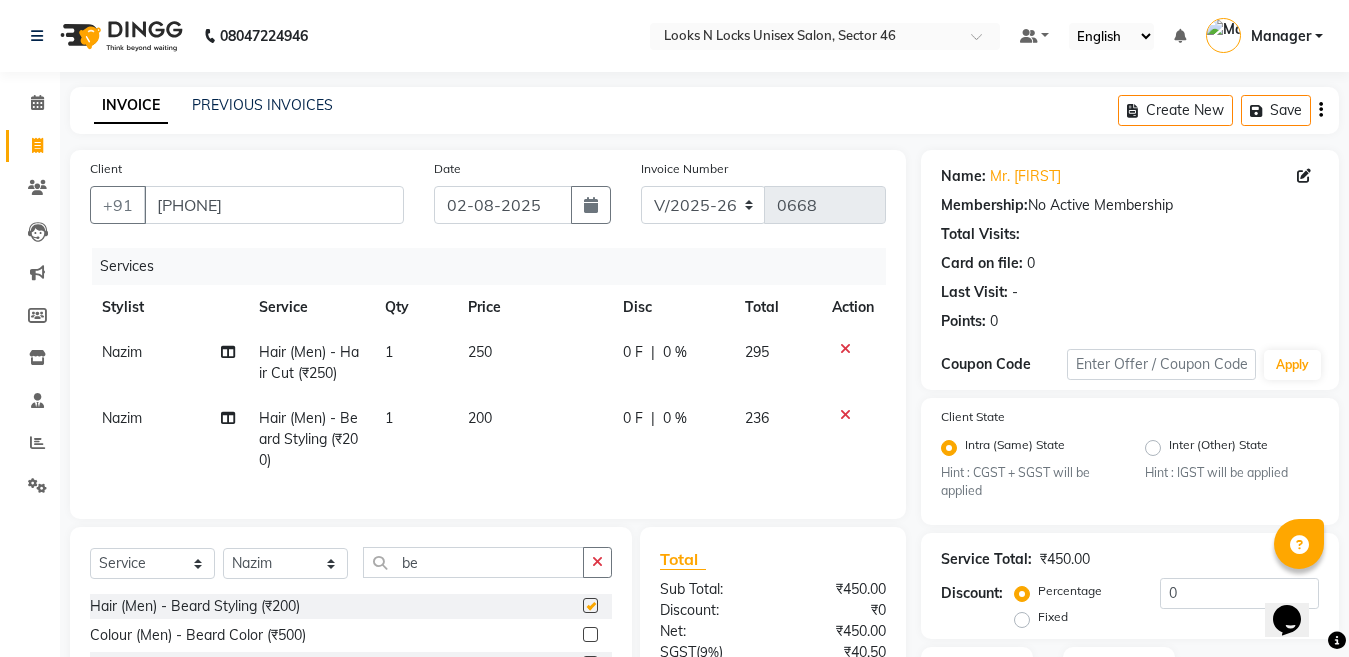 checkbox on "false" 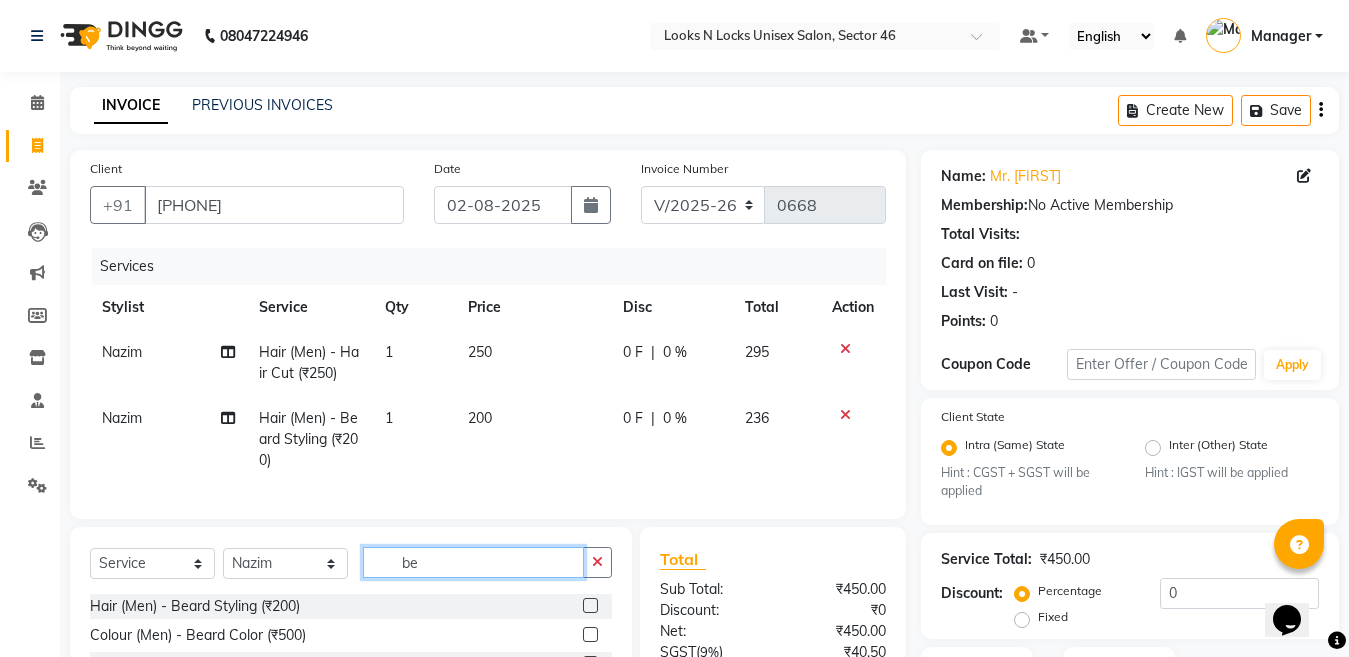 click on "be" 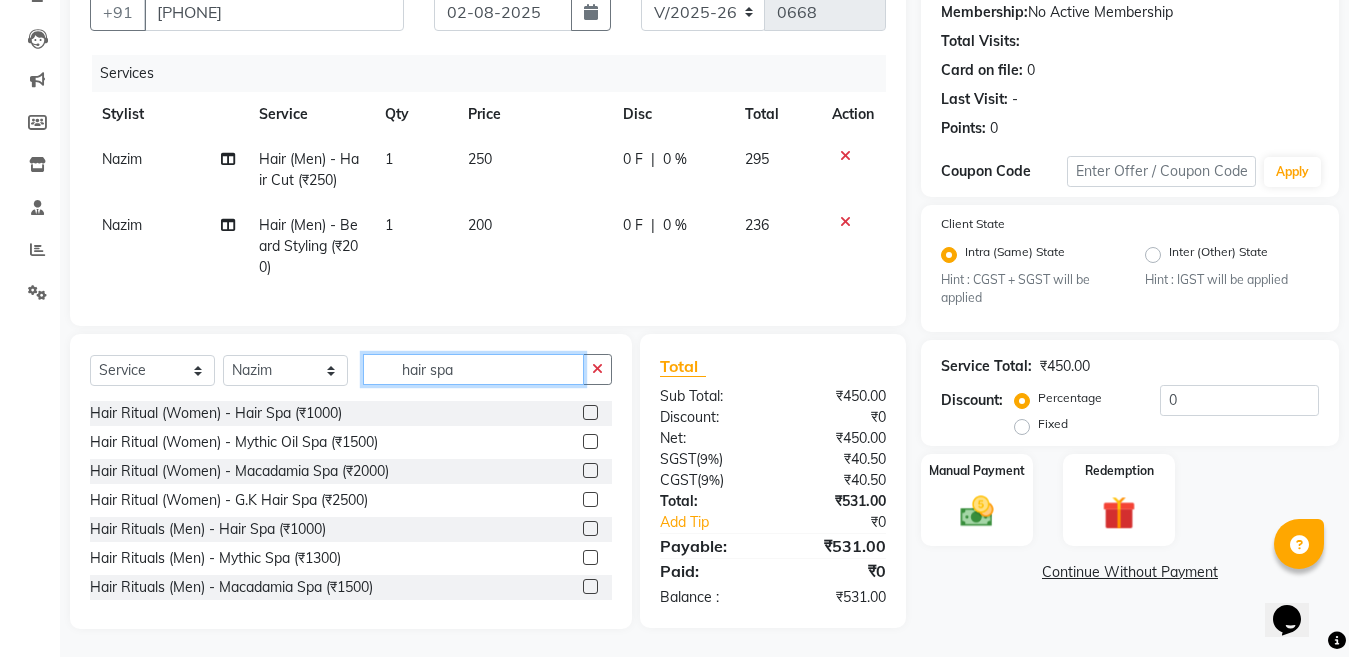 scroll, scrollTop: 212, scrollLeft: 0, axis: vertical 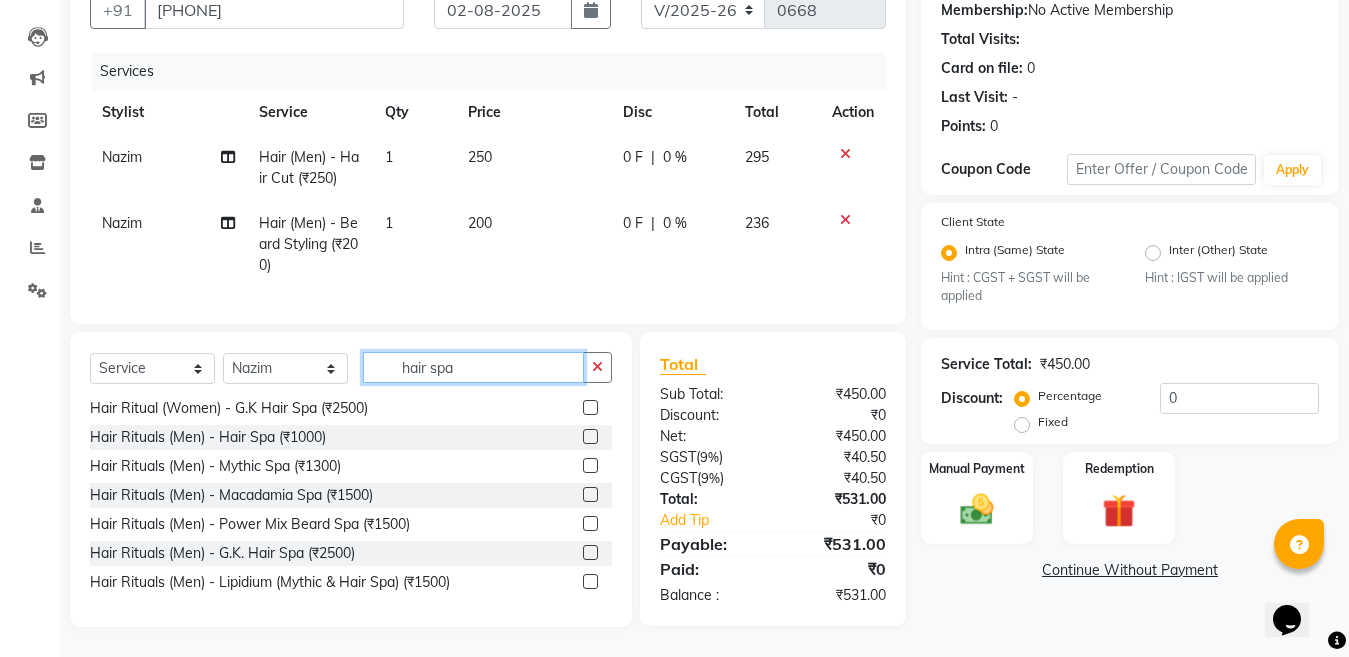 type on "hair spa" 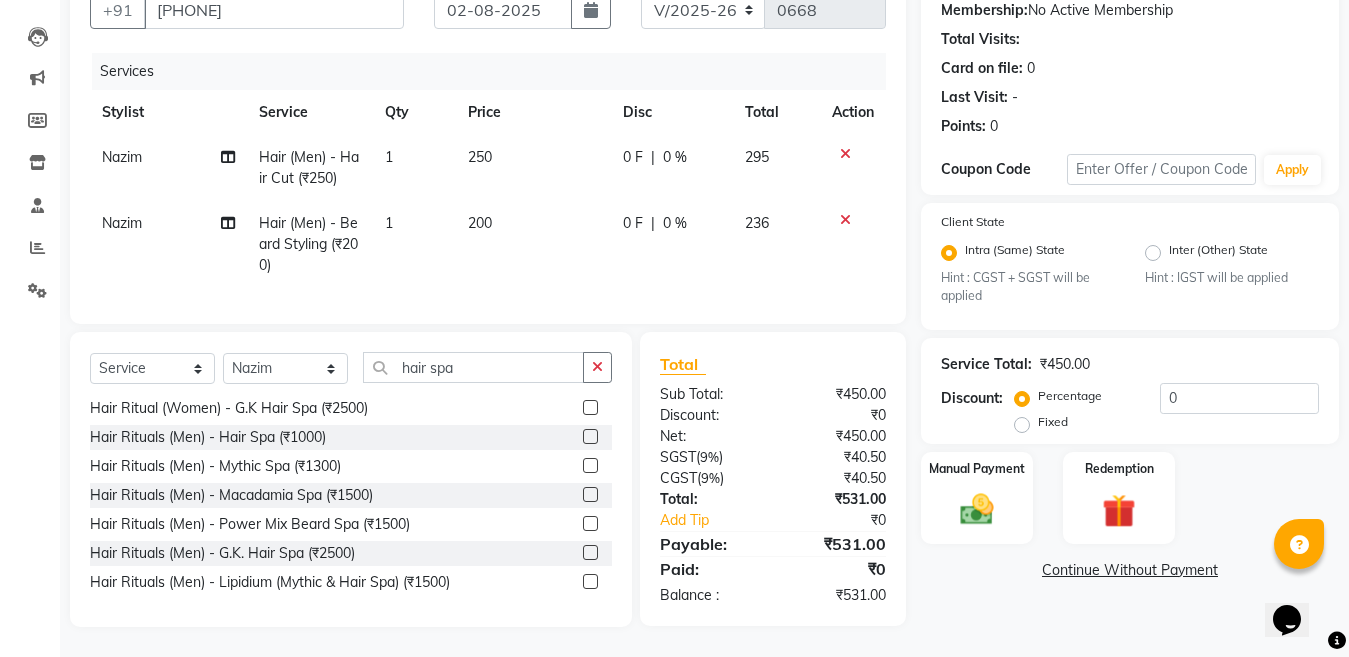 click 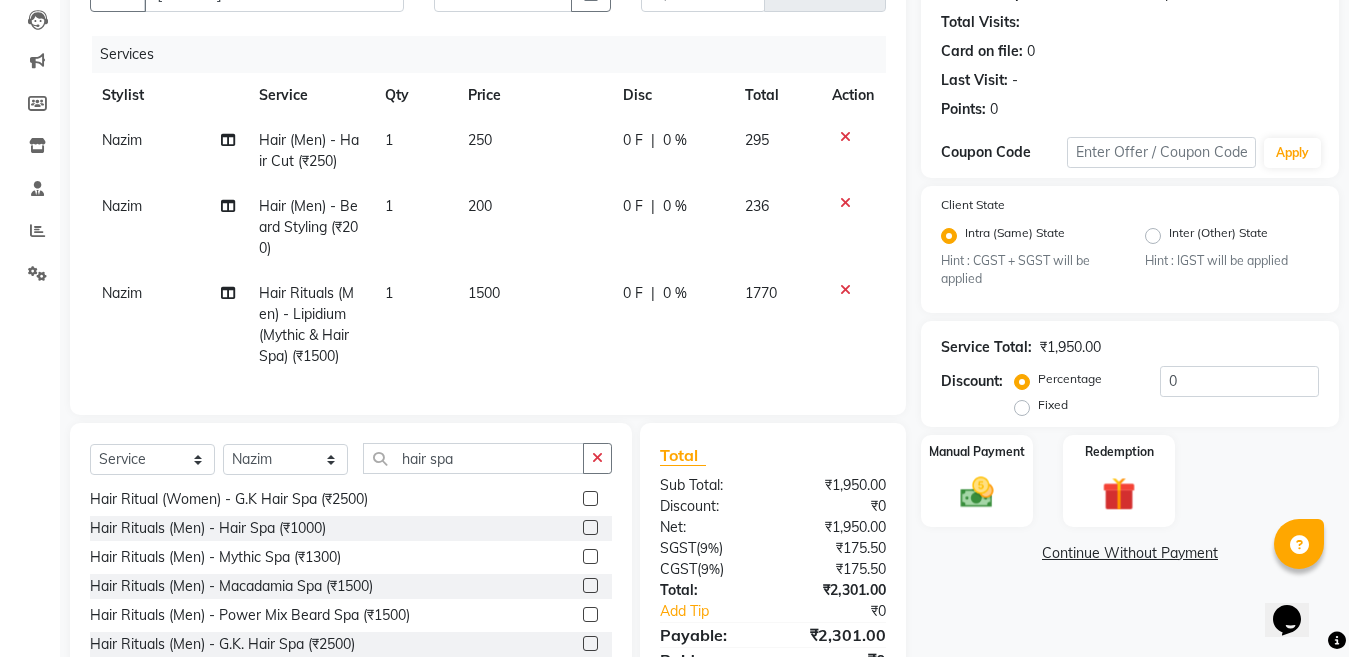 checkbox on "false" 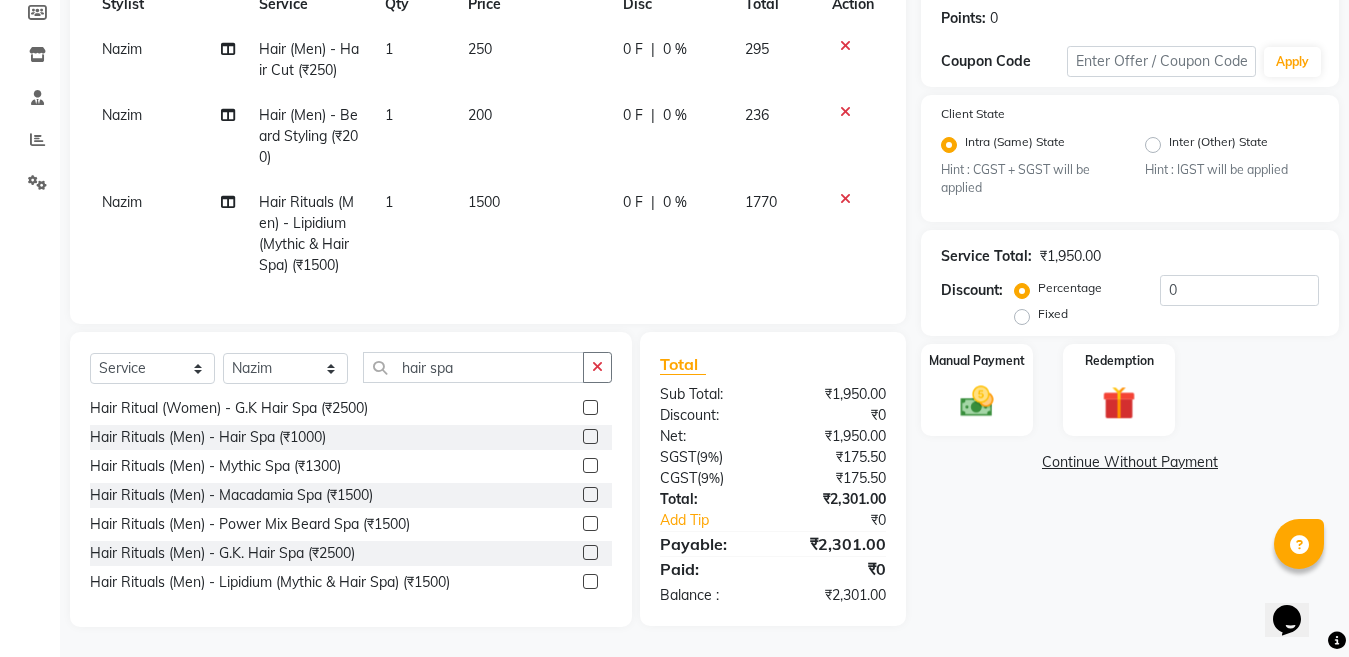 scroll, scrollTop: 320, scrollLeft: 0, axis: vertical 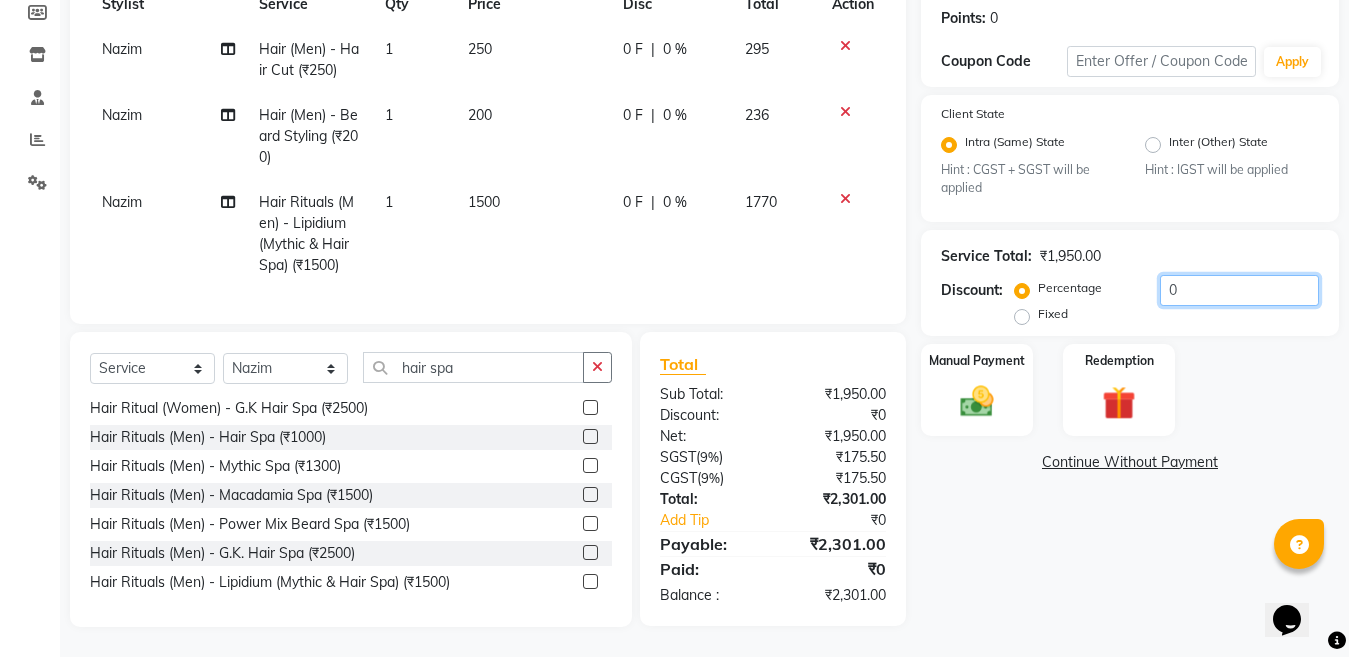 click on "0" 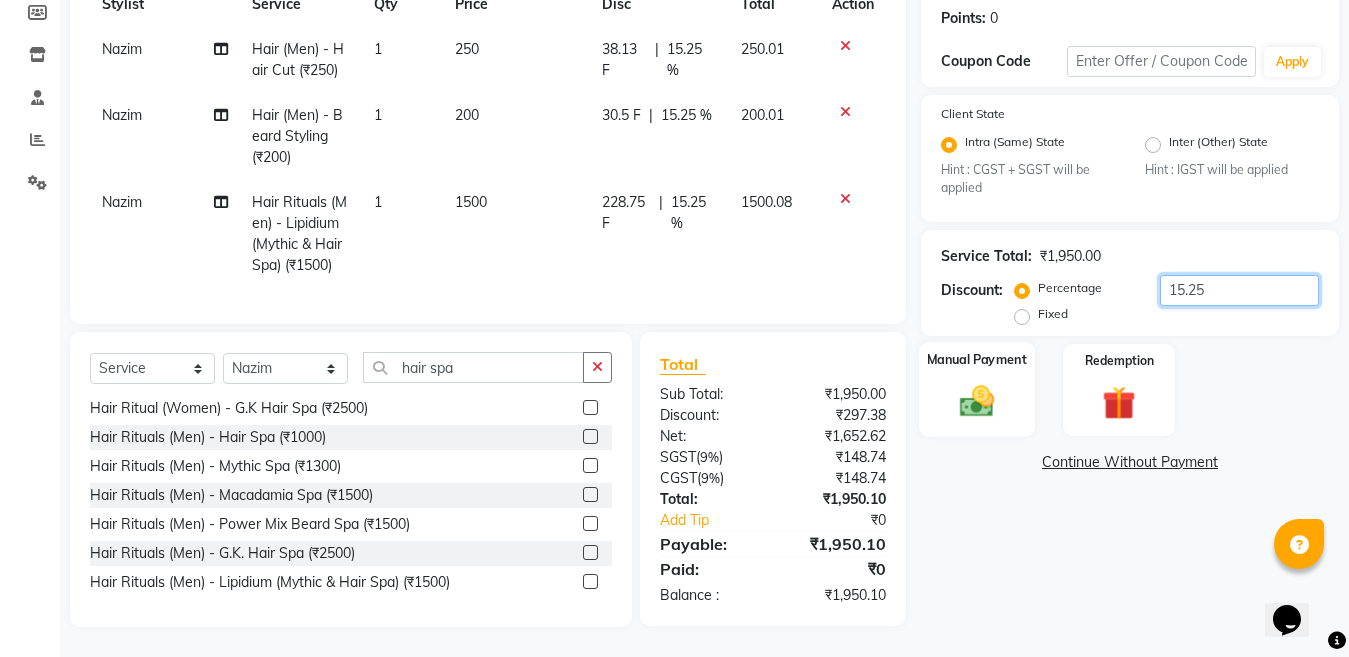 type on "15.25" 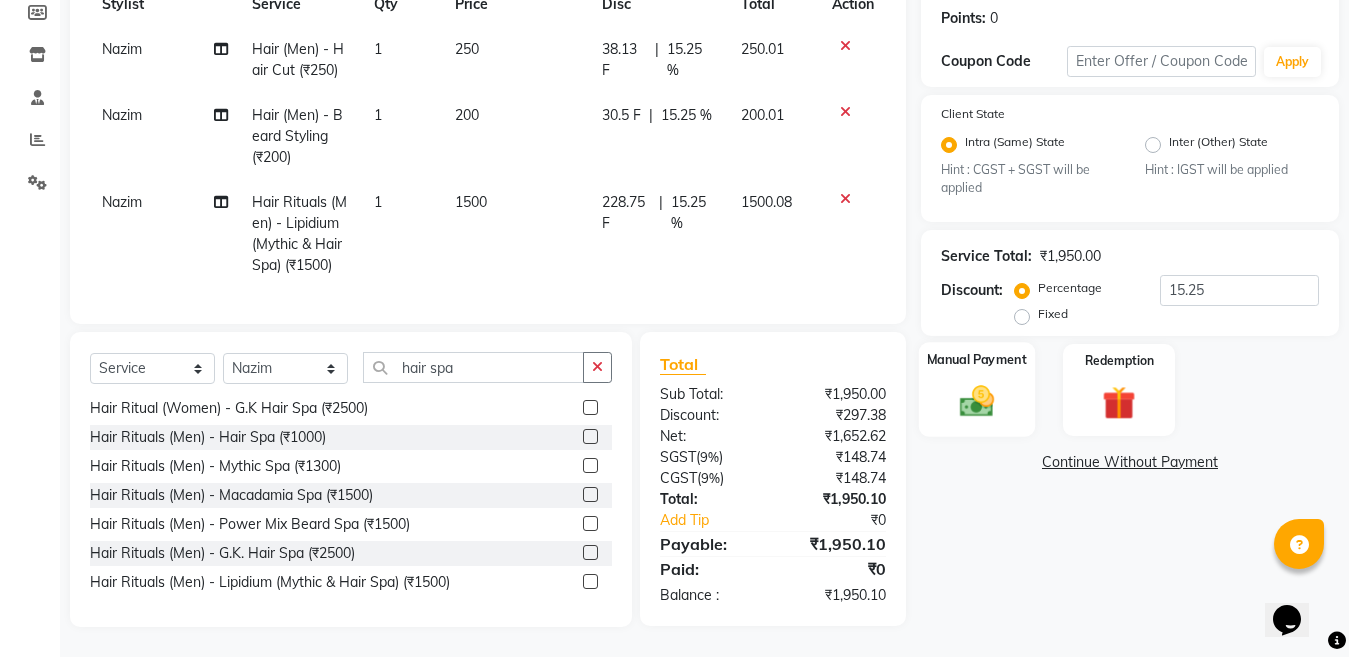 click 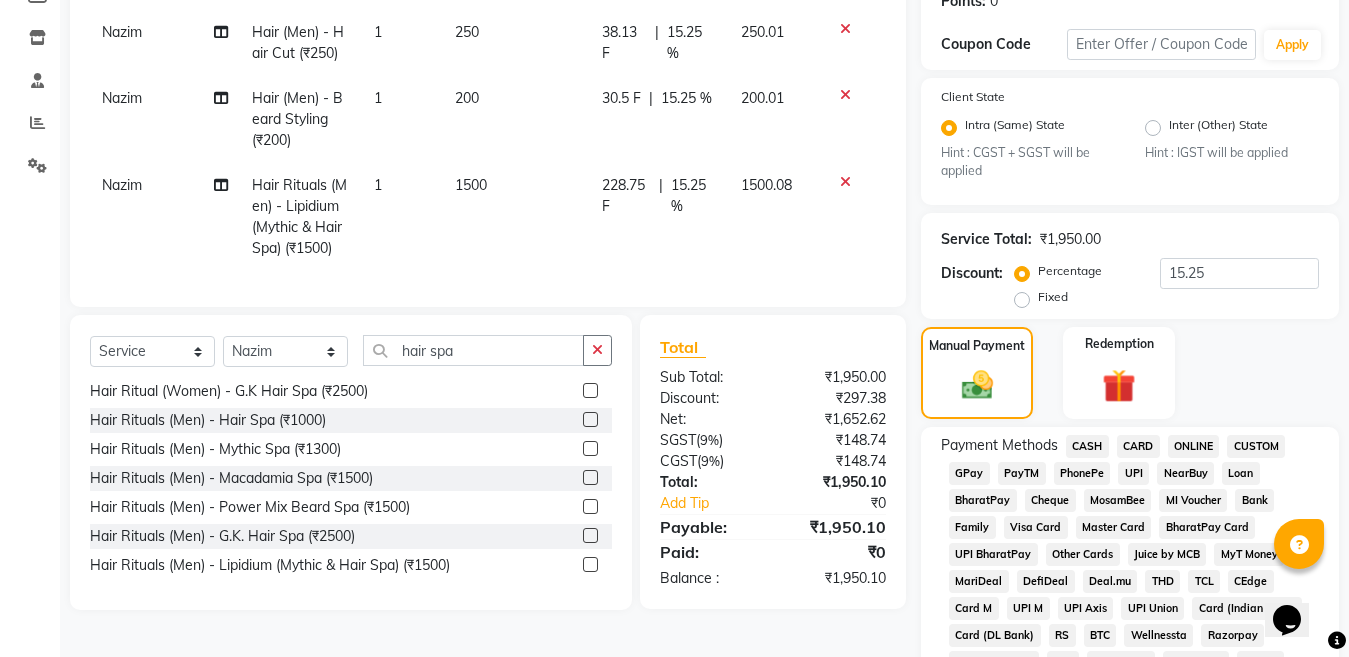 click on "ONLINE" 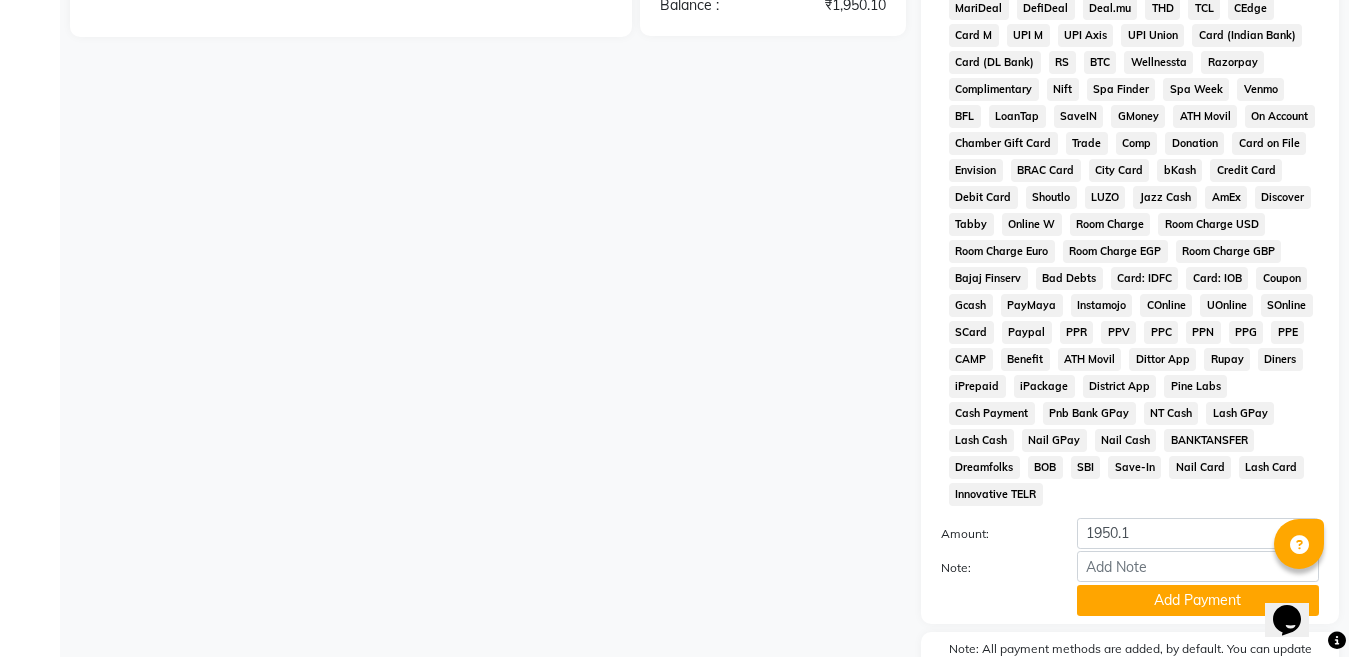 scroll, scrollTop: 1007, scrollLeft: 0, axis: vertical 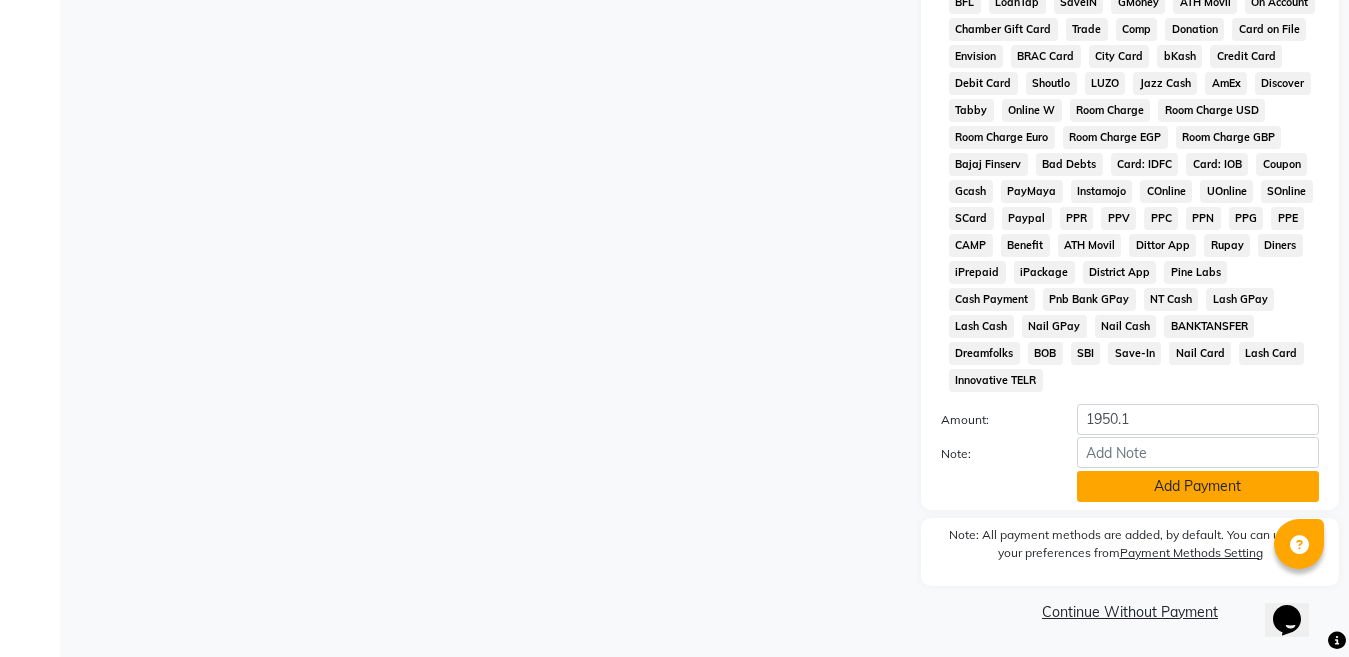 click on "Add Payment" 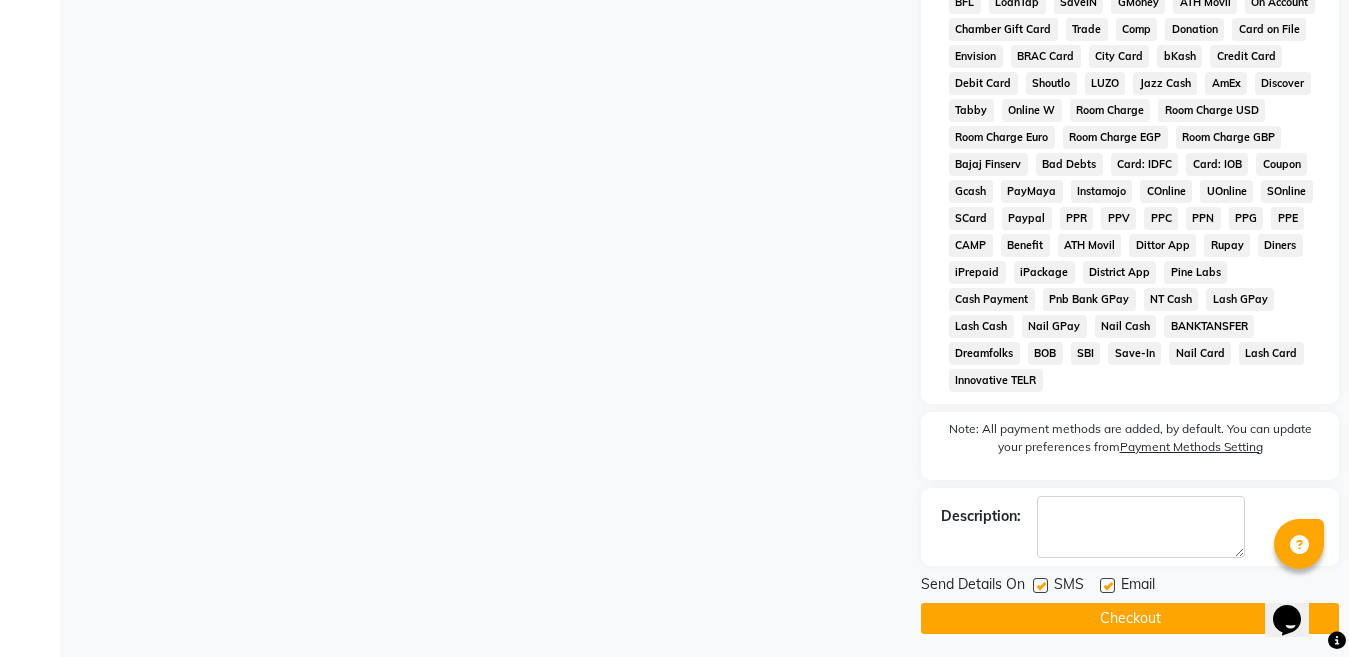 scroll, scrollTop: 1014, scrollLeft: 0, axis: vertical 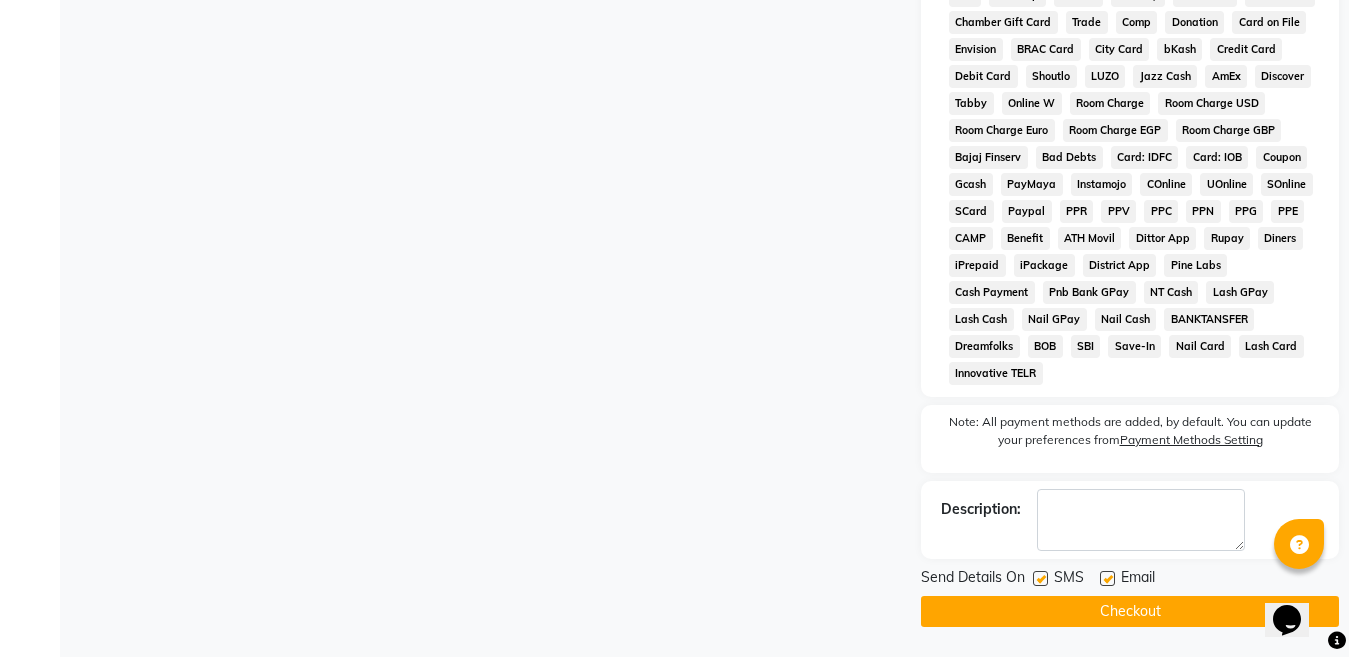 click on "Checkout" 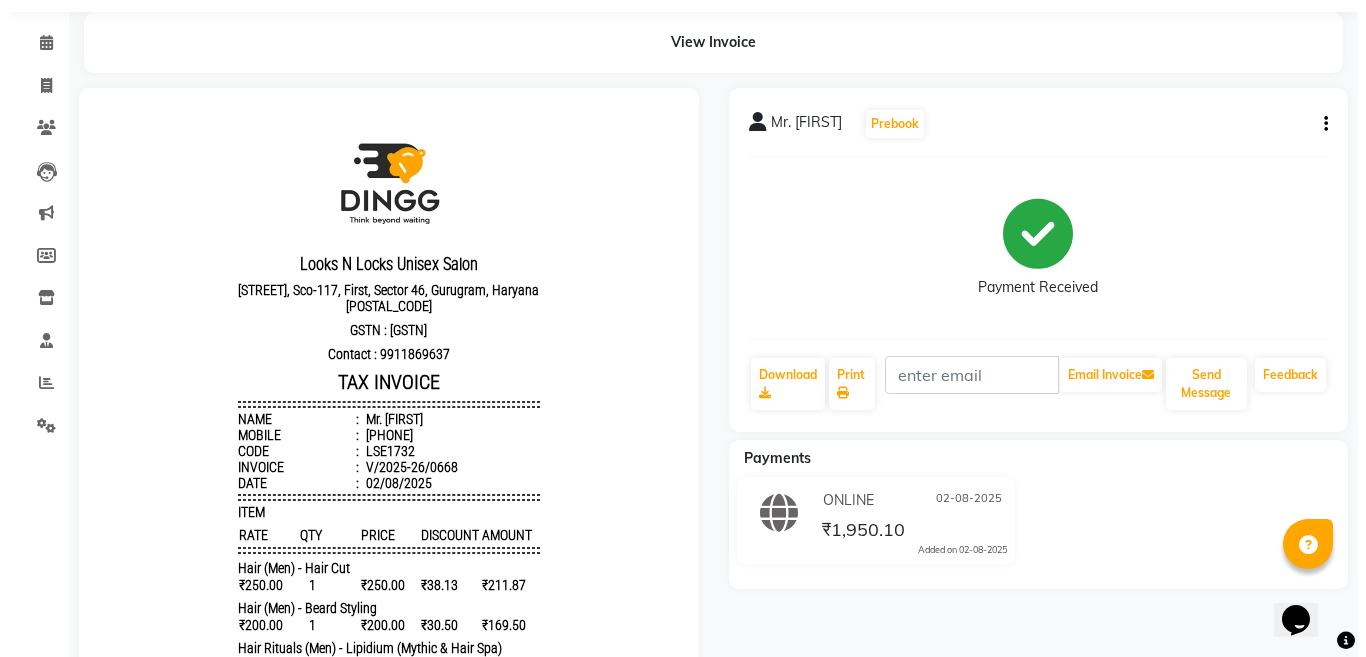 scroll, scrollTop: 0, scrollLeft: 0, axis: both 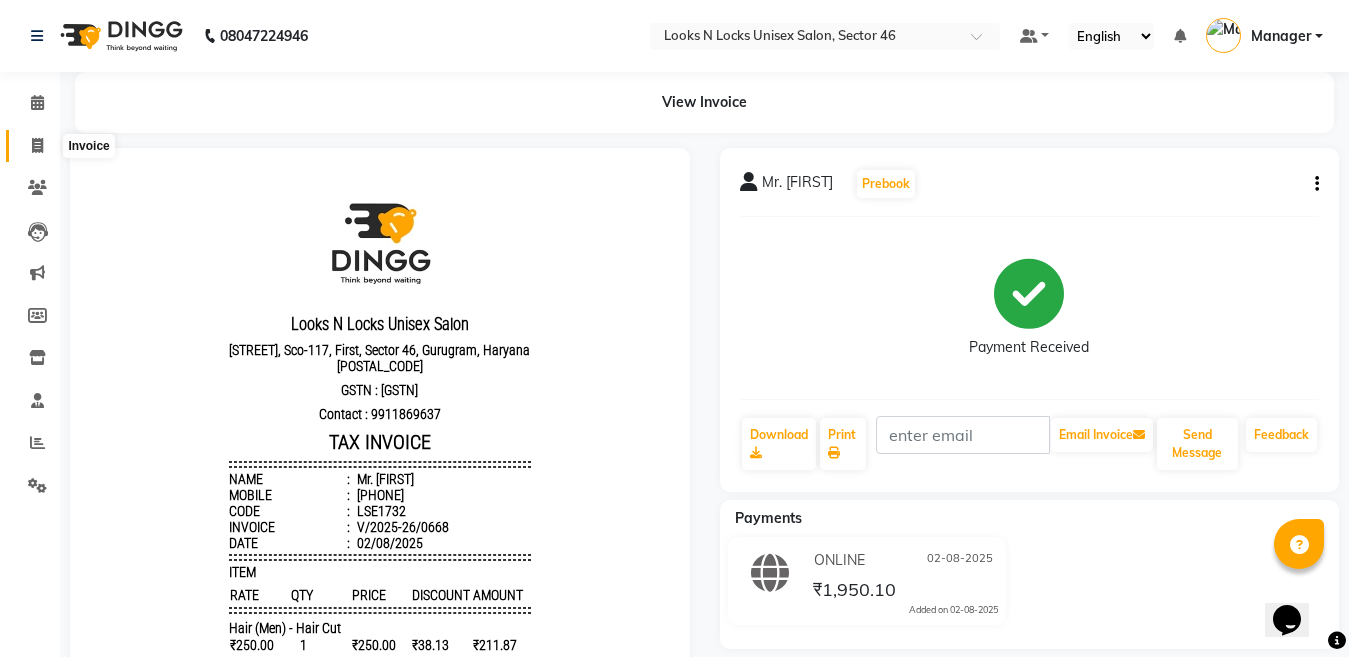 click 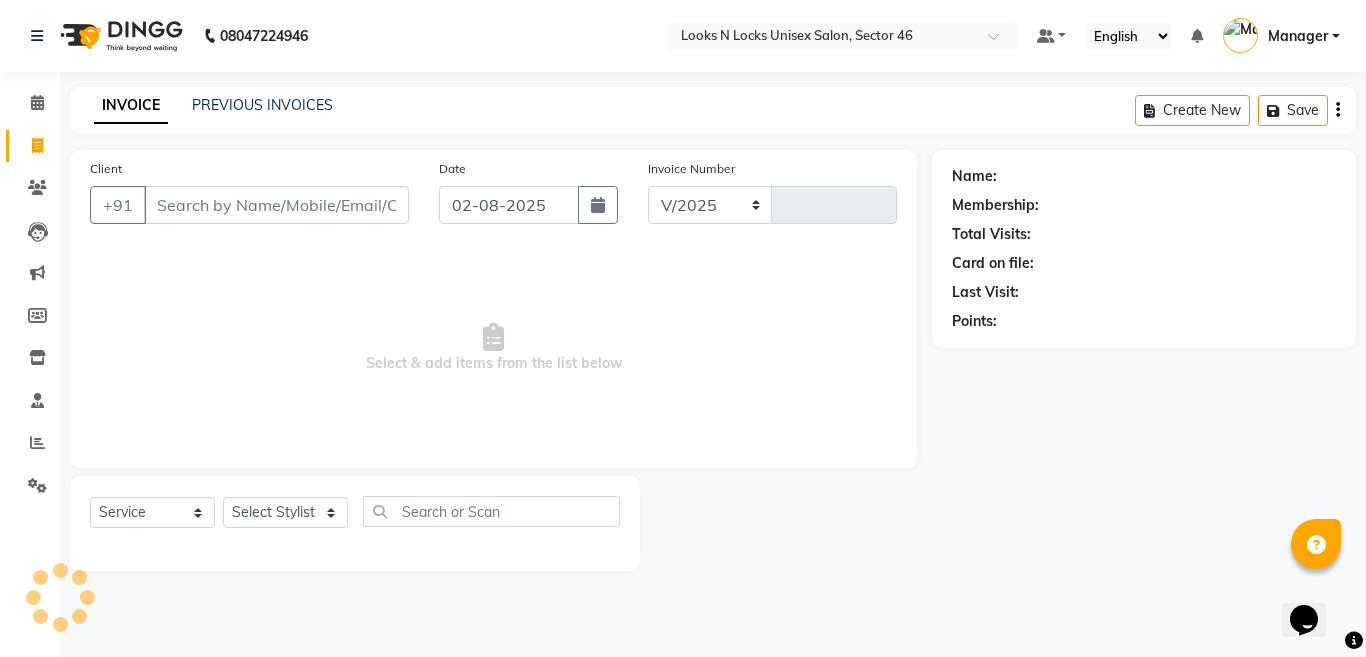 select on "3904" 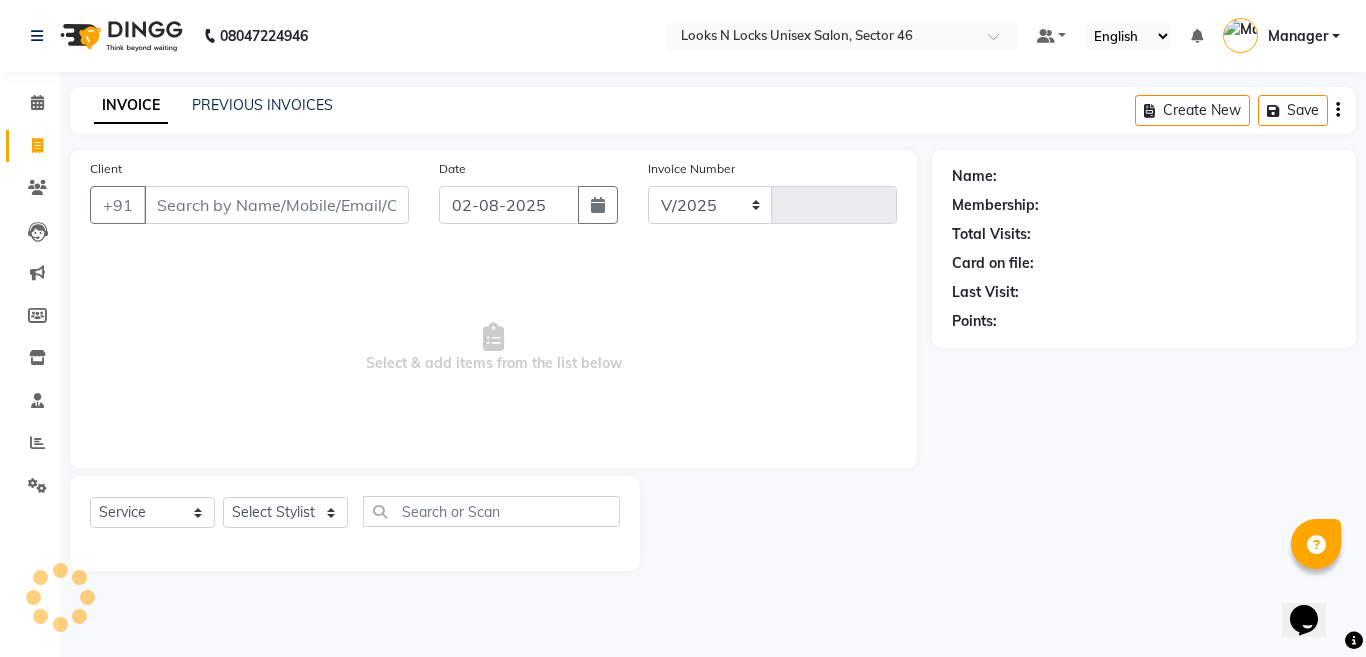 type on "0669" 